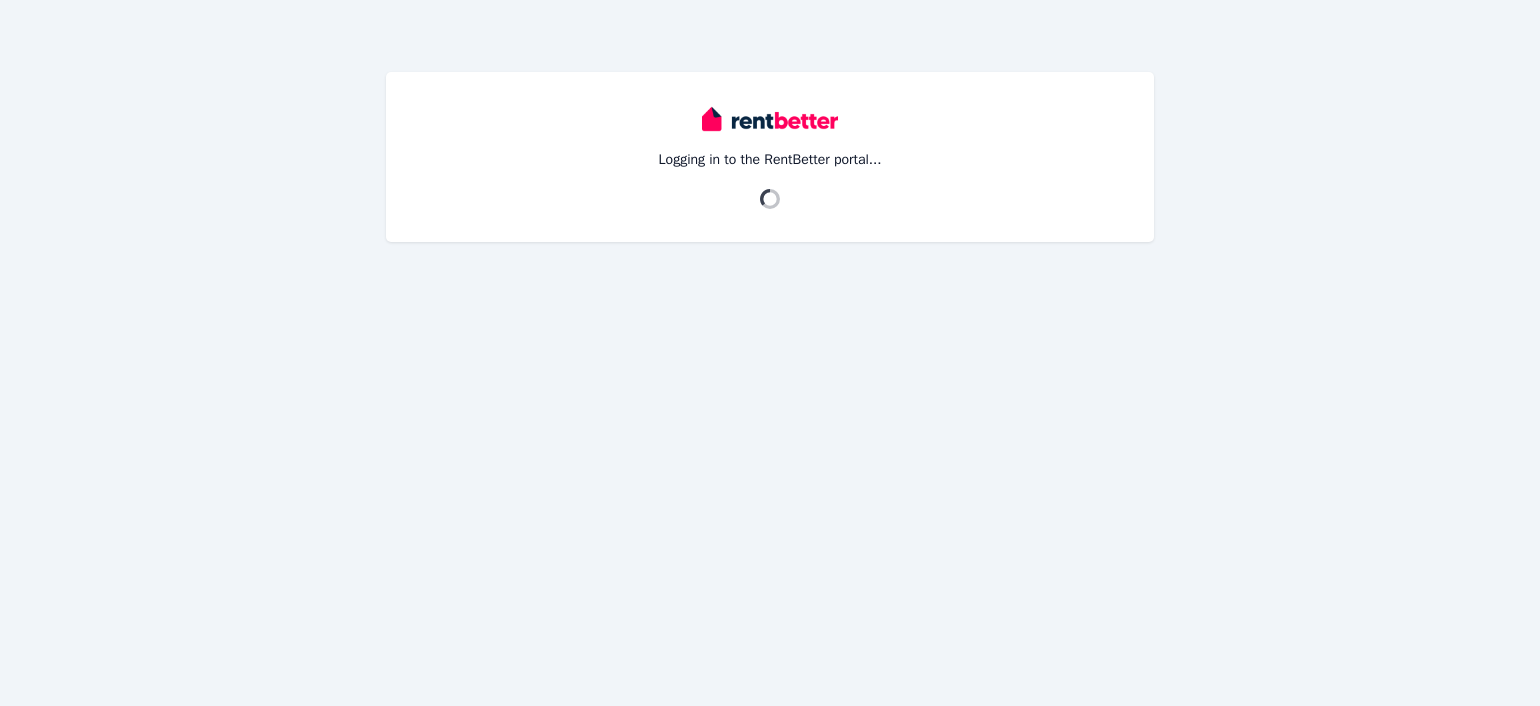 scroll, scrollTop: 0, scrollLeft: 0, axis: both 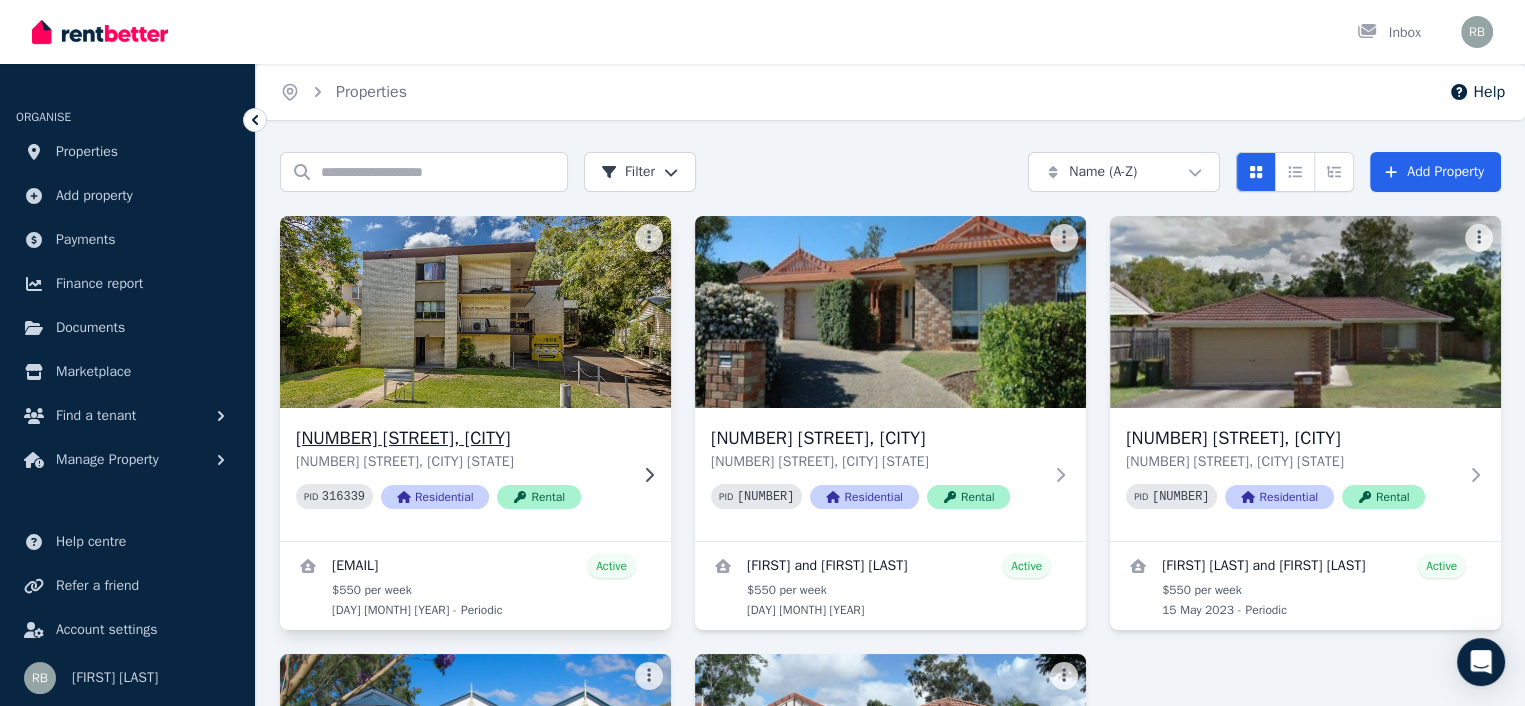click at bounding box center (475, 312) 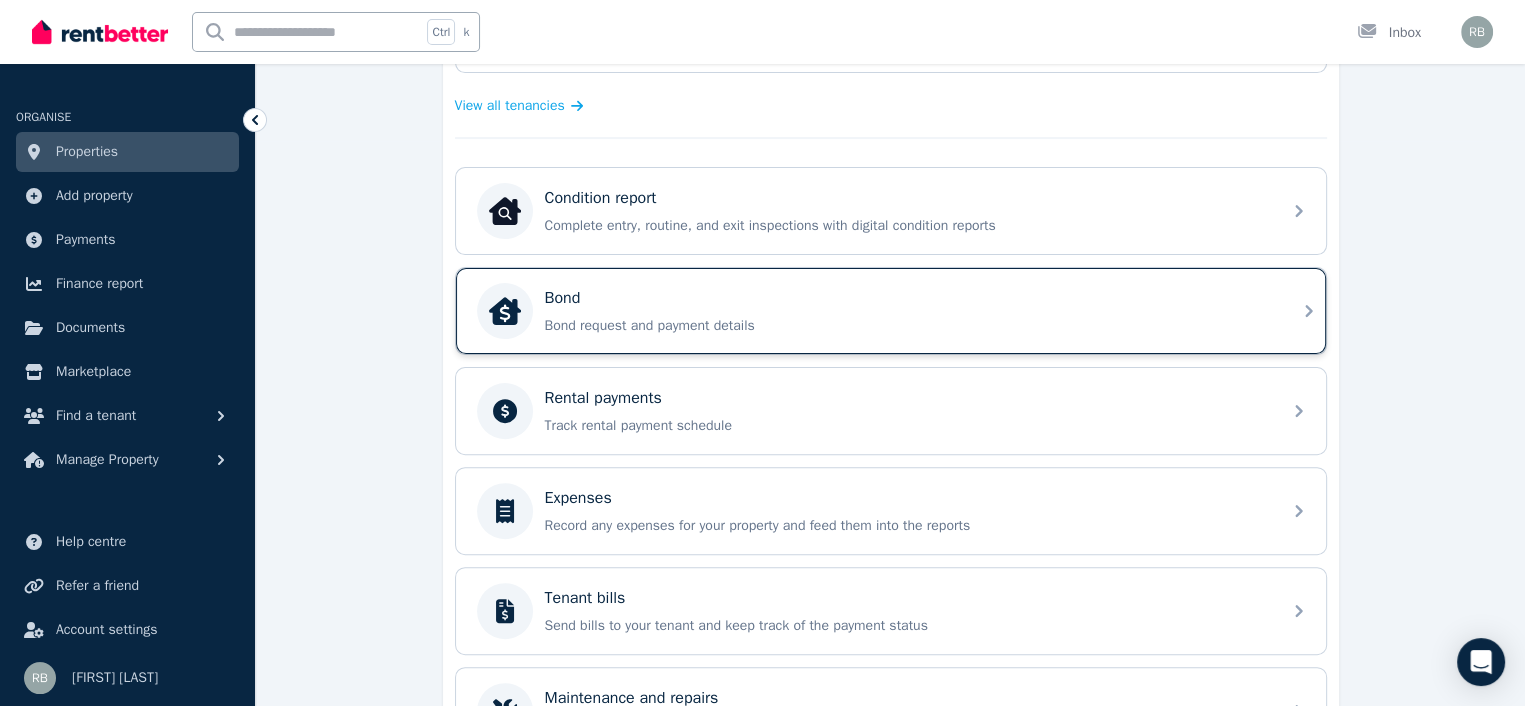 scroll, scrollTop: 700, scrollLeft: 0, axis: vertical 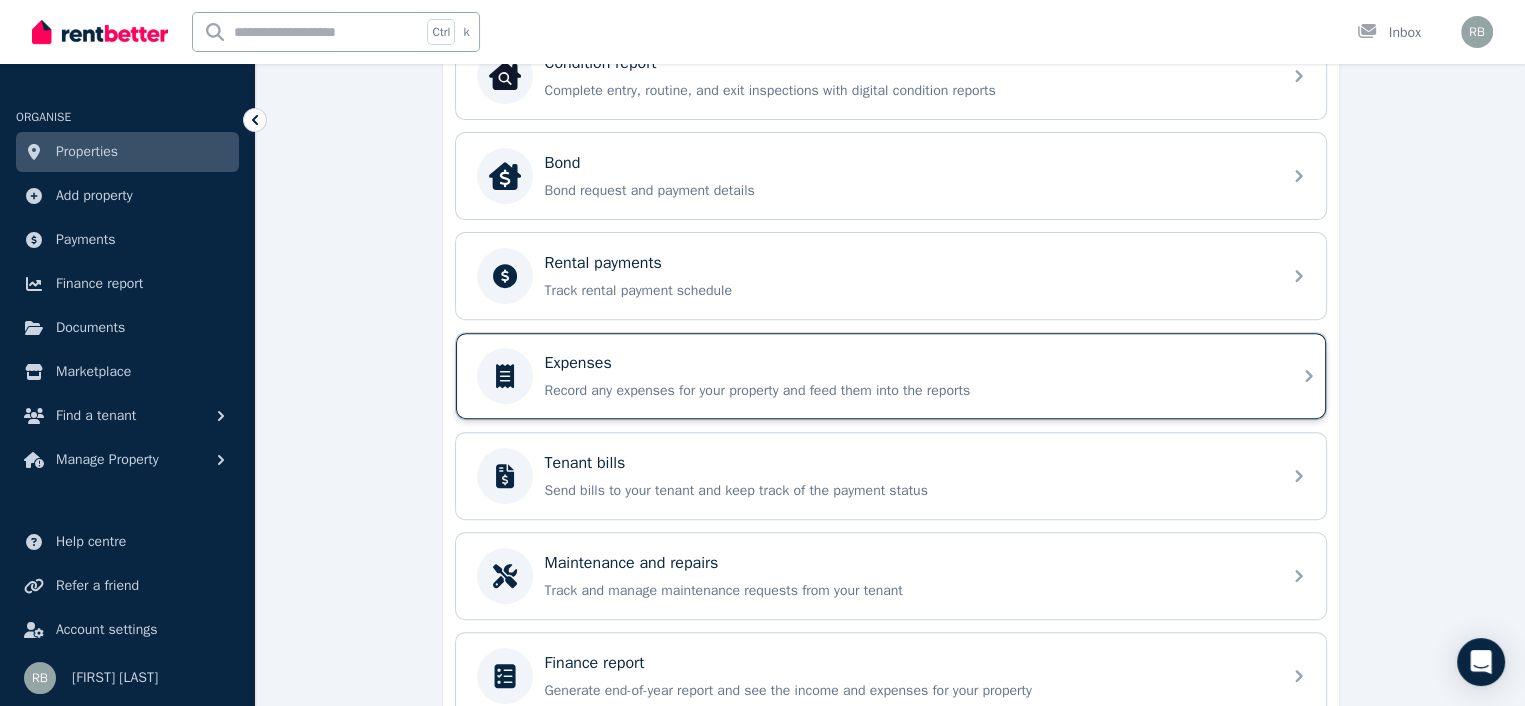 click on "Expenses" at bounding box center [578, 363] 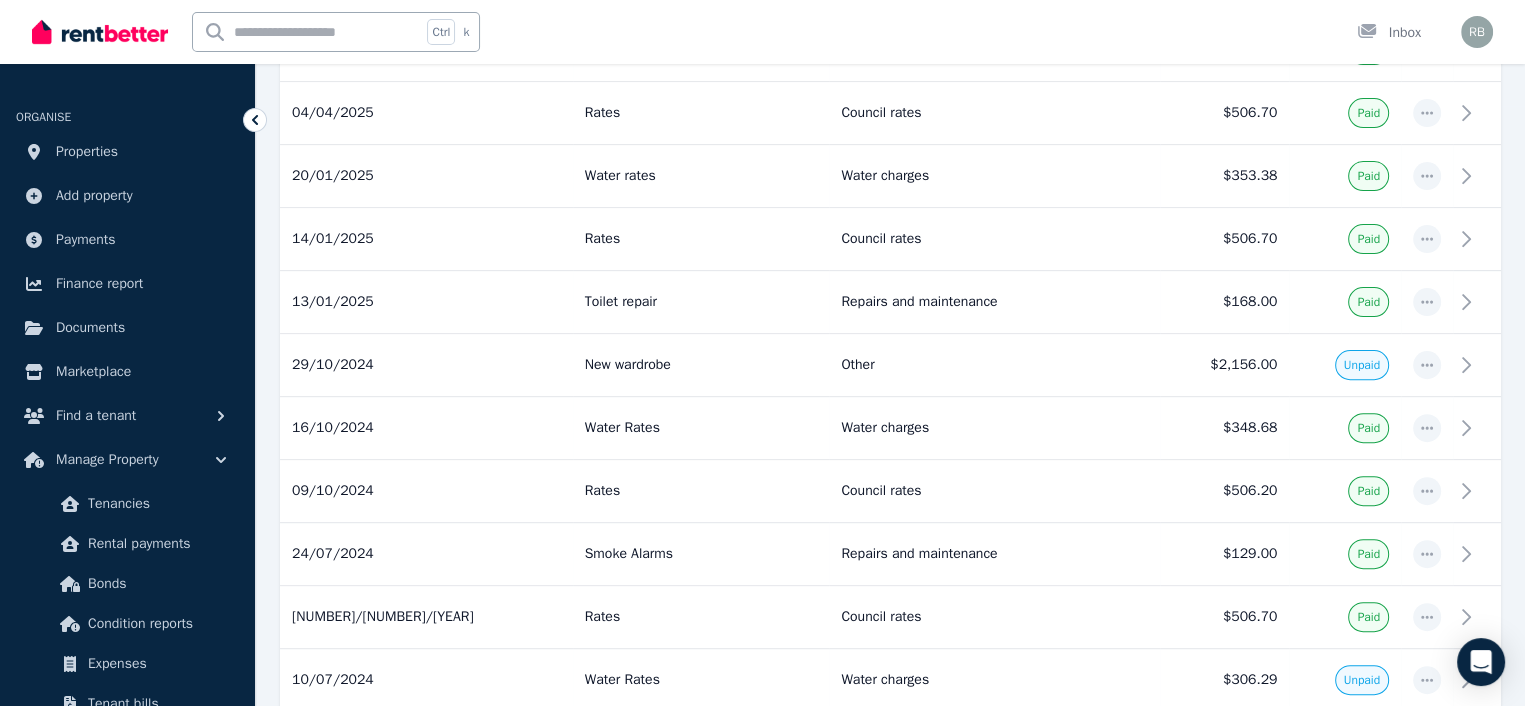 scroll, scrollTop: 700, scrollLeft: 0, axis: vertical 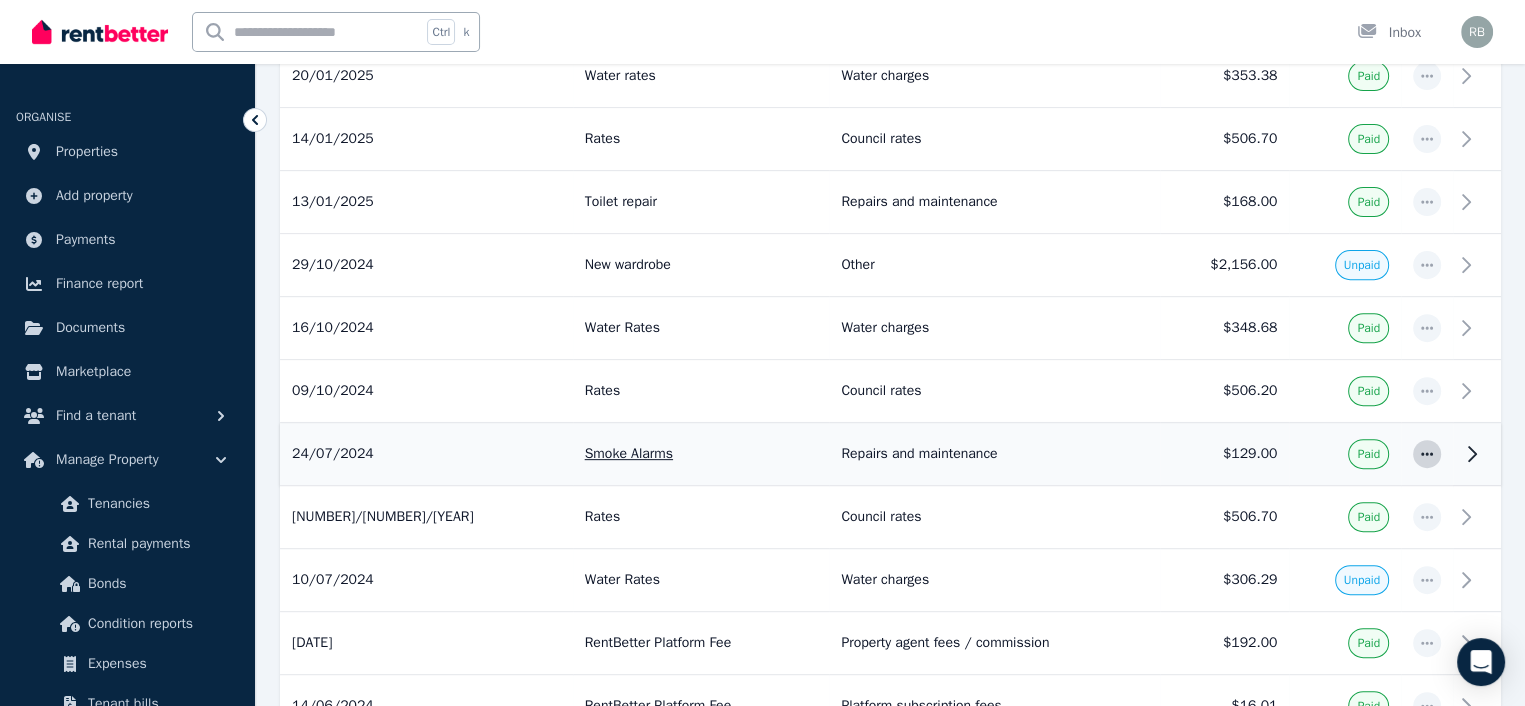 click 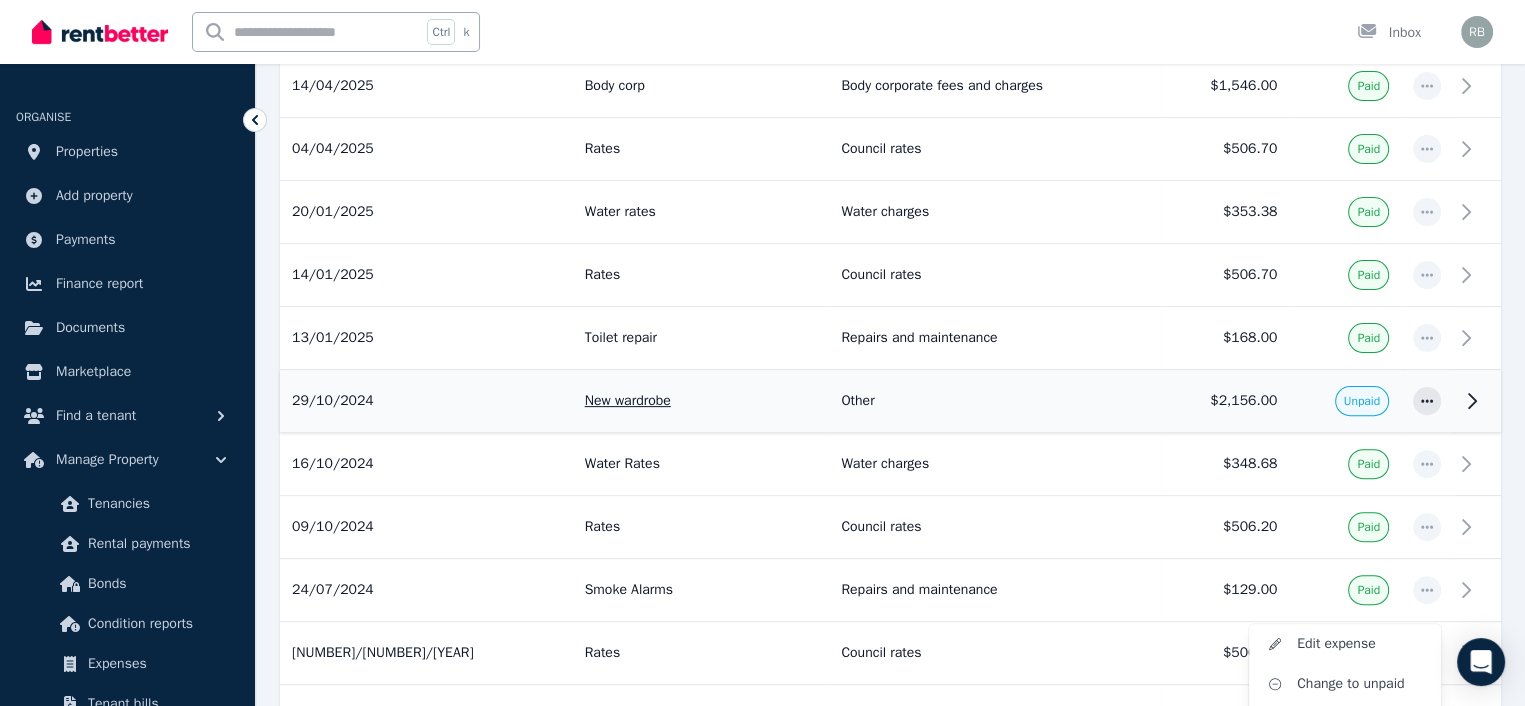 scroll, scrollTop: 600, scrollLeft: 0, axis: vertical 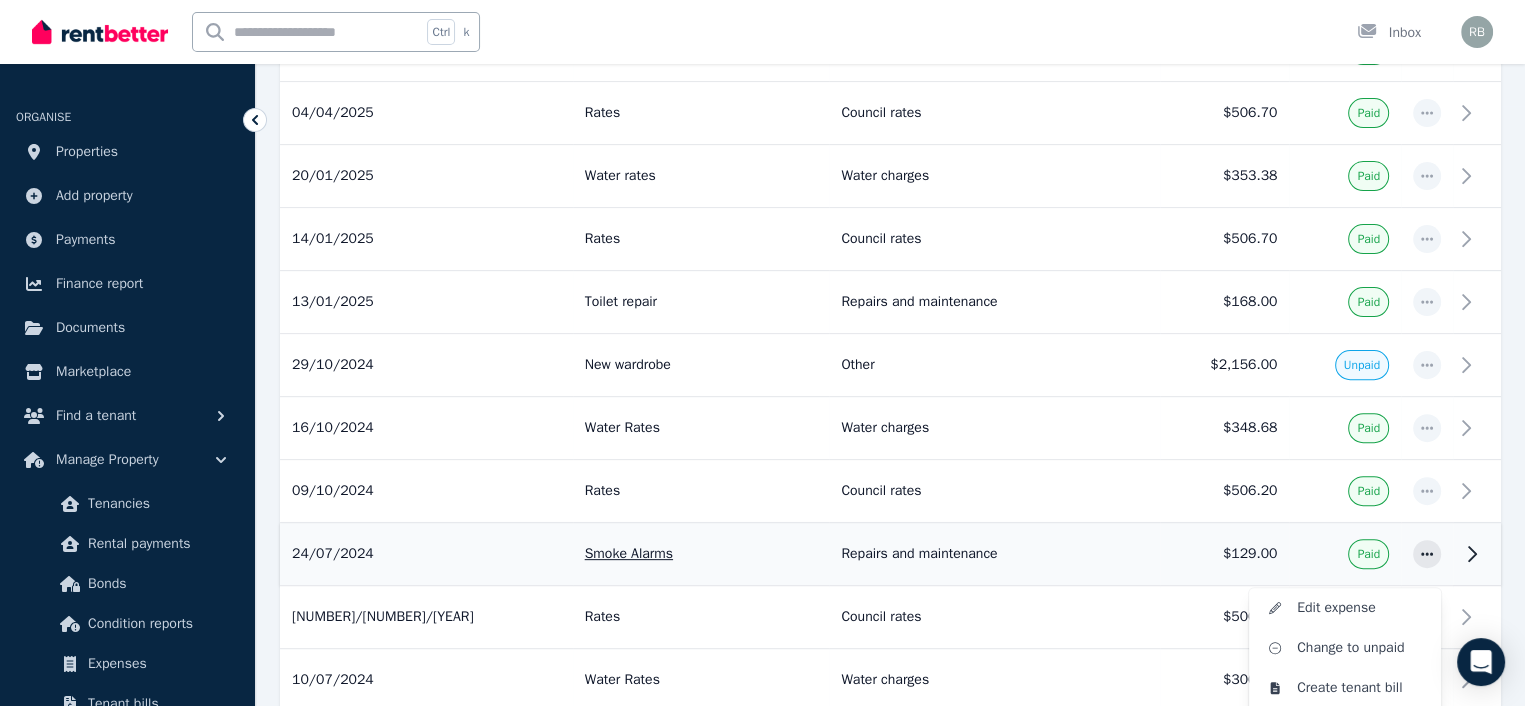 click 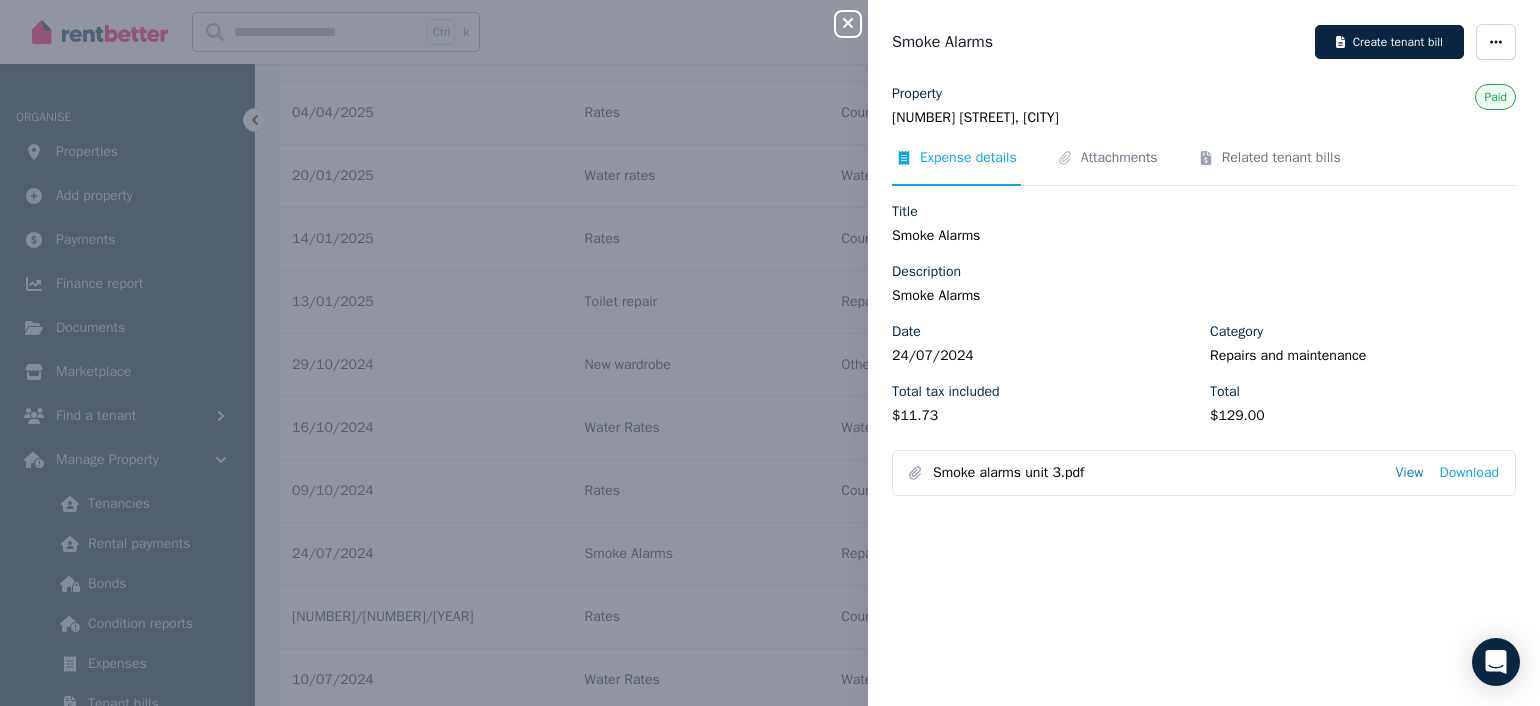 click on "View" at bounding box center (1409, 473) 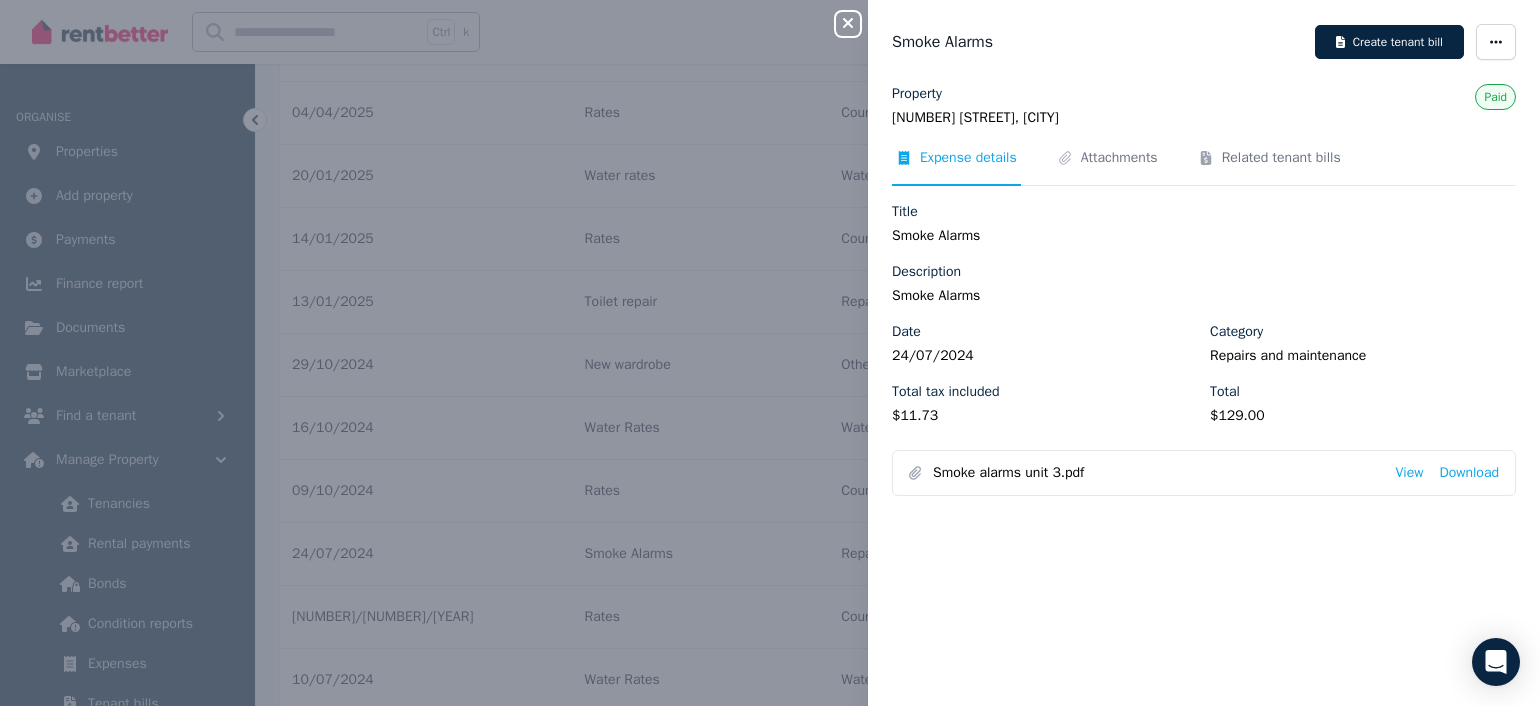 click 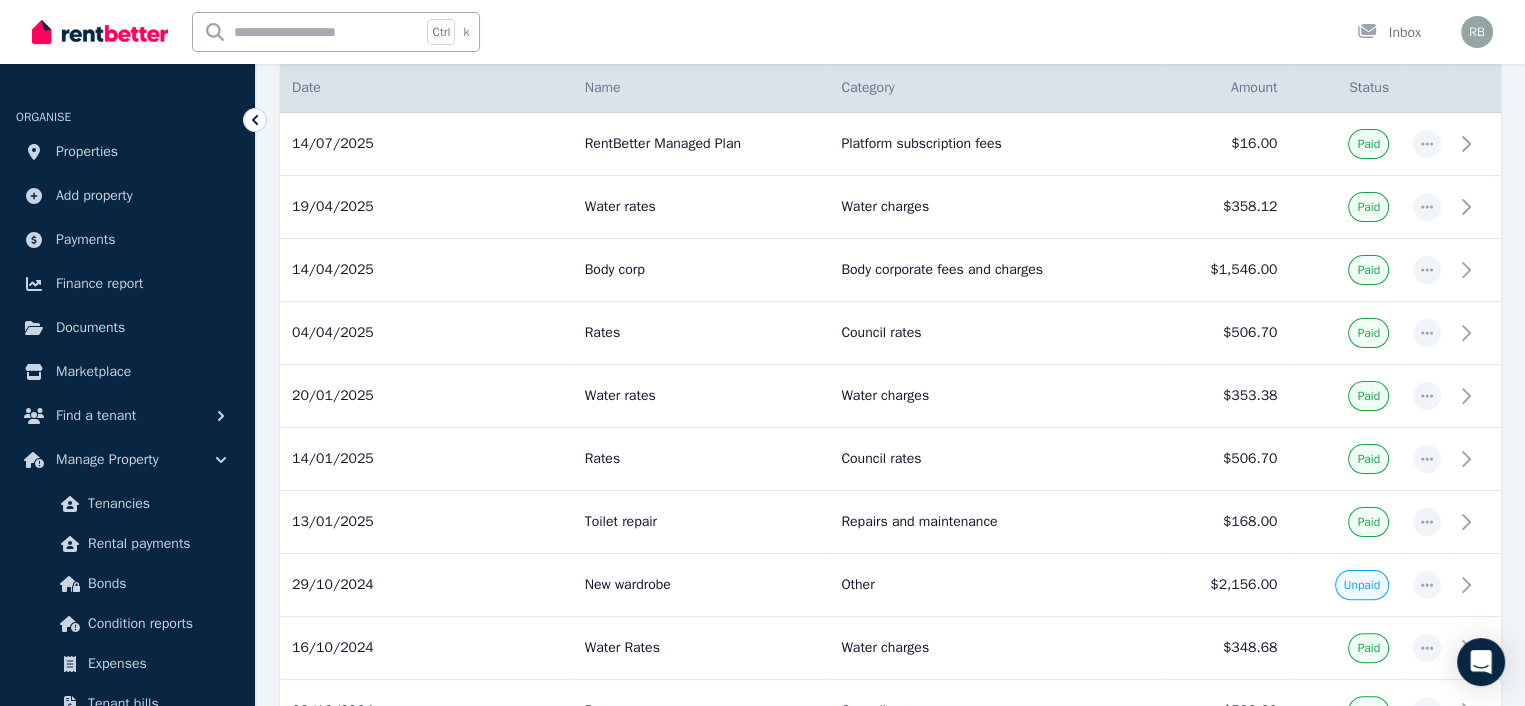 scroll, scrollTop: 0, scrollLeft: 0, axis: both 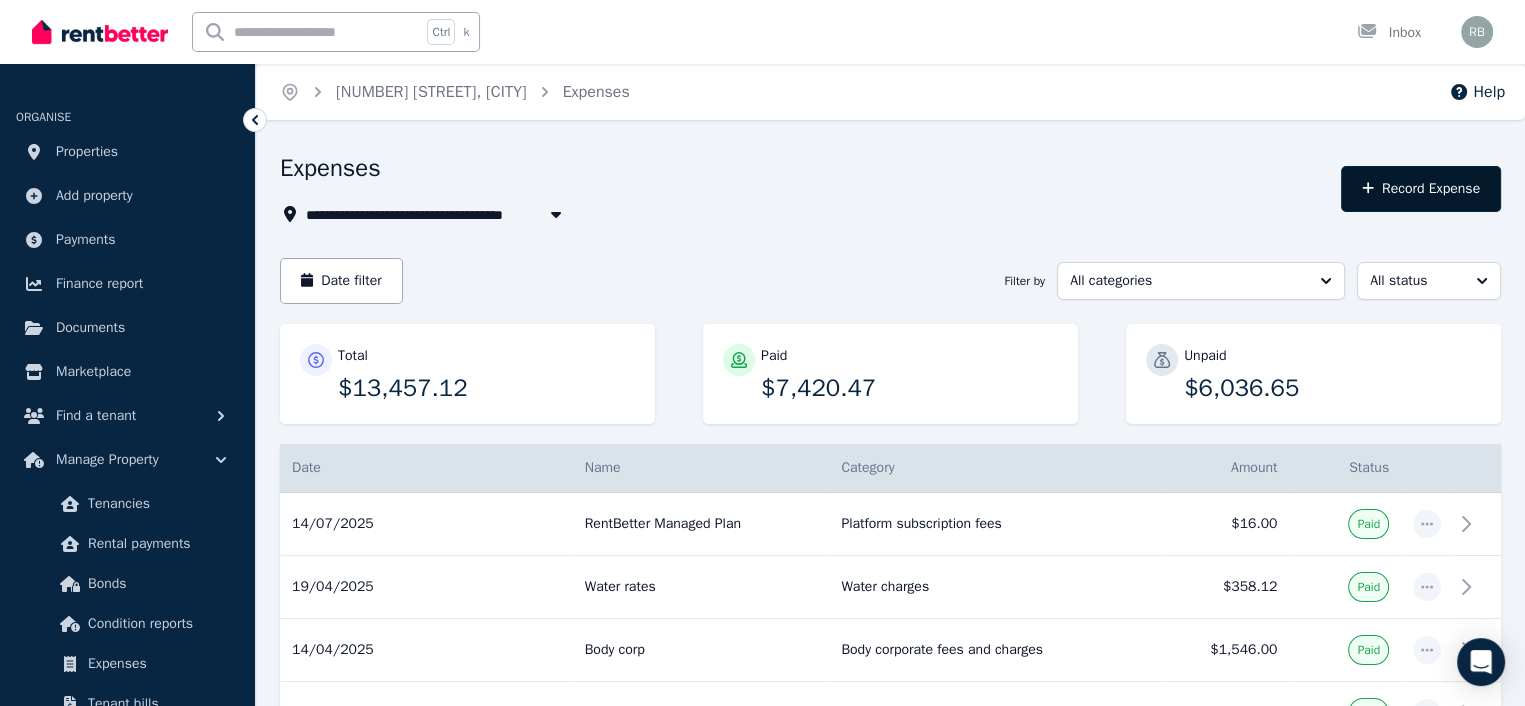 click on "Record Expense" at bounding box center (1421, 189) 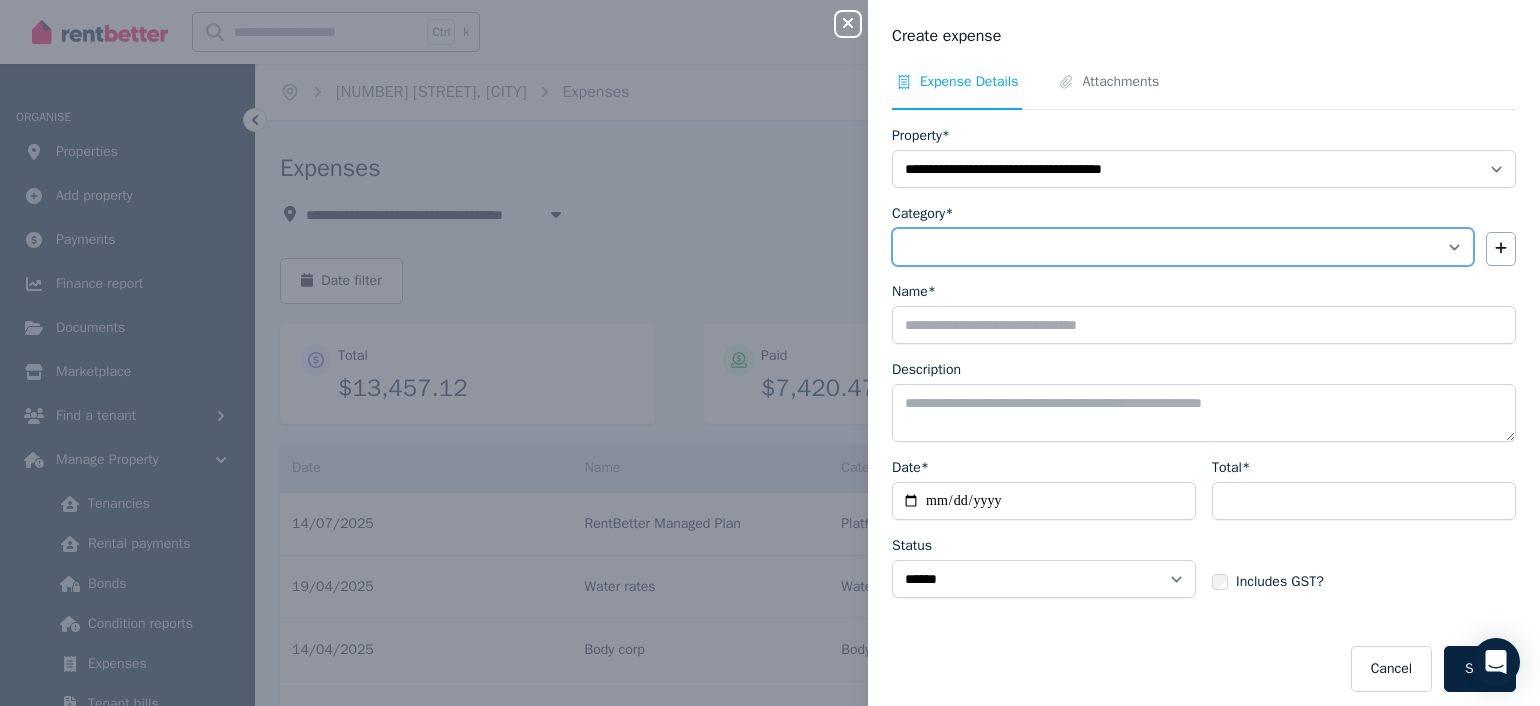 click on "**********" at bounding box center (1183, 247) 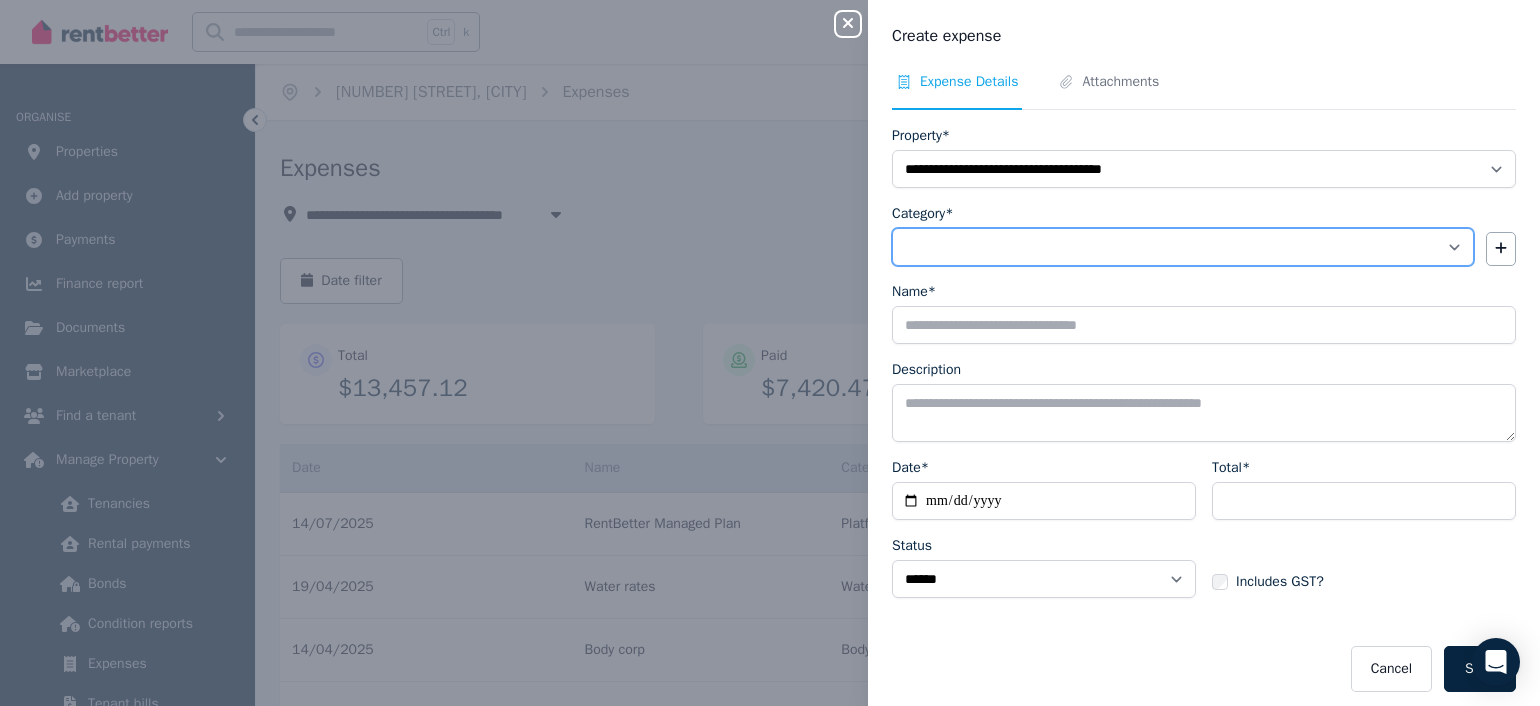click on "**********" at bounding box center (1183, 247) 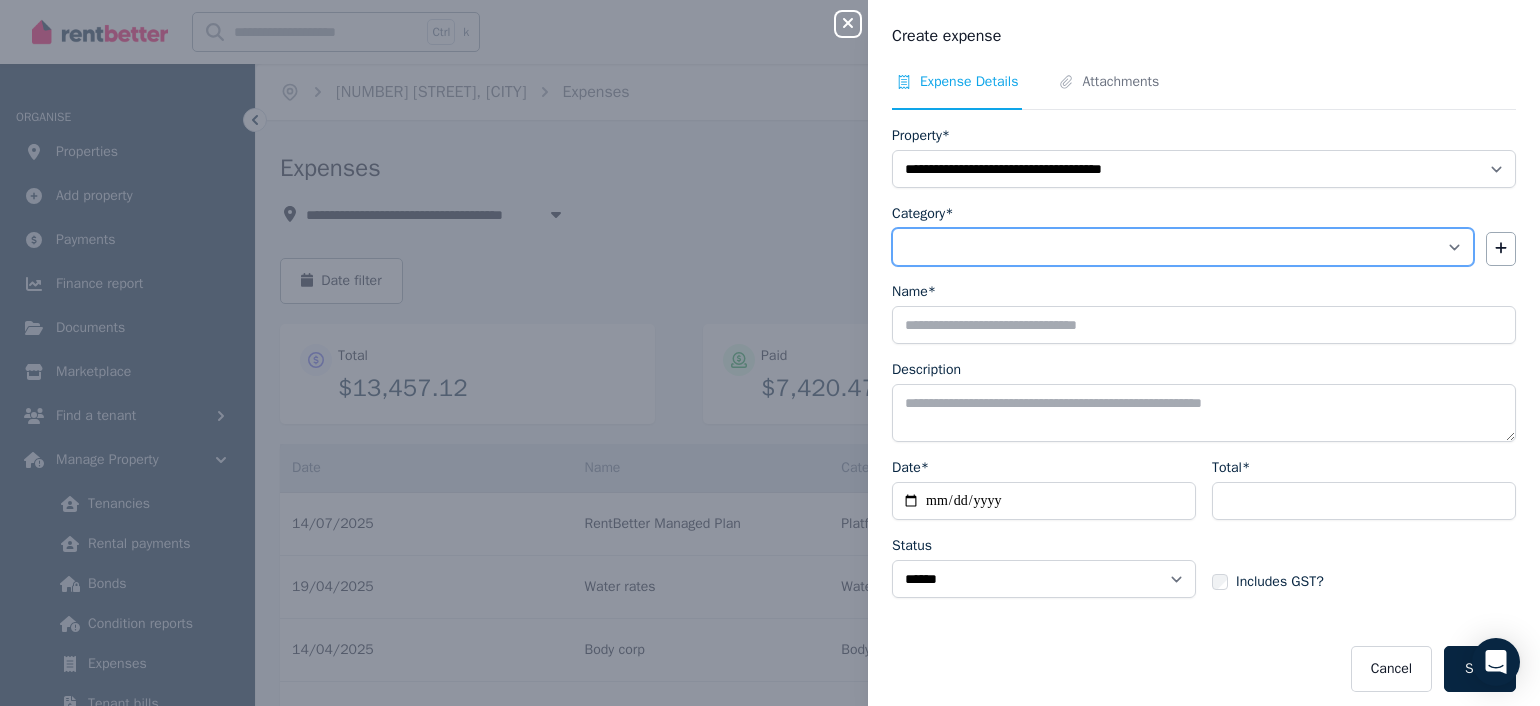 select on "**********" 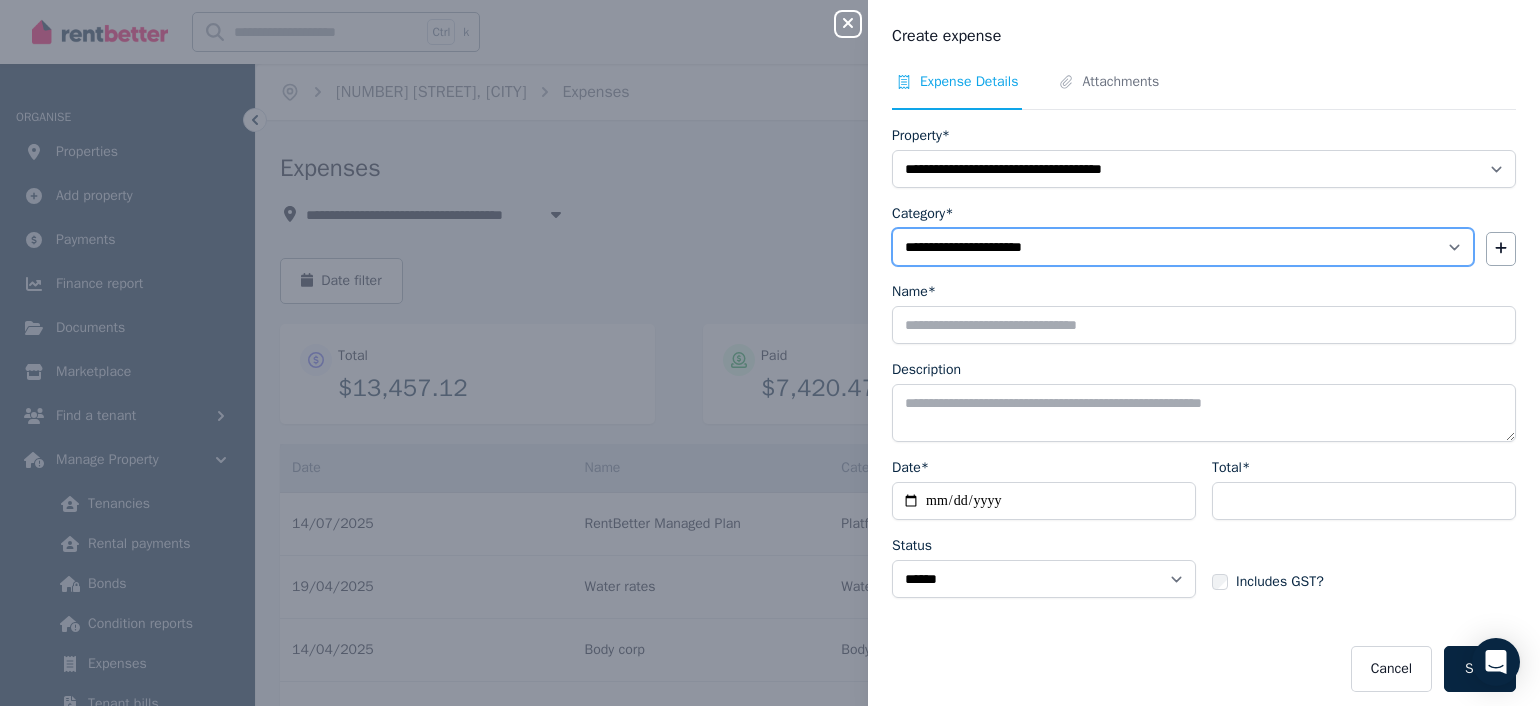 click on "**********" at bounding box center [1183, 247] 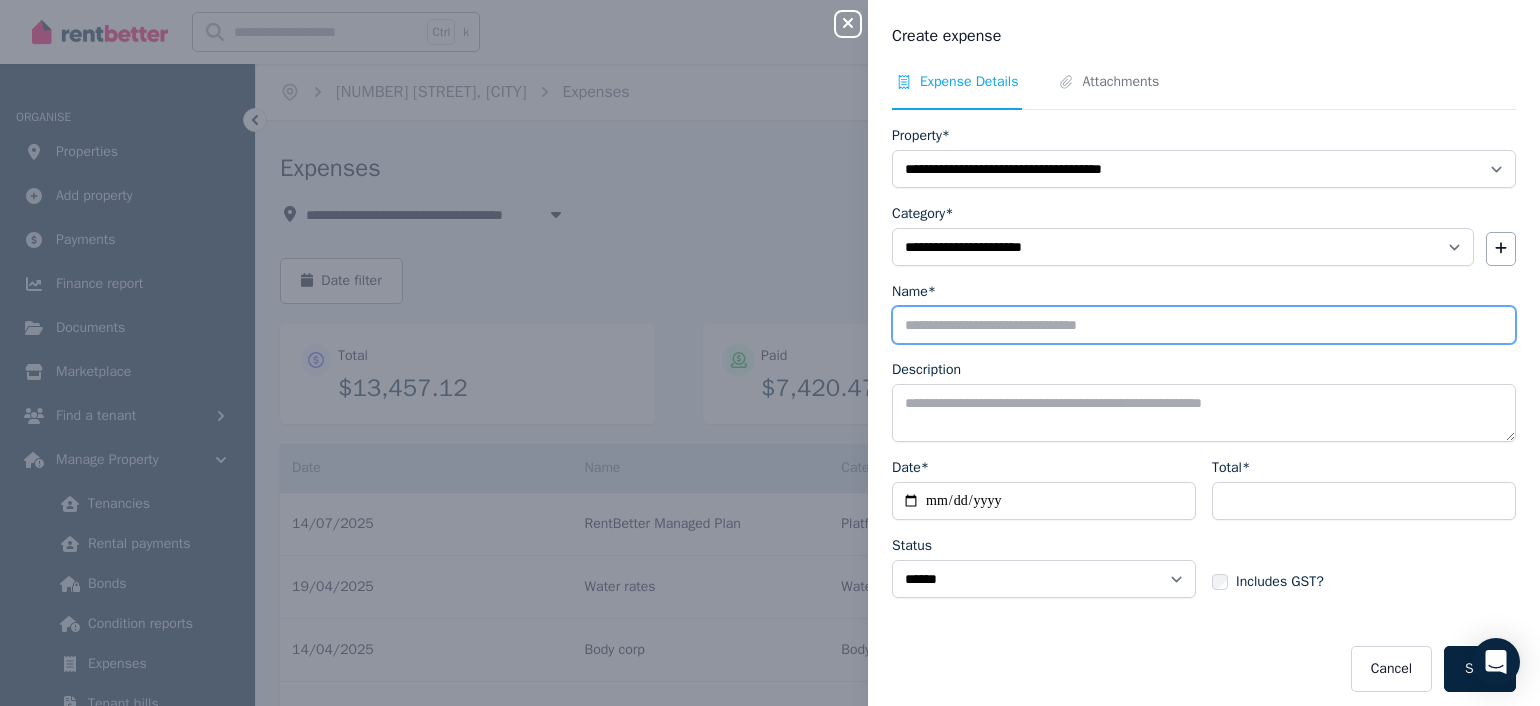 click on "Name*" at bounding box center (1204, 325) 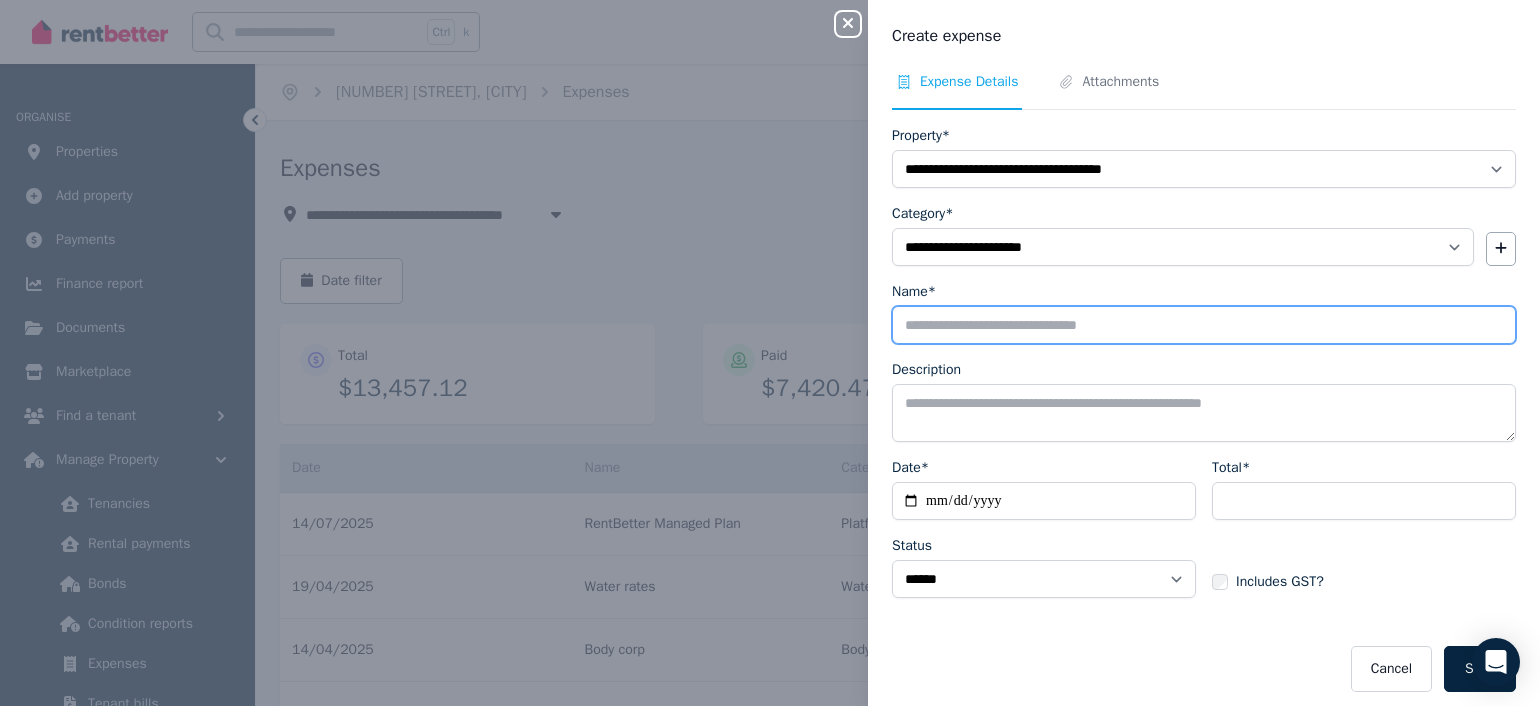 type on "**********" 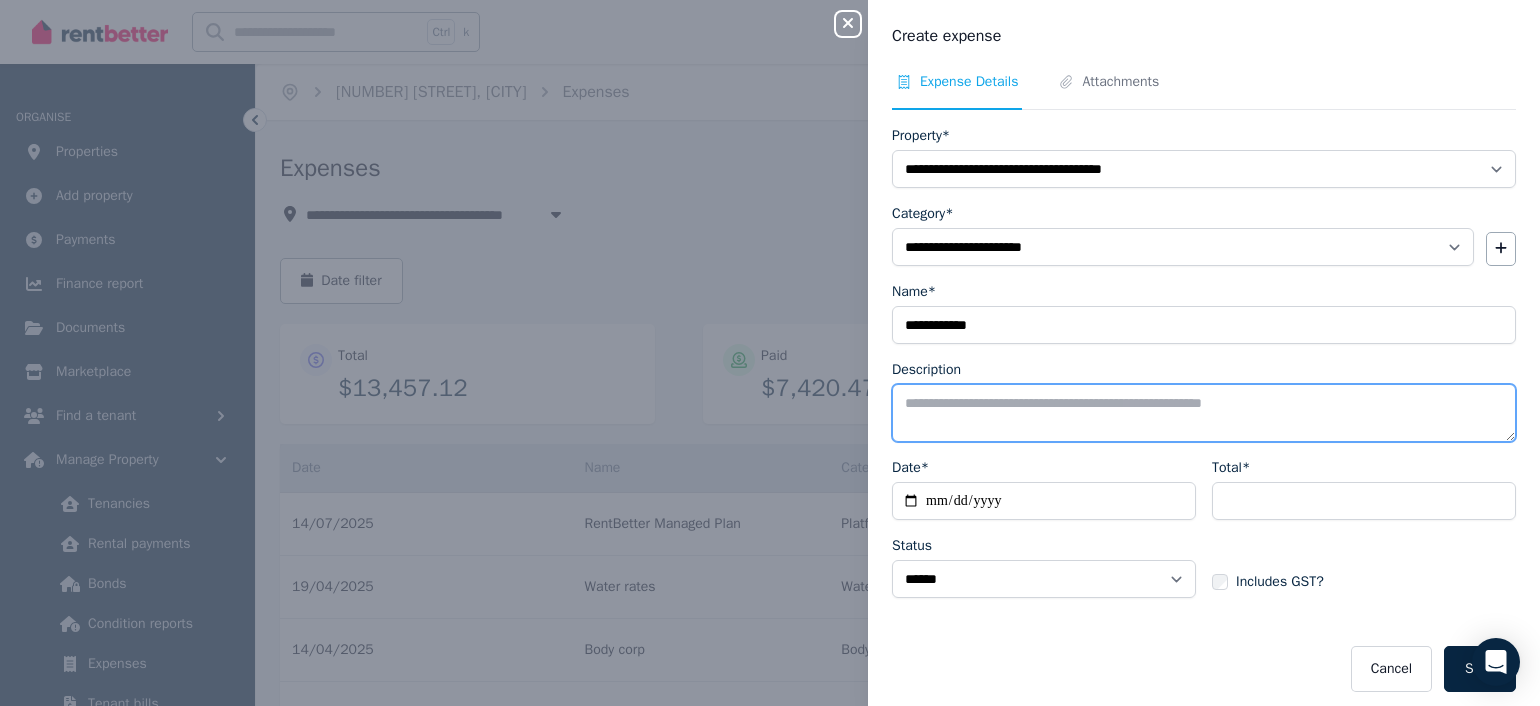 click on "Description" at bounding box center [1204, 413] 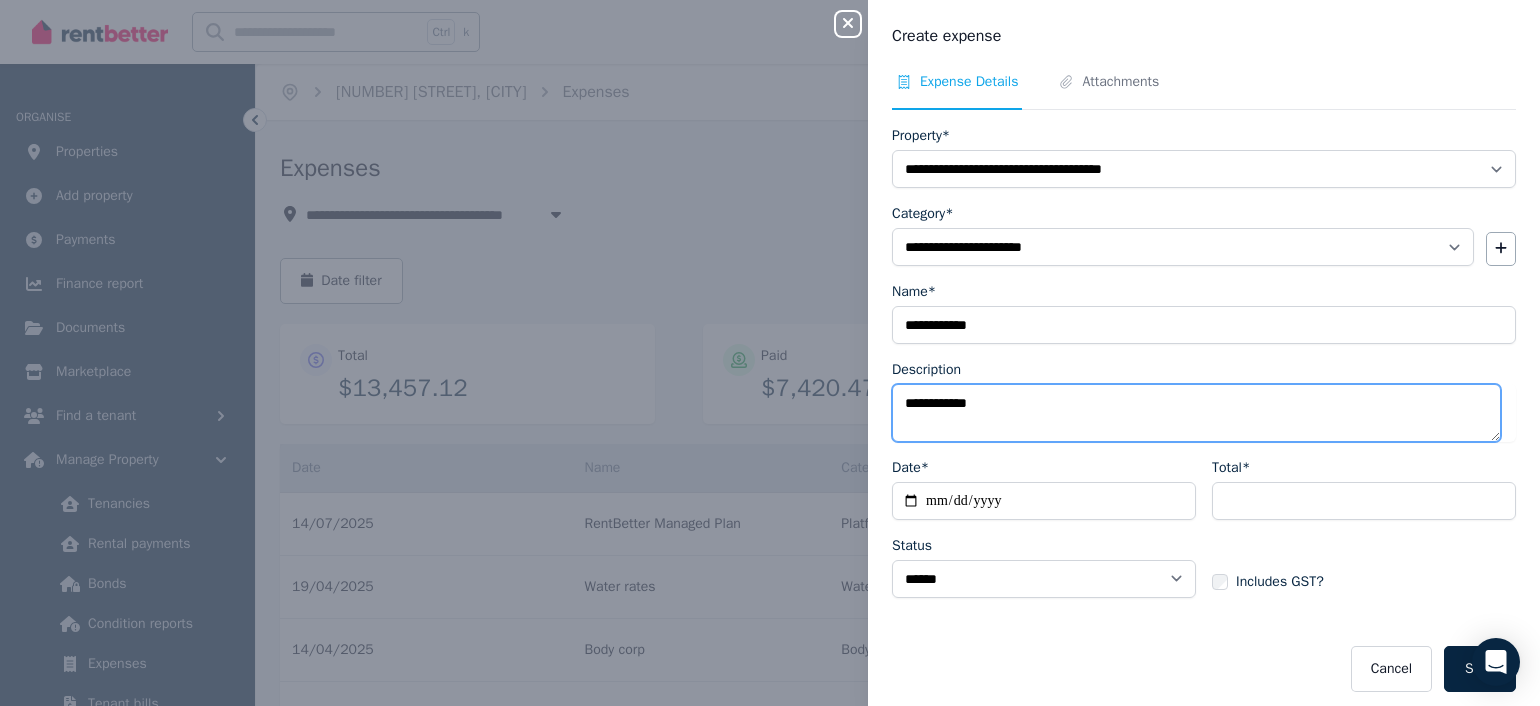 type on "**********" 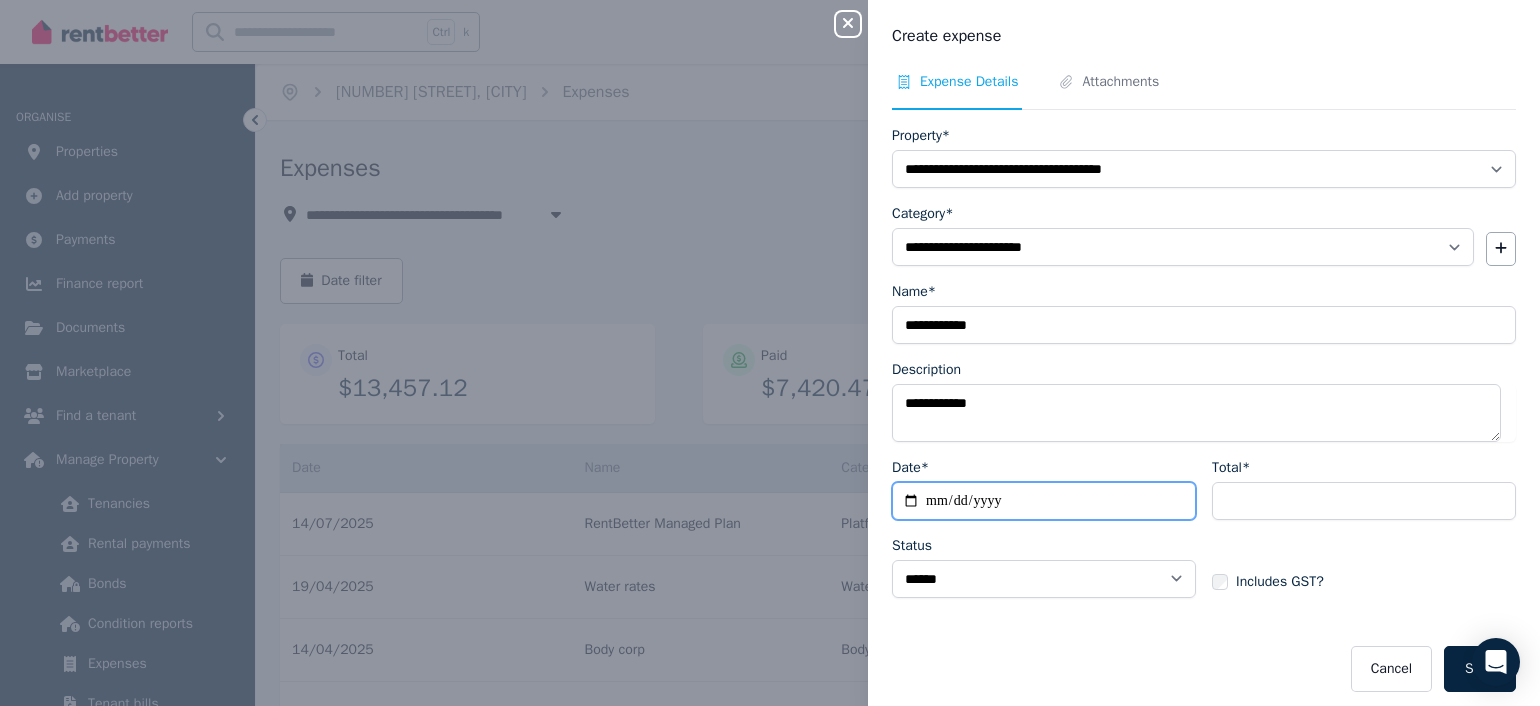 click on "Date*" at bounding box center (1044, 501) 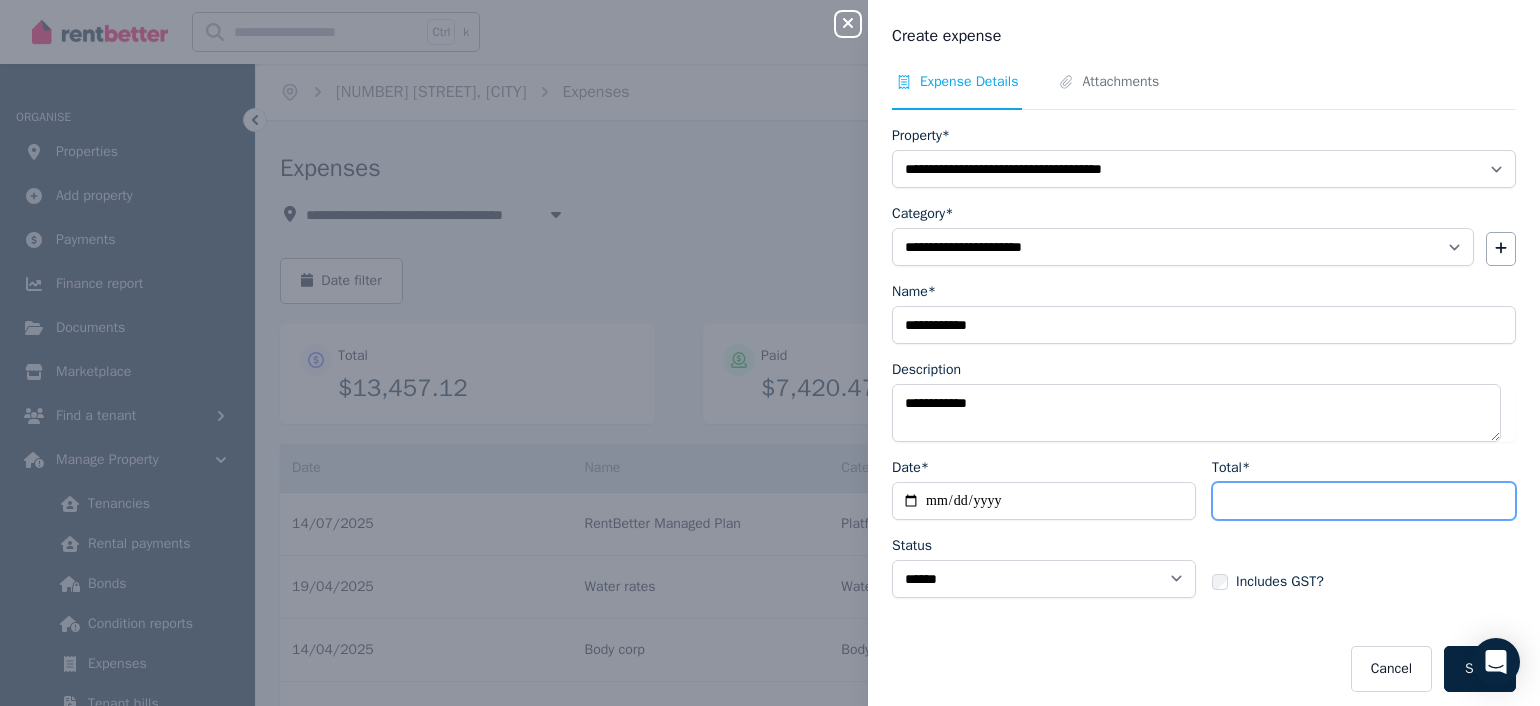 click on "Total*" at bounding box center [1364, 501] 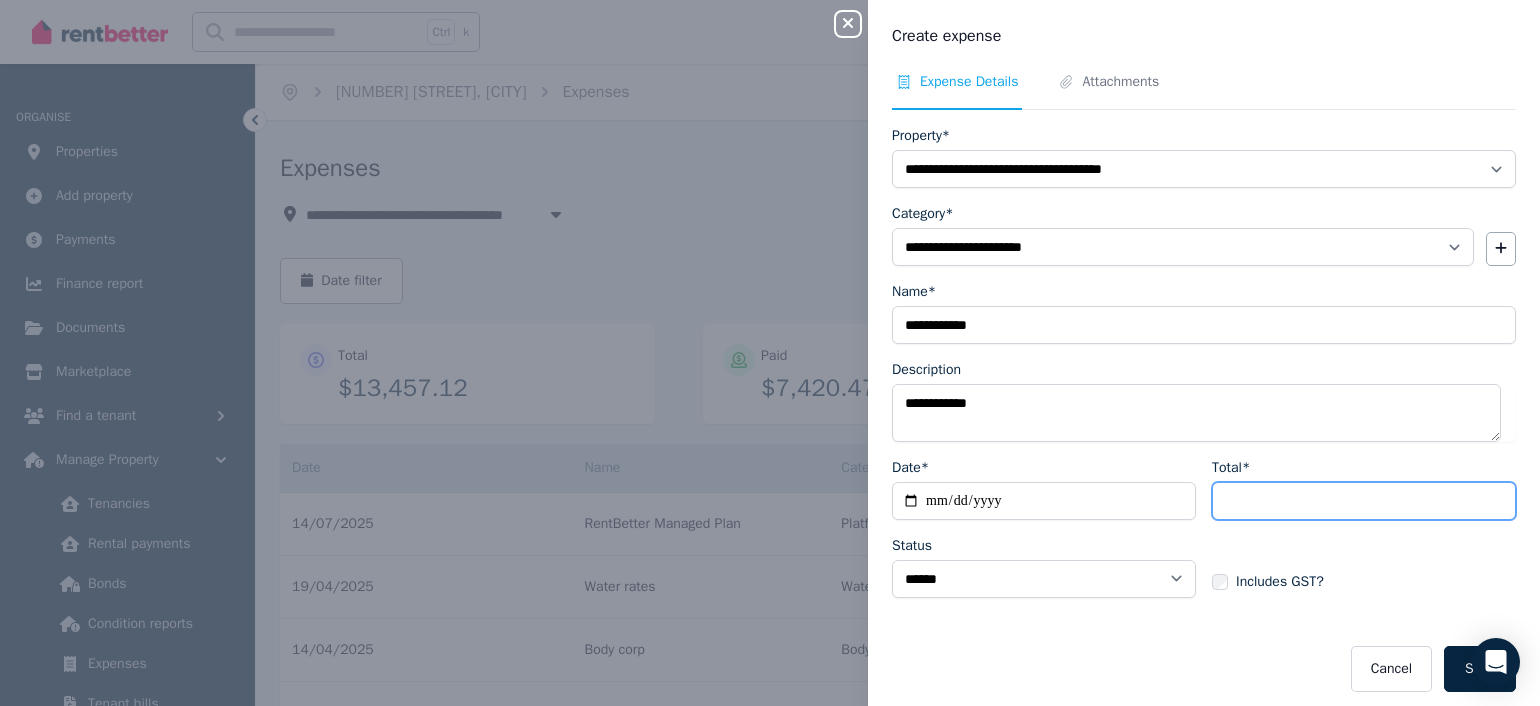 type on "******" 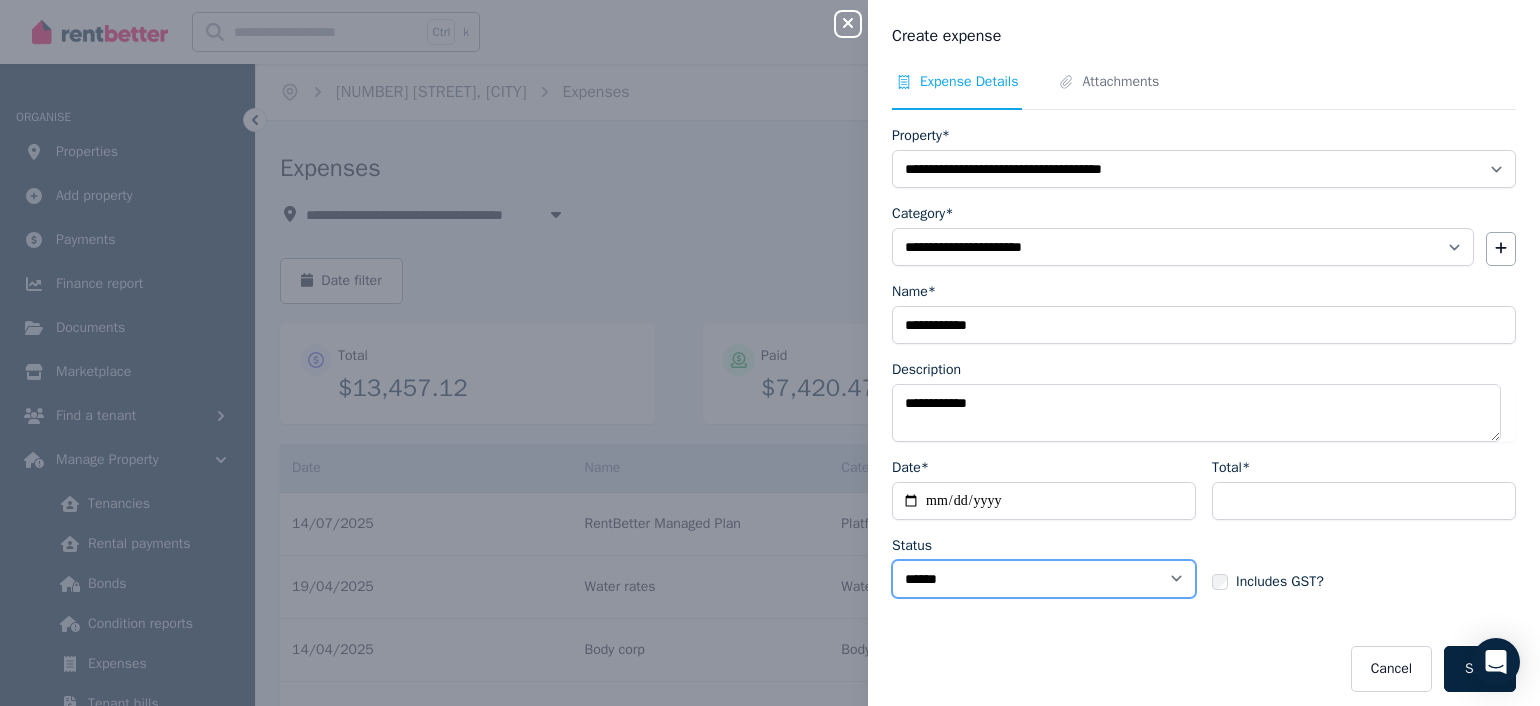 click on "****** ****" at bounding box center [1044, 579] 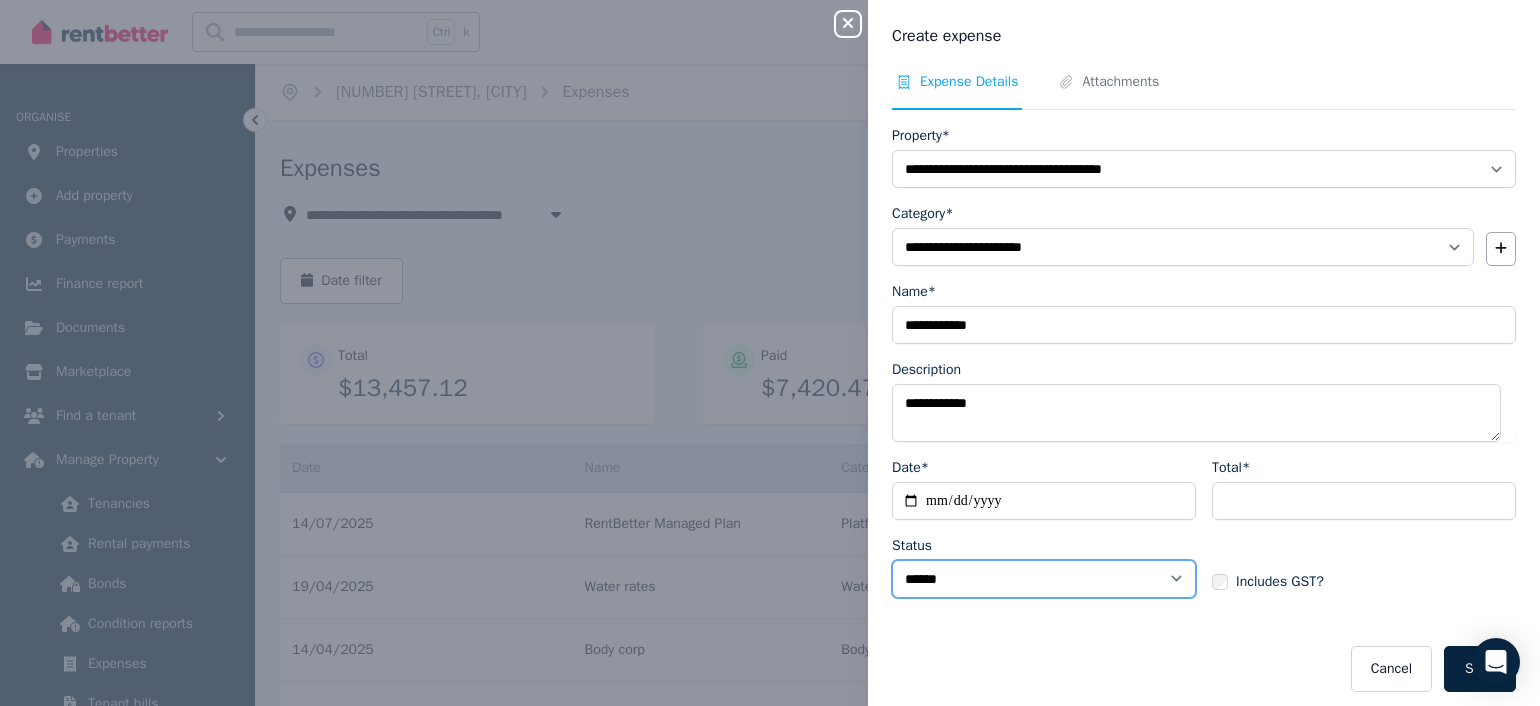 select on "**********" 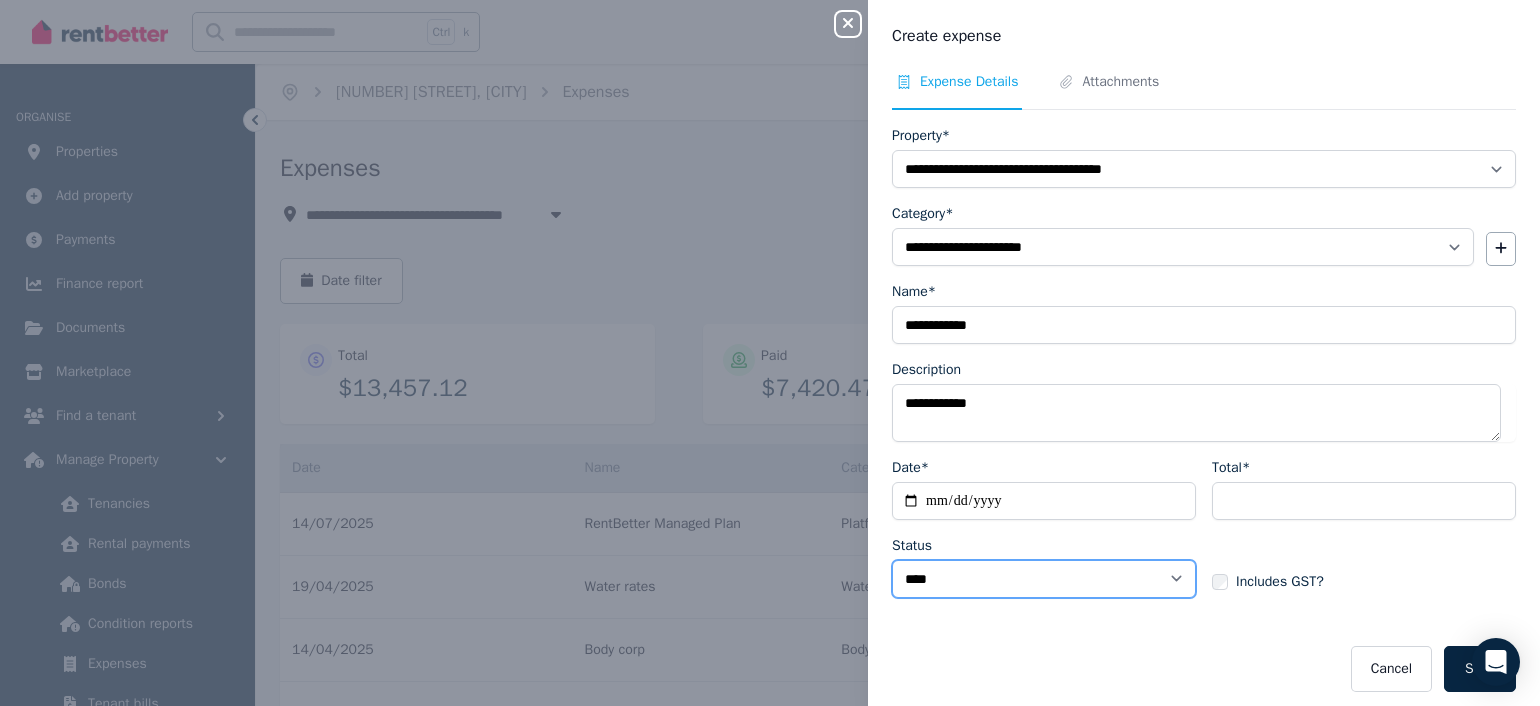 click on "****** ****" at bounding box center [1044, 579] 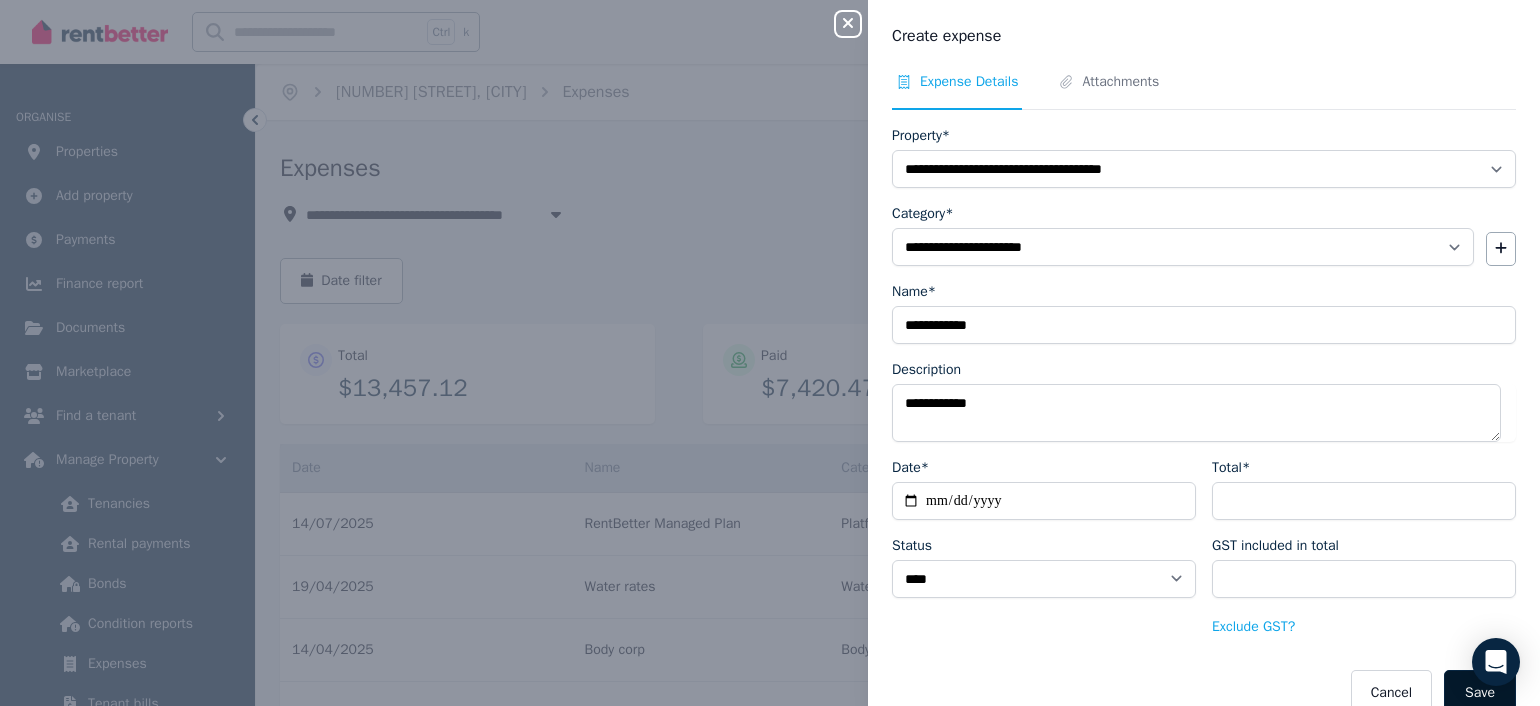 click on "Save" at bounding box center [1480, 693] 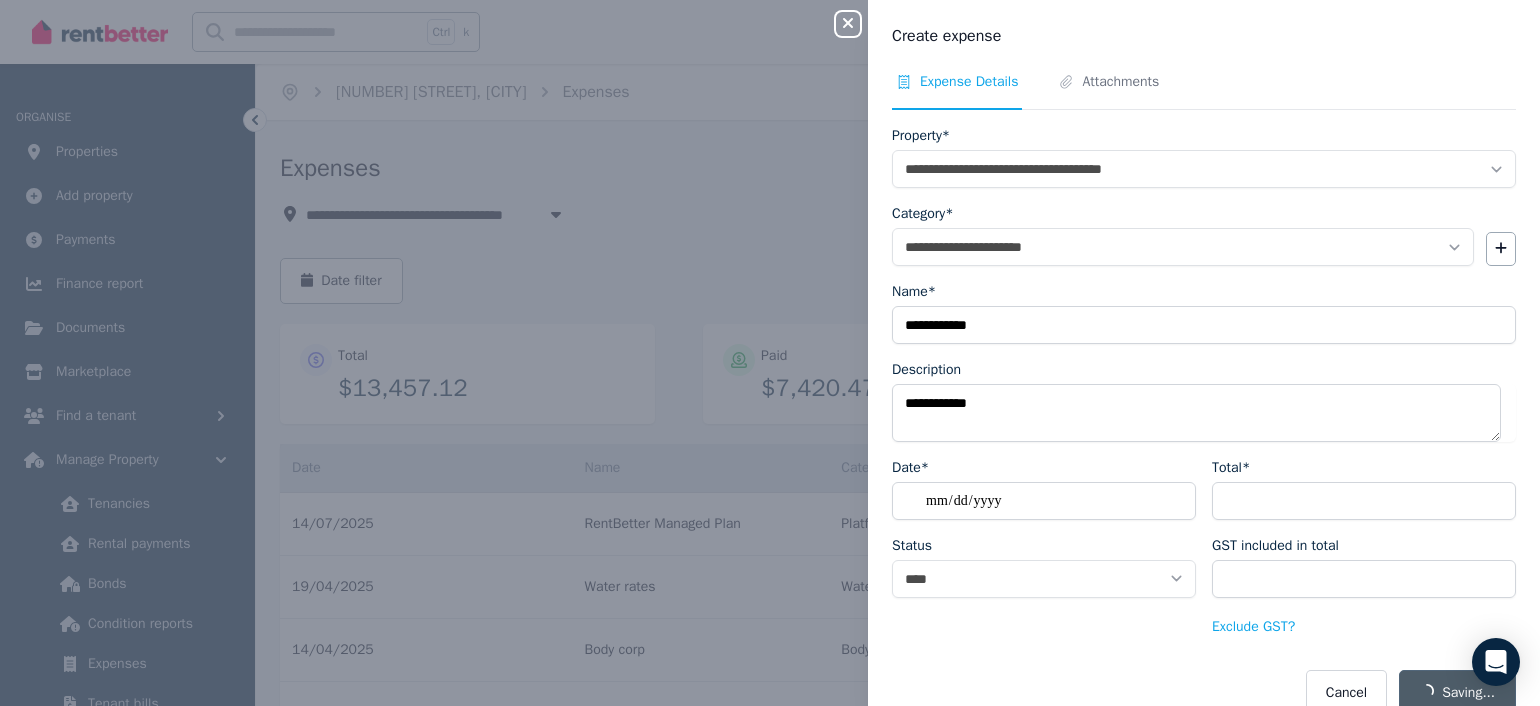 select on "**********" 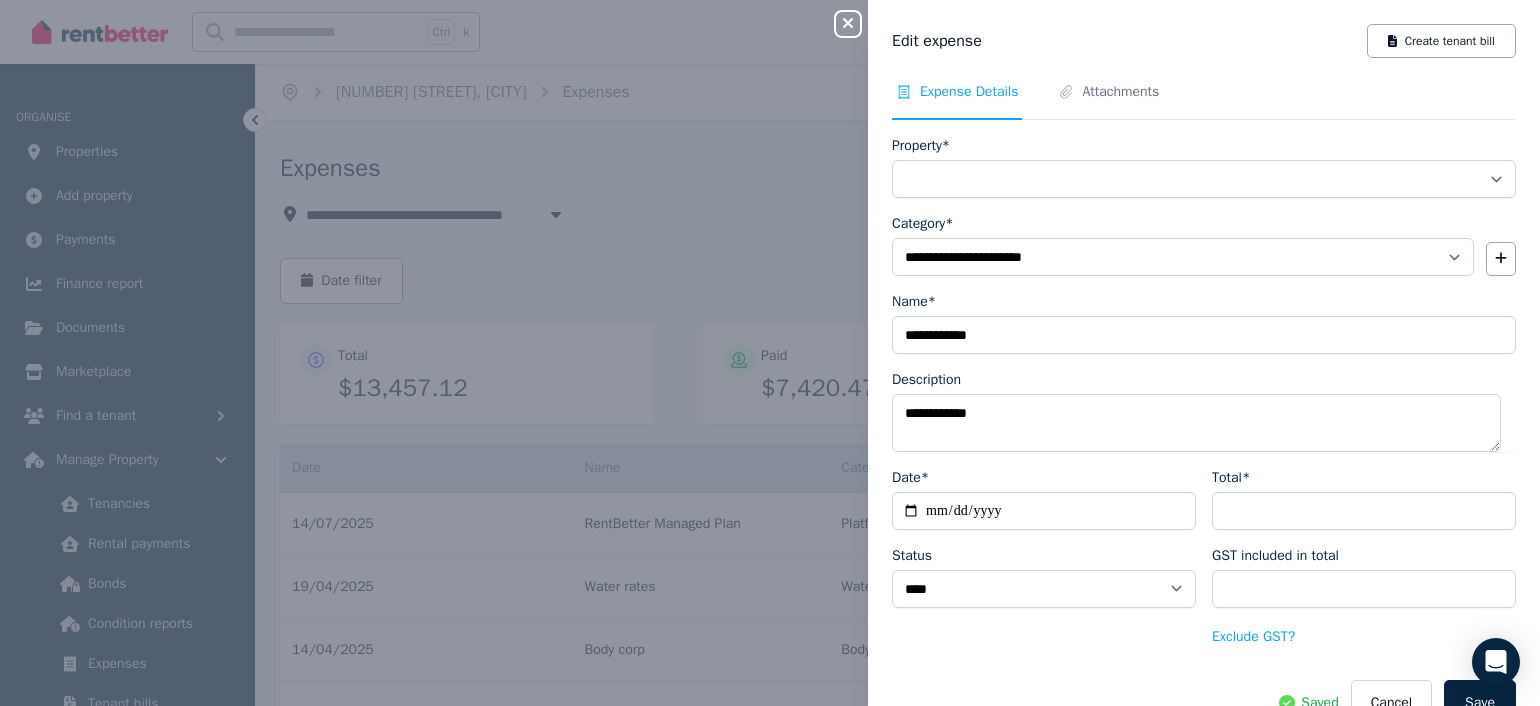 select on "**********" 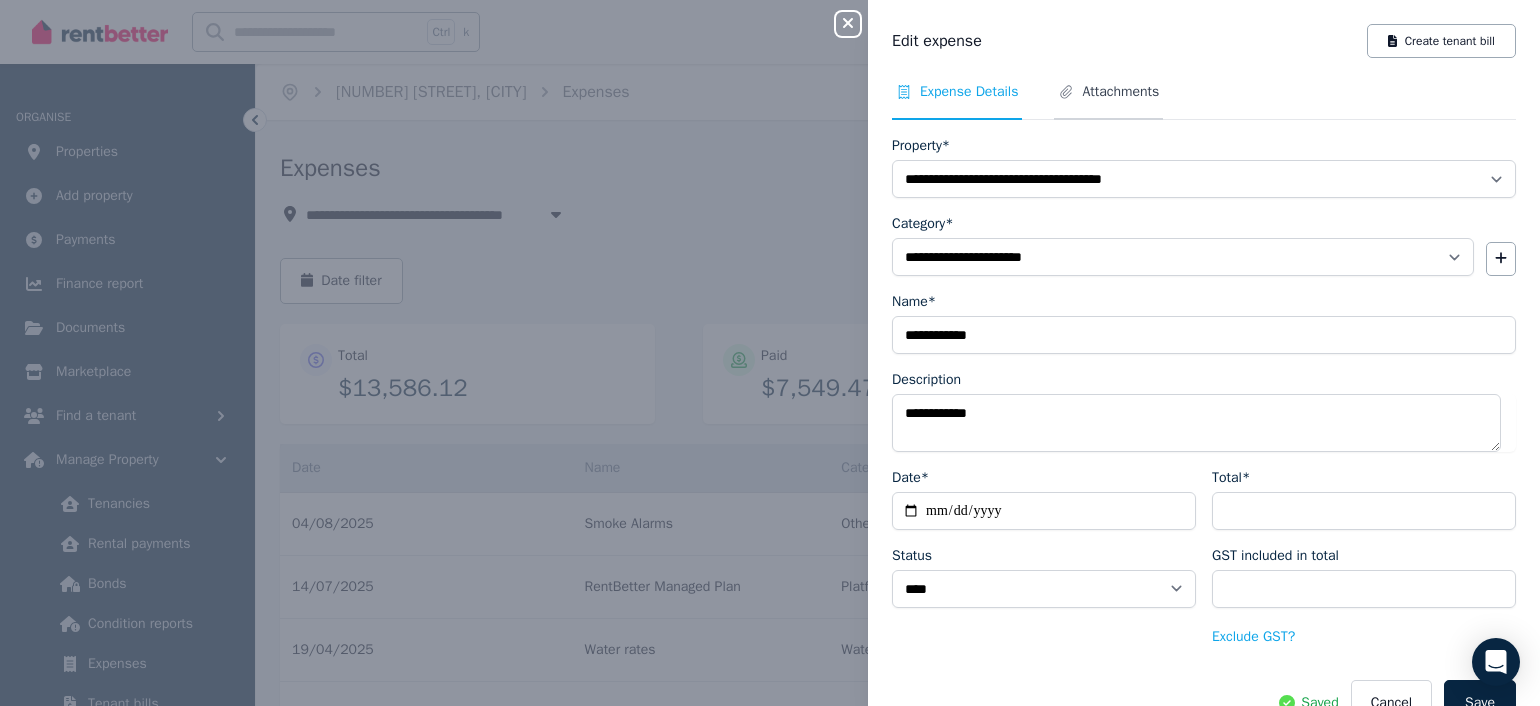 click on "Attachments" at bounding box center (1120, 92) 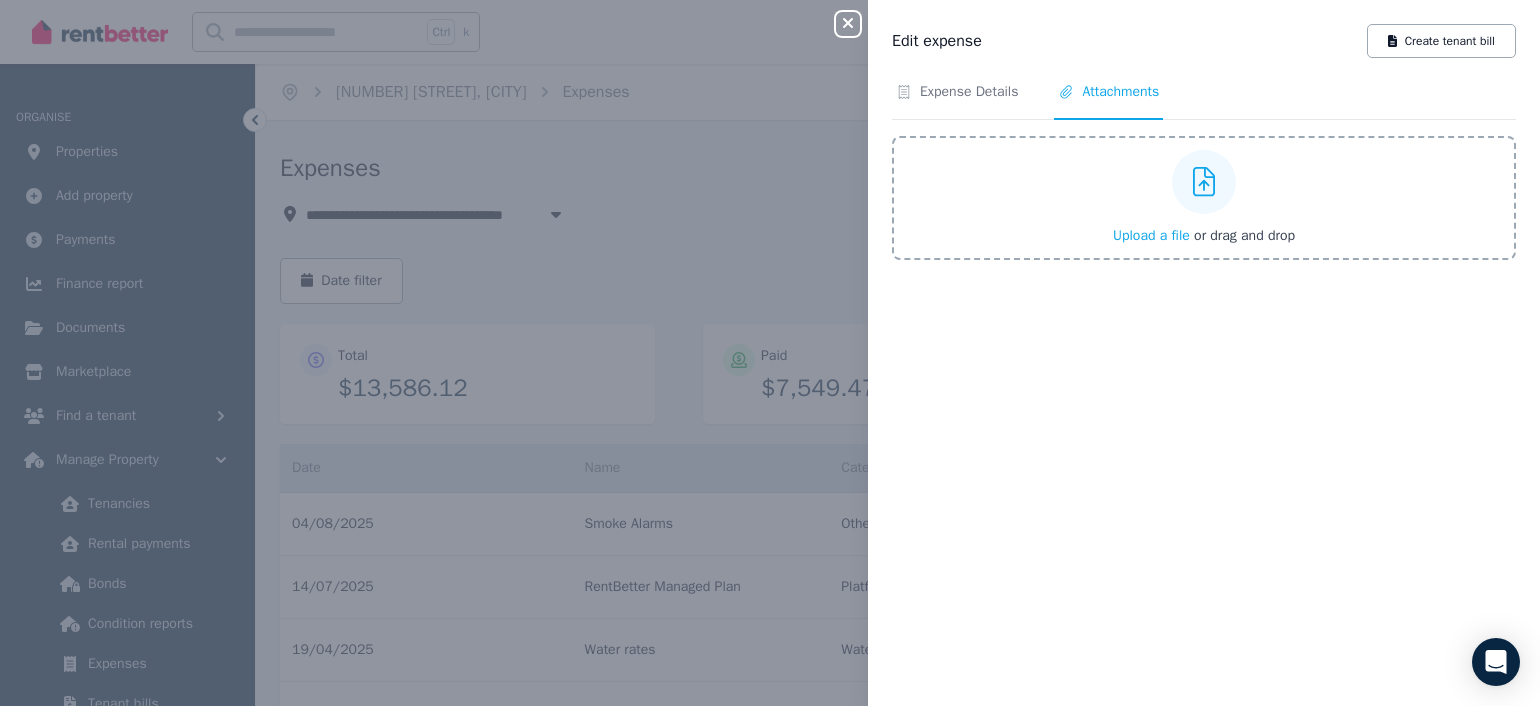 click on "Upload a file" at bounding box center [1151, 235] 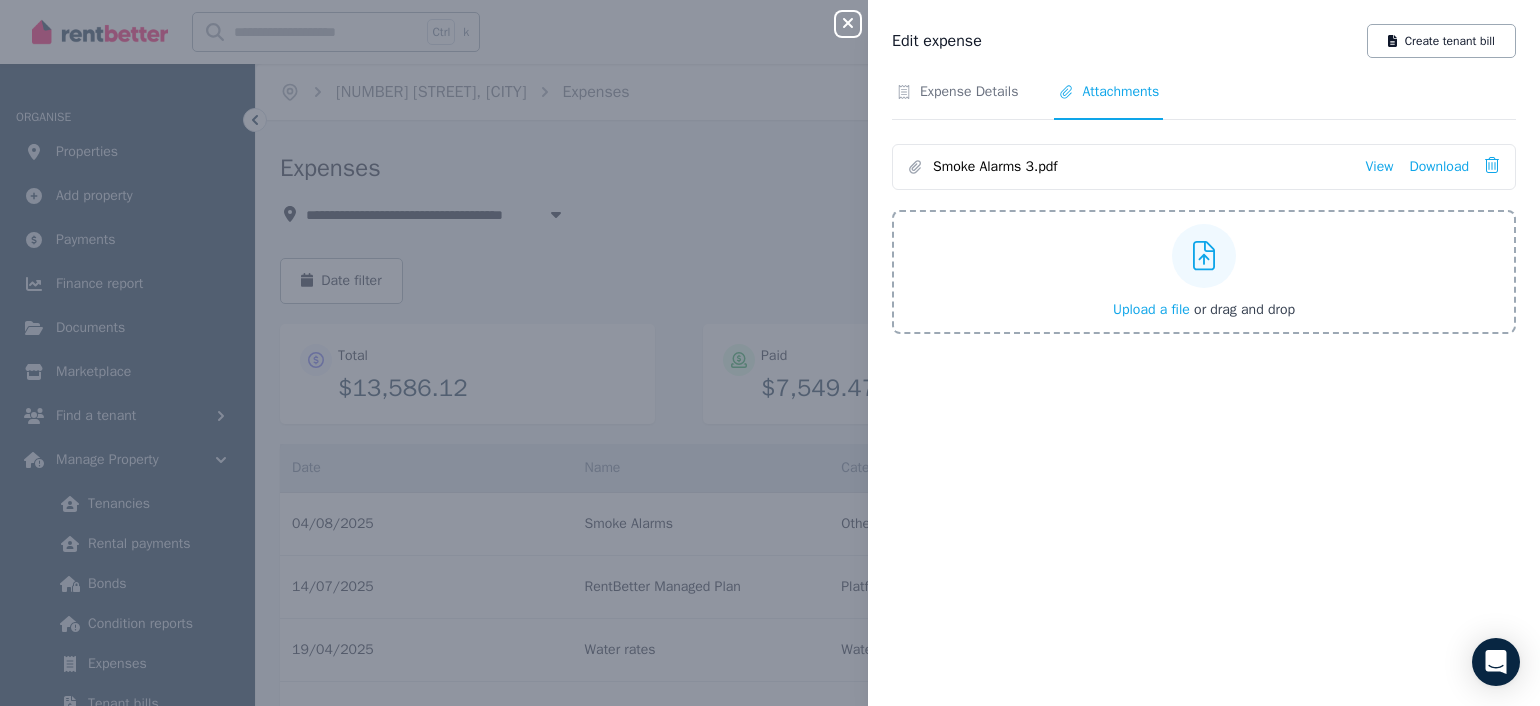 click 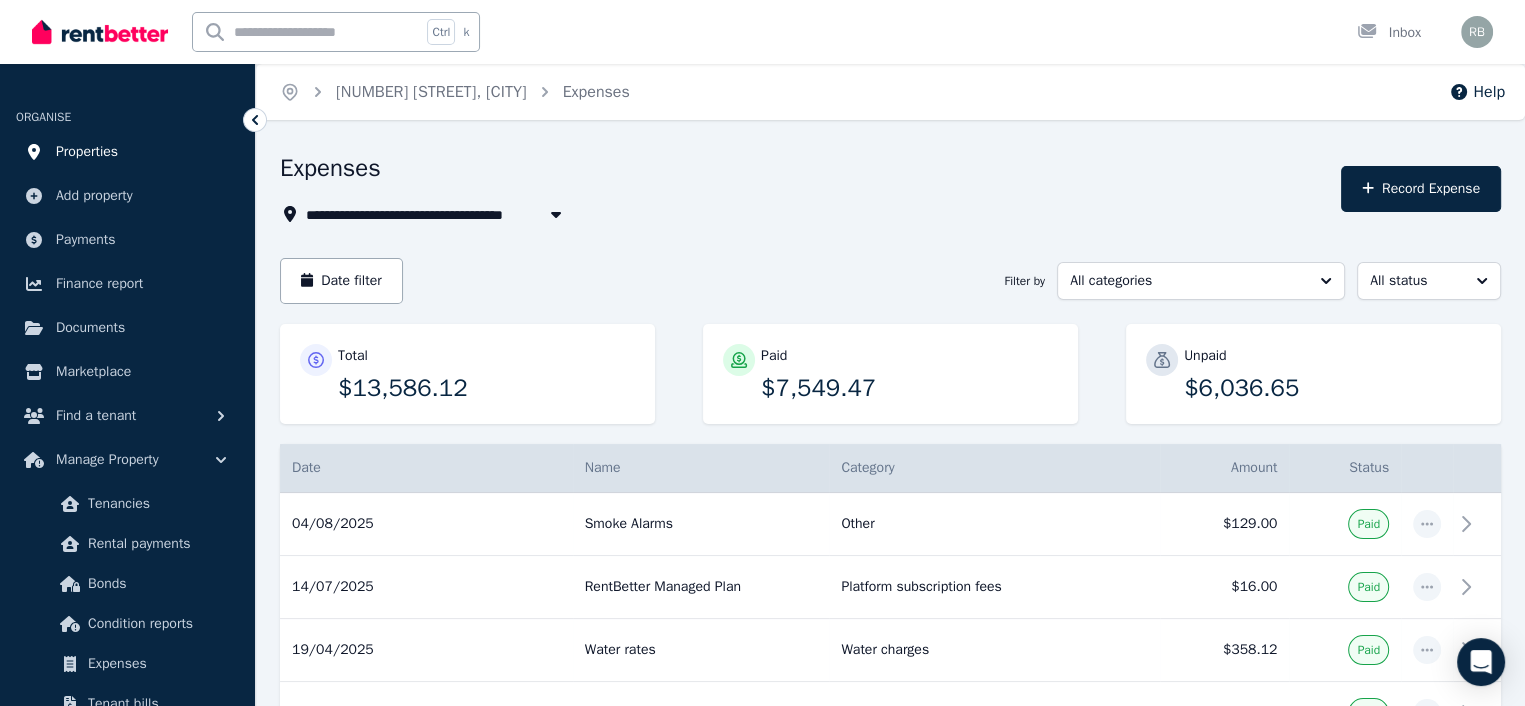 click on "Properties" at bounding box center (87, 152) 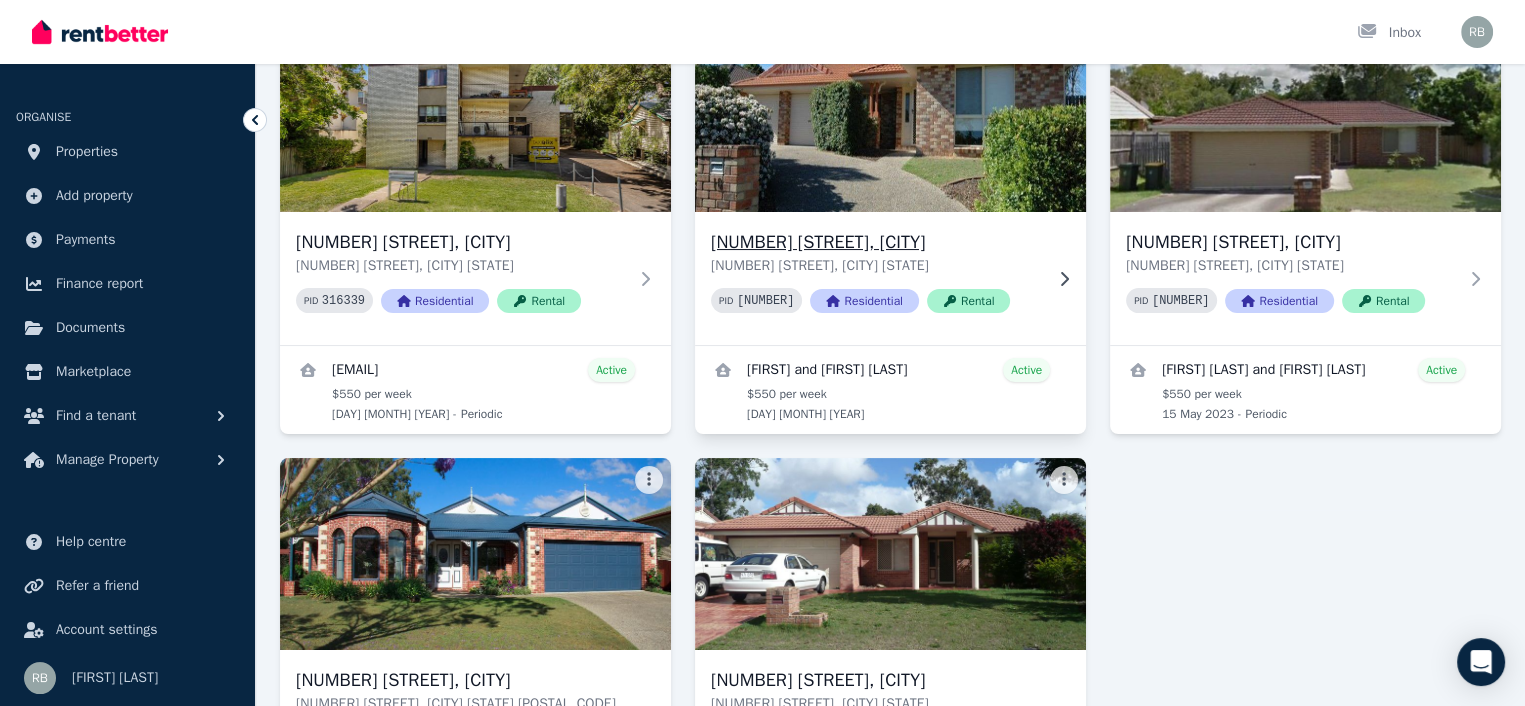 scroll, scrollTop: 400, scrollLeft: 0, axis: vertical 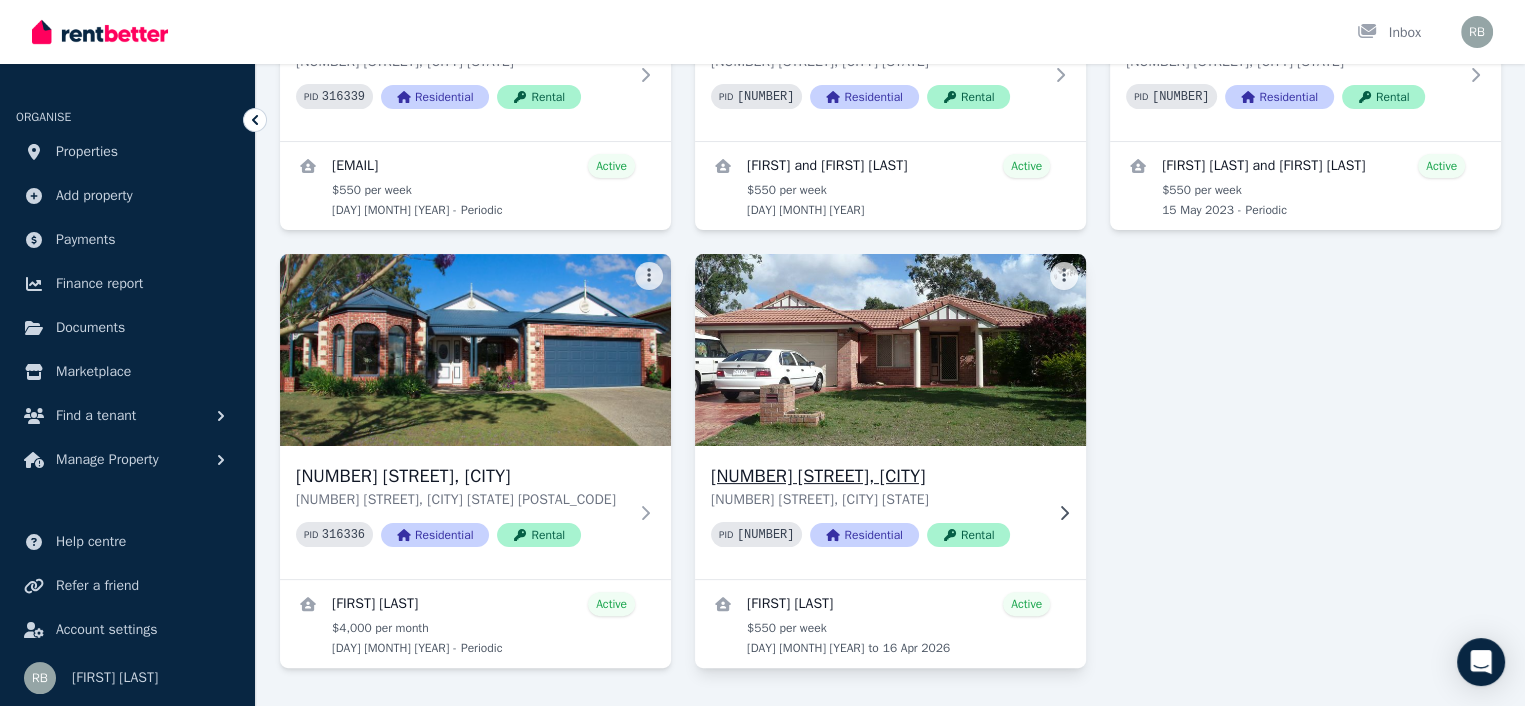 click at bounding box center (890, 350) 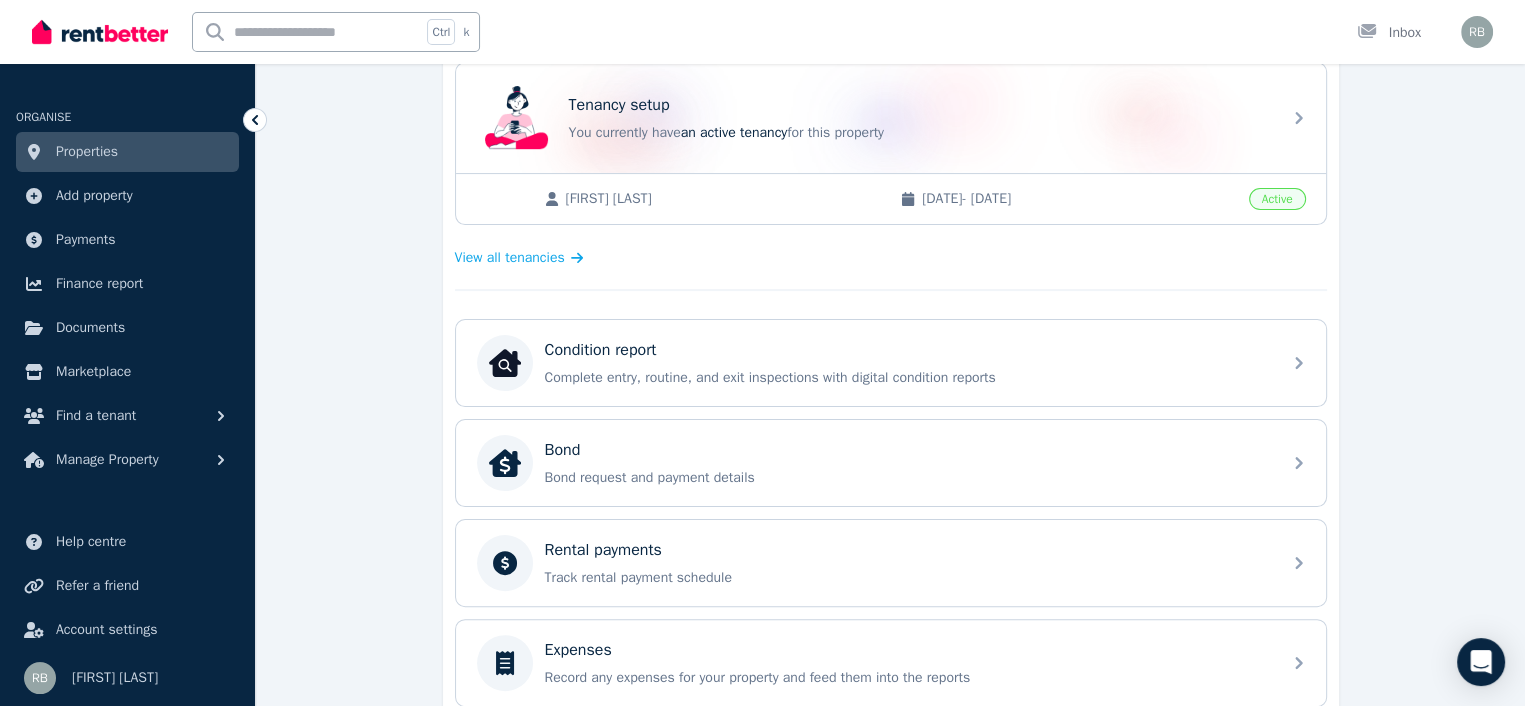 scroll, scrollTop: 500, scrollLeft: 0, axis: vertical 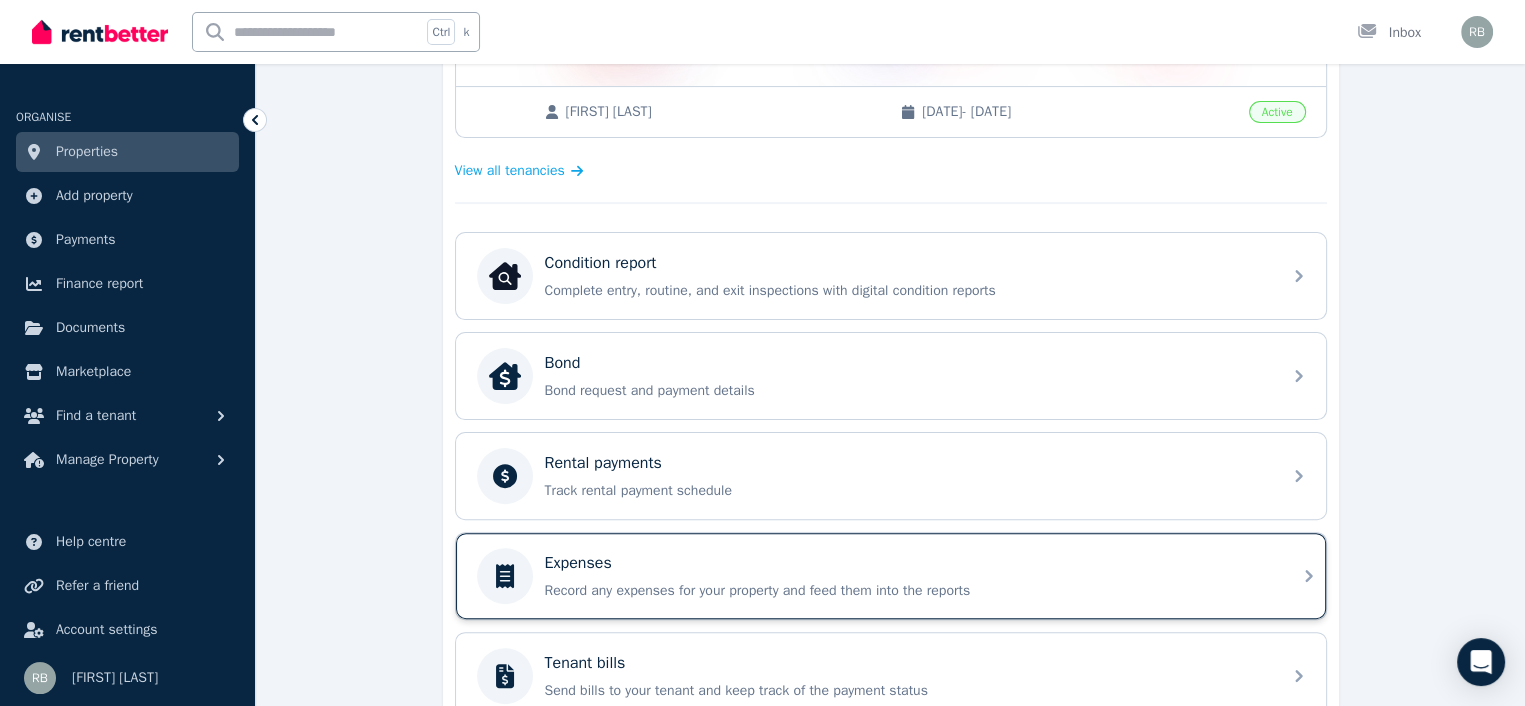 click on "Expenses" at bounding box center (578, 563) 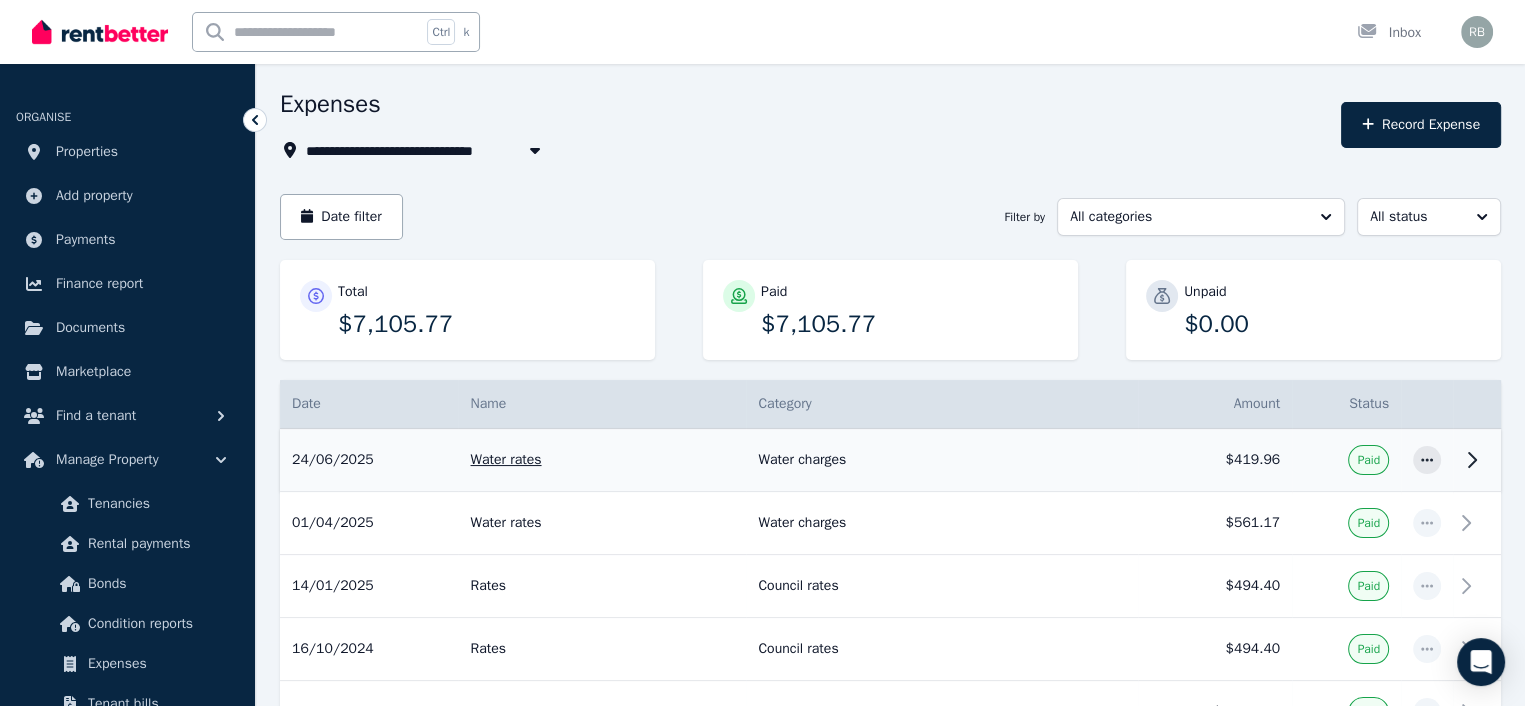 scroll, scrollTop: 0, scrollLeft: 0, axis: both 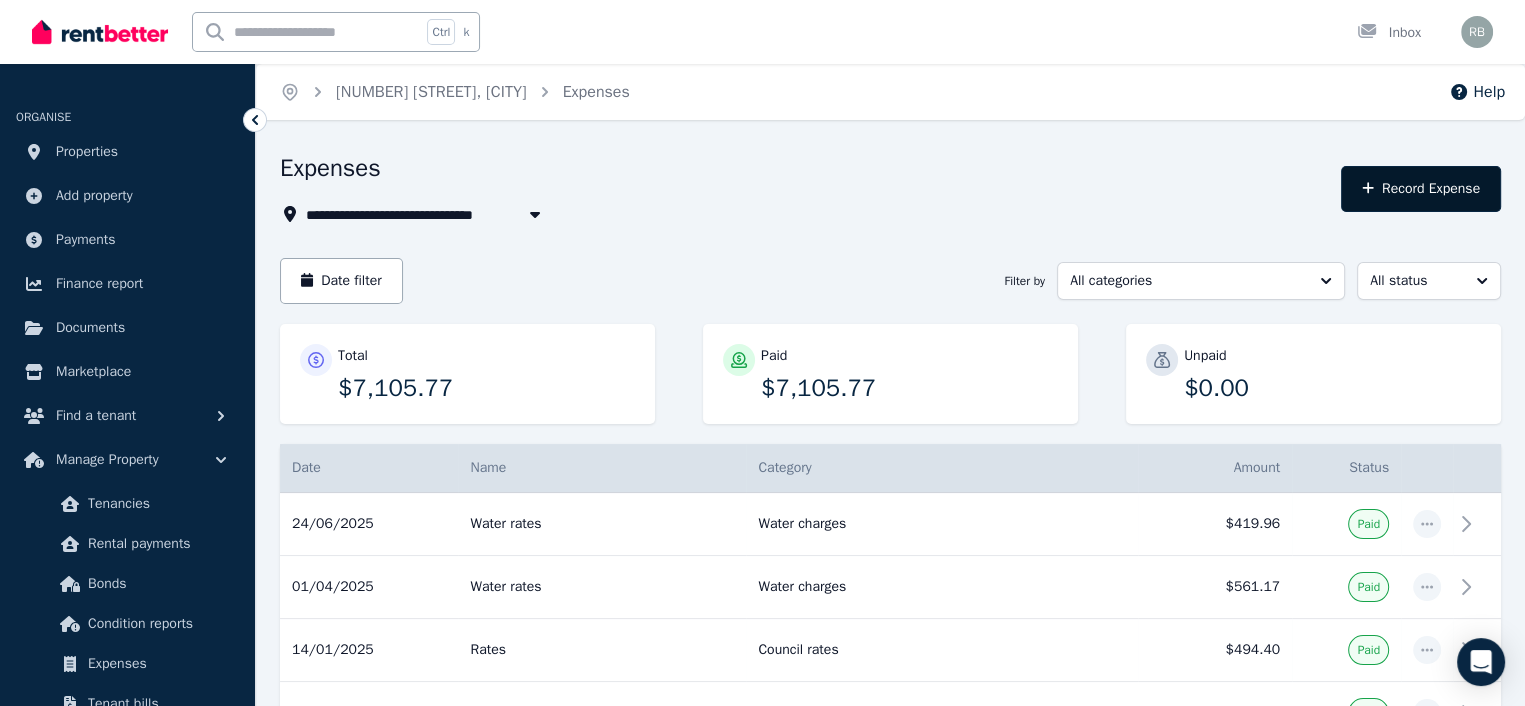 click on "Record Expense" at bounding box center (1421, 189) 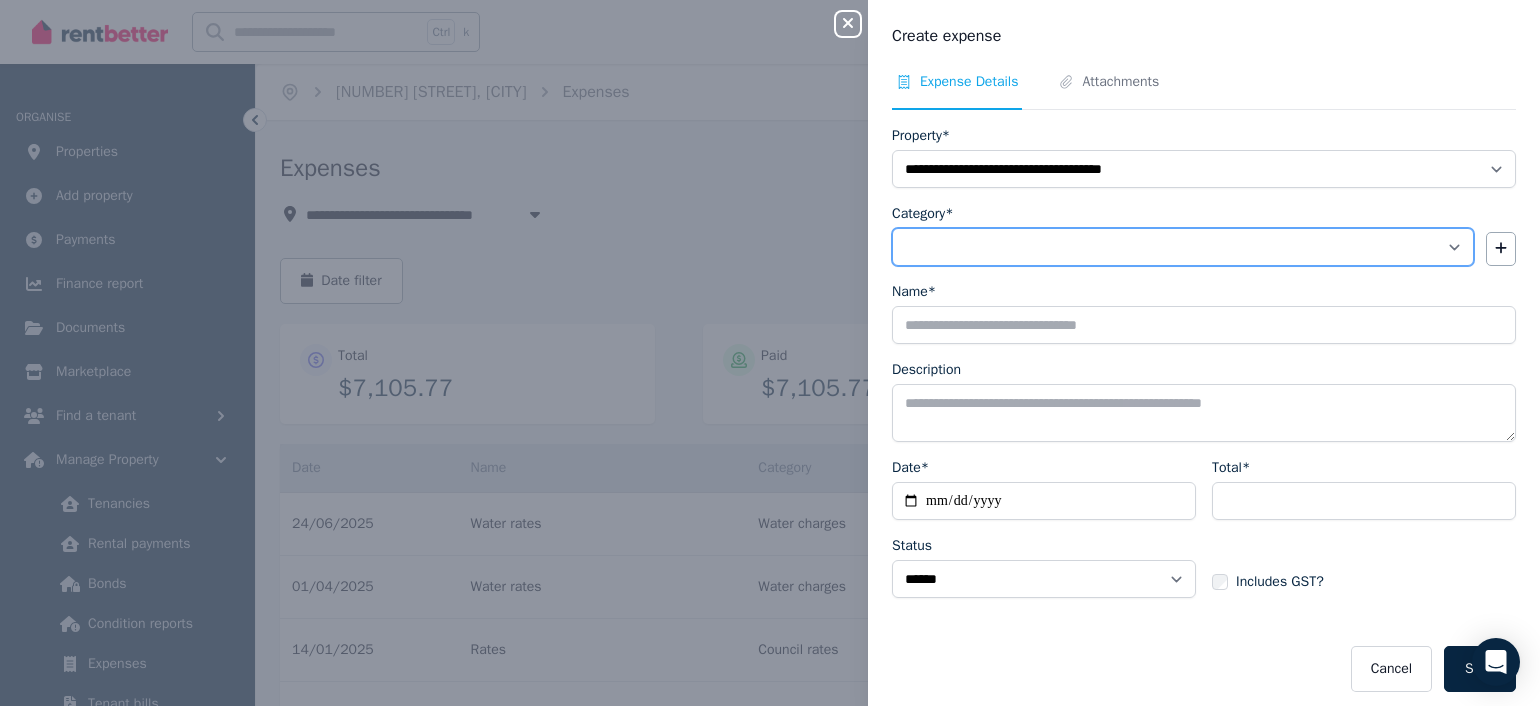 click on "**********" at bounding box center (1183, 247) 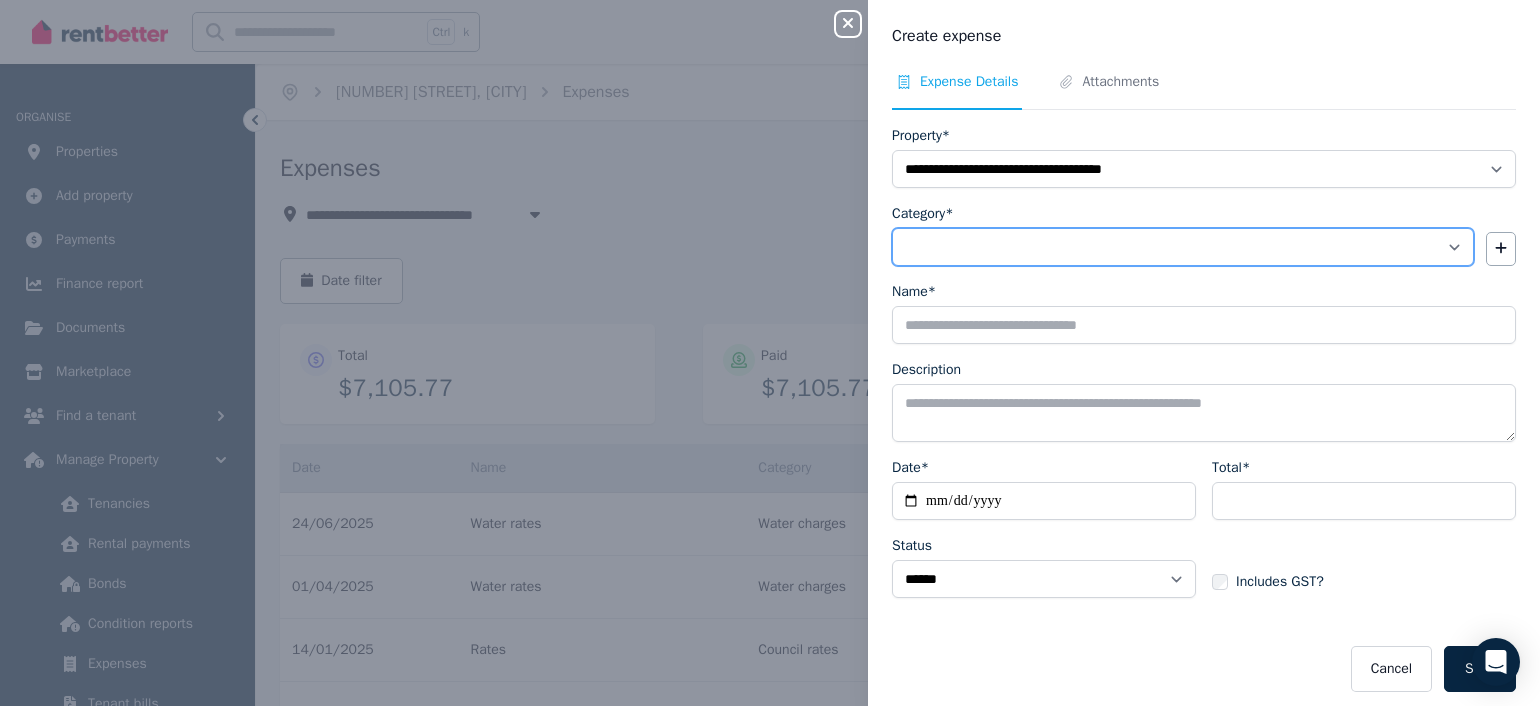 select on "**********" 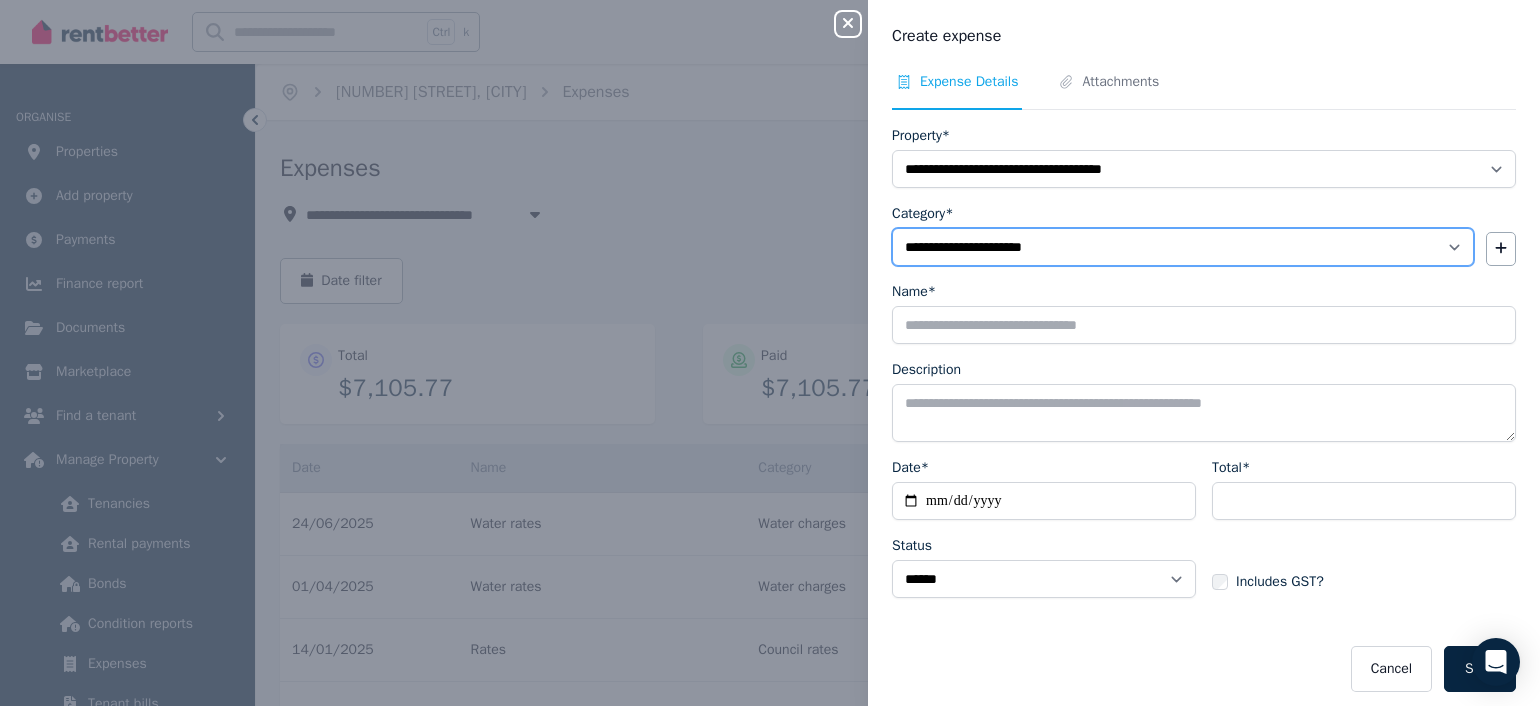click on "**********" at bounding box center [1183, 247] 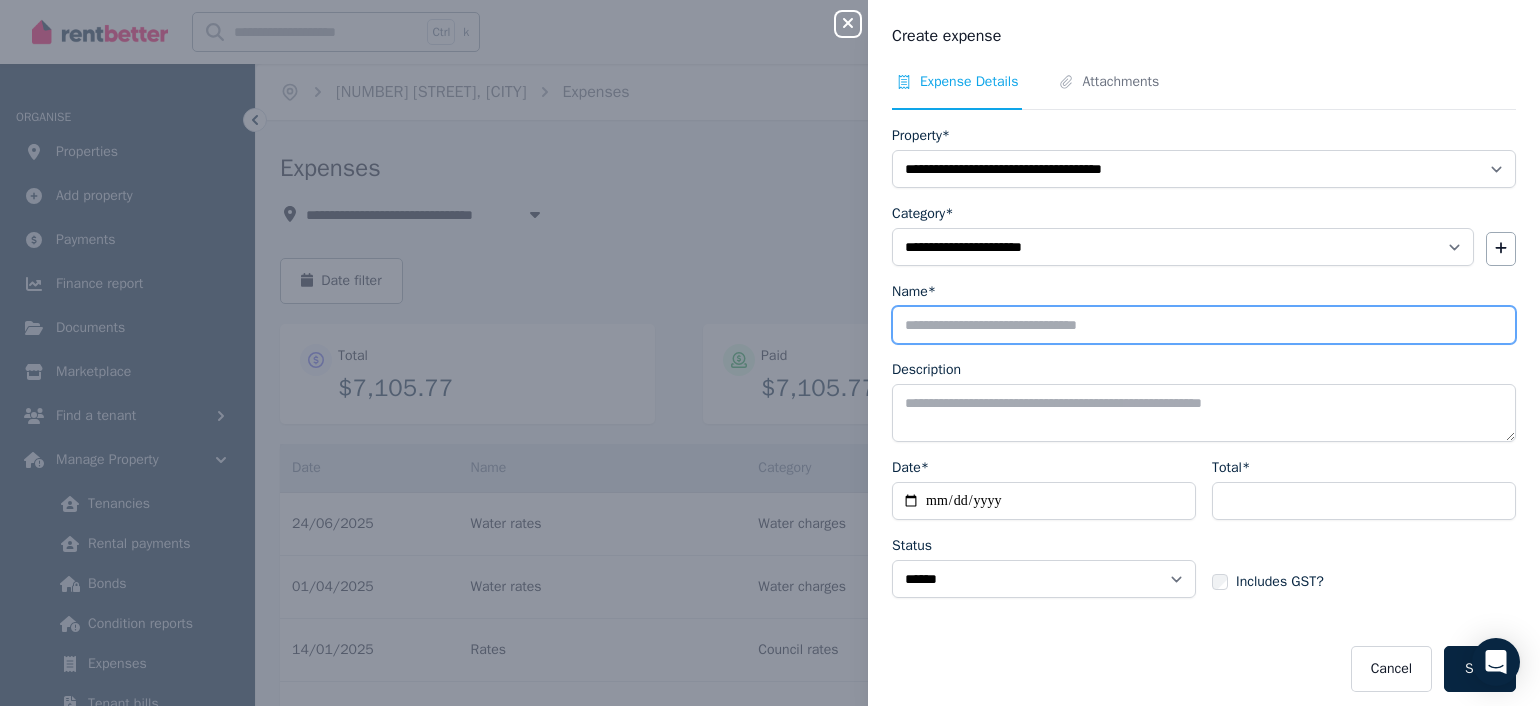 click on "Name*" at bounding box center [1204, 325] 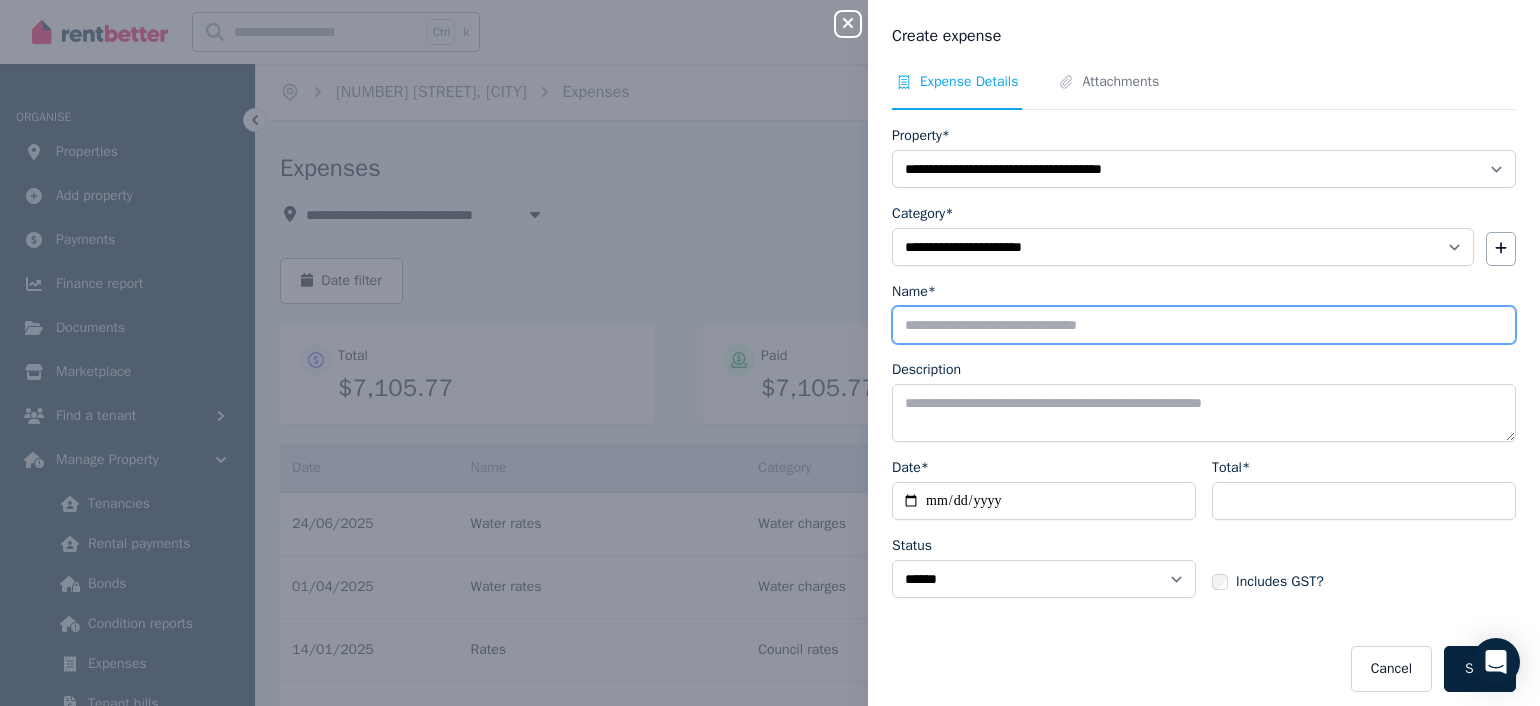 type on "**********" 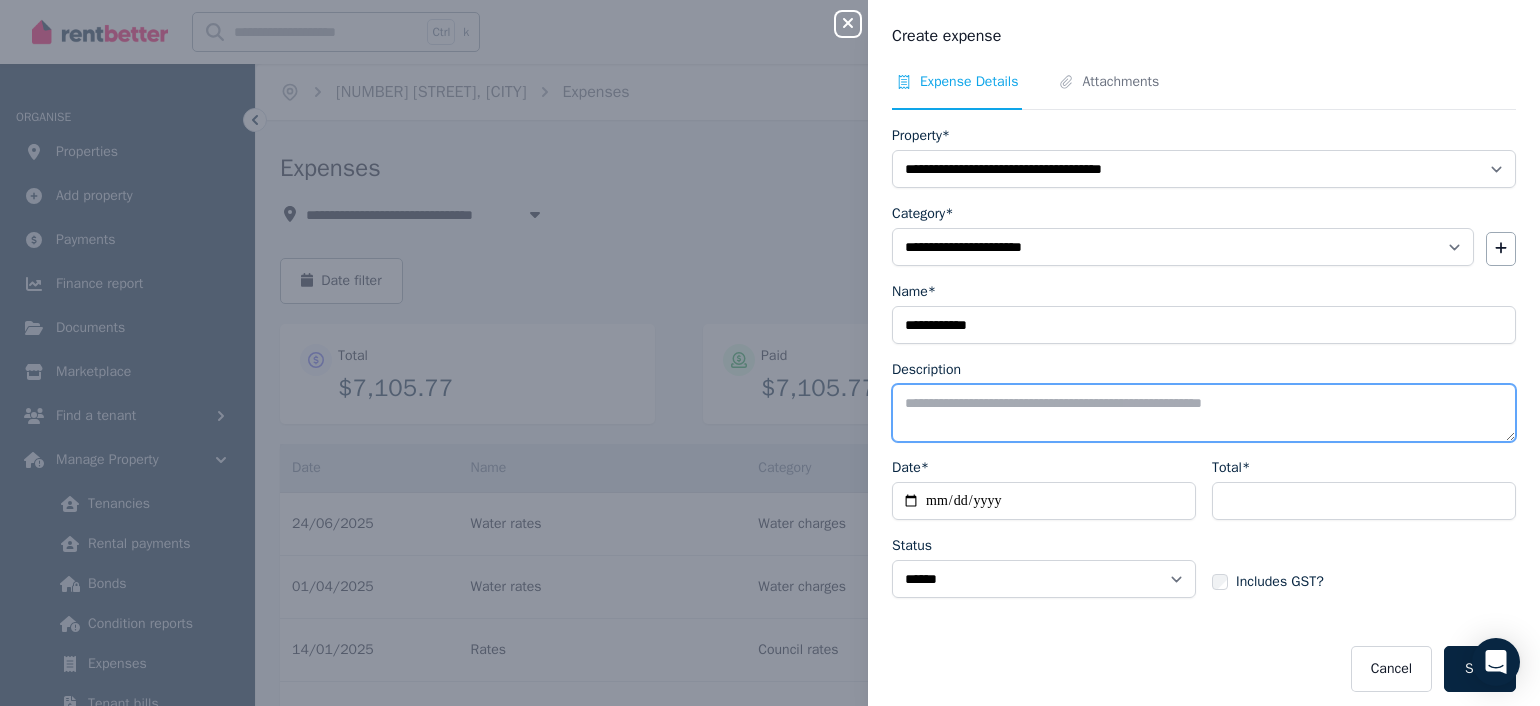 click on "Description" at bounding box center [1204, 413] 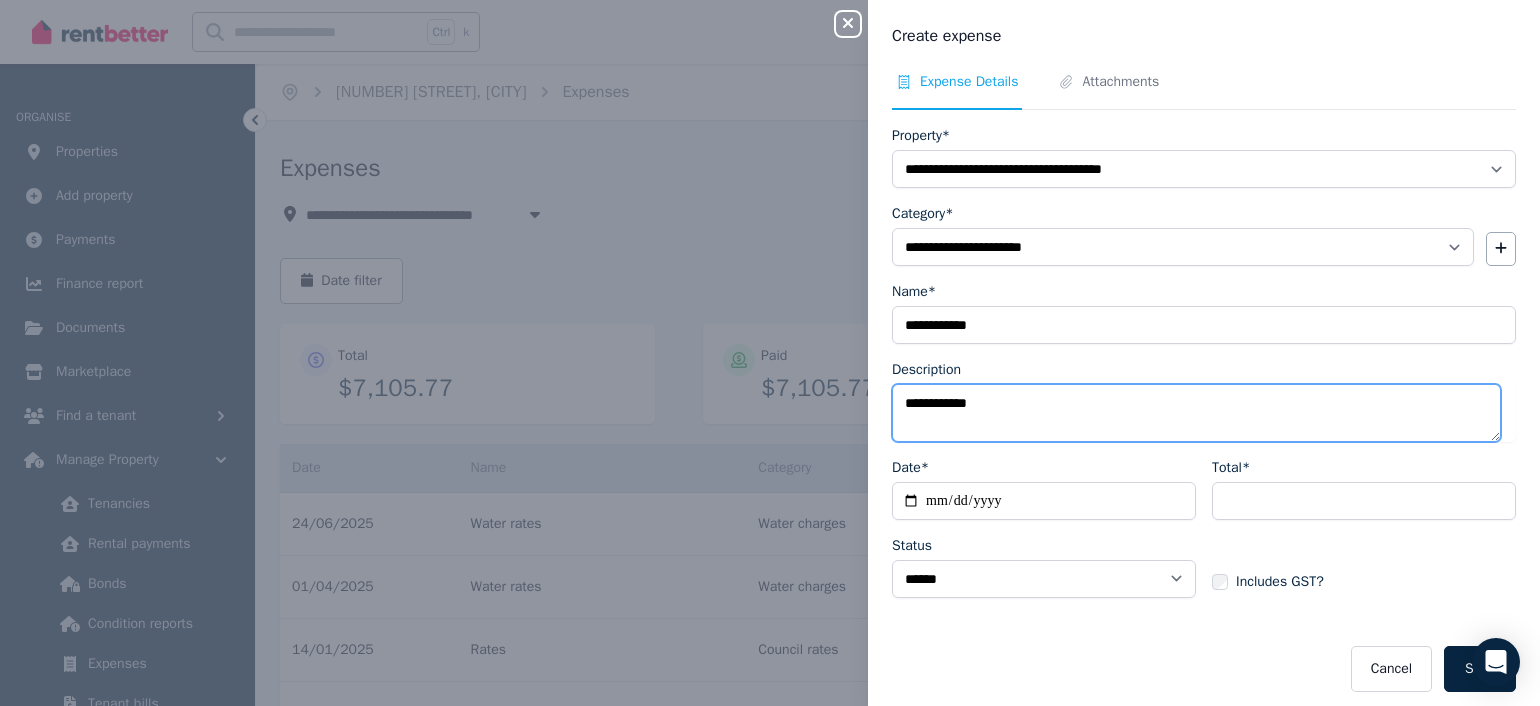 type on "**********" 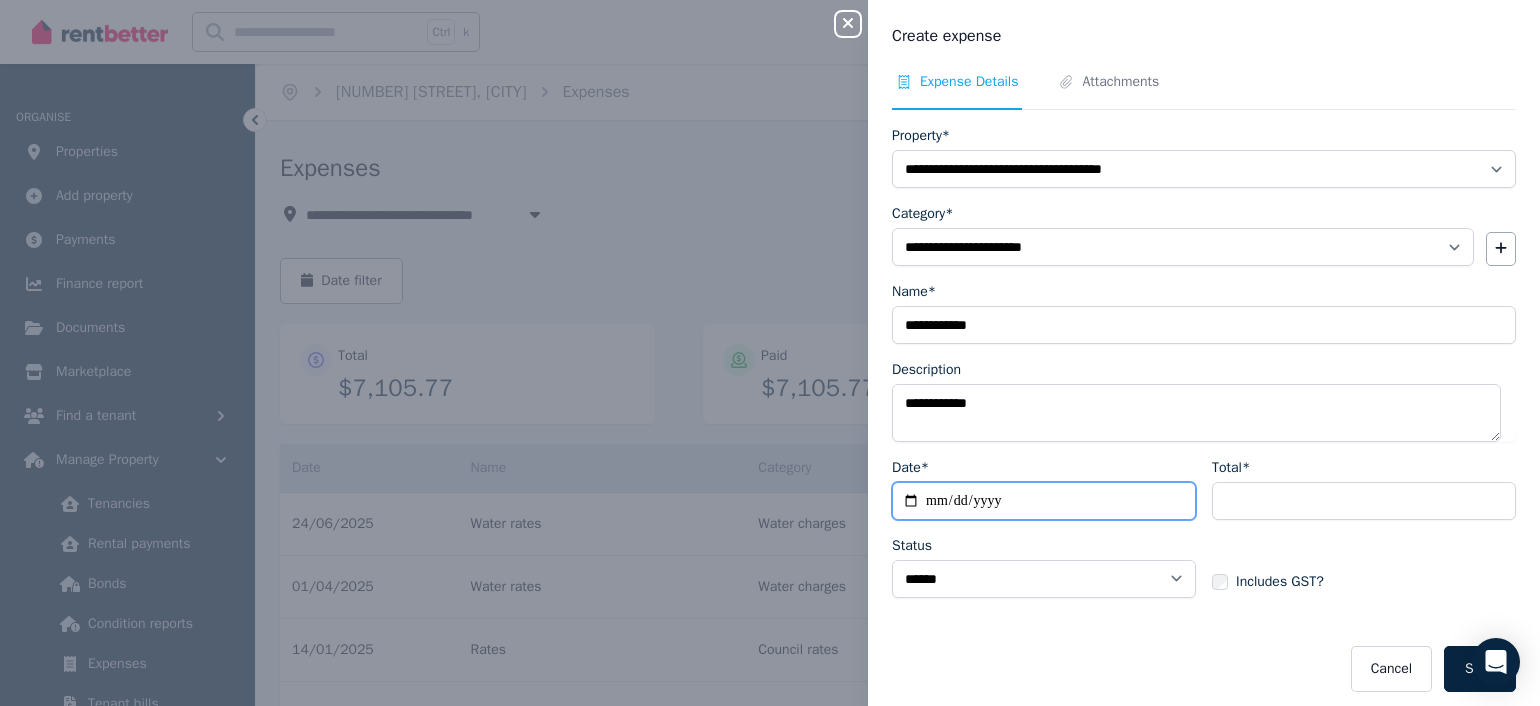 click on "Date*" at bounding box center (1044, 501) 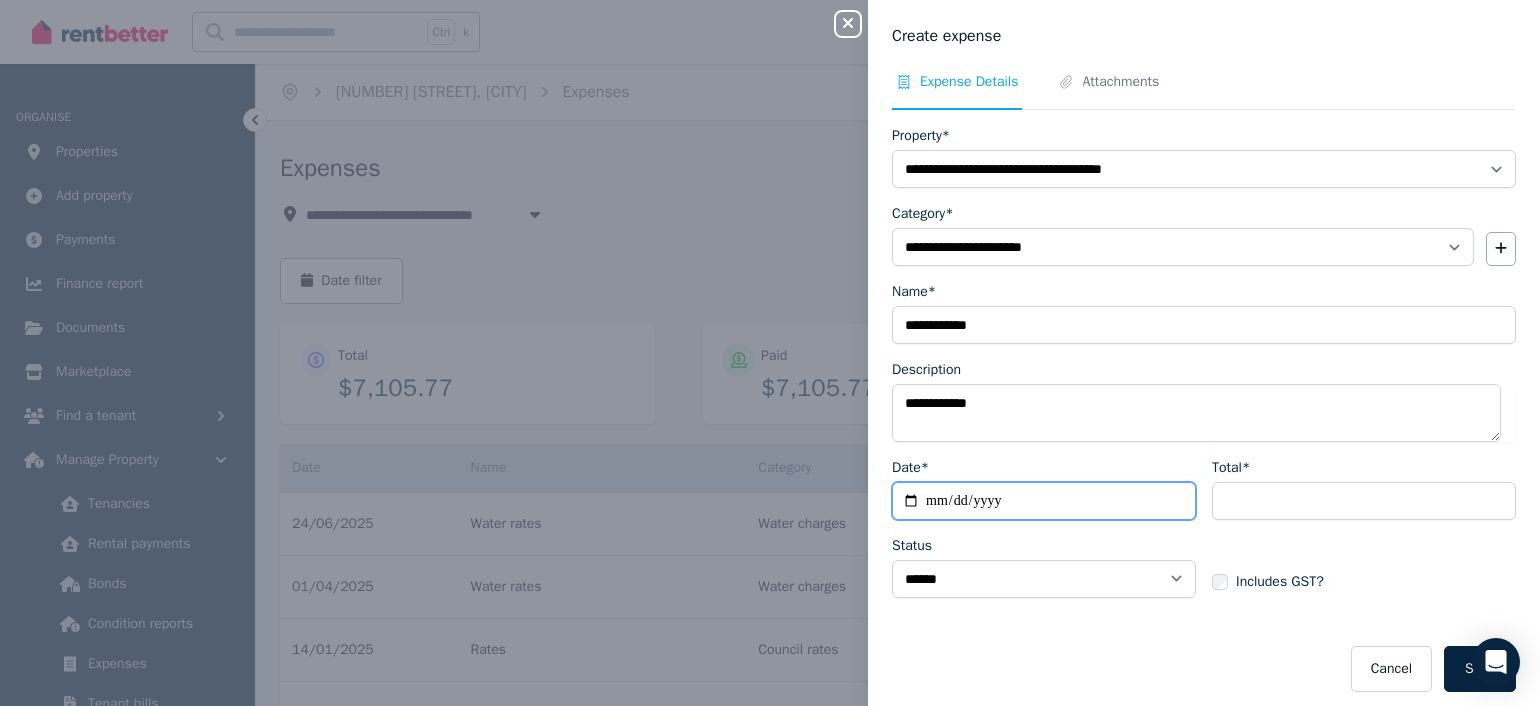 type on "**********" 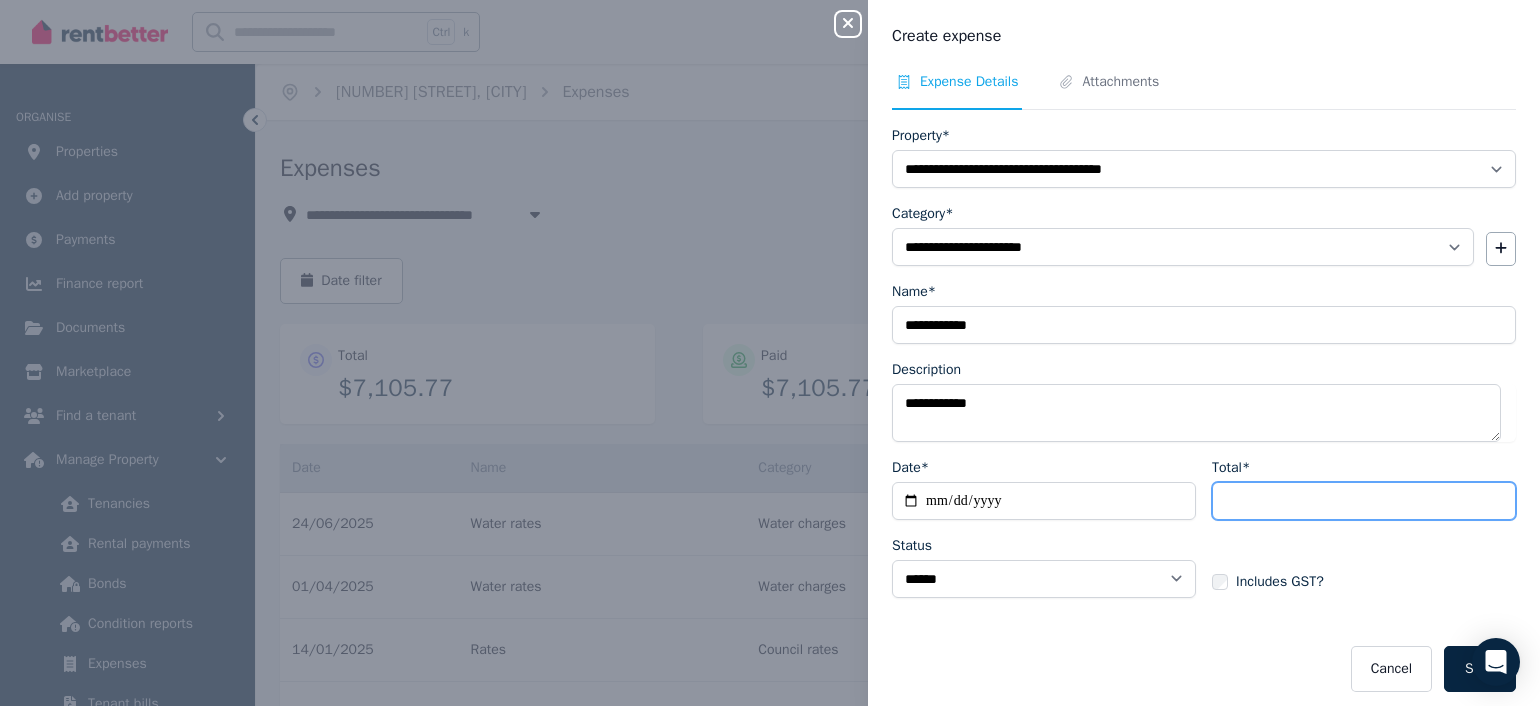 click on "Total*" at bounding box center (1364, 501) 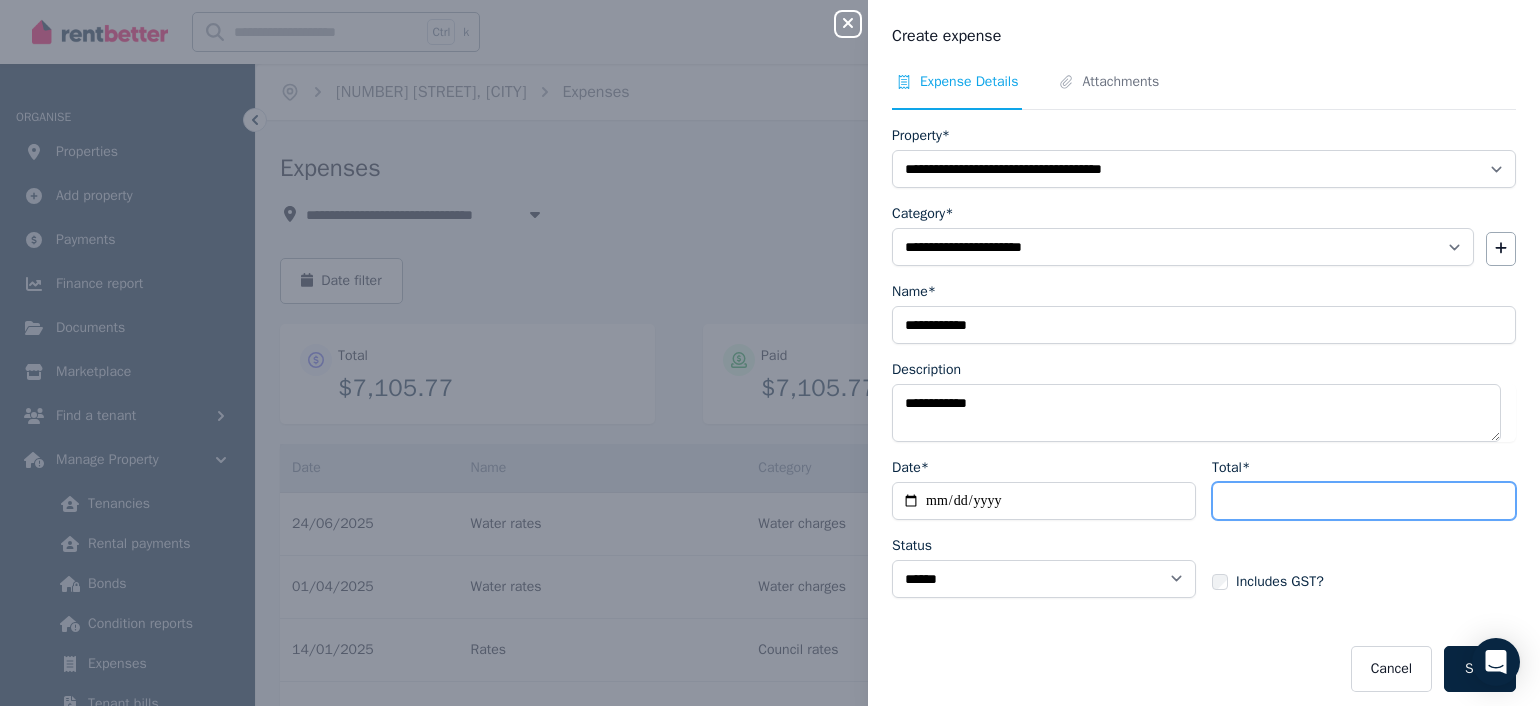 type on "******" 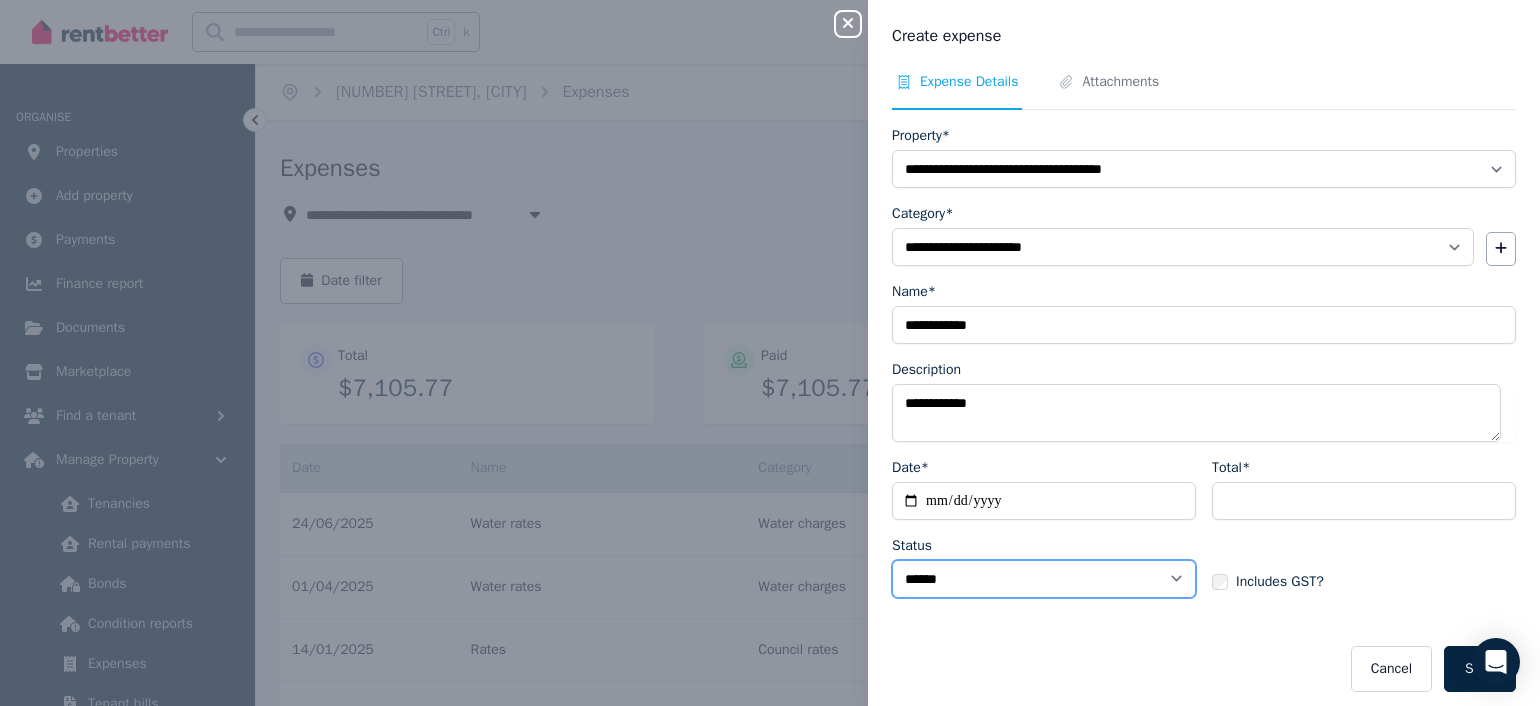 click on "****** ****" at bounding box center [1044, 579] 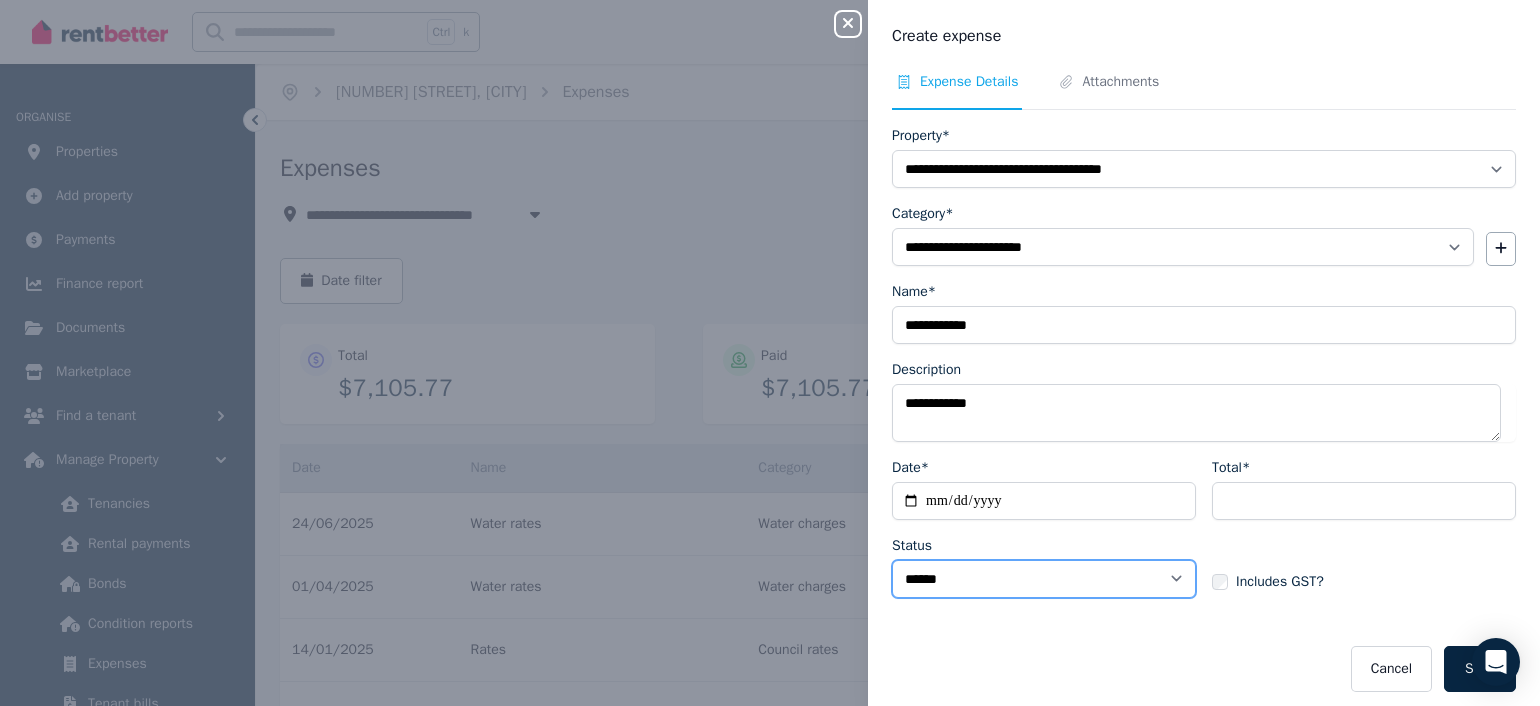 select on "**********" 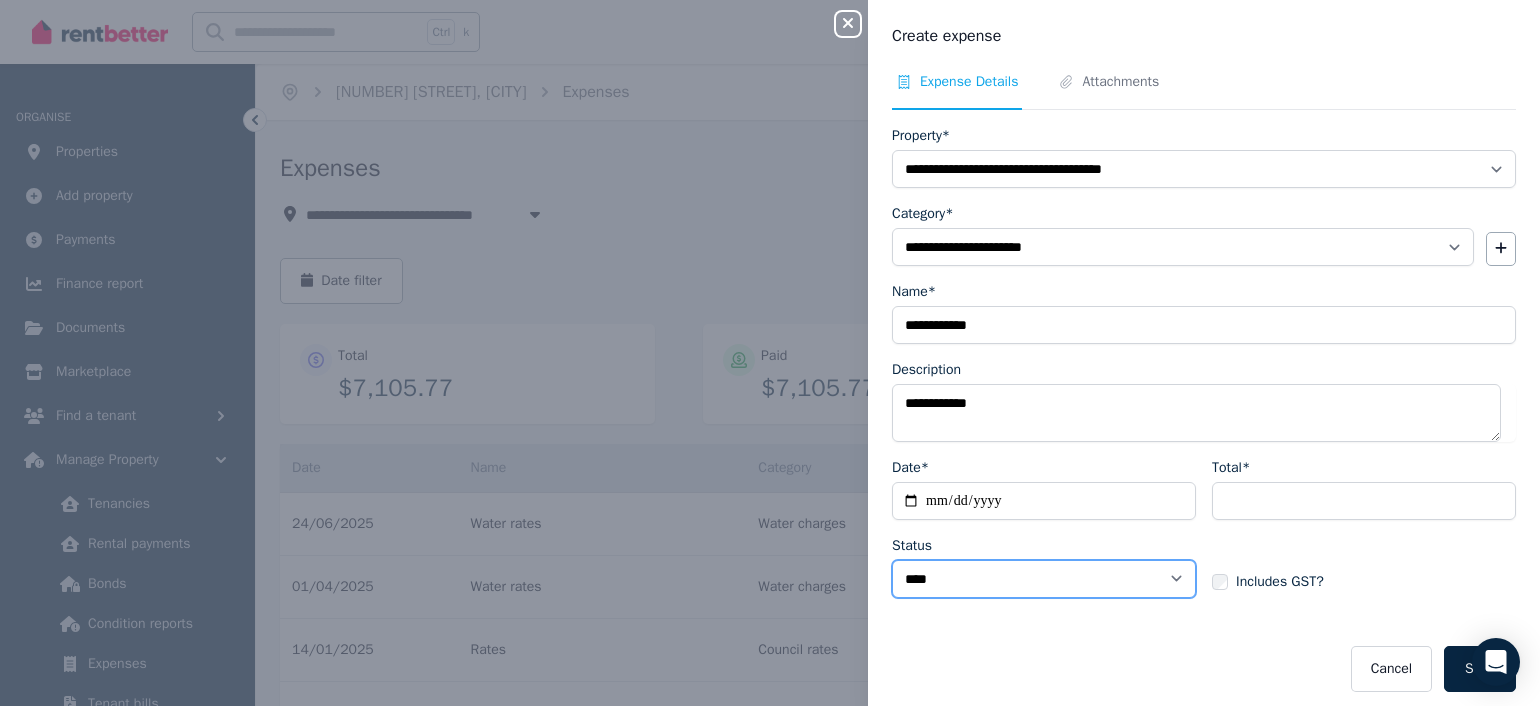 click on "****** ****" at bounding box center (1044, 579) 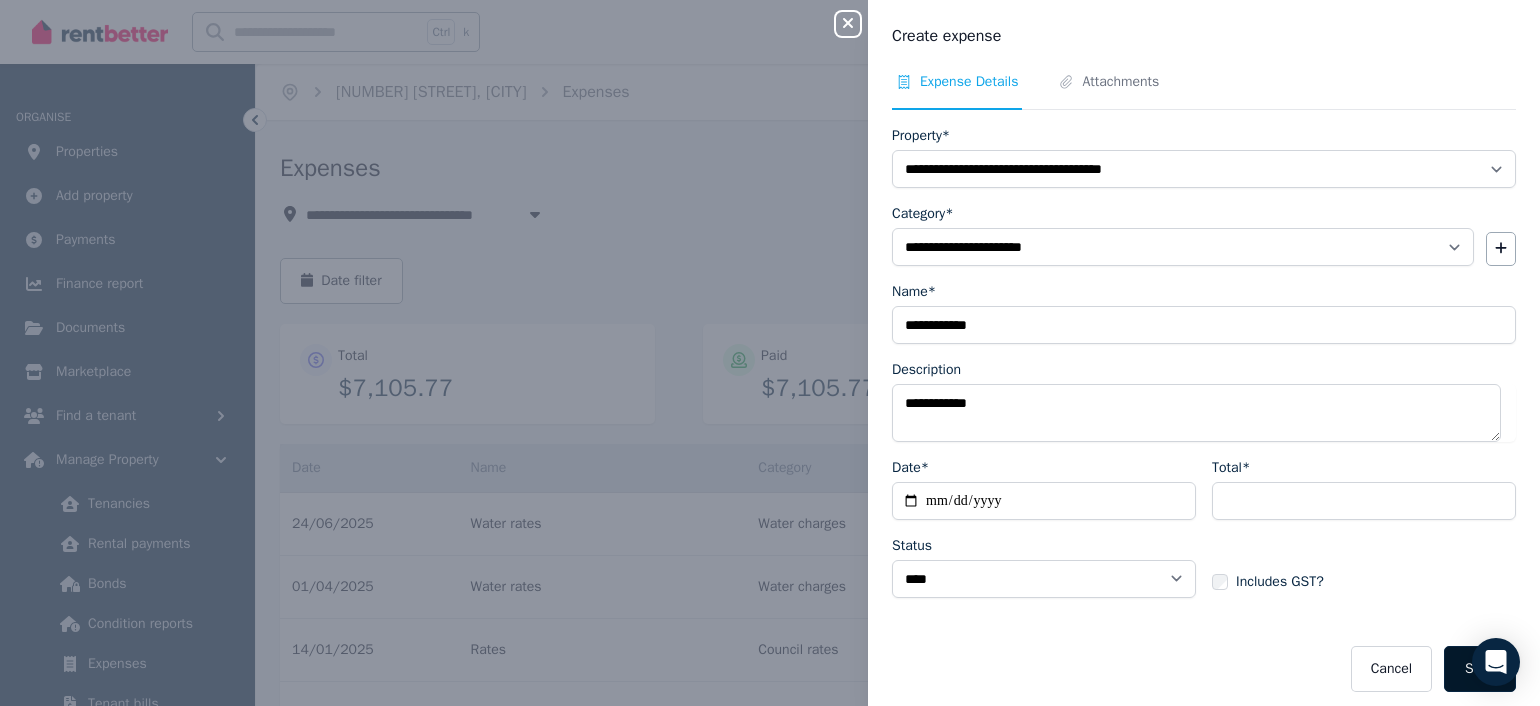 click on "Save" at bounding box center (1480, 669) 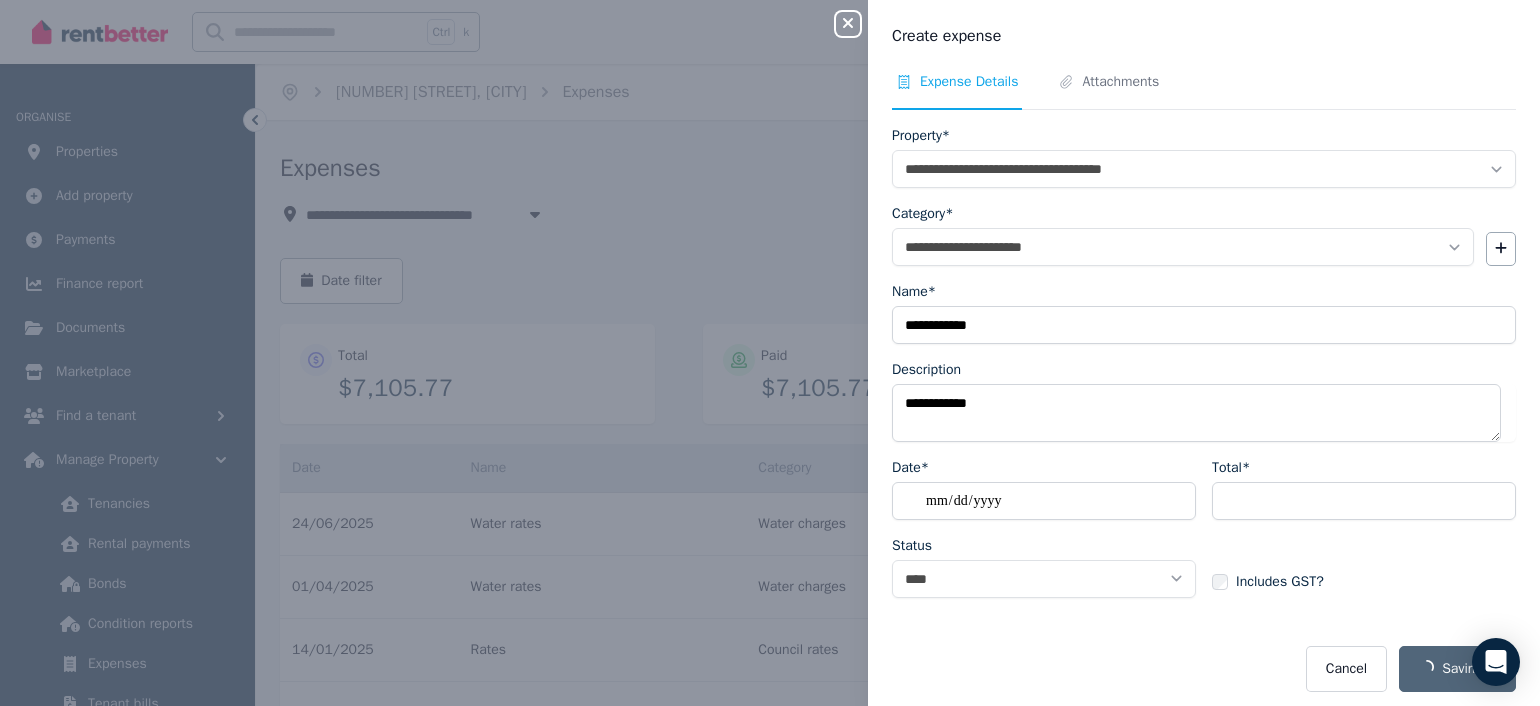 select on "**********" 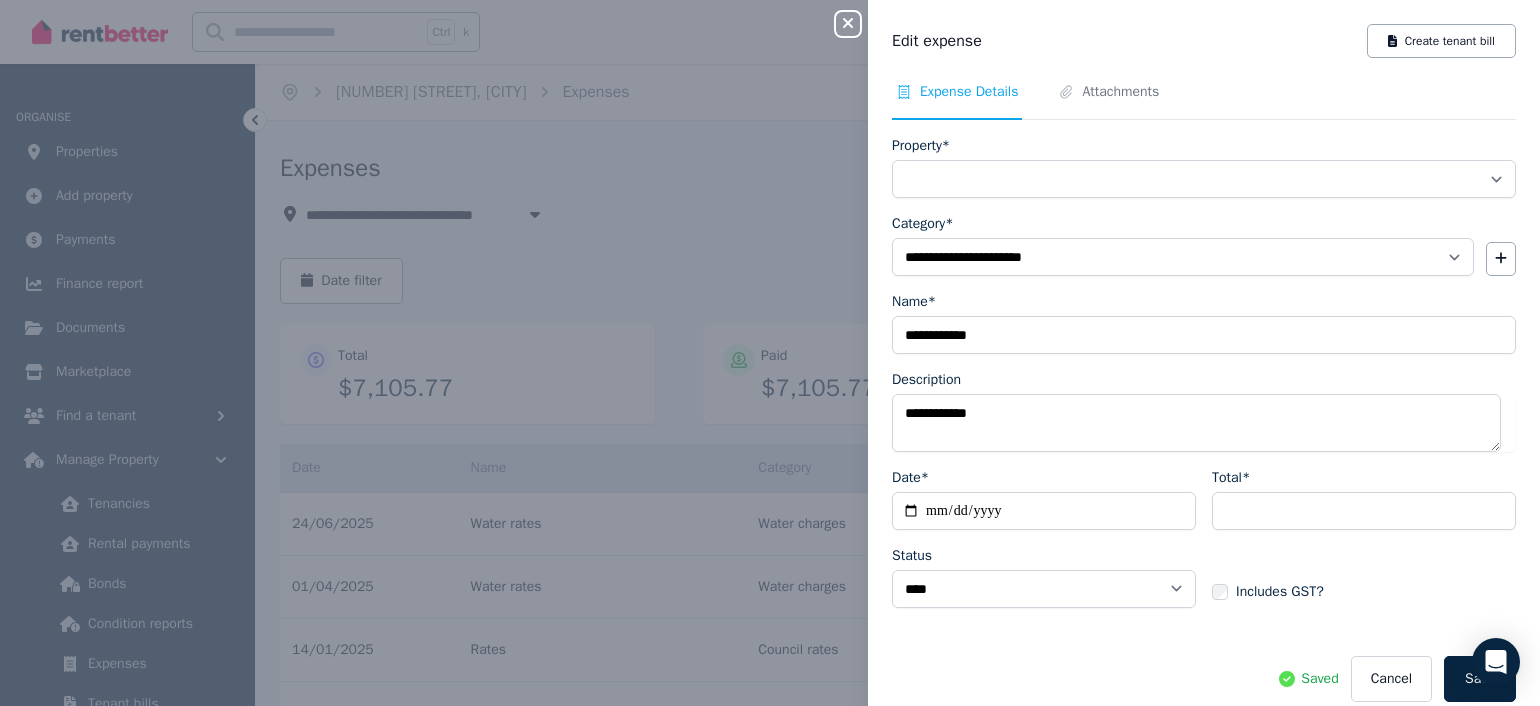 select on "**********" 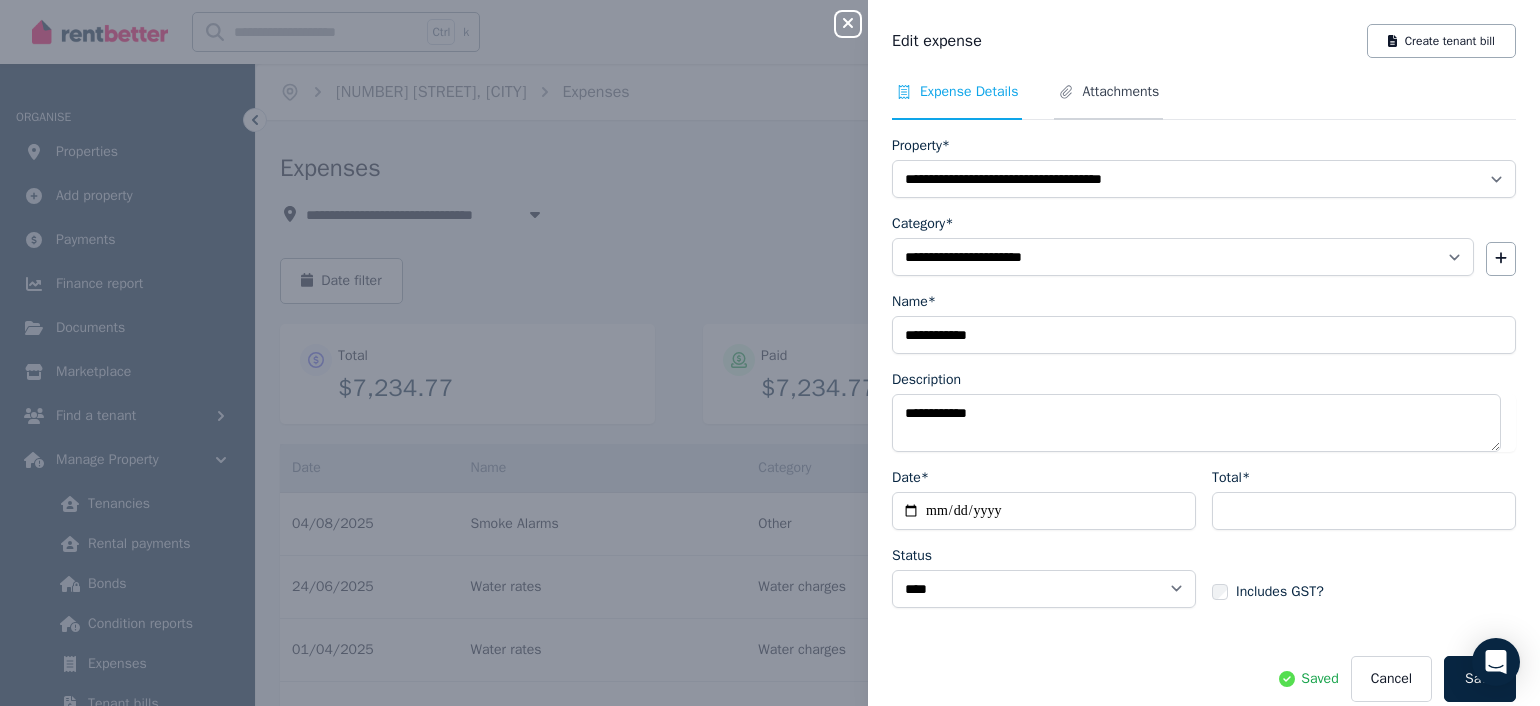 click on "Attachments" at bounding box center (1120, 92) 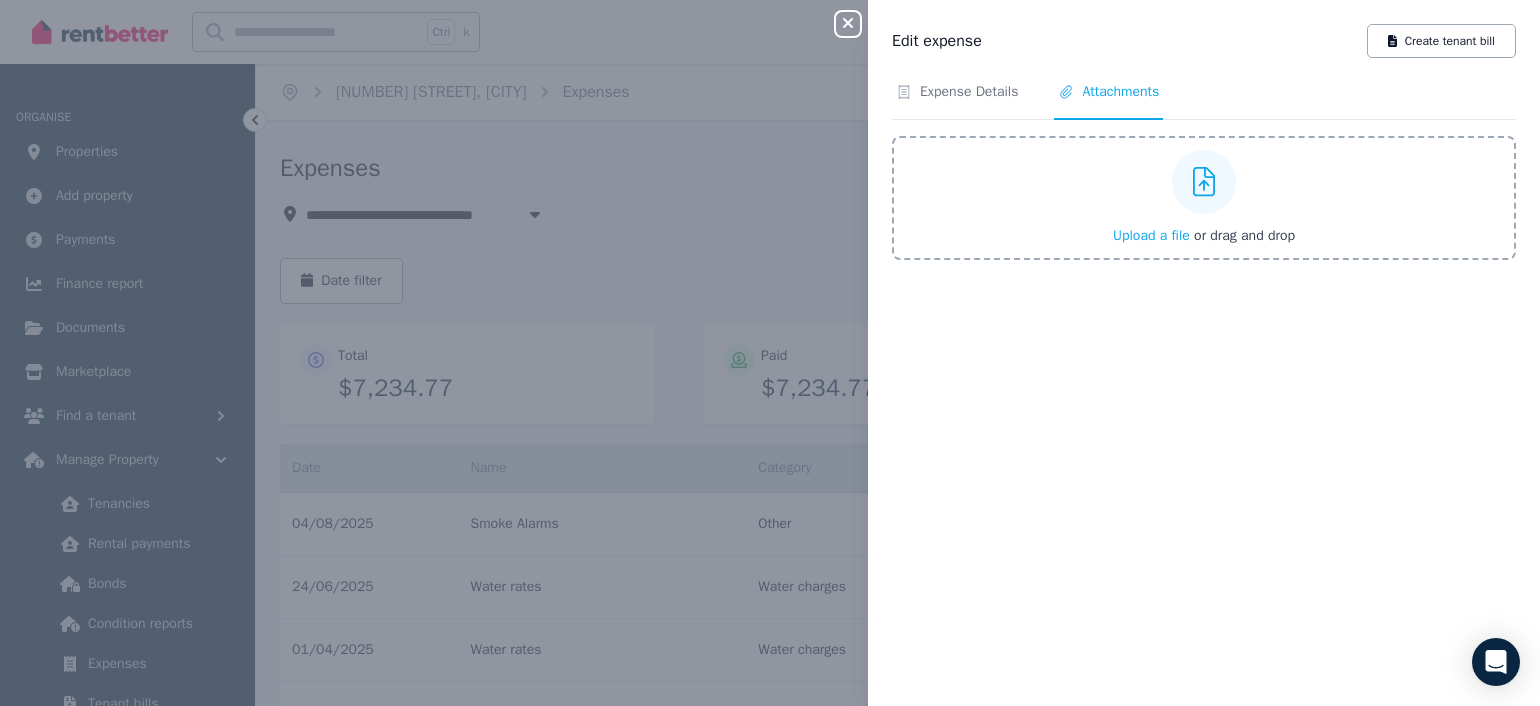 click on "Upload a file" at bounding box center (1151, 235) 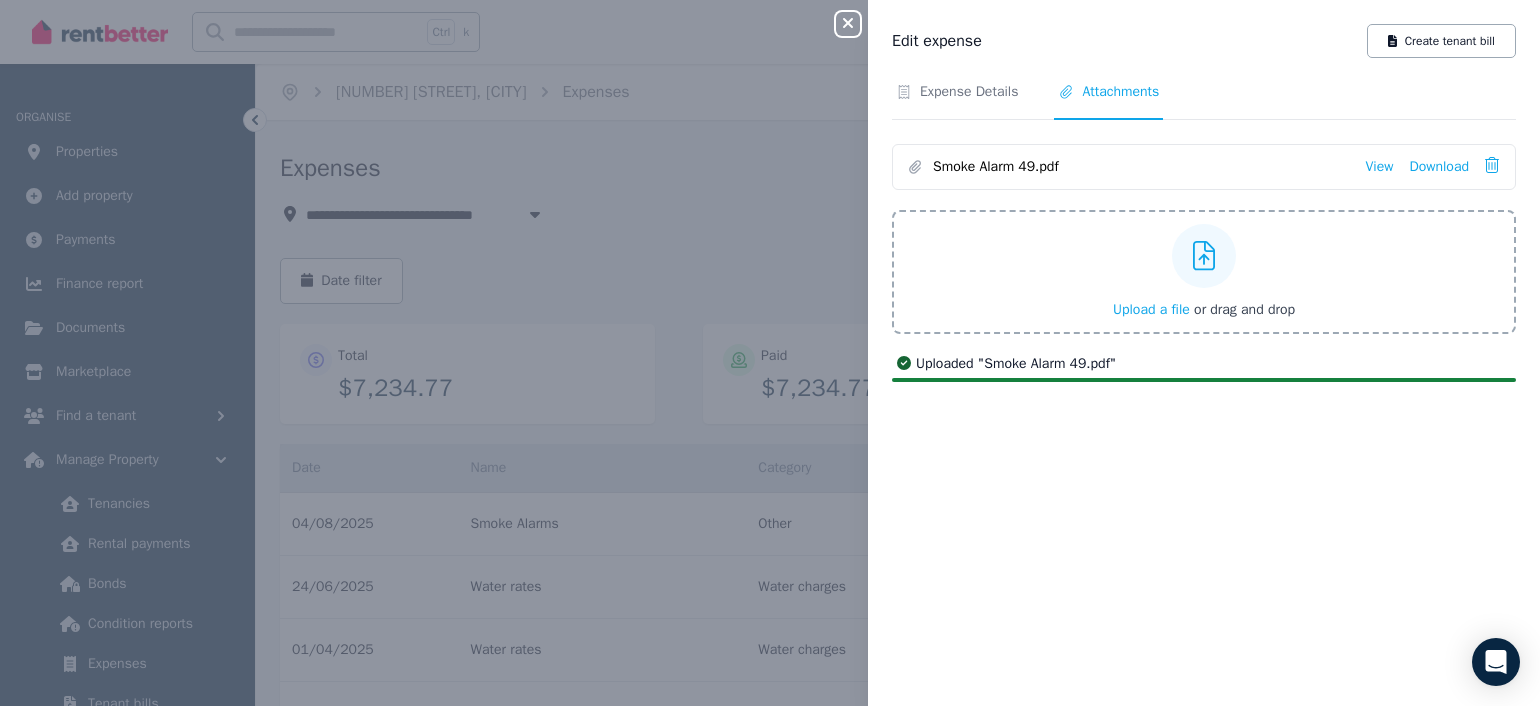 click 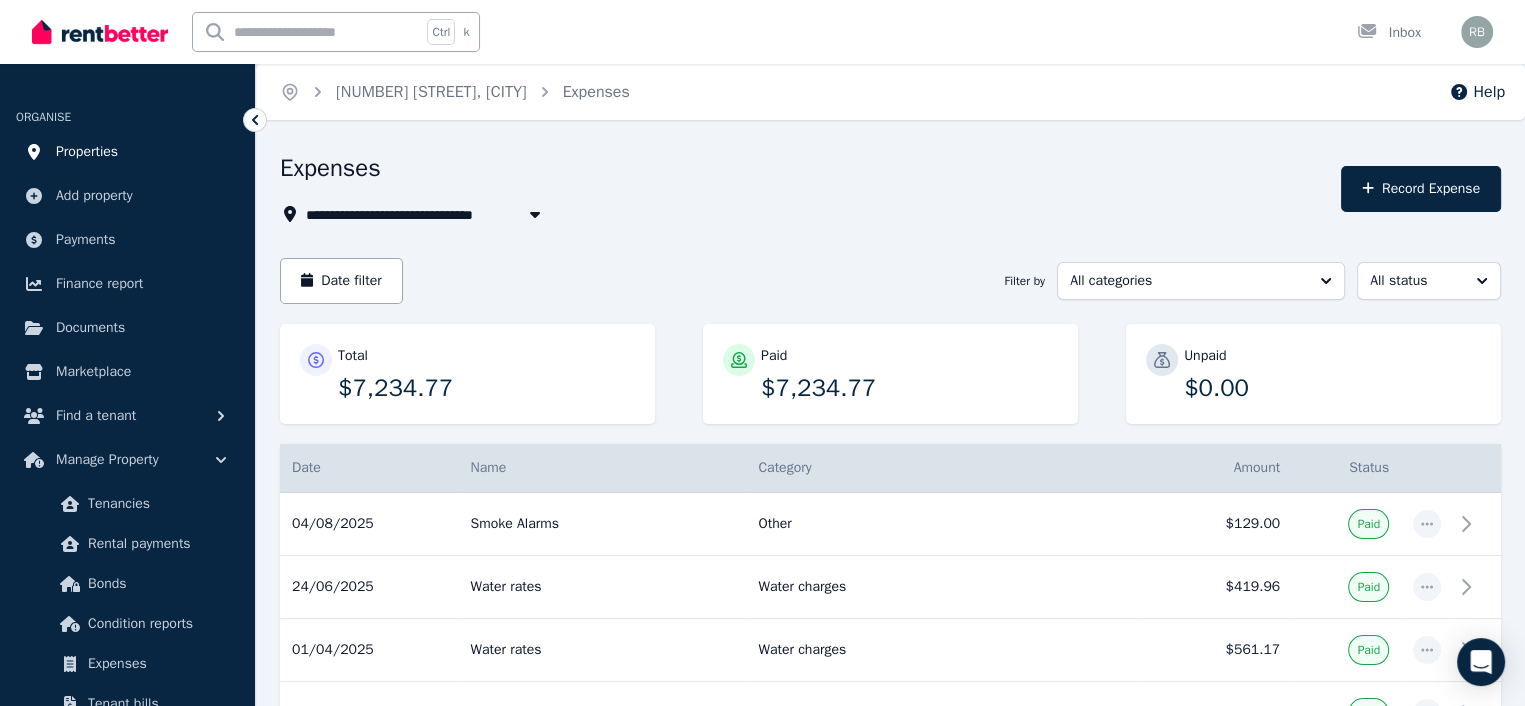 click on "Properties" at bounding box center (87, 152) 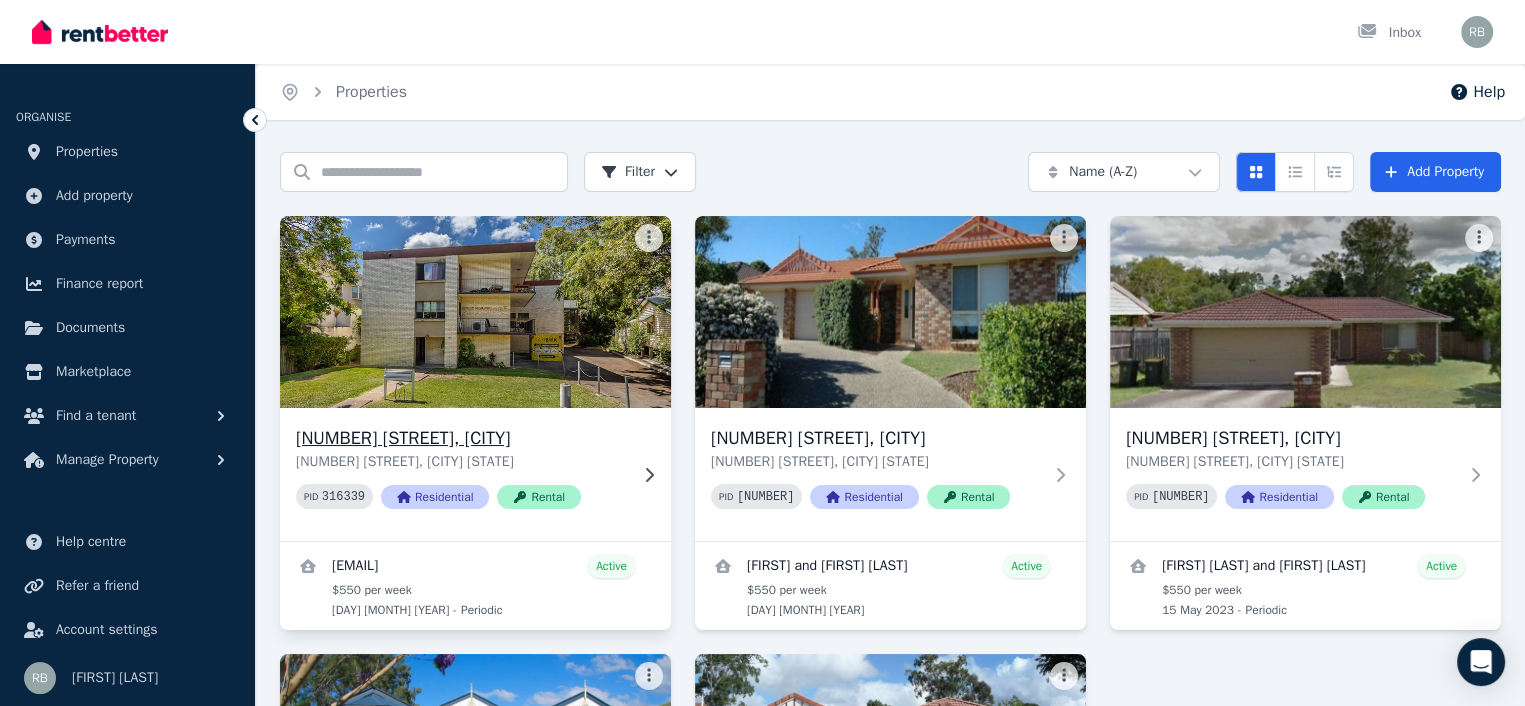 click at bounding box center (475, 312) 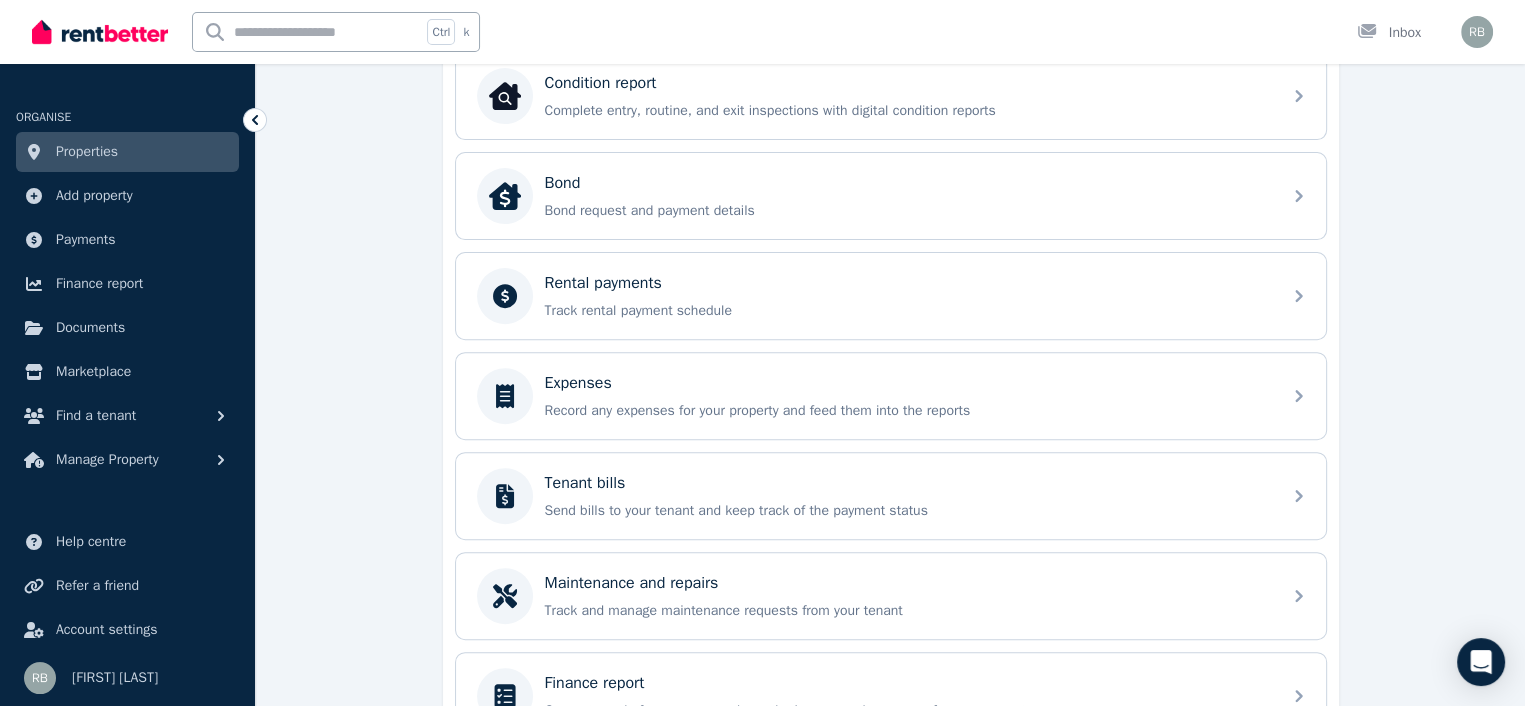 scroll, scrollTop: 700, scrollLeft: 0, axis: vertical 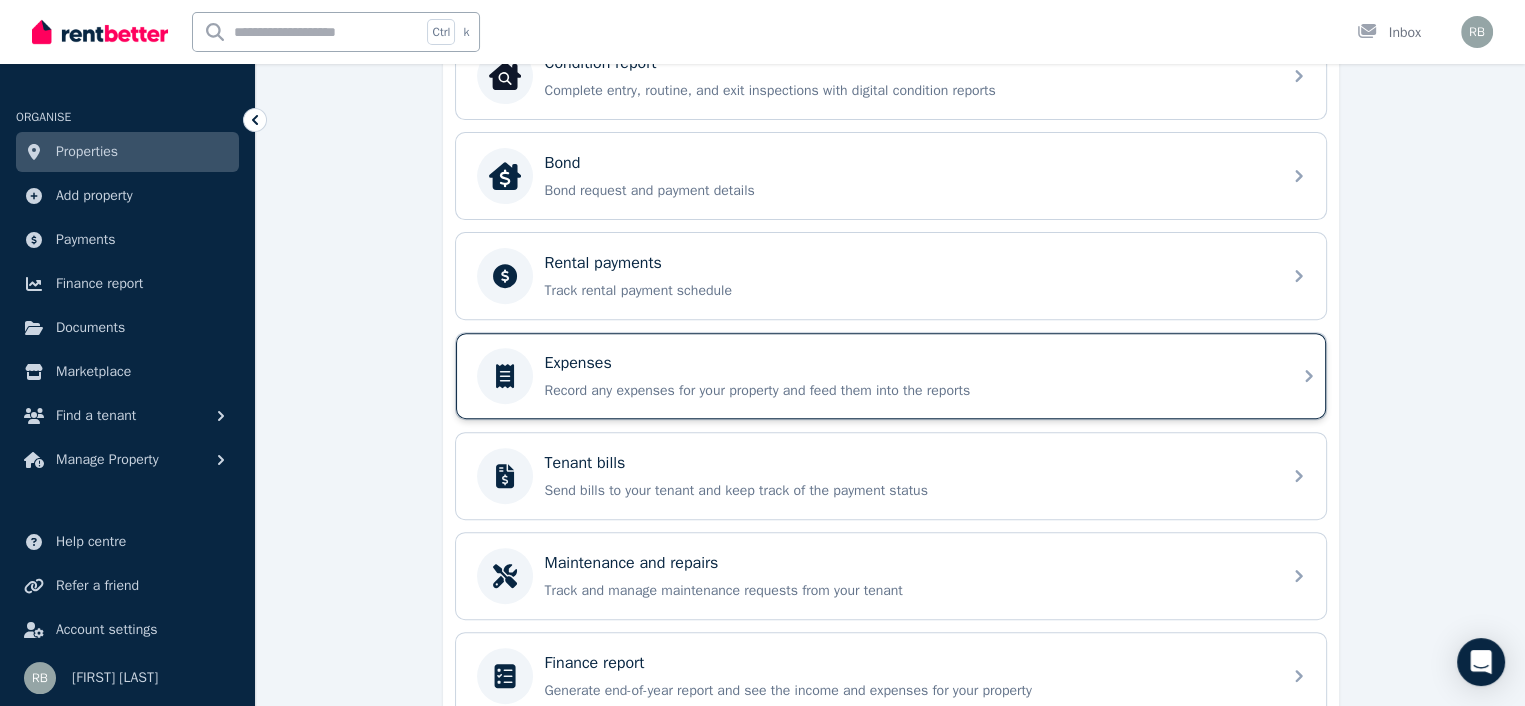 click on "Expenses" at bounding box center [578, 363] 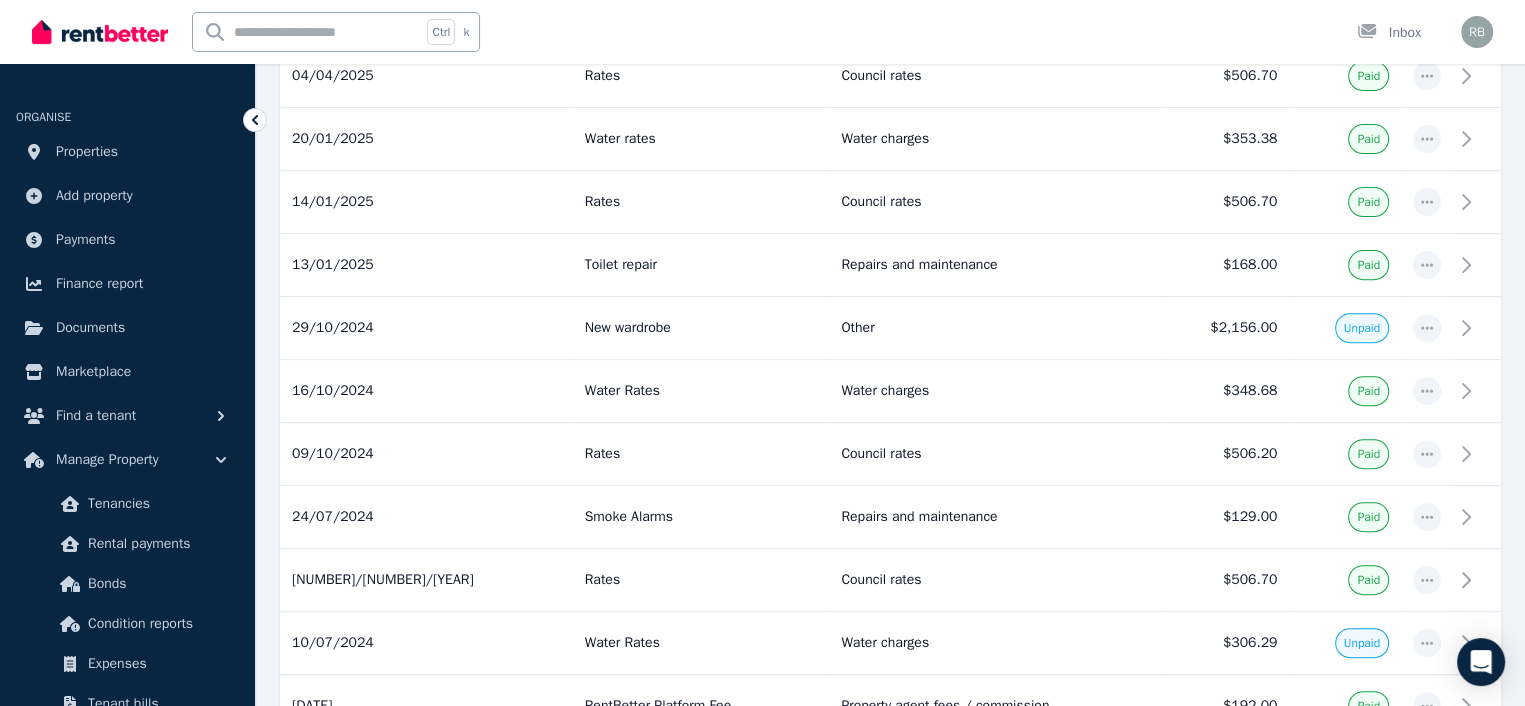 scroll, scrollTop: 0, scrollLeft: 0, axis: both 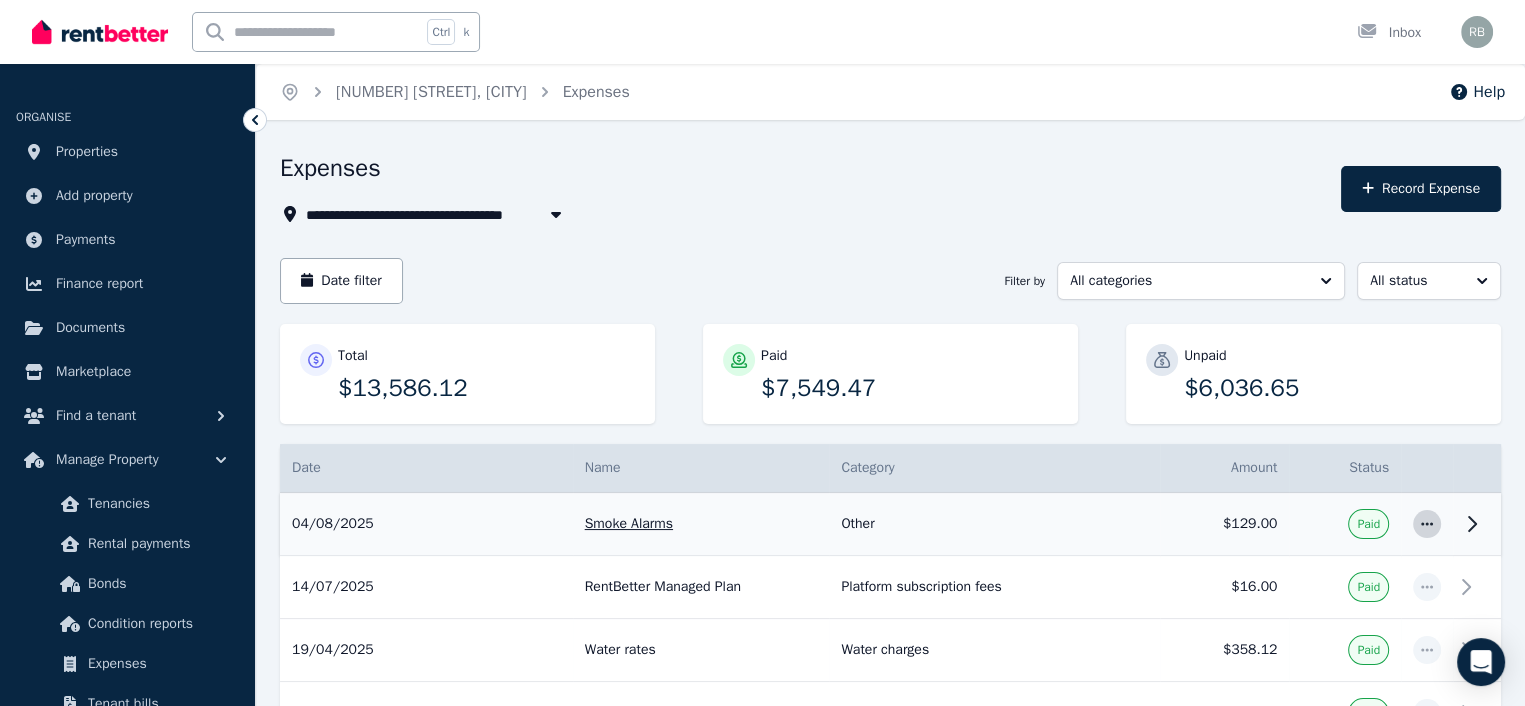 click 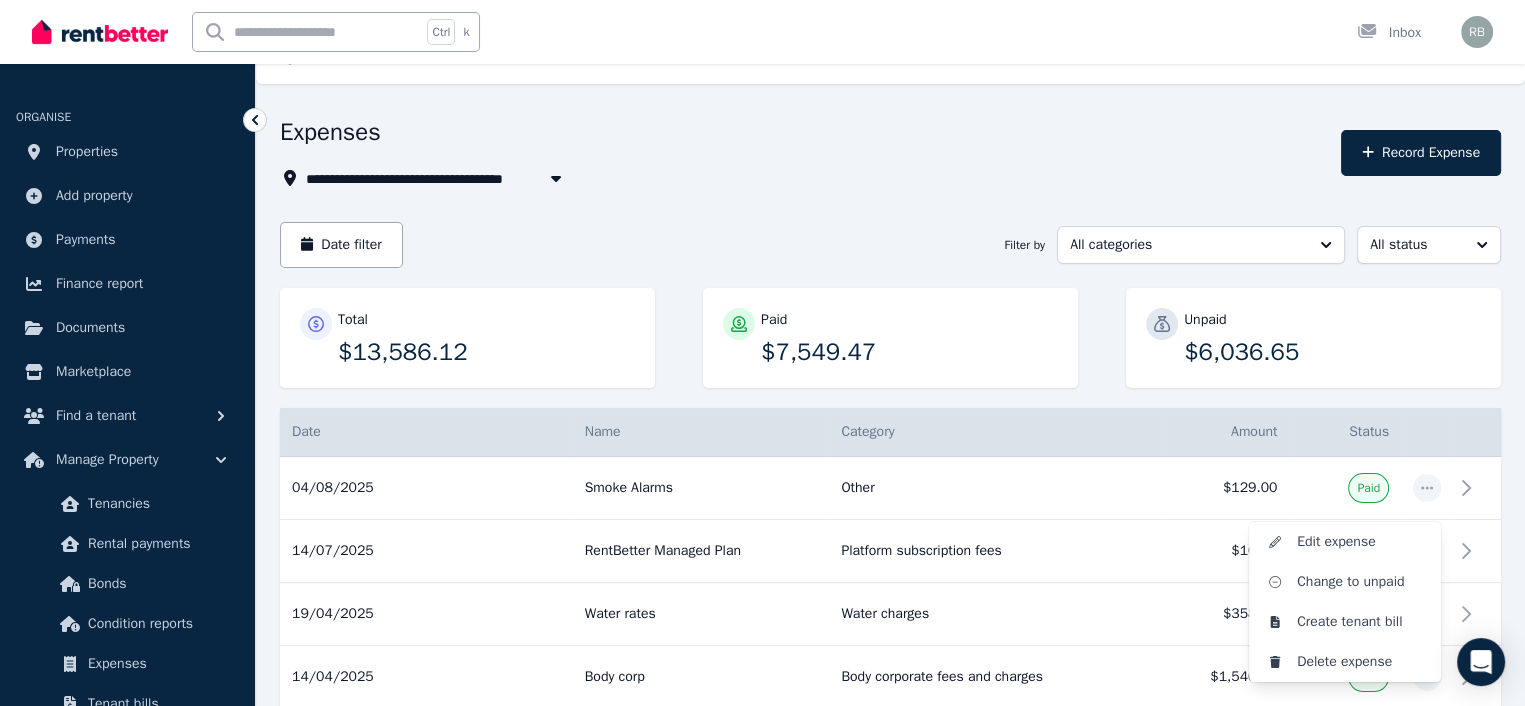 scroll, scrollTop: 200, scrollLeft: 0, axis: vertical 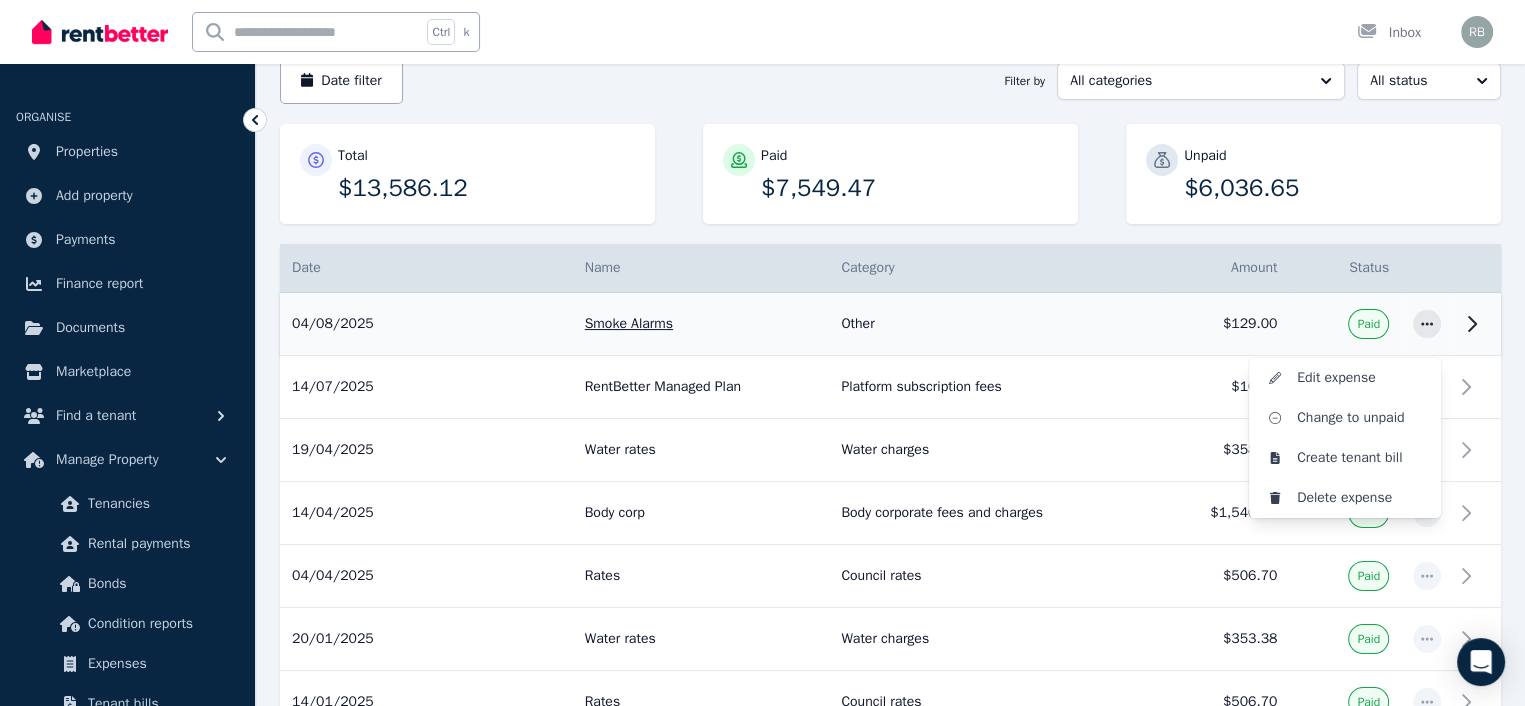 click 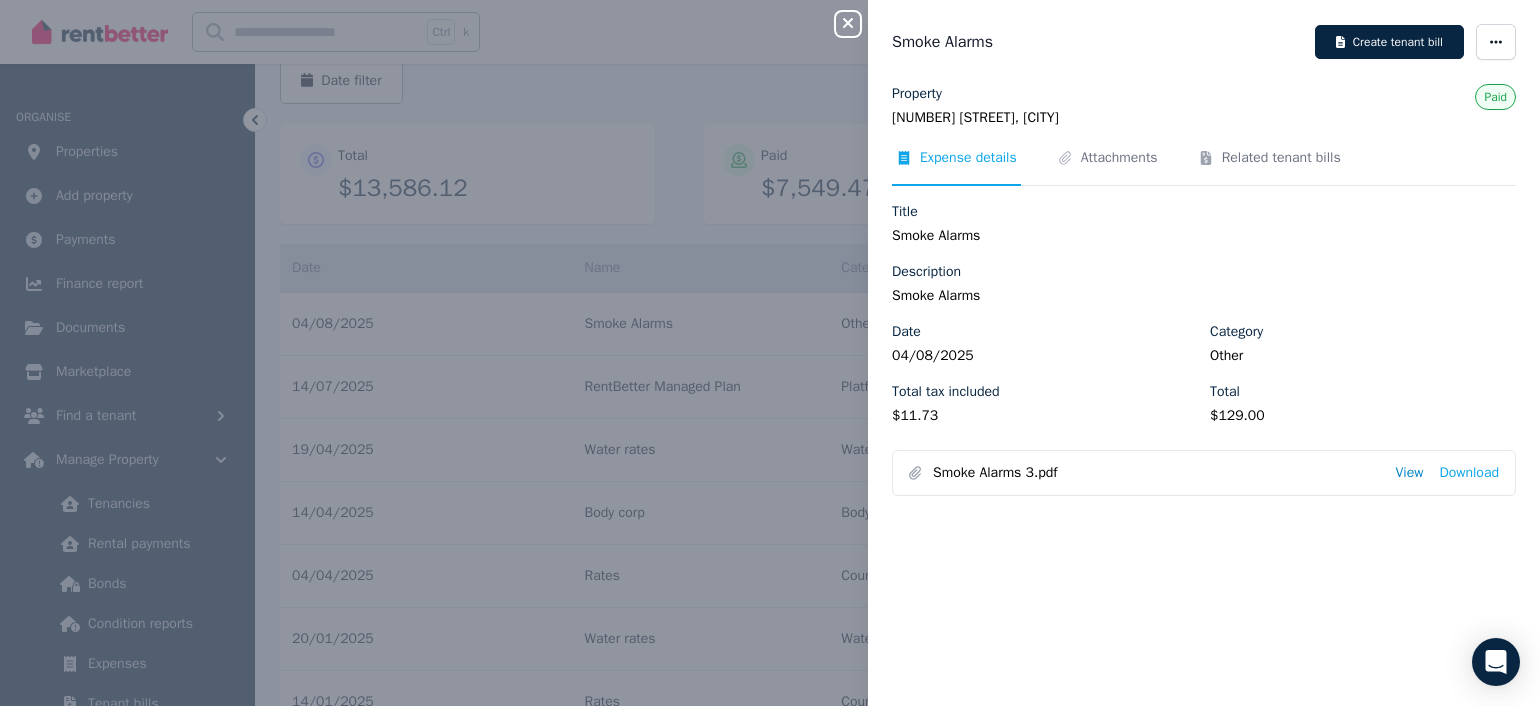 click on "View" at bounding box center (1409, 473) 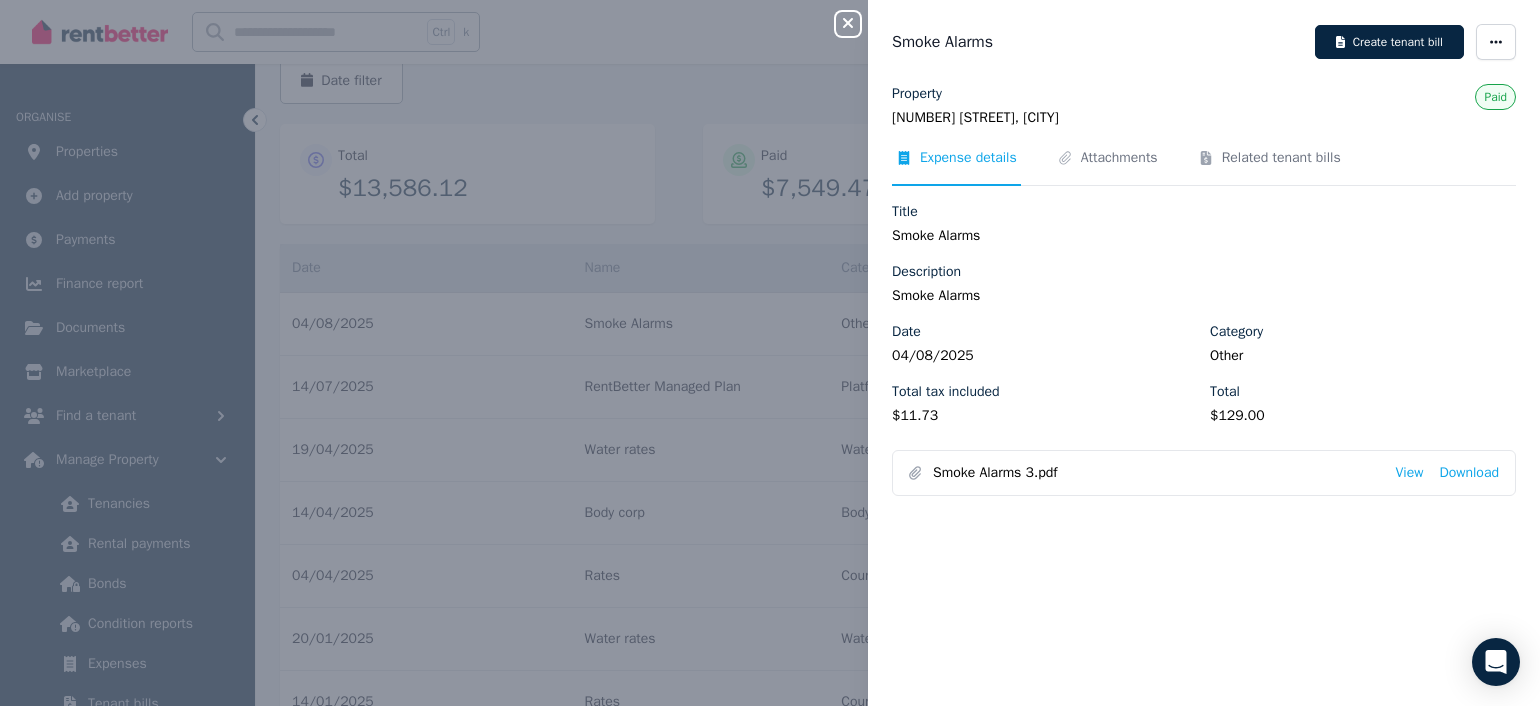 click on "Close panel" at bounding box center [848, 24] 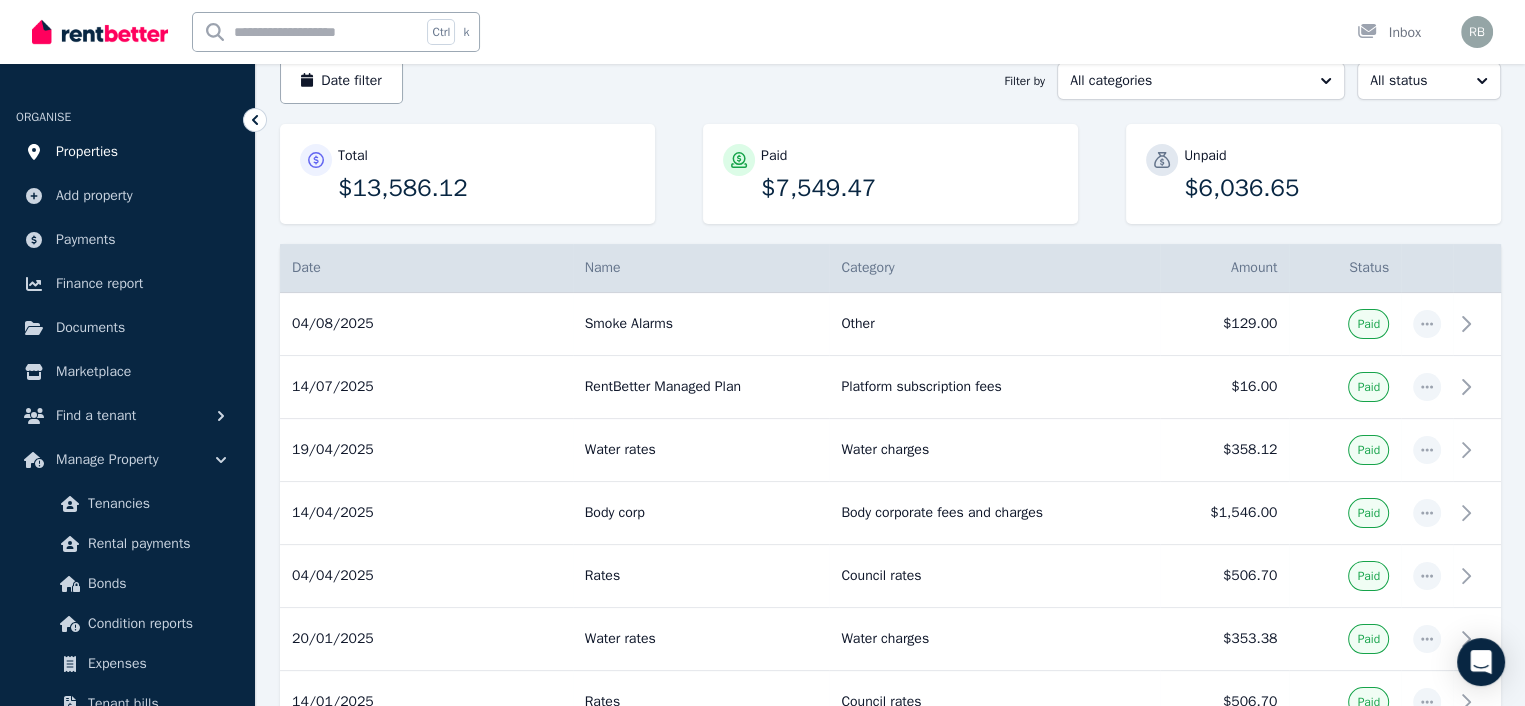 click on "Properties" at bounding box center (87, 152) 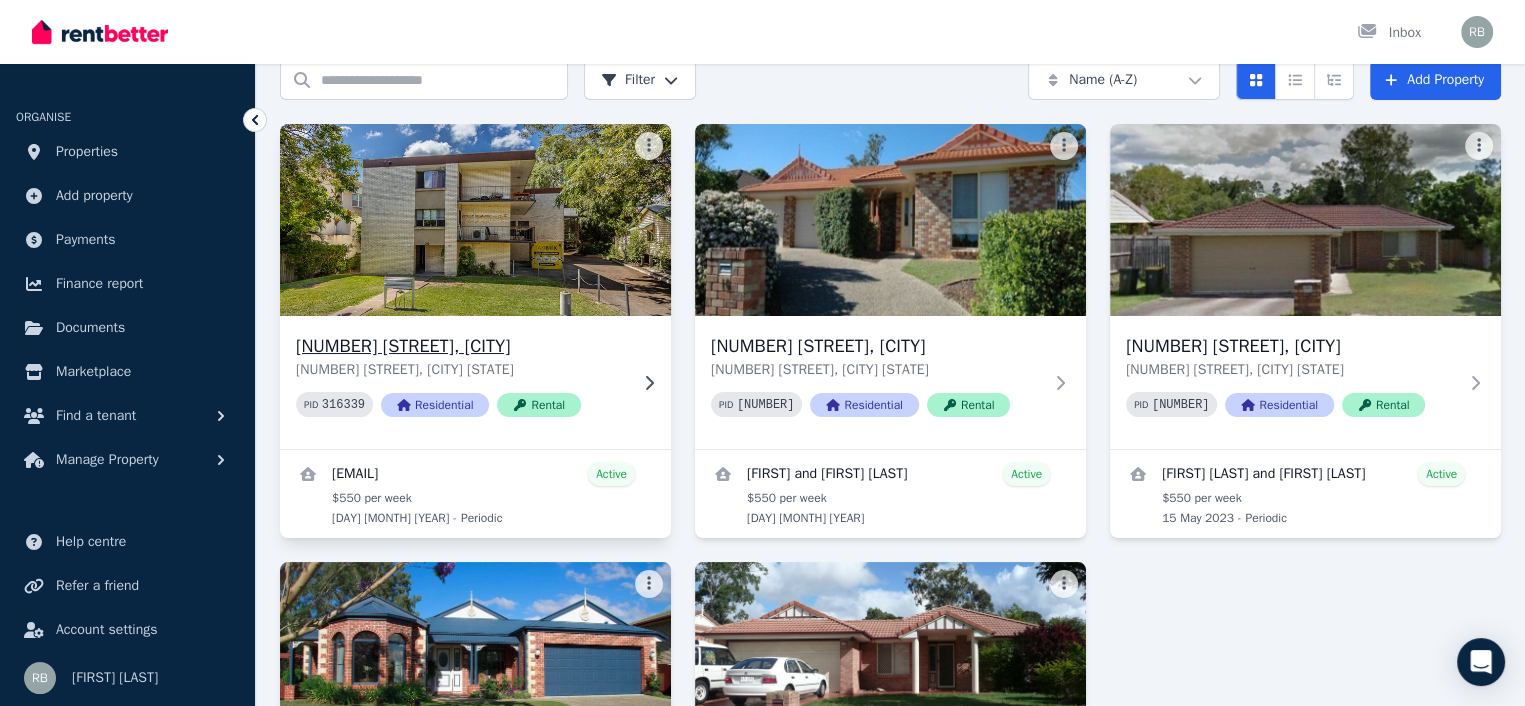 scroll, scrollTop: 300, scrollLeft: 0, axis: vertical 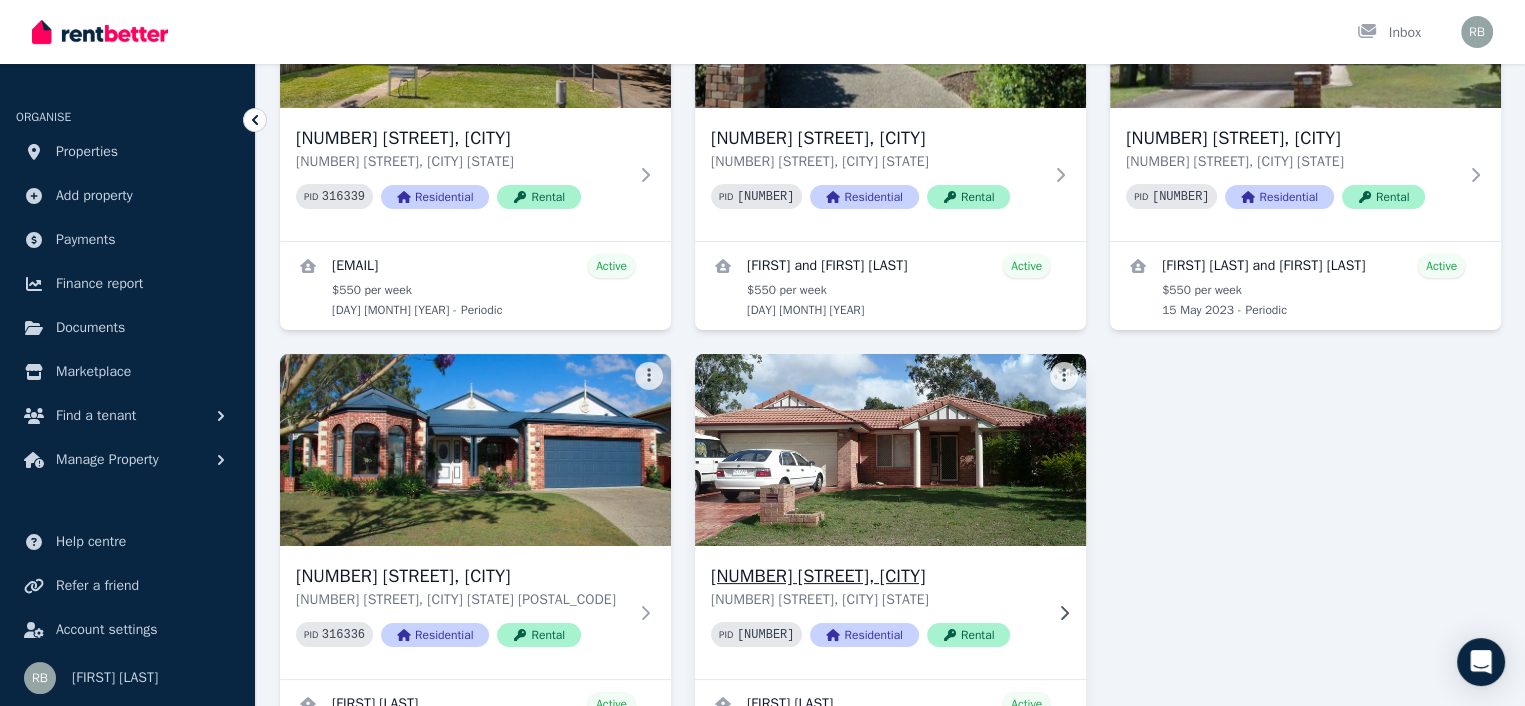click at bounding box center (890, 450) 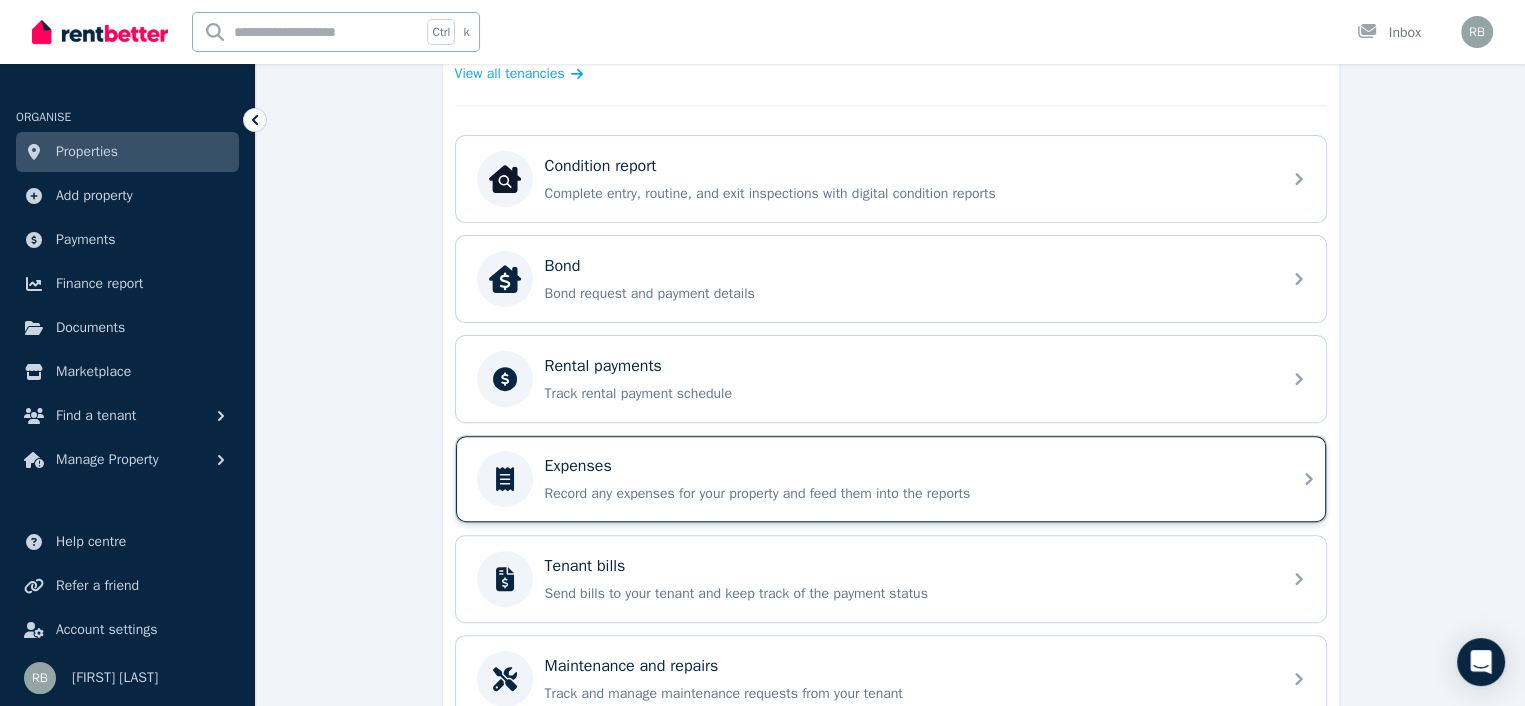 scroll, scrollTop: 600, scrollLeft: 0, axis: vertical 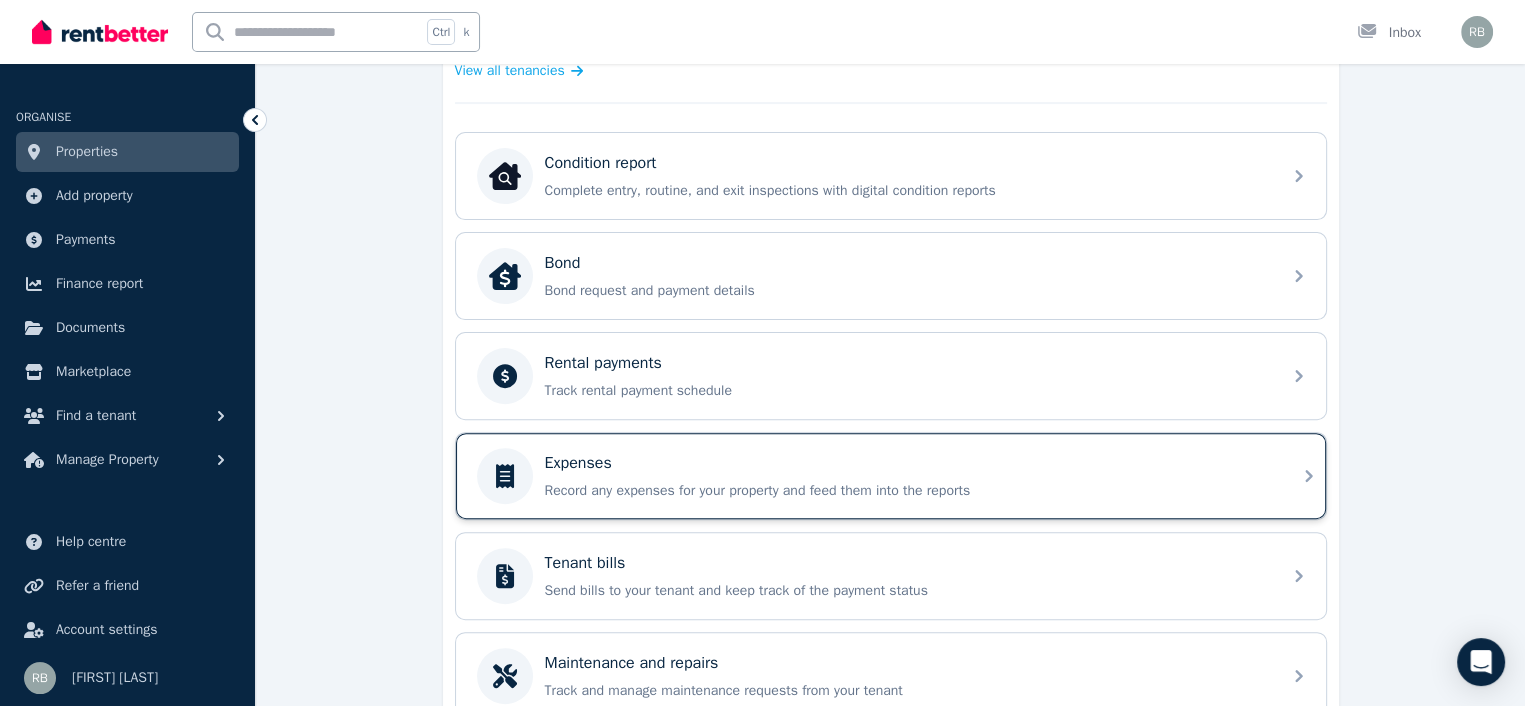 click on "Expenses" at bounding box center (578, 463) 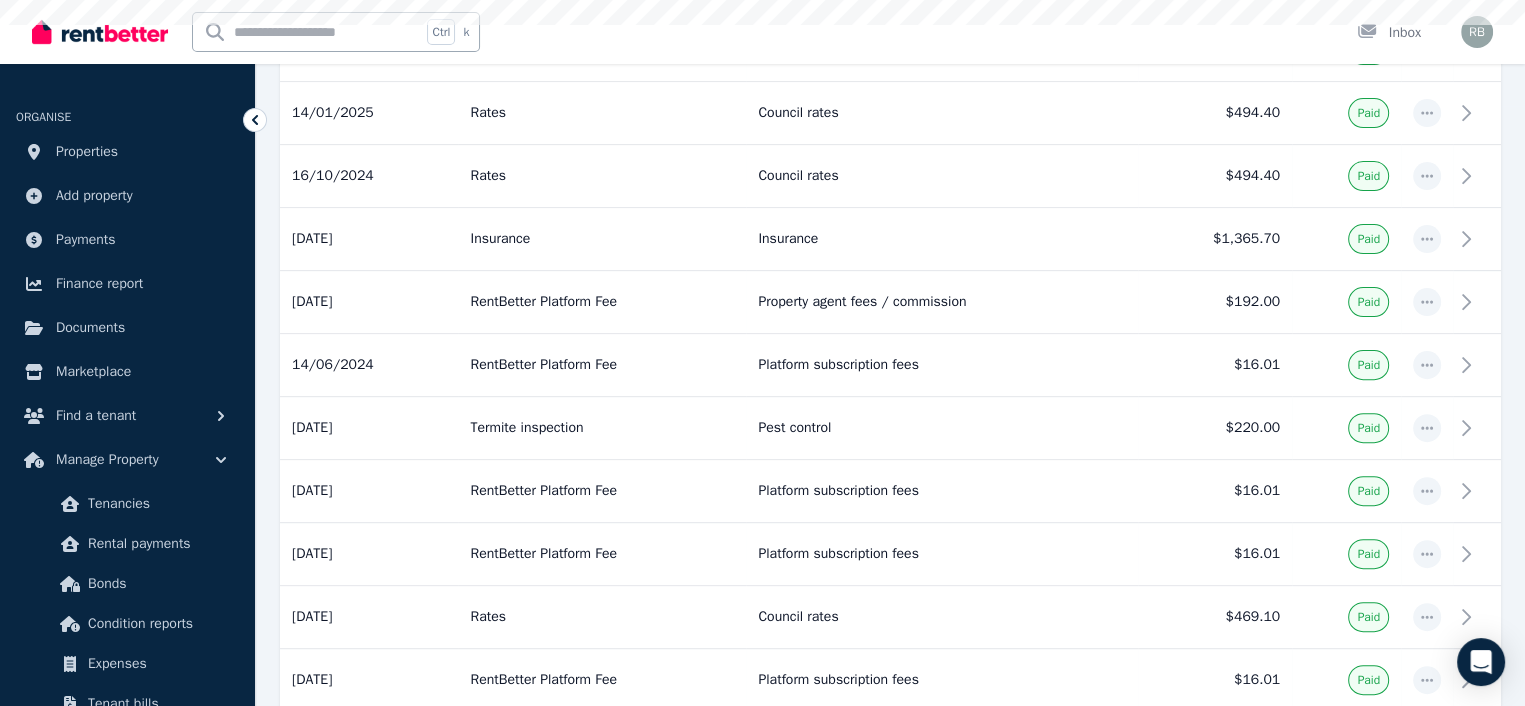 scroll, scrollTop: 0, scrollLeft: 0, axis: both 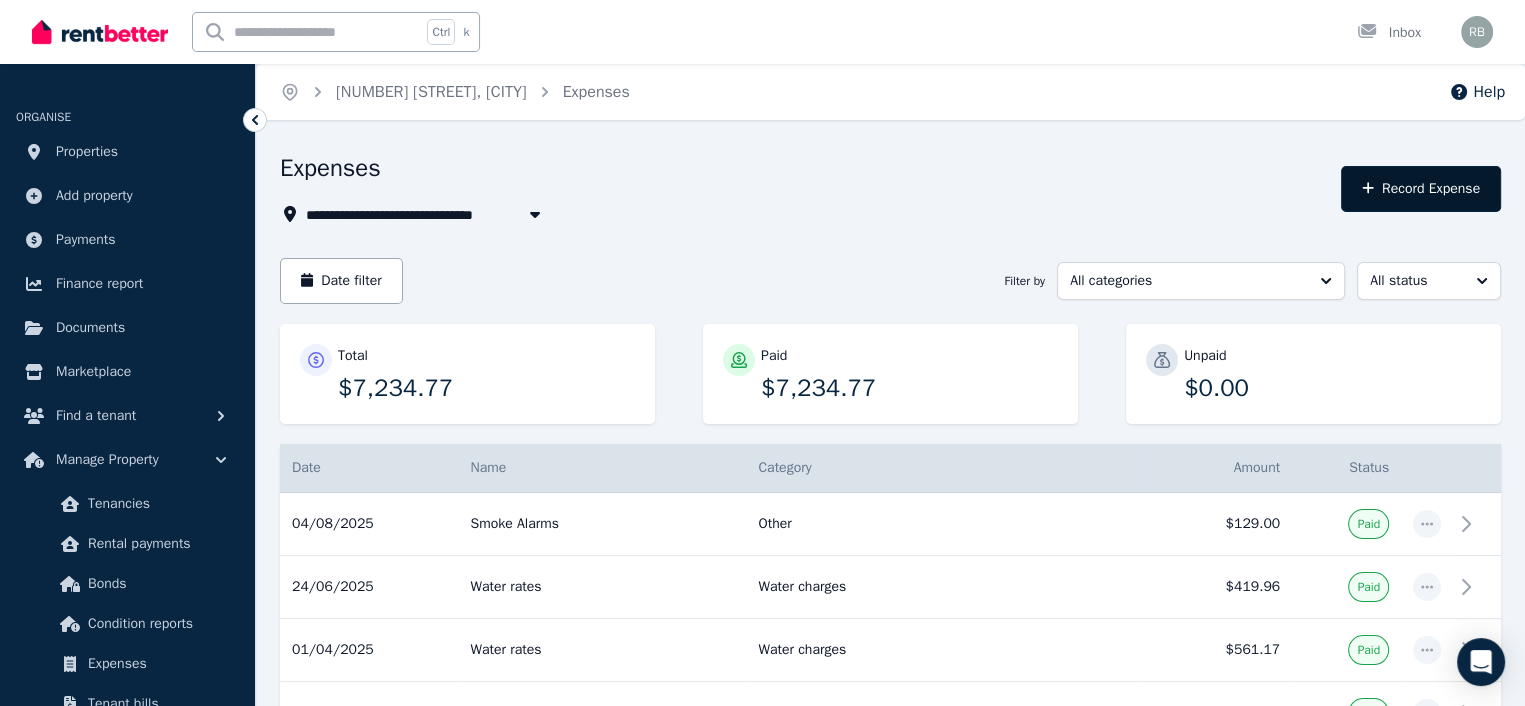 click on "Record Expense" at bounding box center [1421, 189] 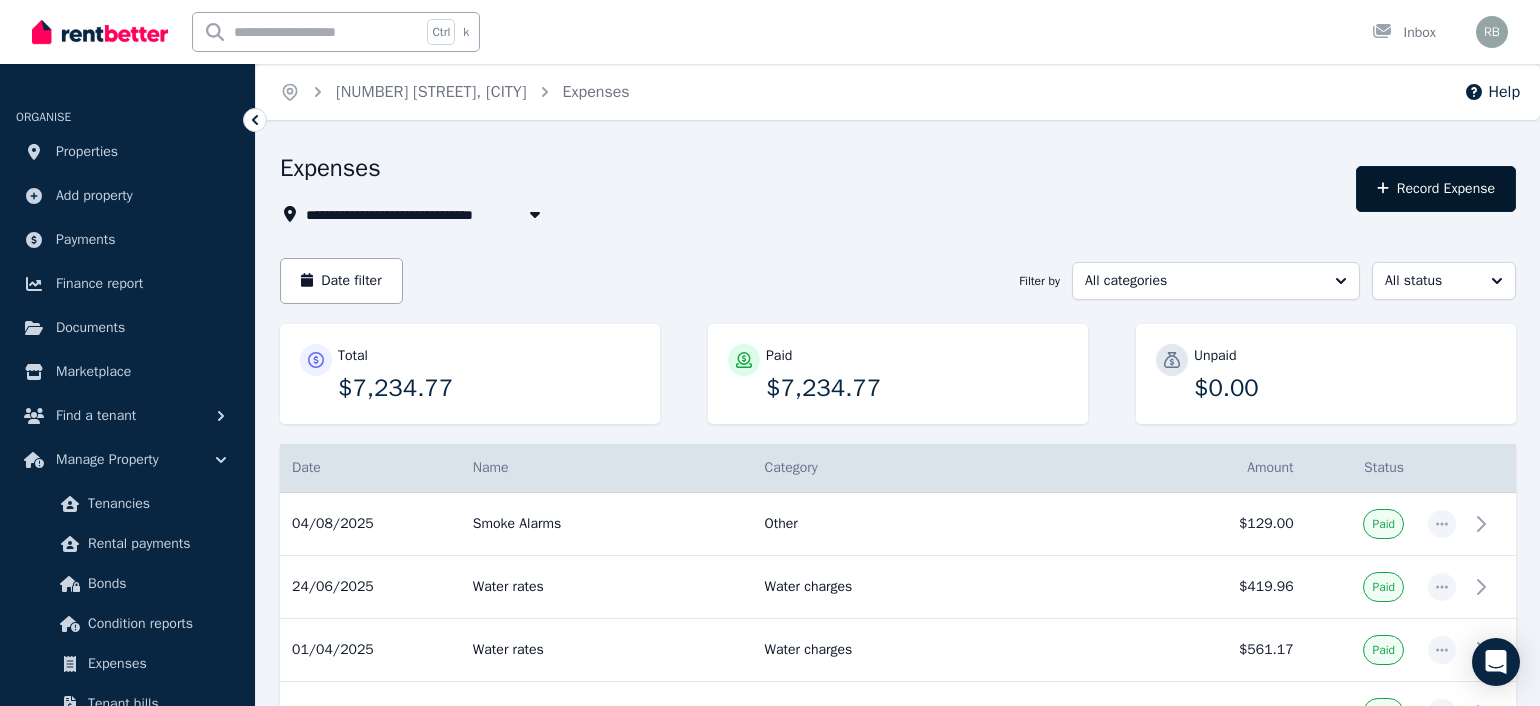select on "**********" 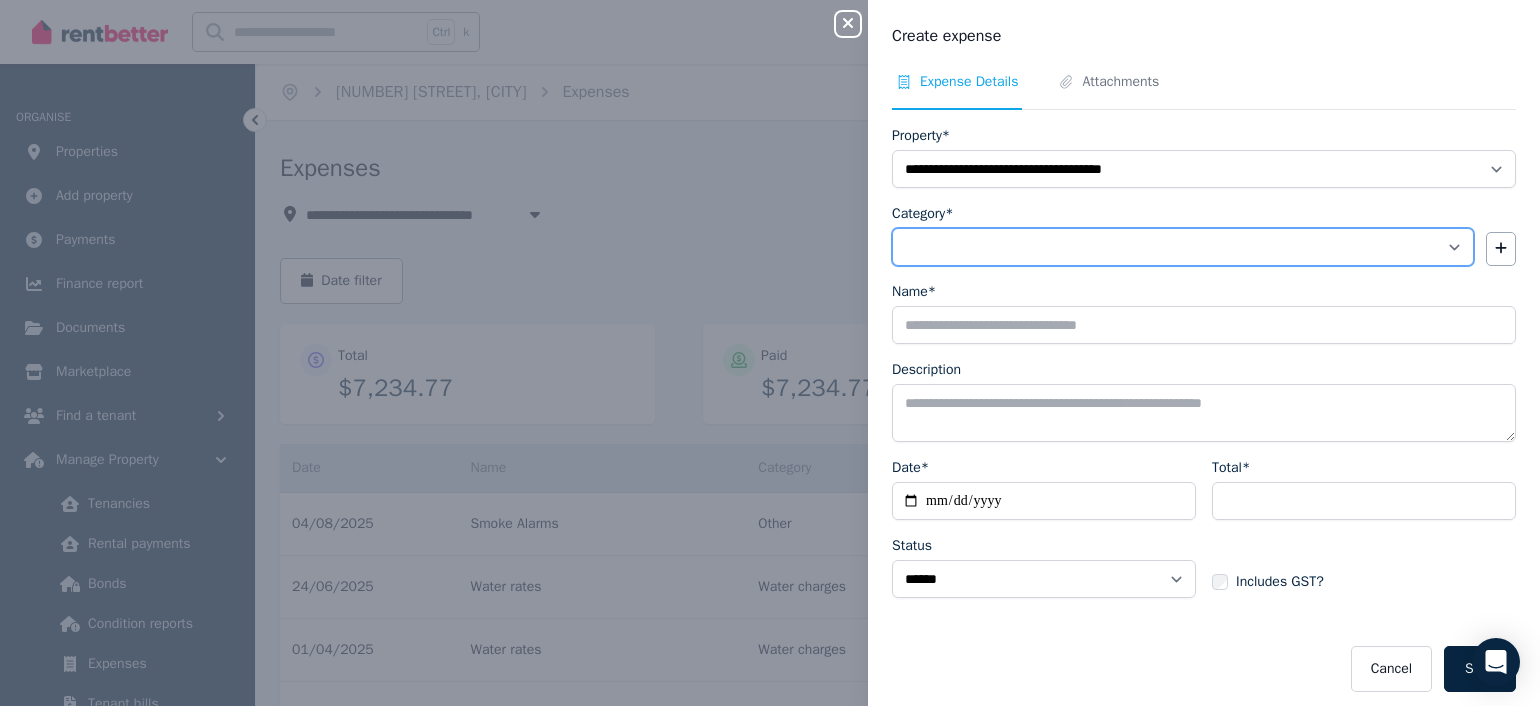 click on "**********" at bounding box center [1183, 247] 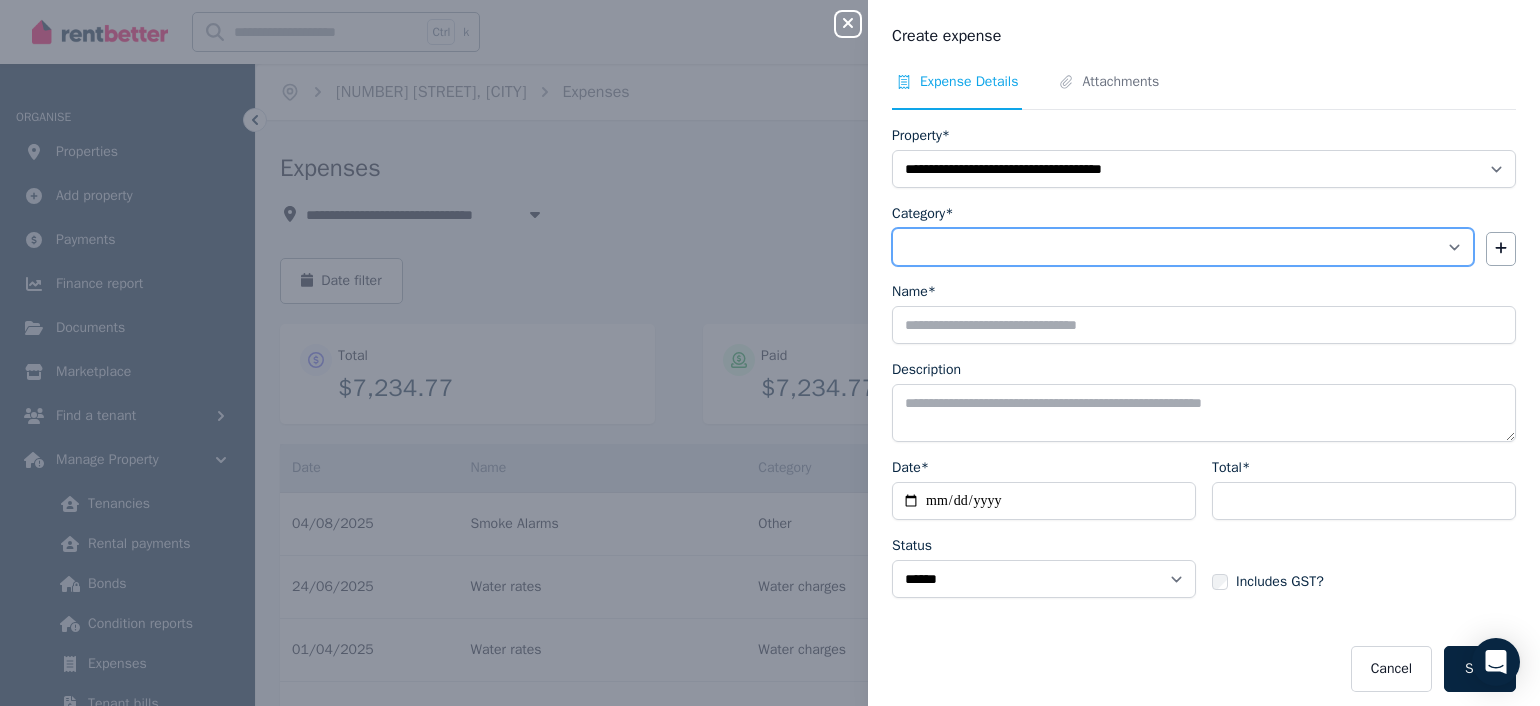 select on "**********" 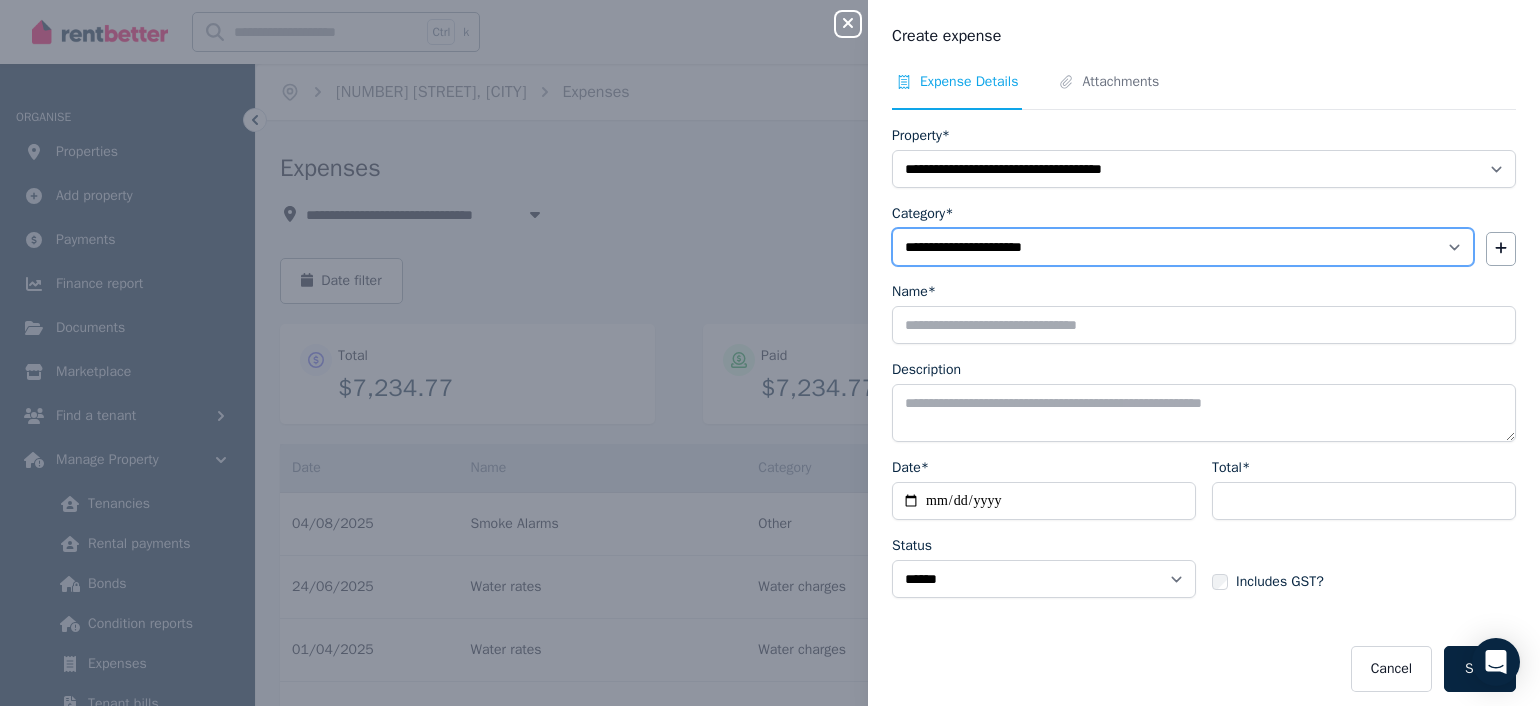 click on "**********" at bounding box center [1183, 247] 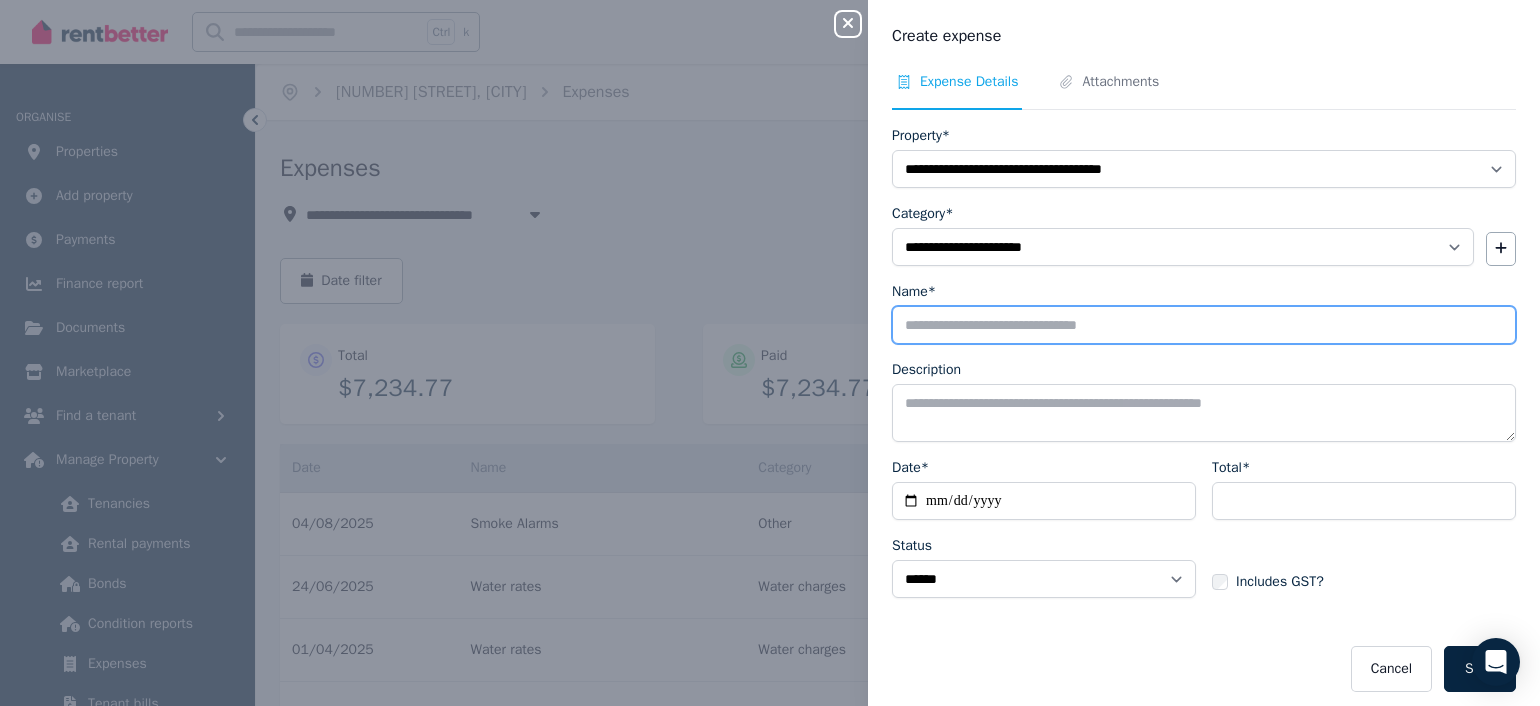 click on "Name*" at bounding box center [1204, 325] 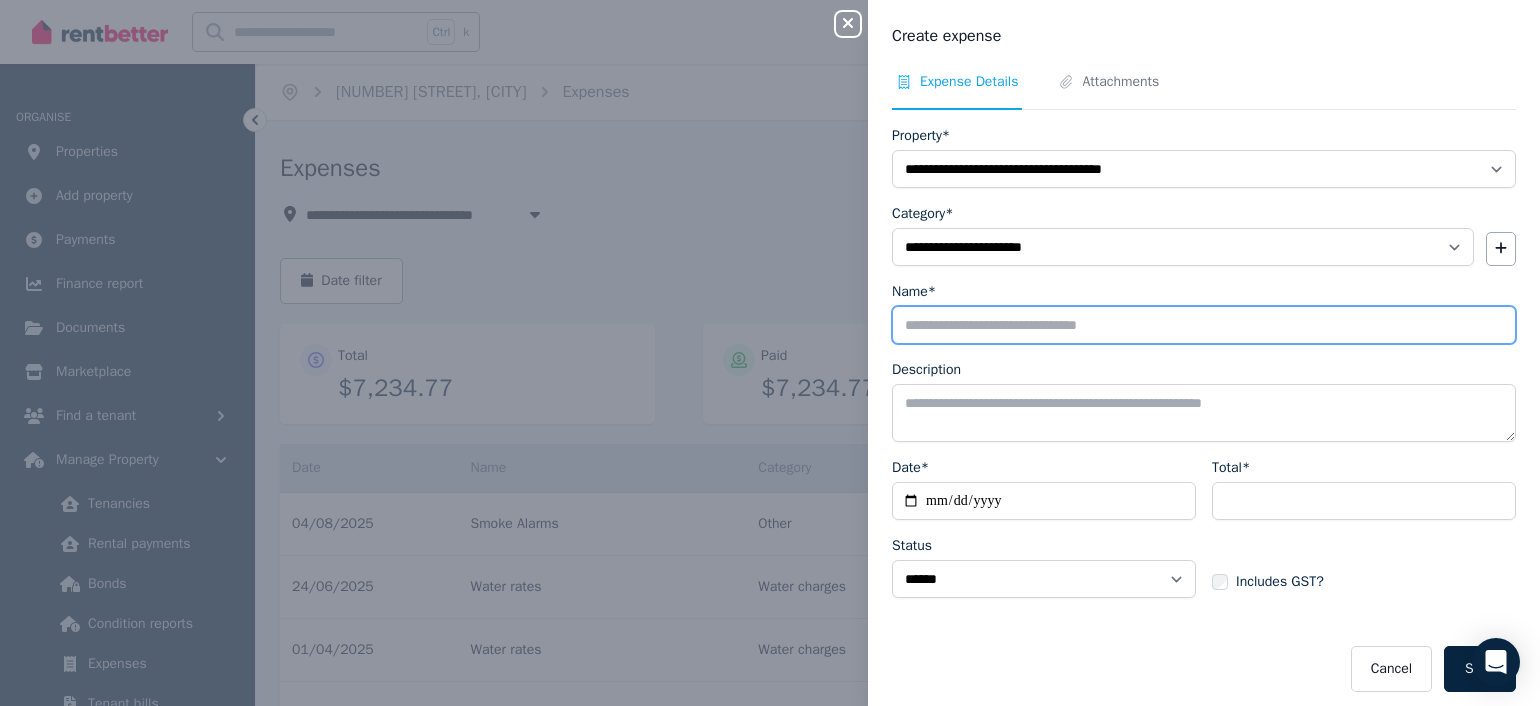 type on "*********" 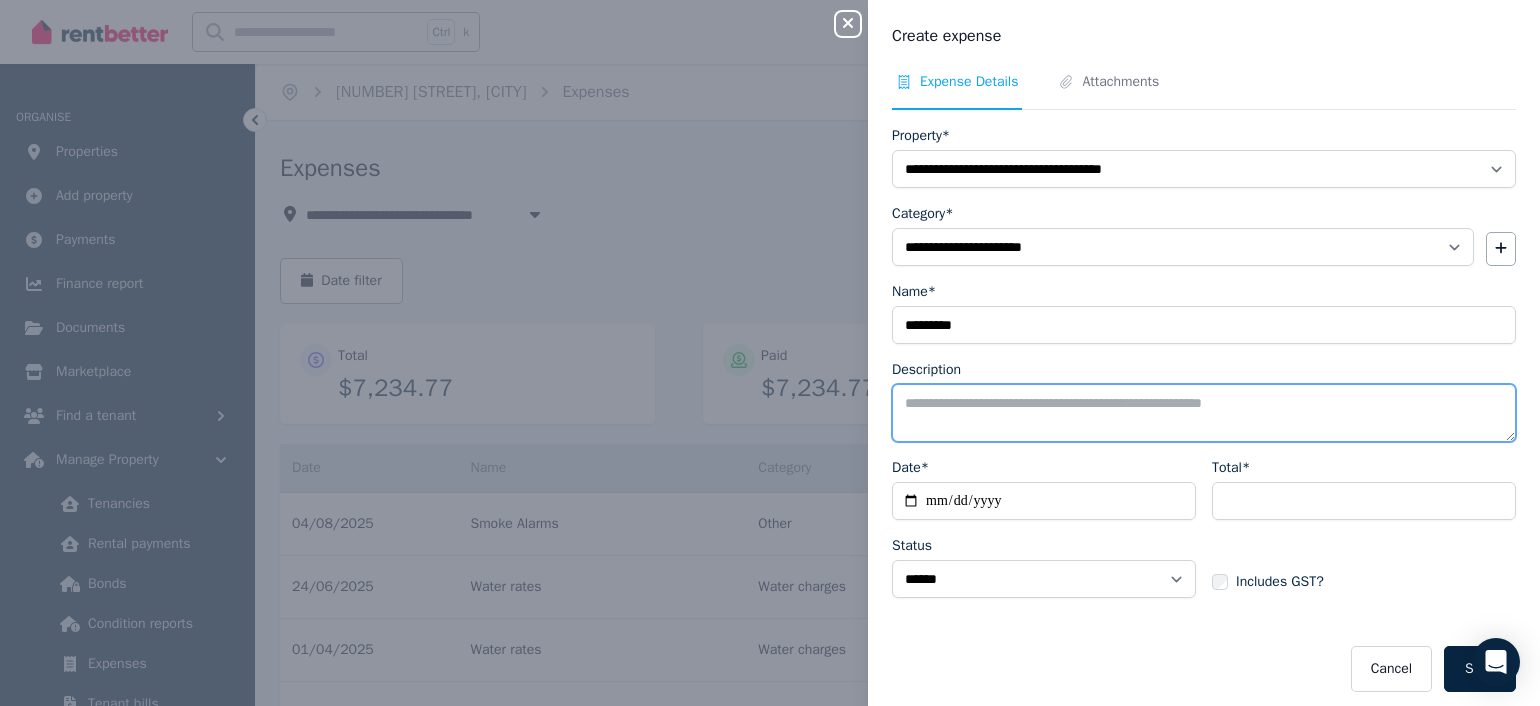click on "Description" at bounding box center (1204, 413) 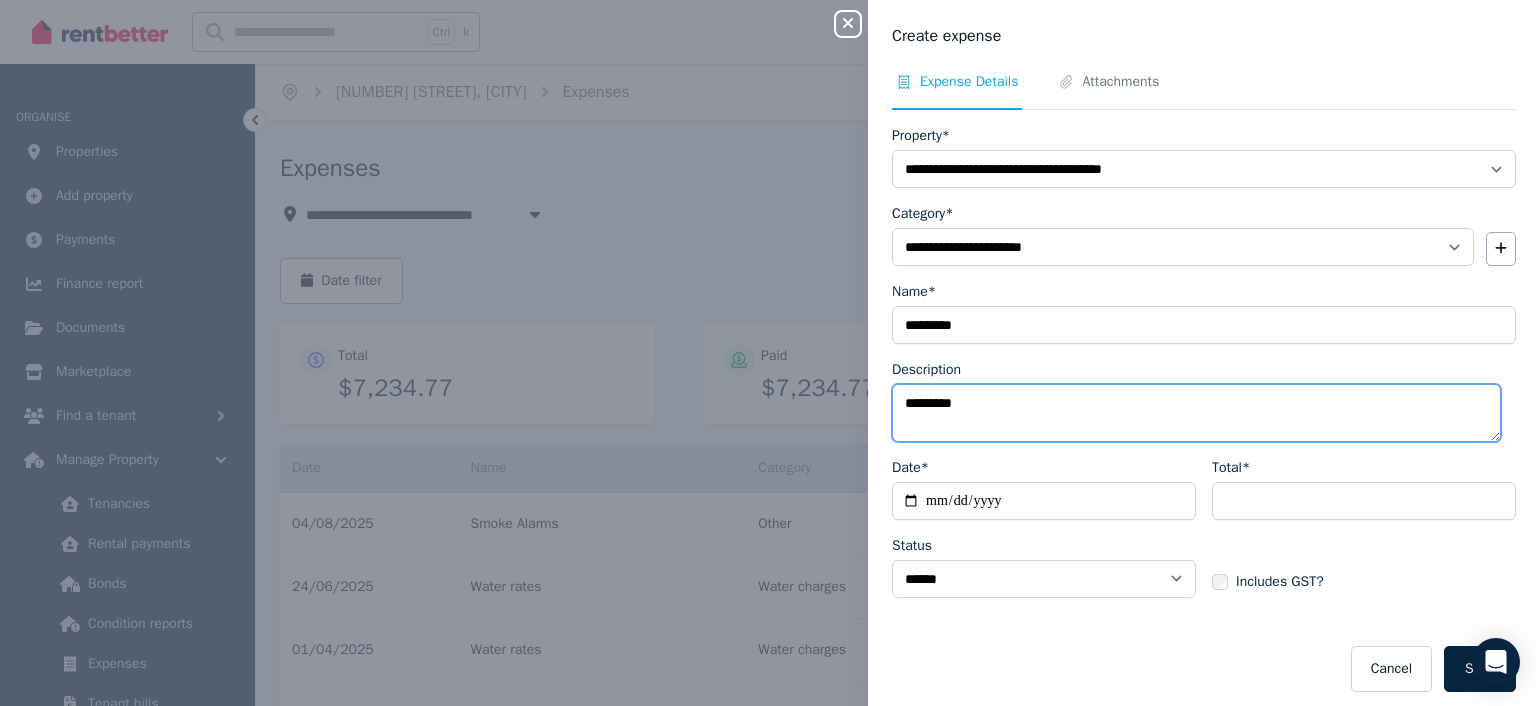 type on "*********" 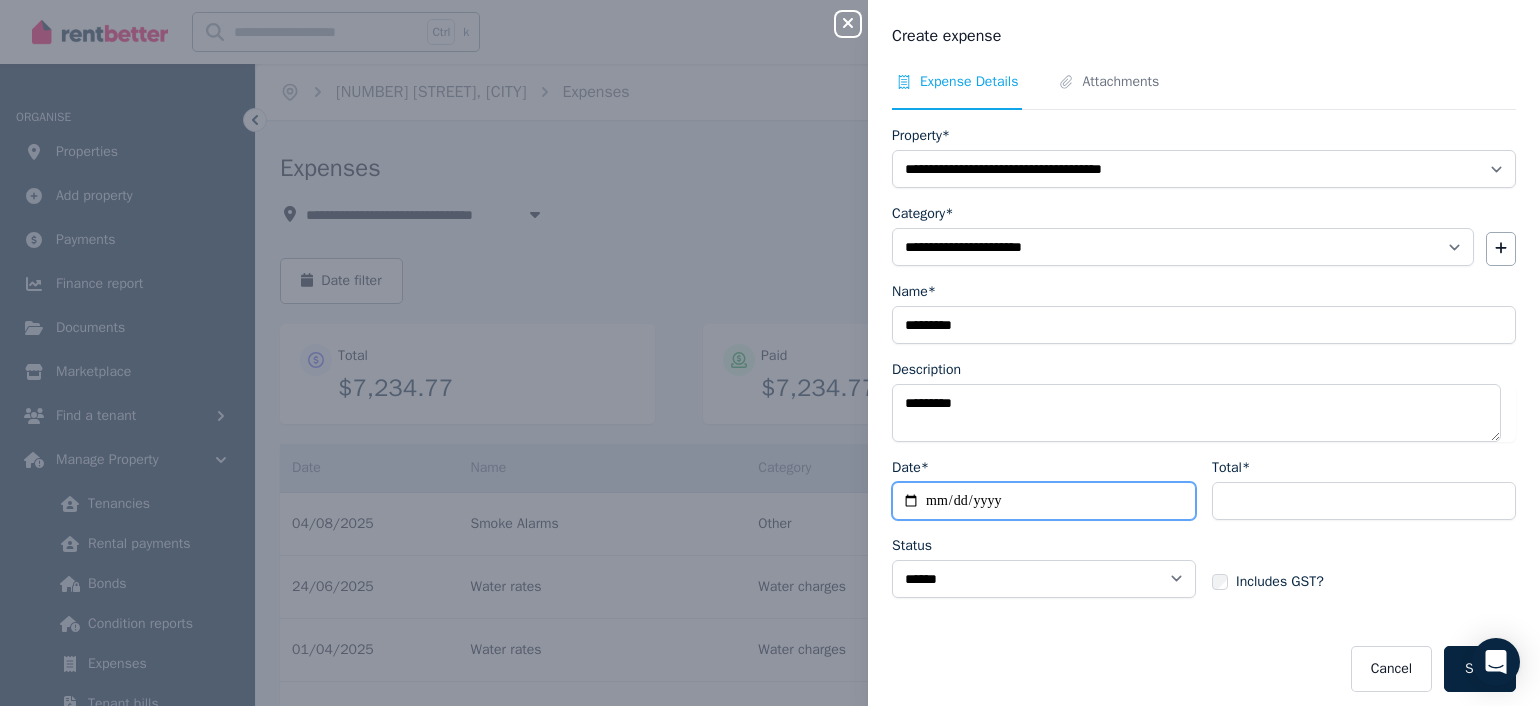 click on "Date*" at bounding box center [1044, 501] 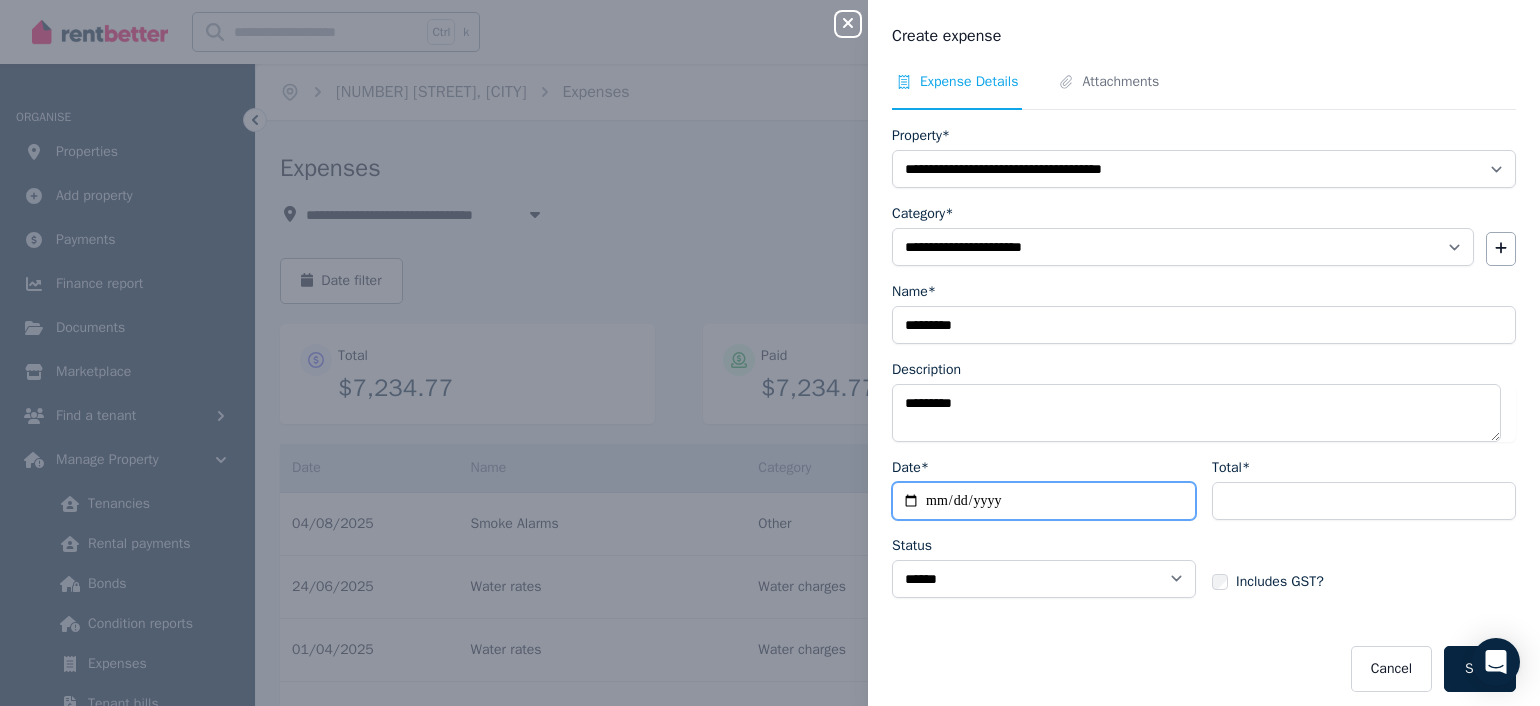 click on "Date*" at bounding box center (1044, 501) 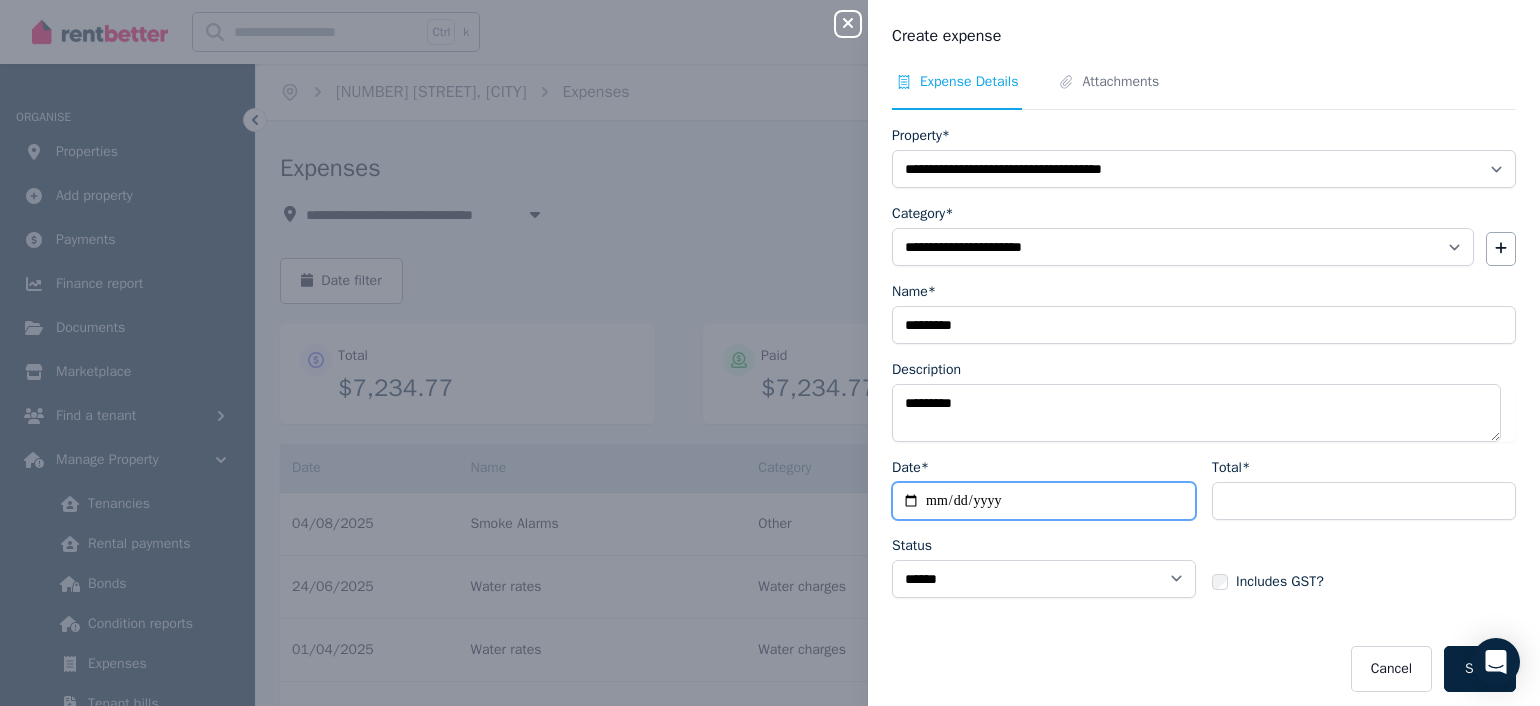 type on "**********" 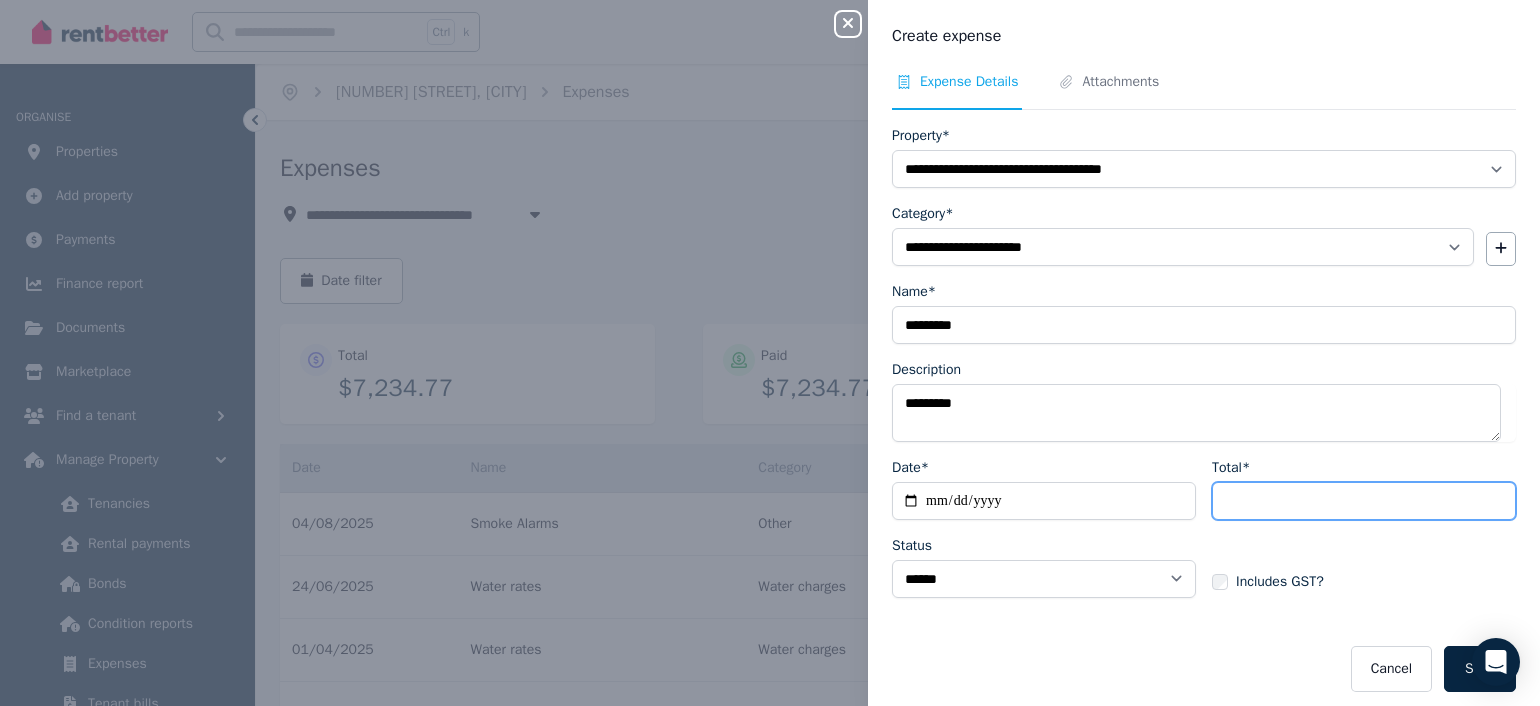 click on "Total*" at bounding box center [1364, 501] 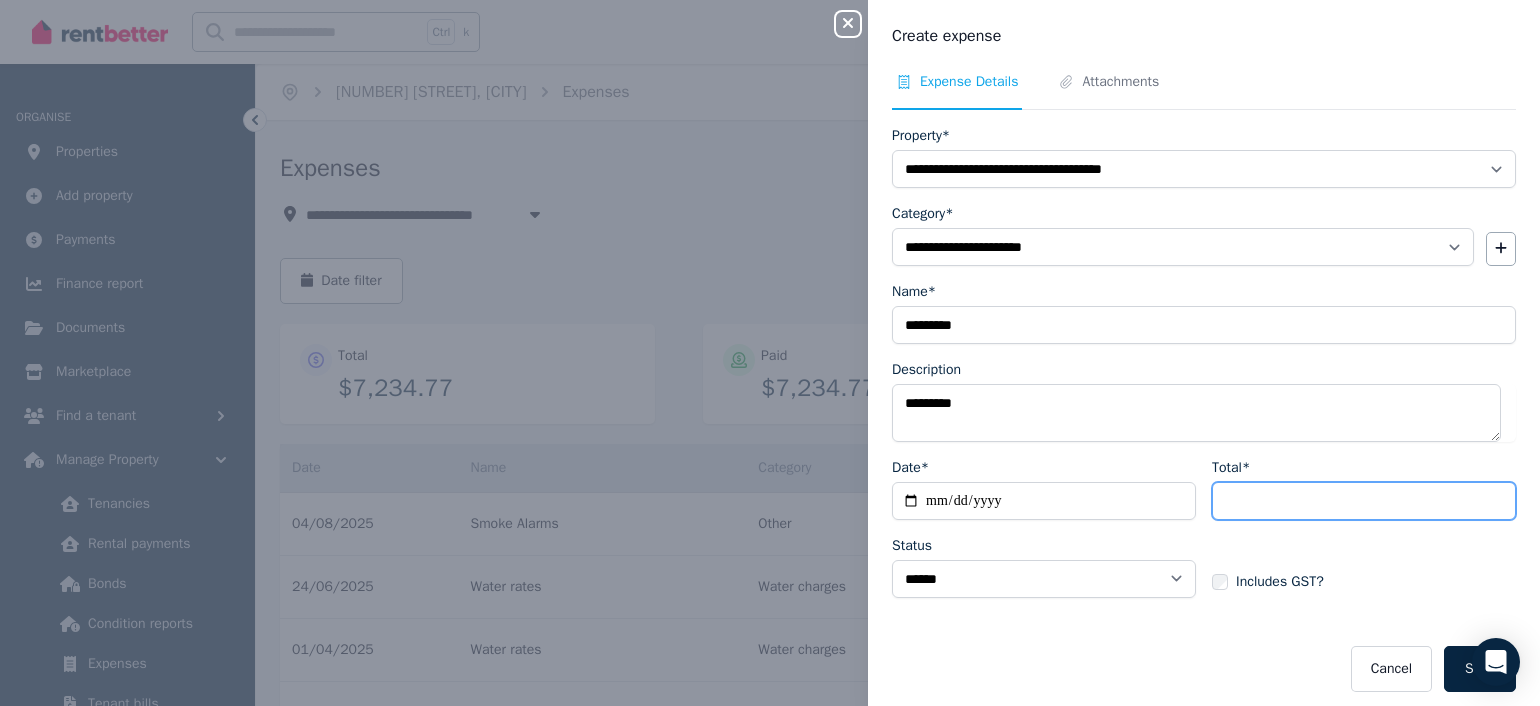 type on "*******" 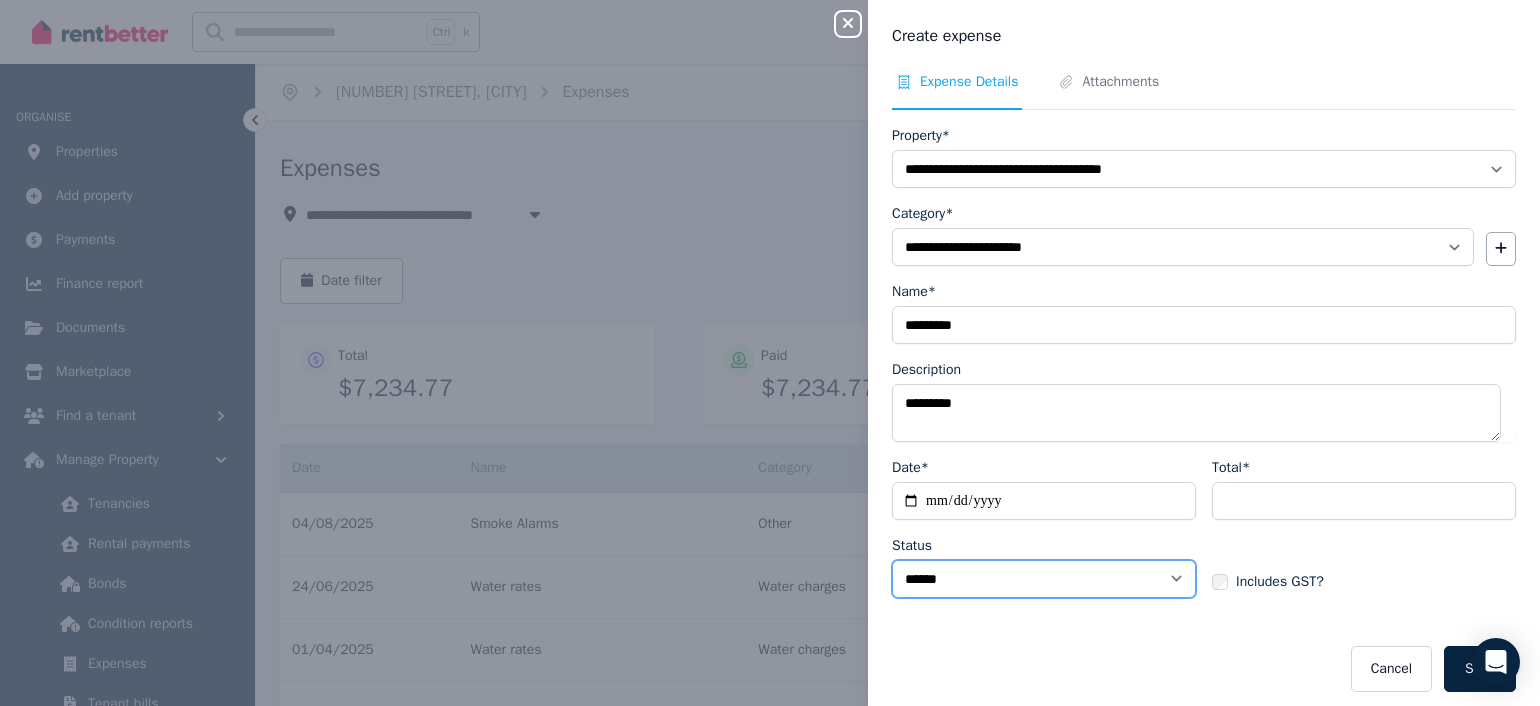 click on "****** ****" at bounding box center [1044, 579] 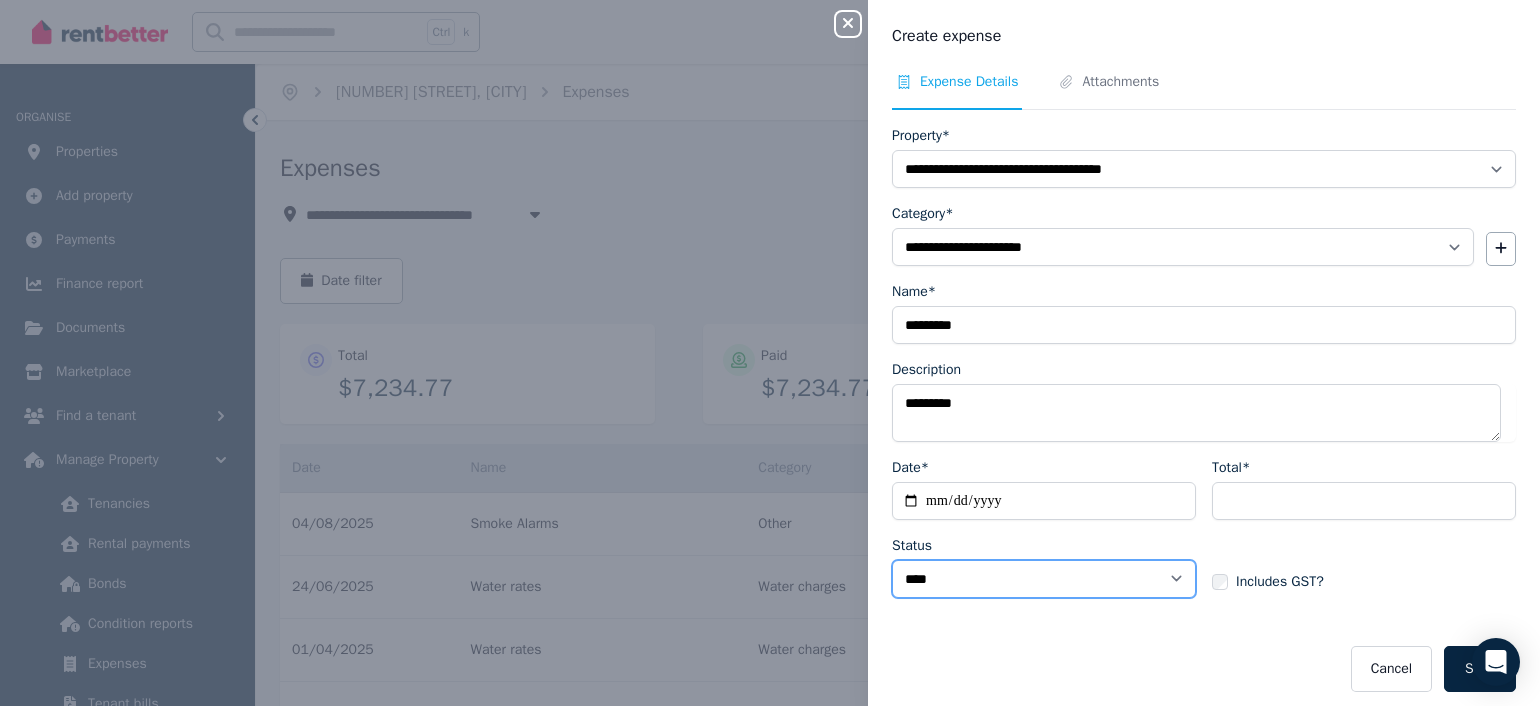 click on "****** ****" at bounding box center [1044, 579] 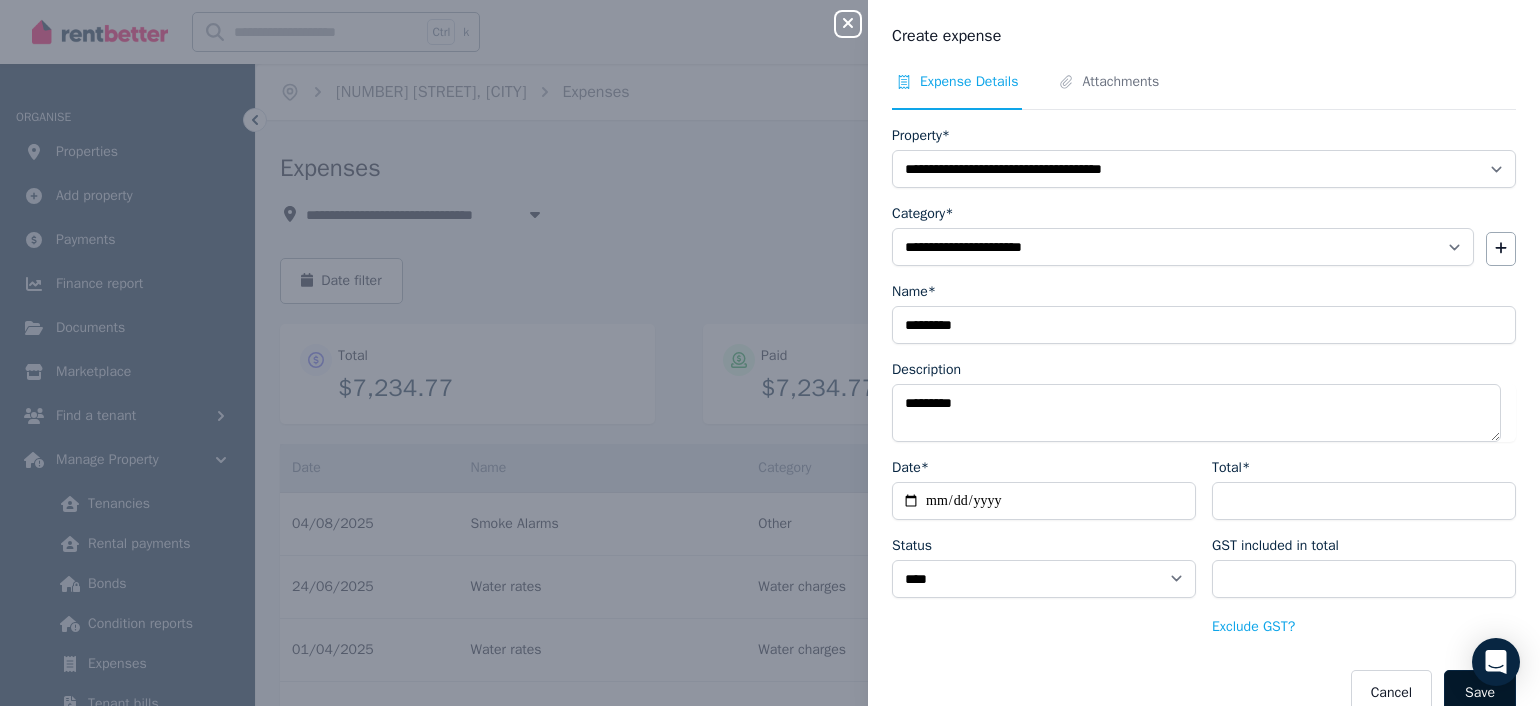 click on "Save" at bounding box center [1480, 693] 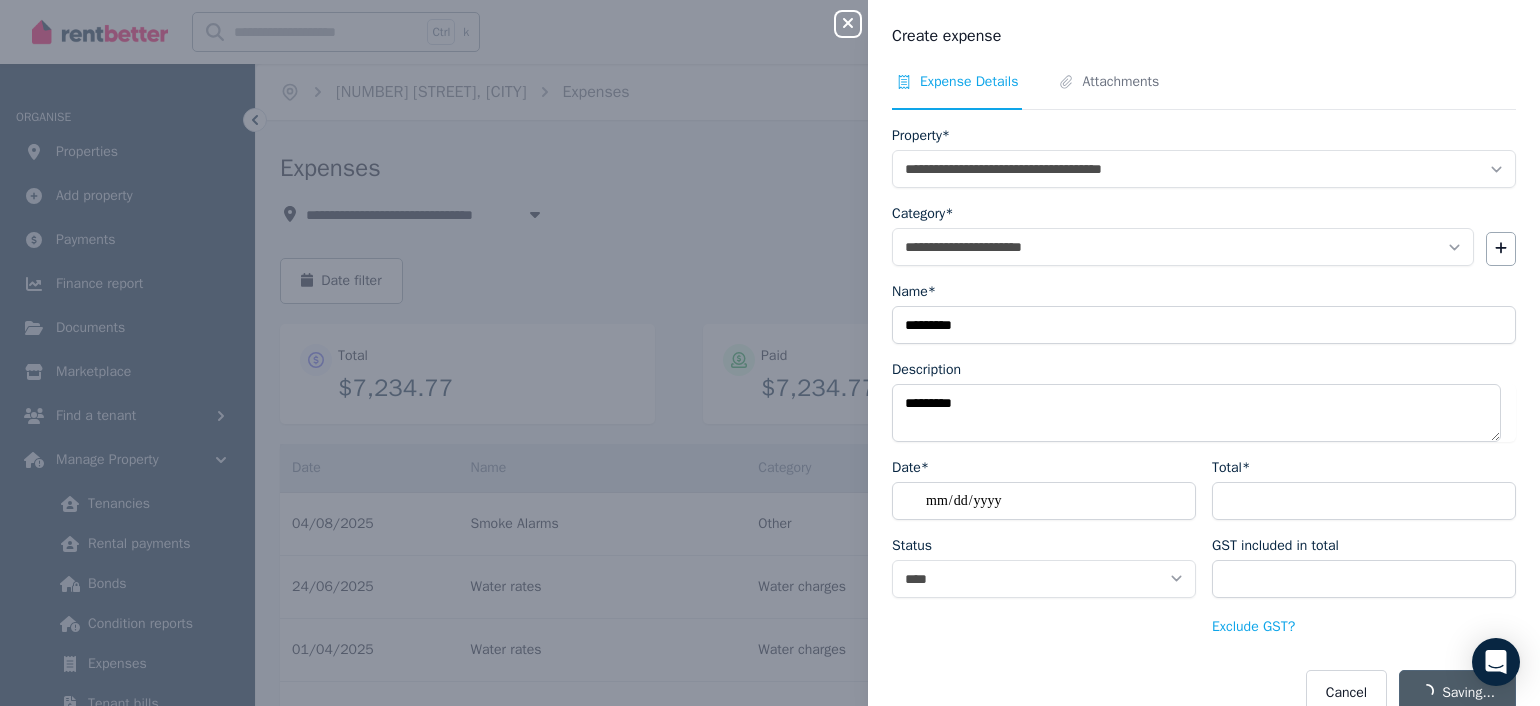 select on "**********" 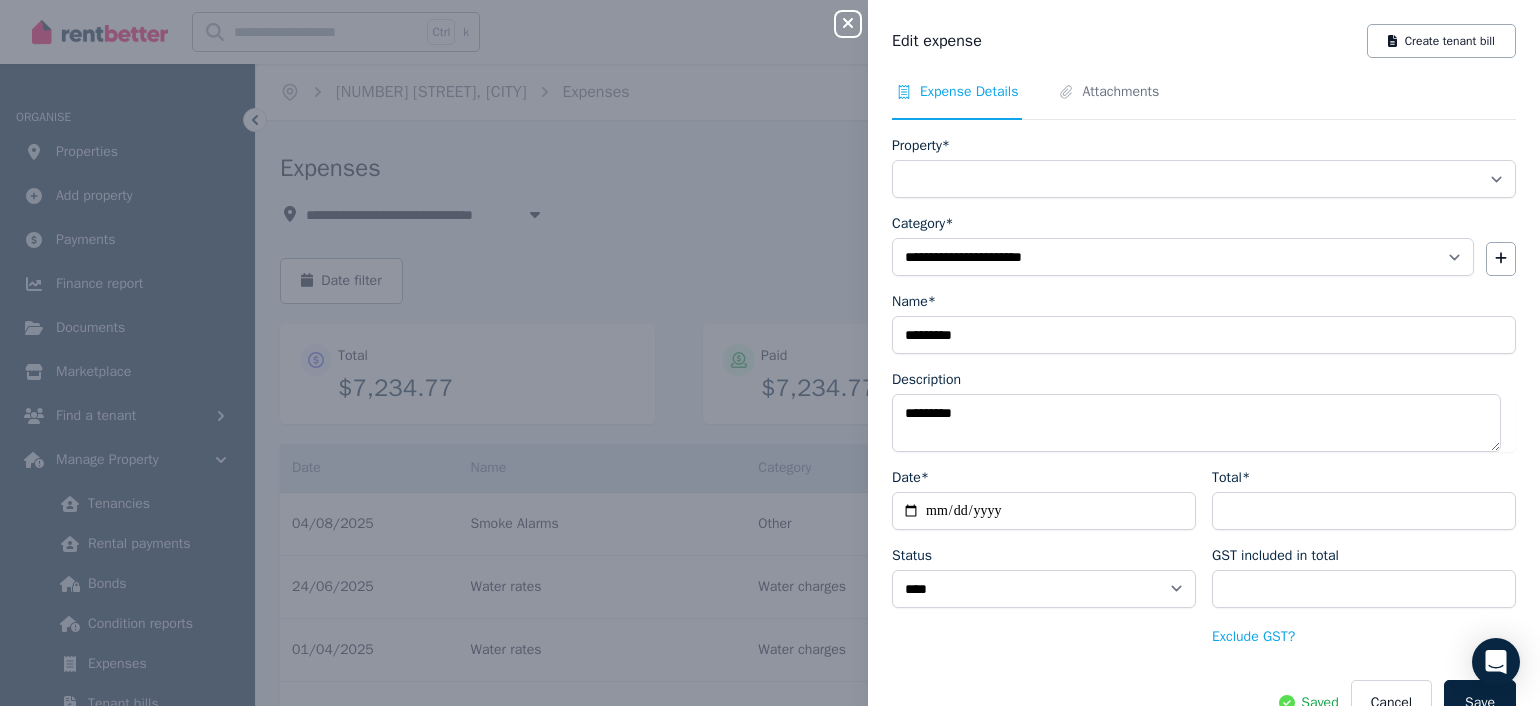 select on "**********" 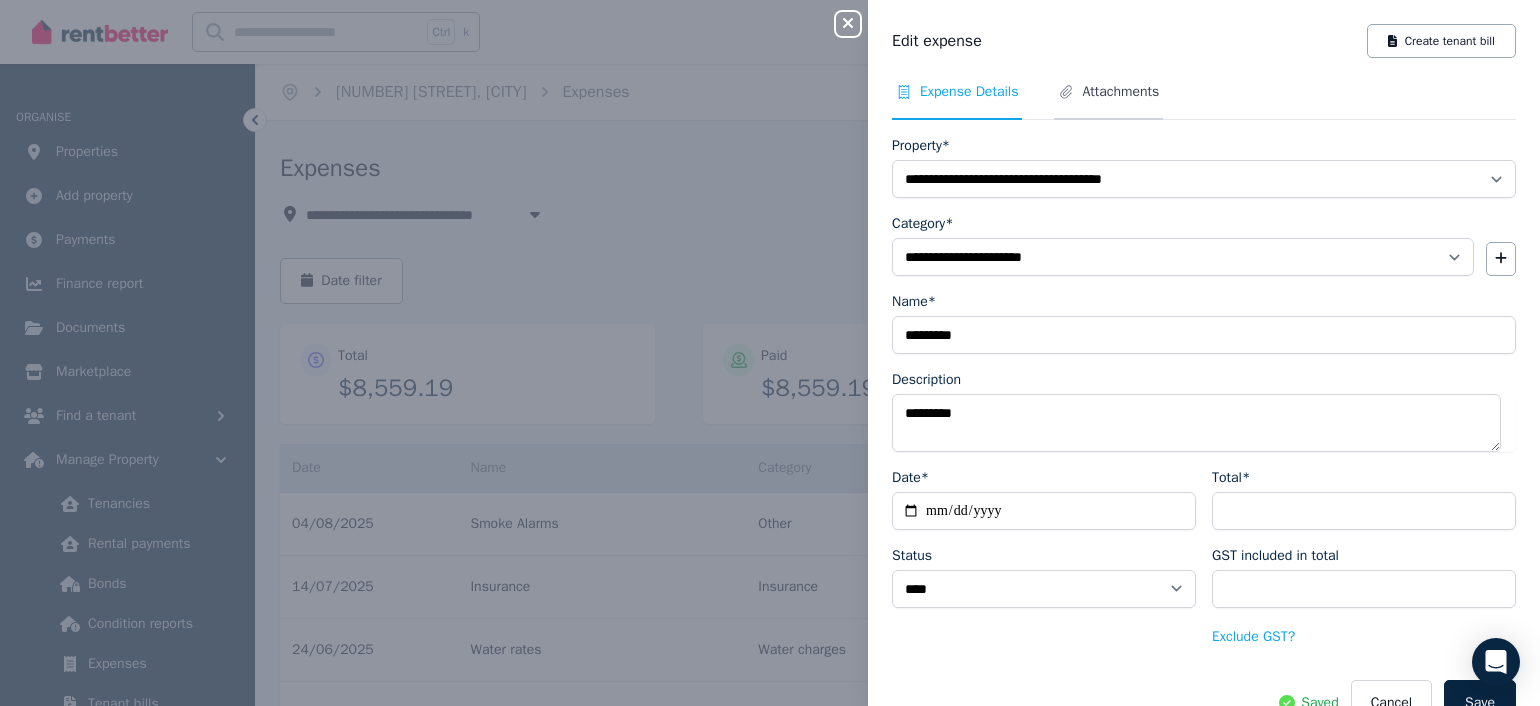 click on "Attachments" at bounding box center [1120, 92] 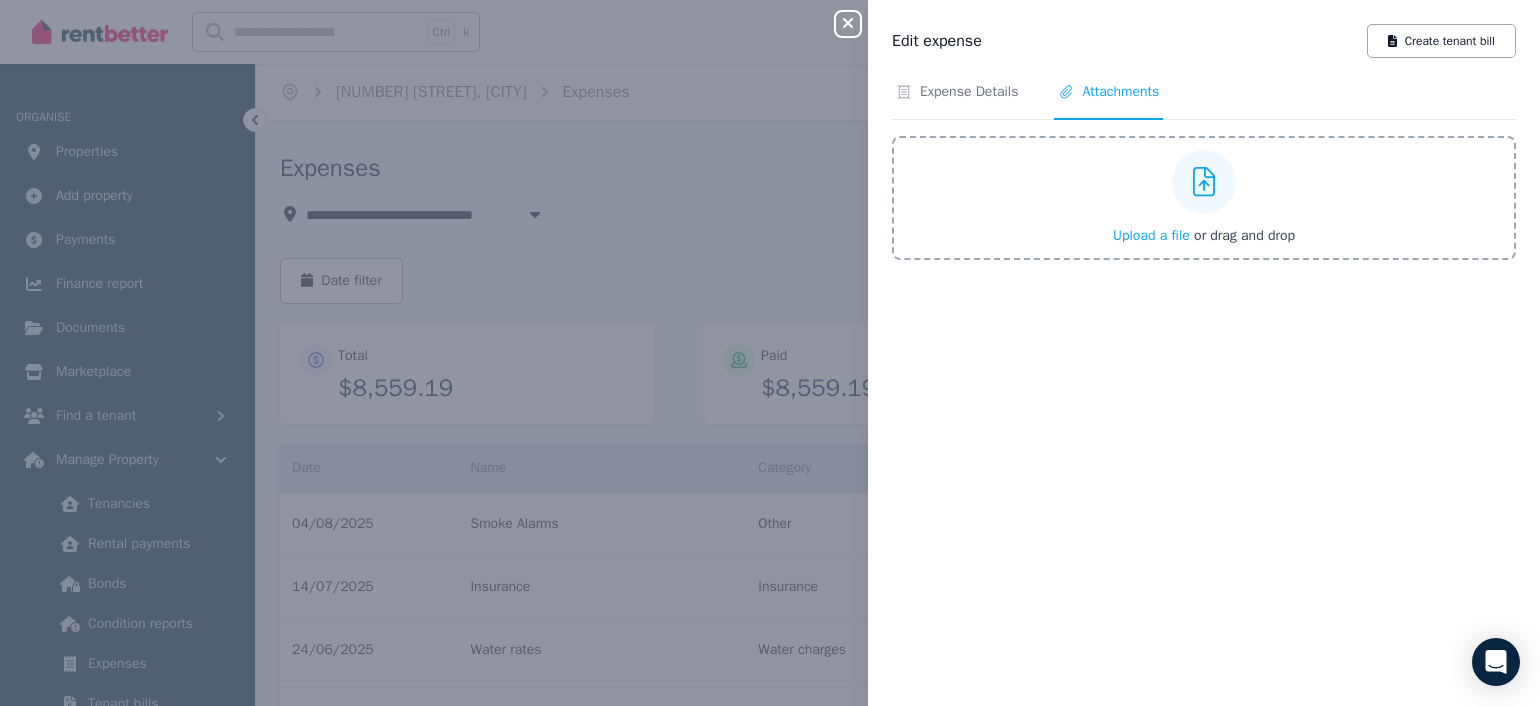 click on "Upload a file" at bounding box center (1151, 235) 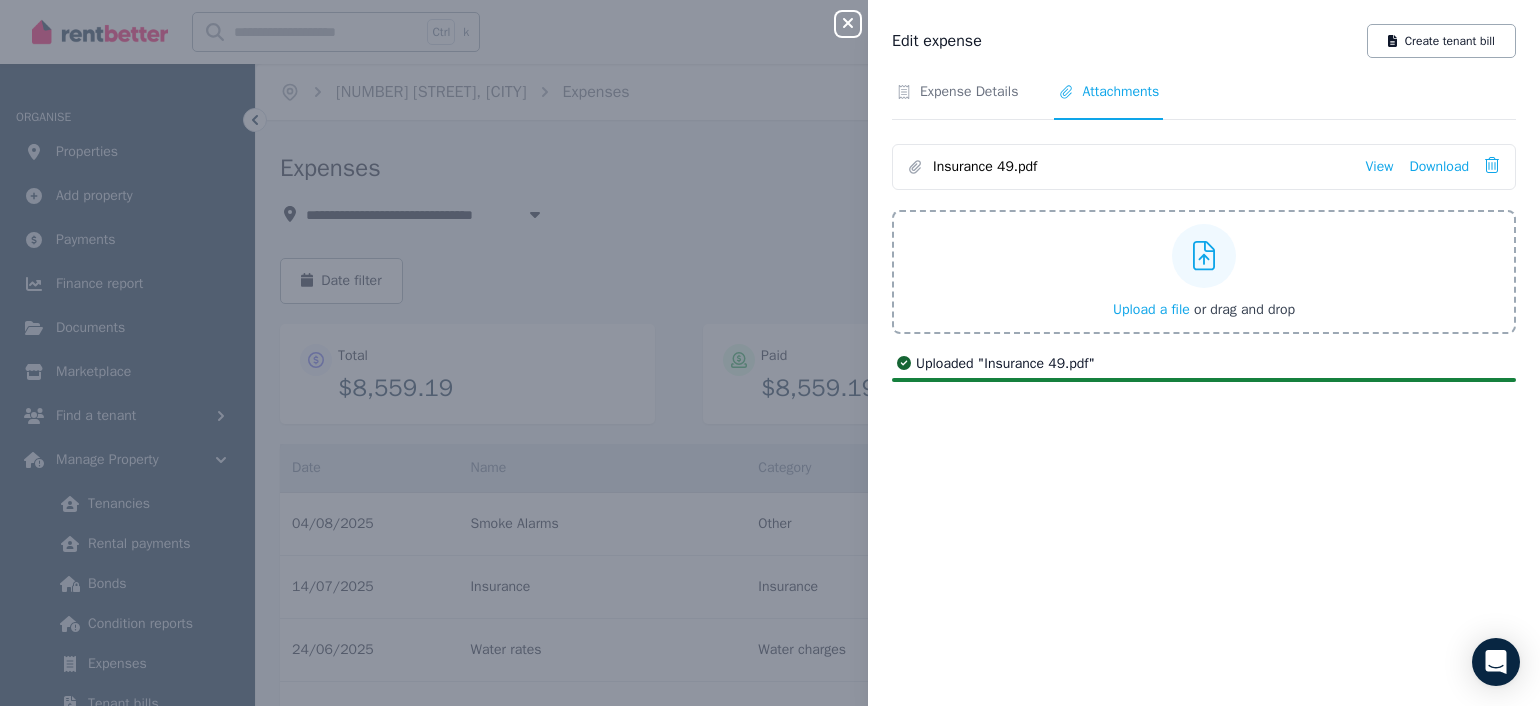 click 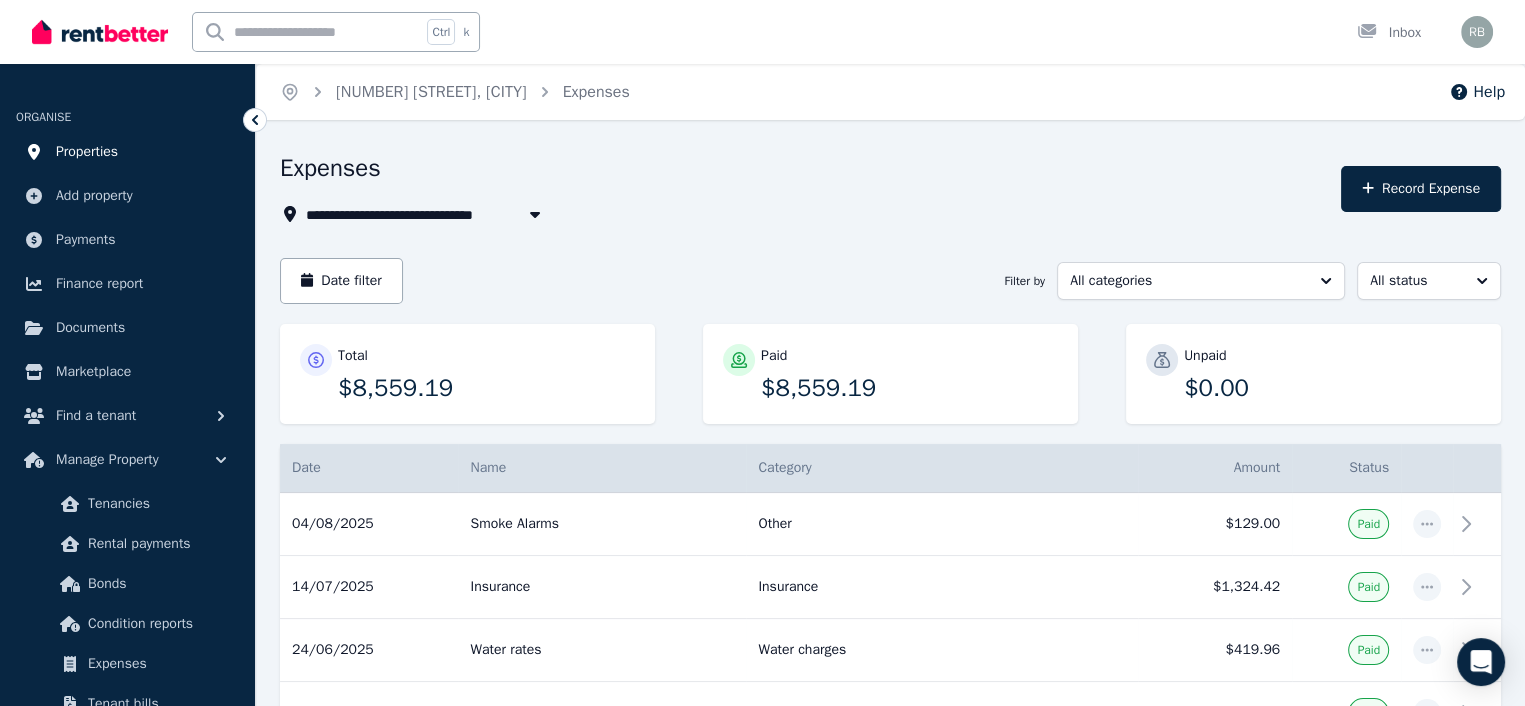 click on "Properties" at bounding box center (87, 152) 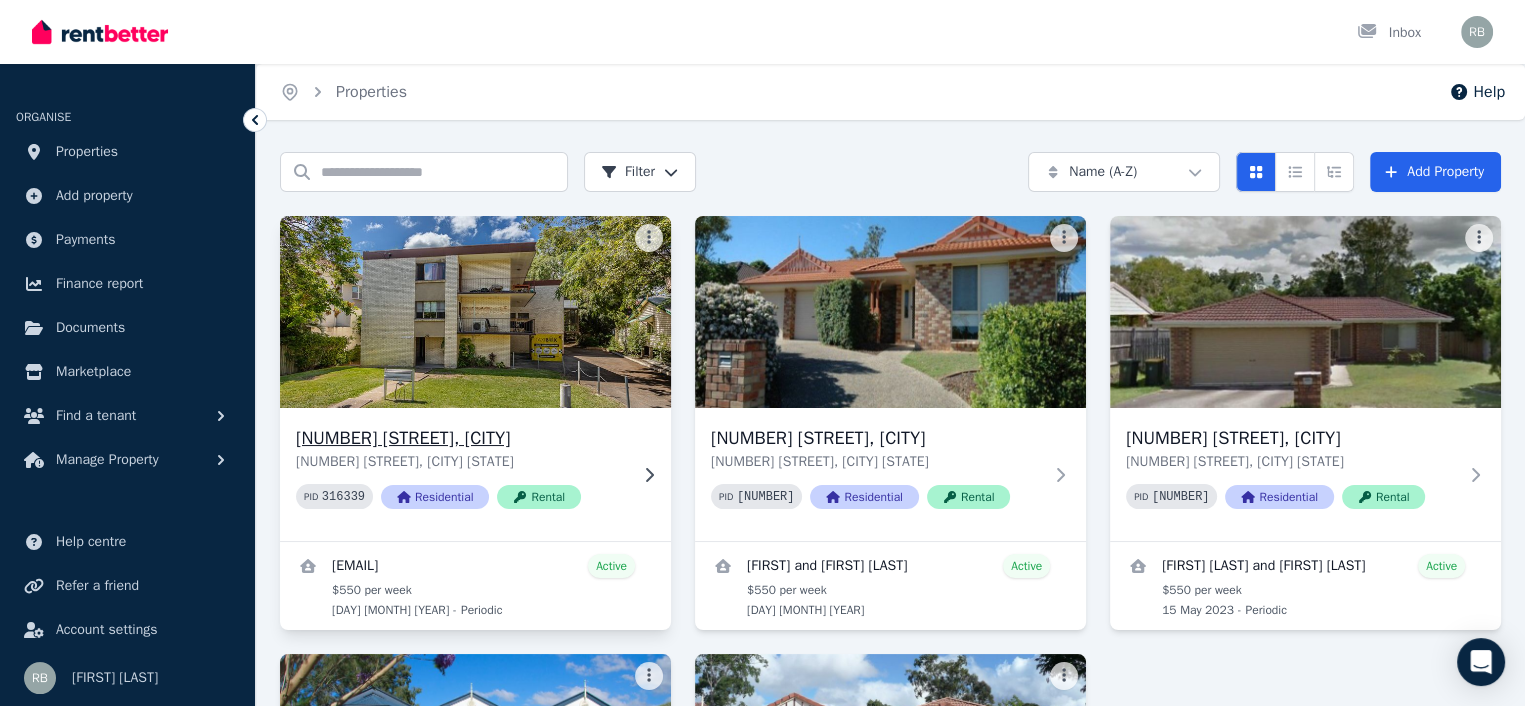 click at bounding box center (475, 312) 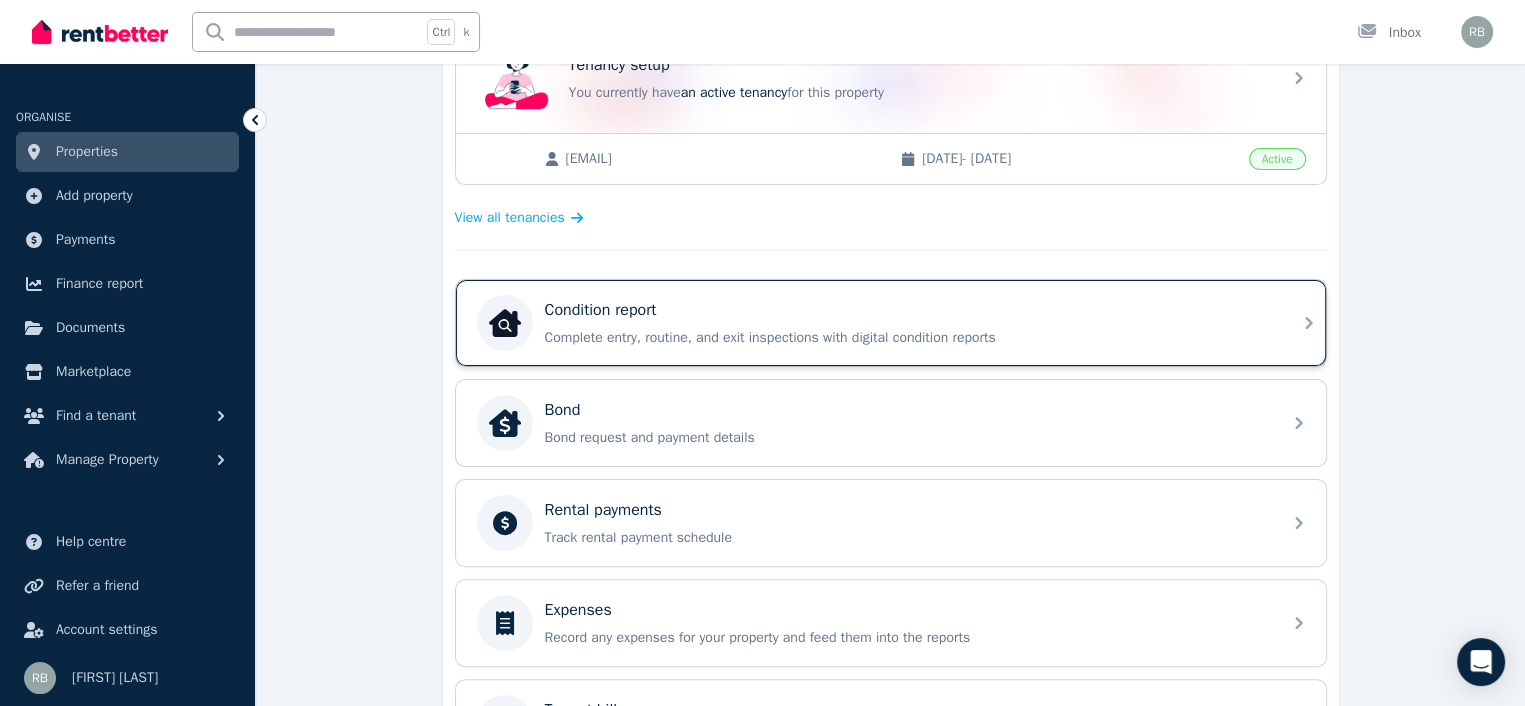 scroll, scrollTop: 500, scrollLeft: 0, axis: vertical 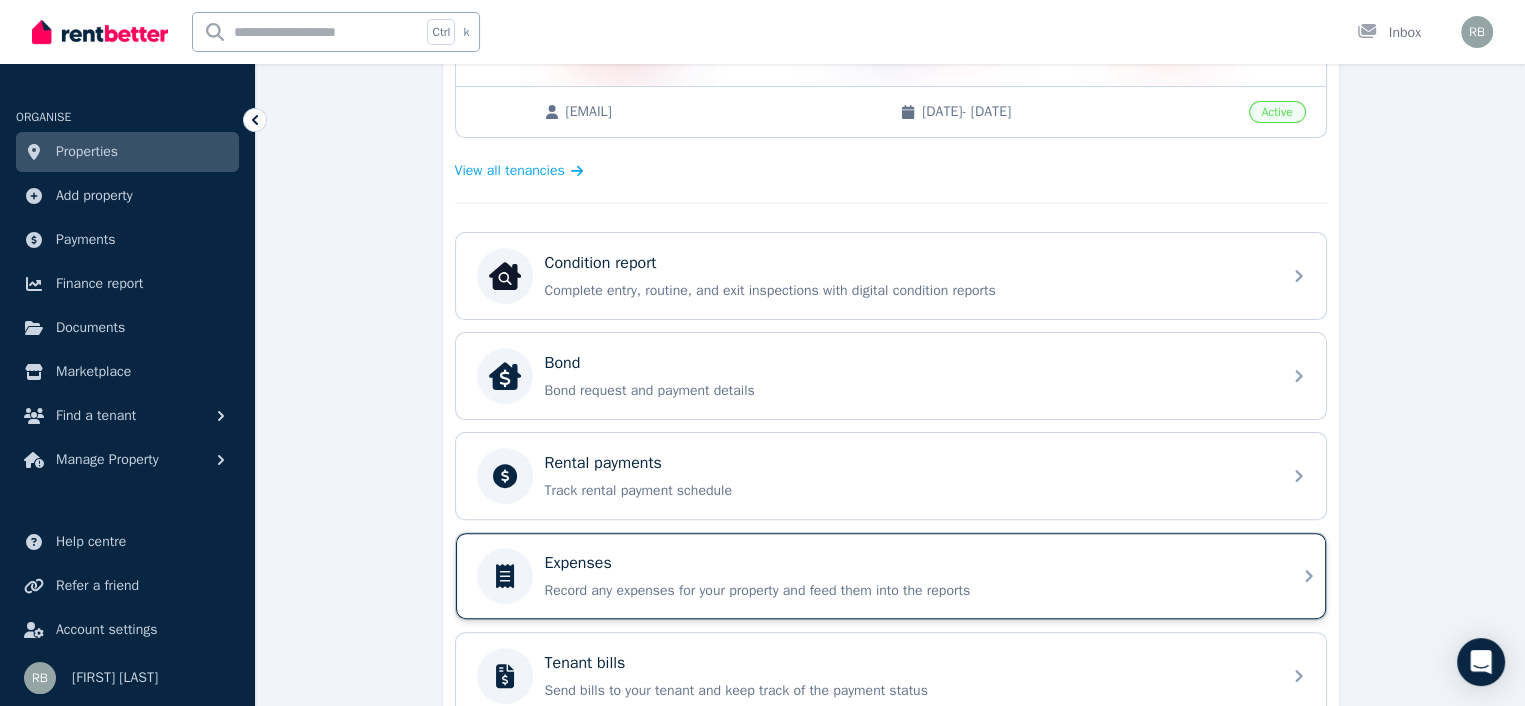 click on "Expenses" at bounding box center [907, 563] 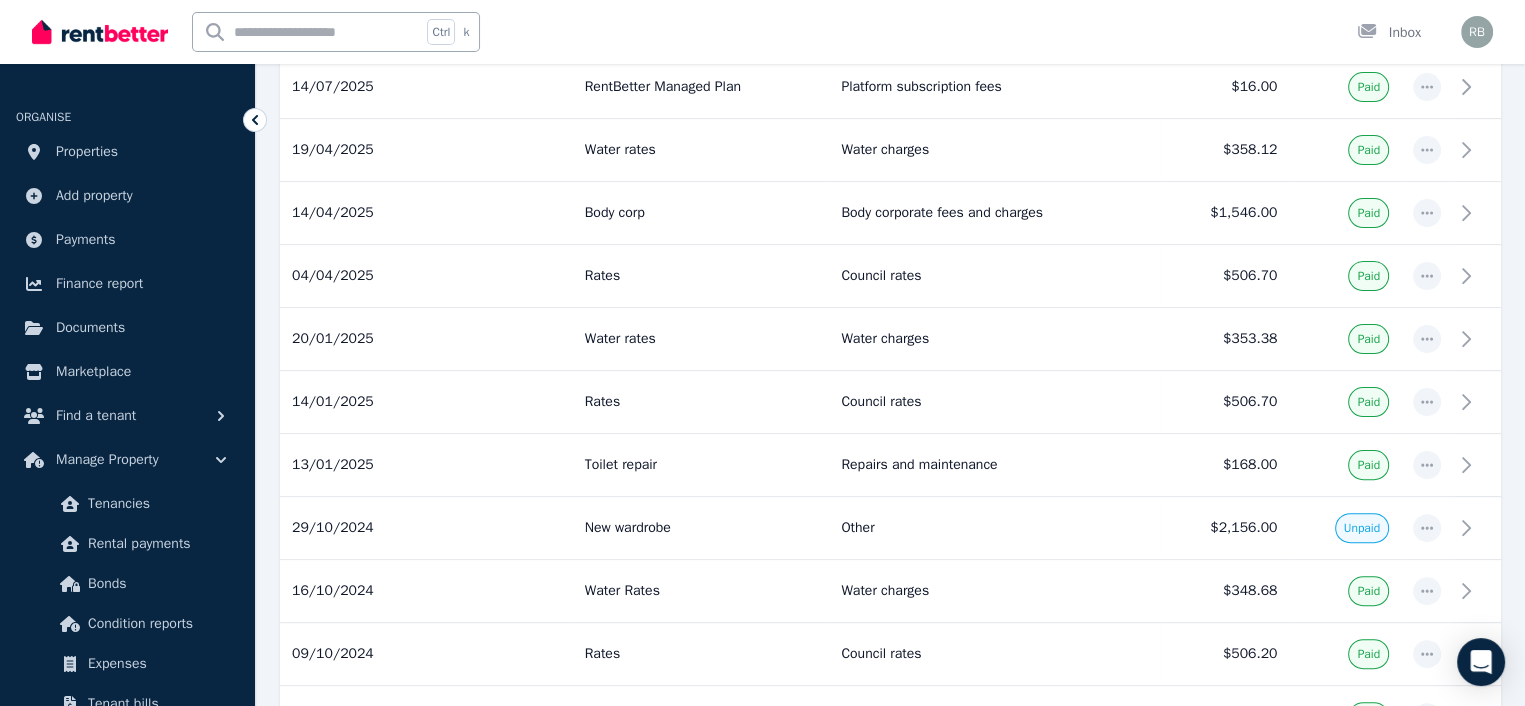 scroll, scrollTop: 0, scrollLeft: 0, axis: both 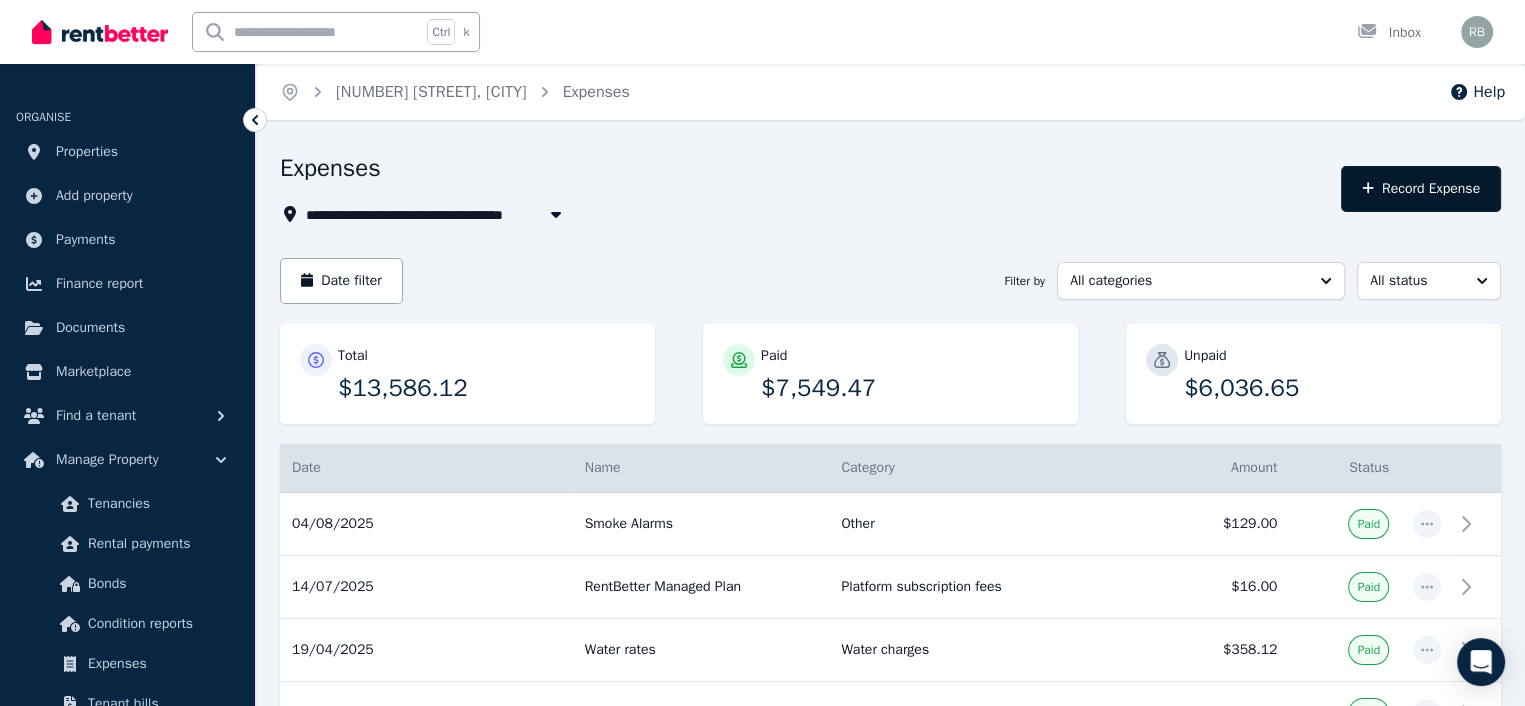 click on "Record Expense" at bounding box center [1421, 189] 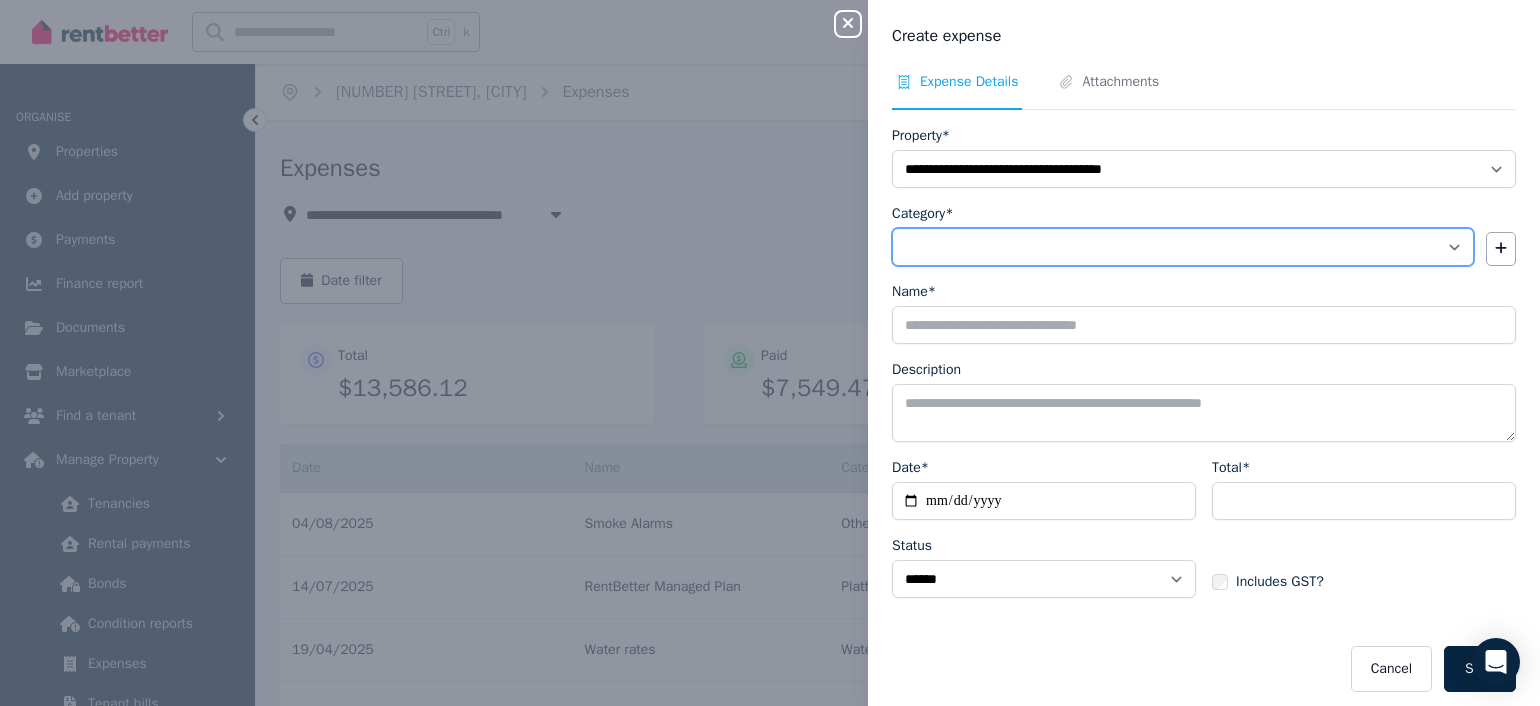 click on "**********" at bounding box center [1183, 247] 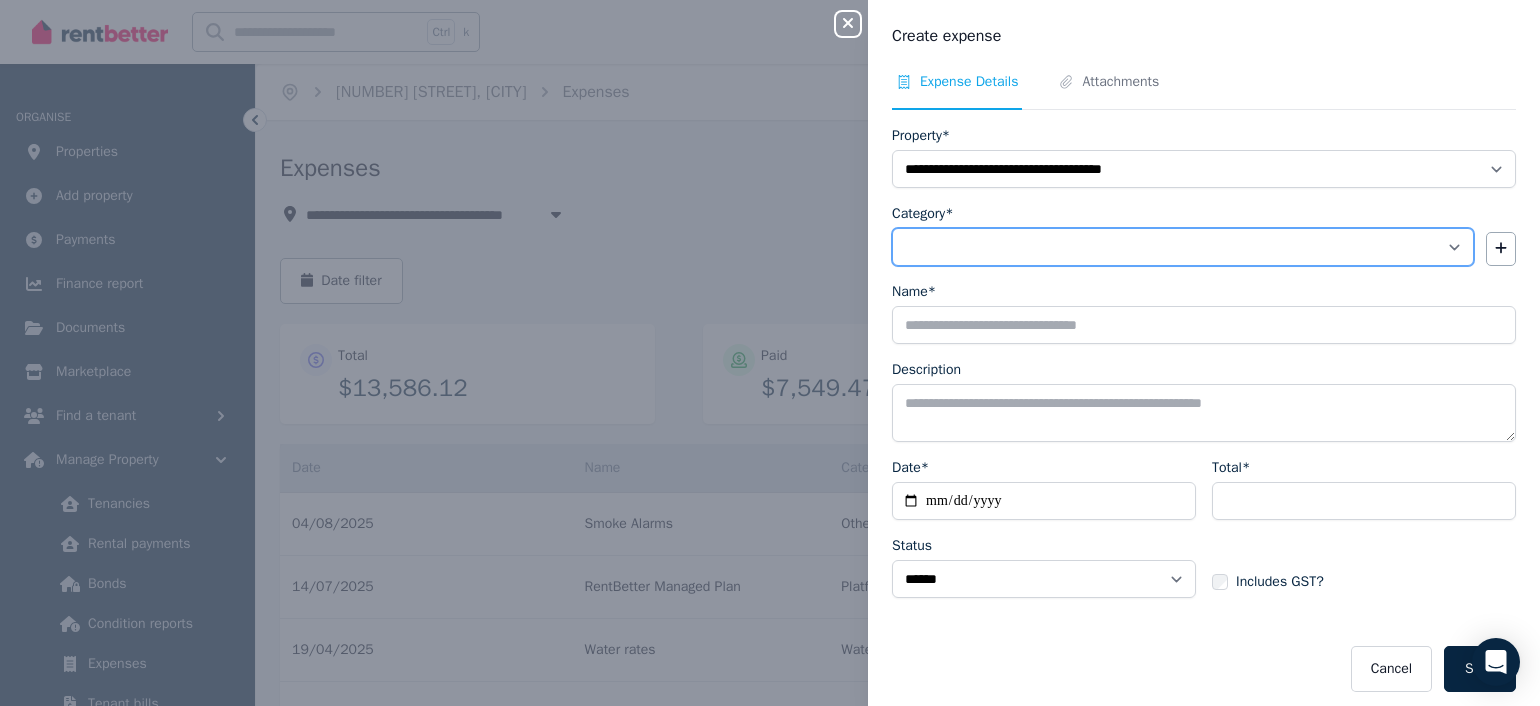 select on "**********" 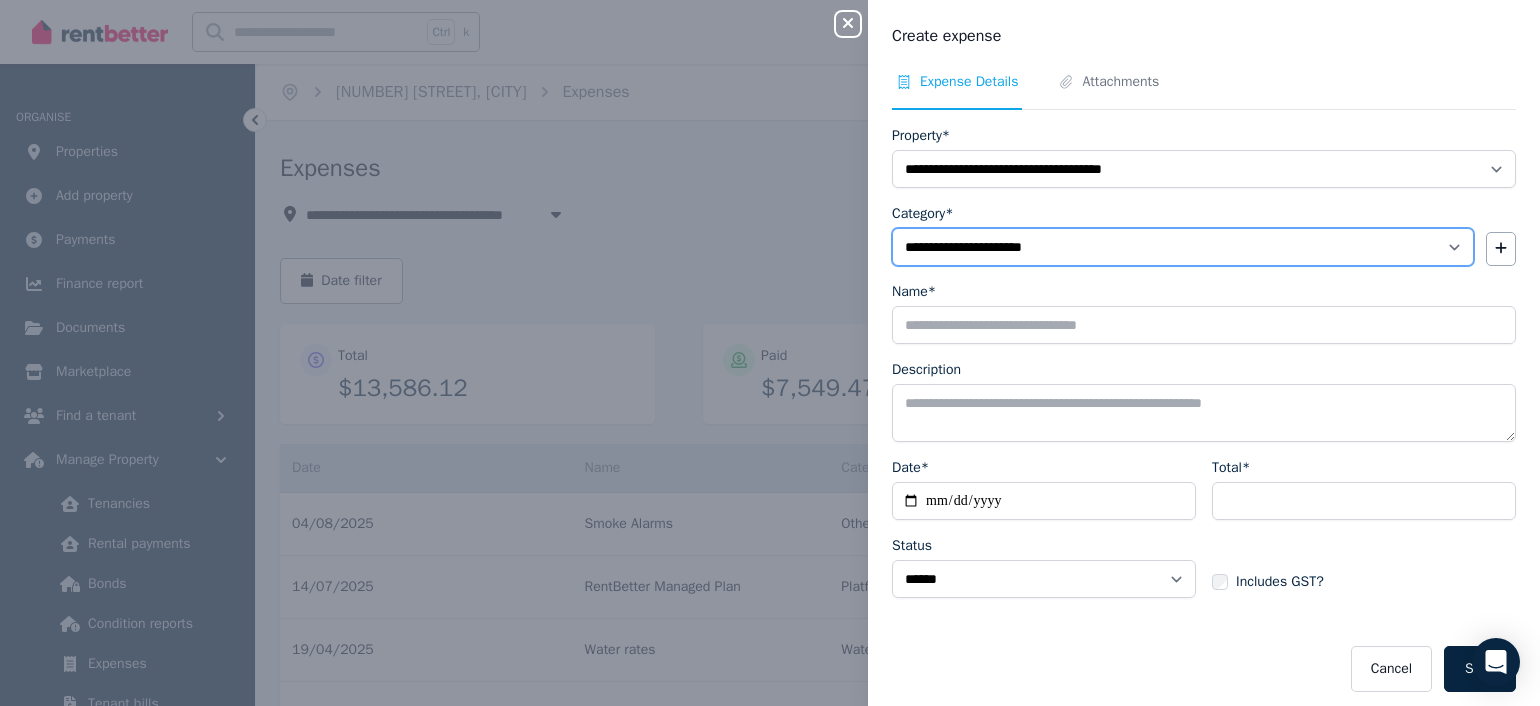 click on "**********" at bounding box center (1183, 247) 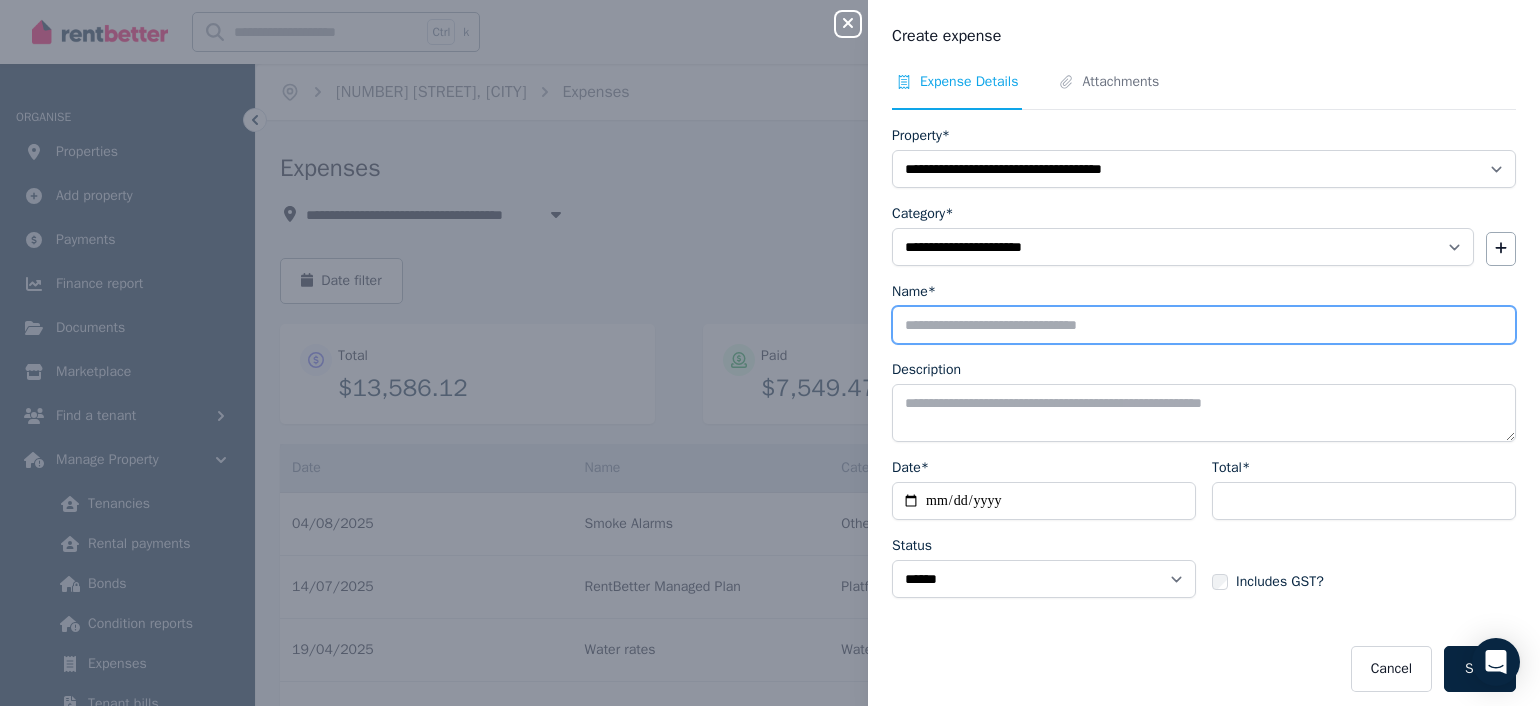 click on "Name*" at bounding box center [1204, 325] 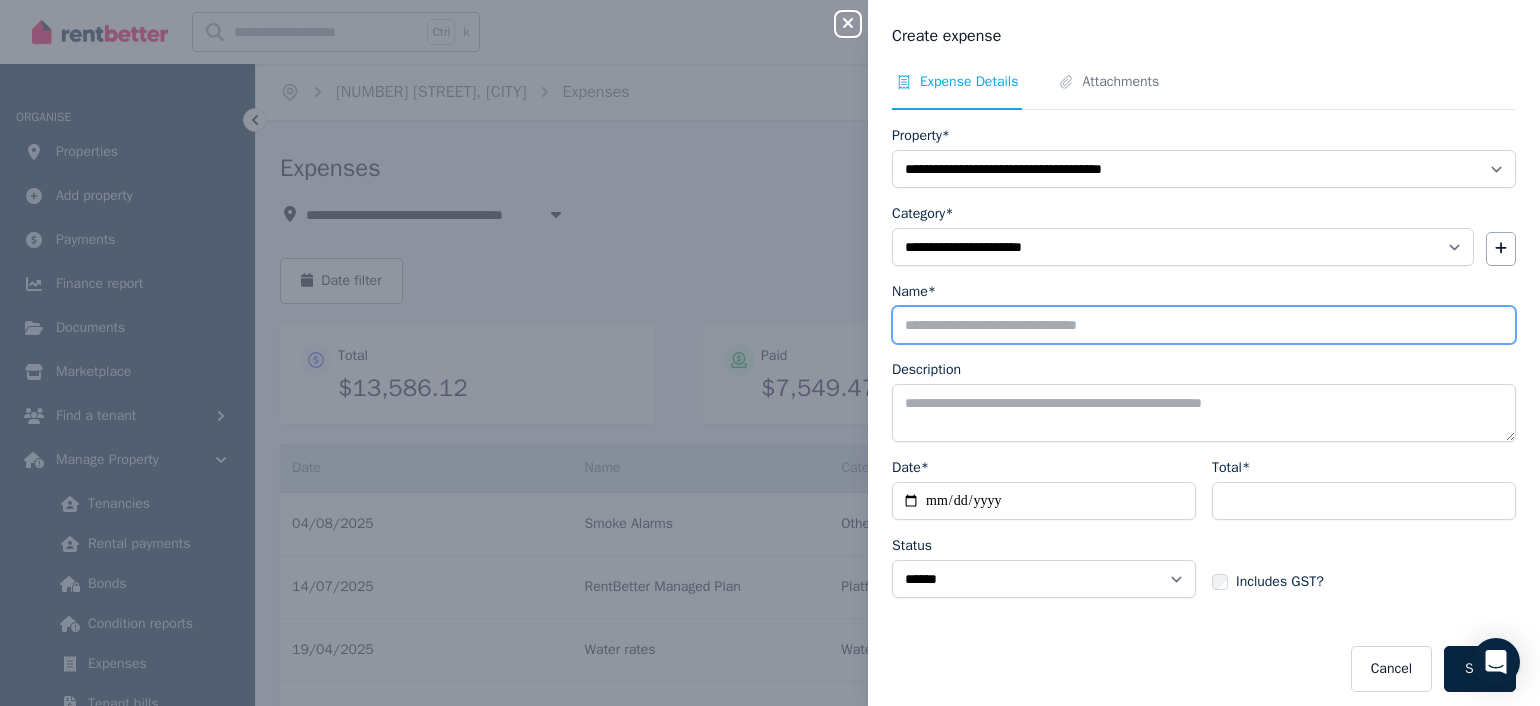 type on "**********" 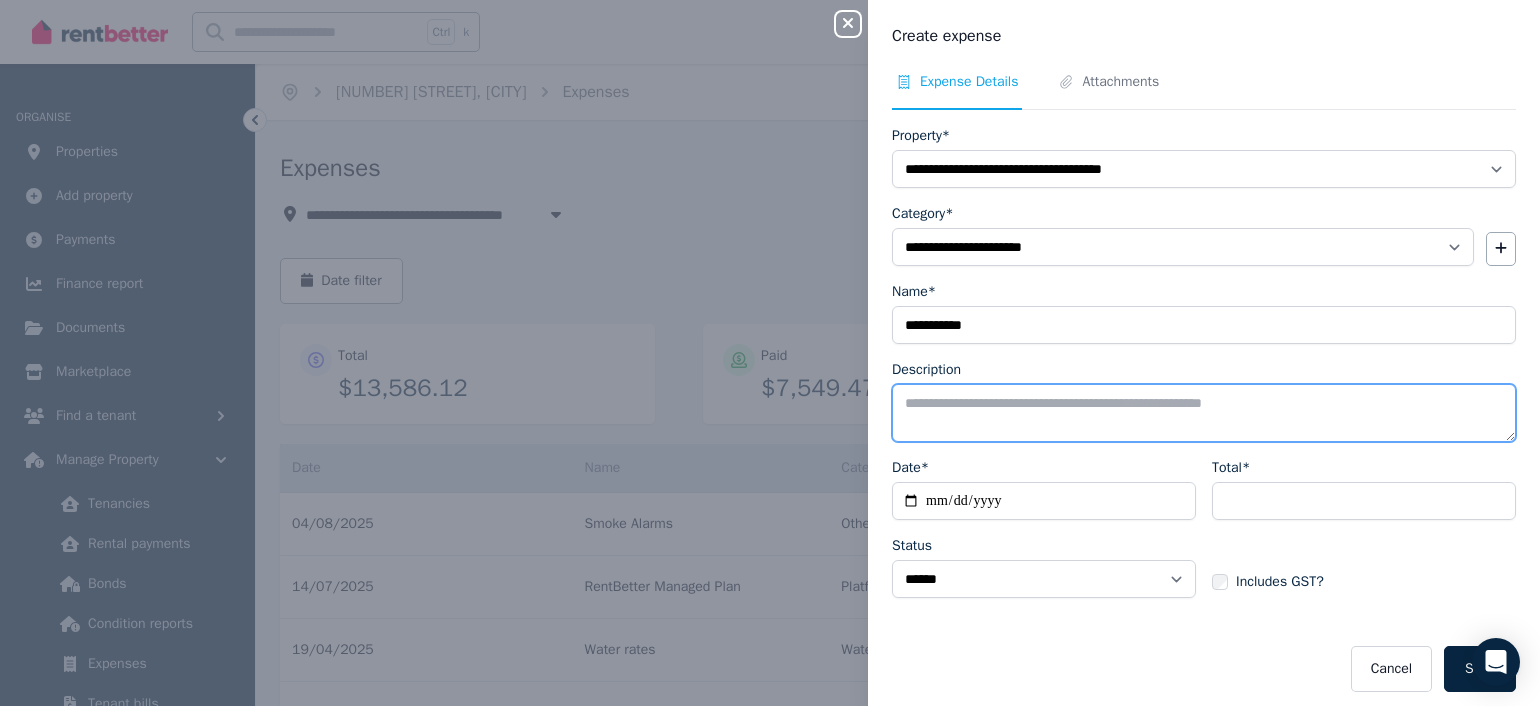 click on "Description" at bounding box center [1204, 413] 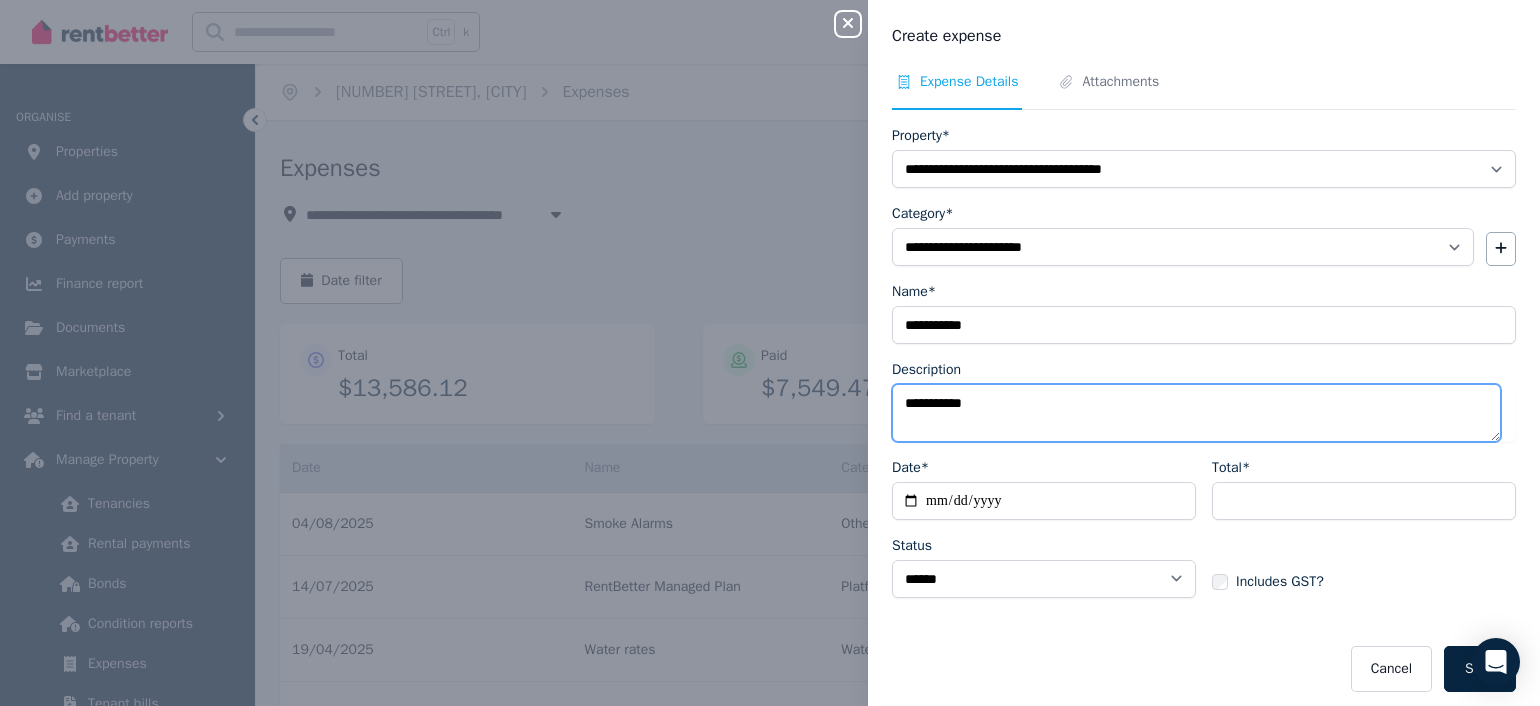 type on "**********" 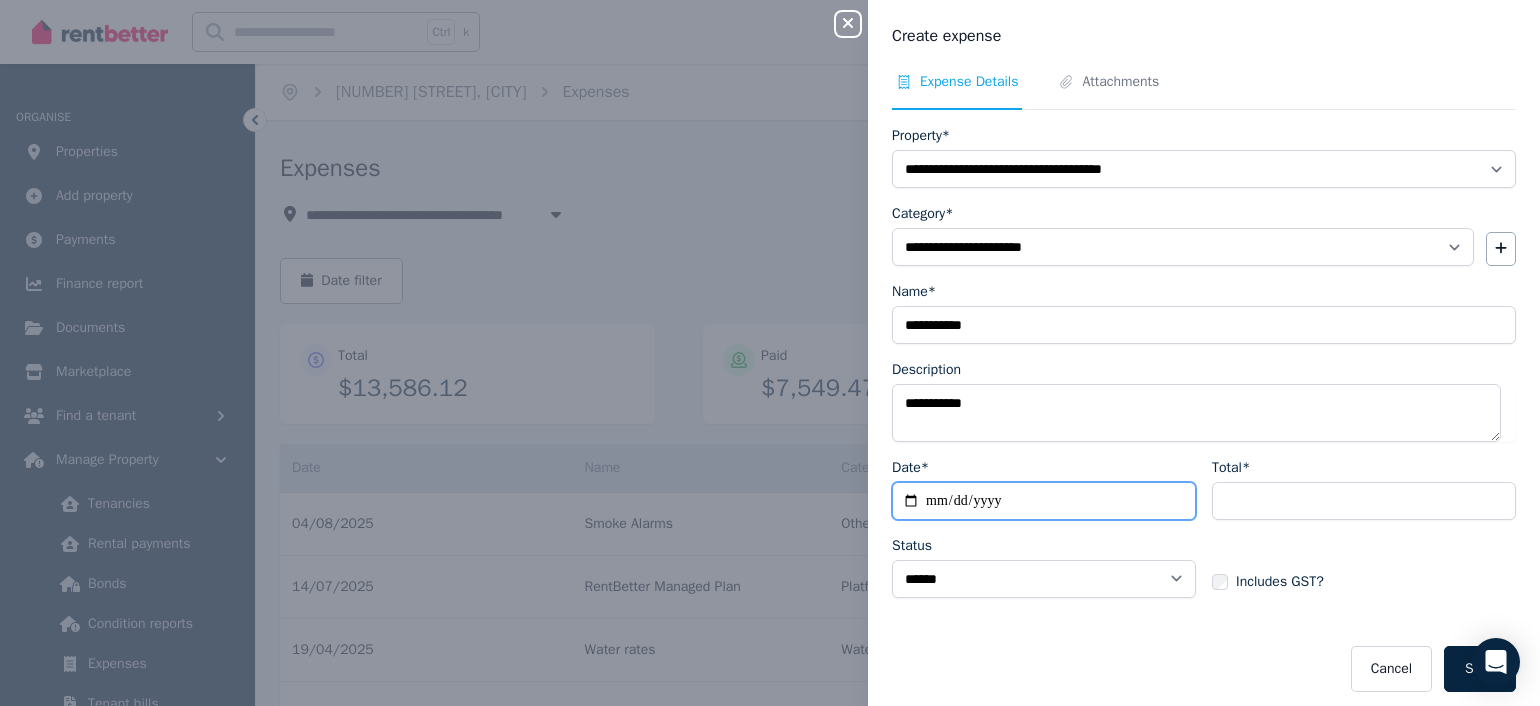 click on "Date*" at bounding box center [1044, 501] 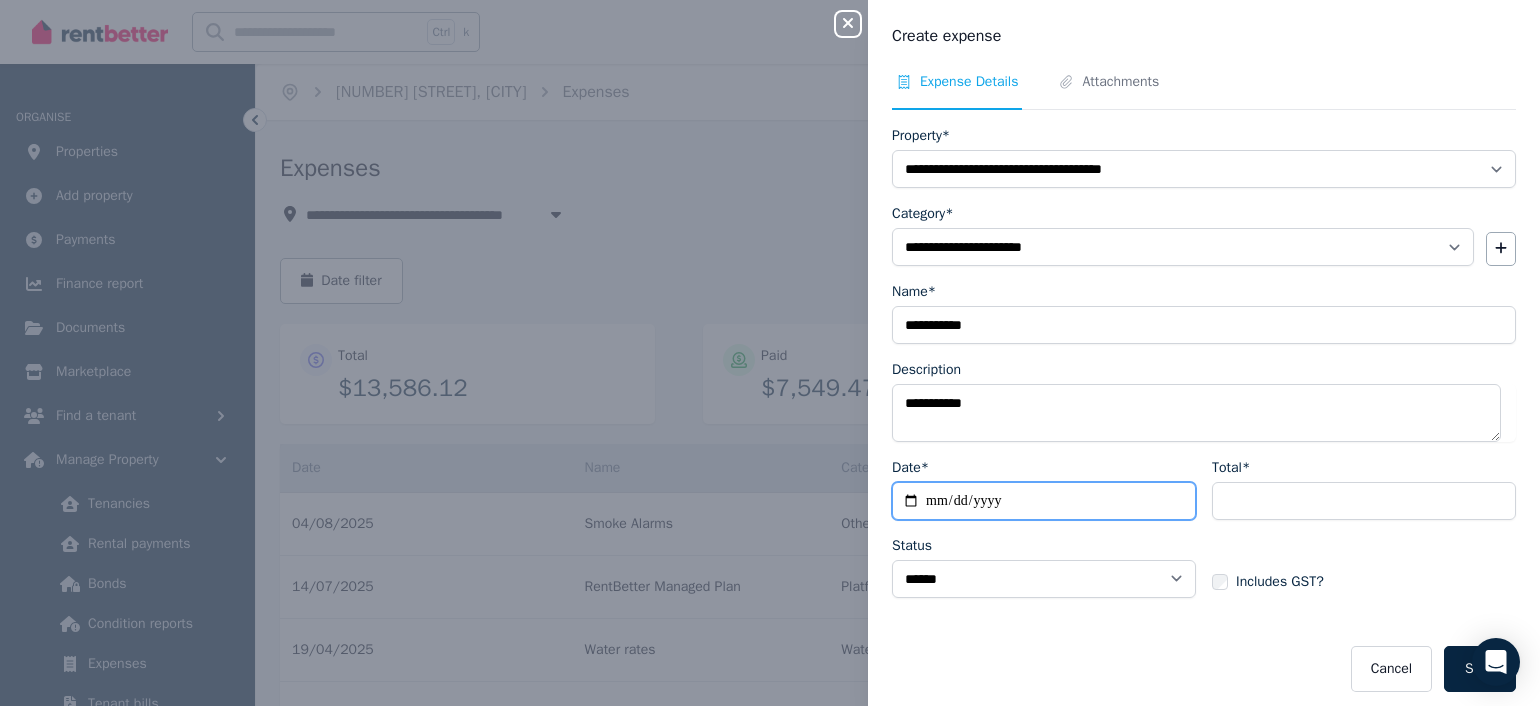 type on "**********" 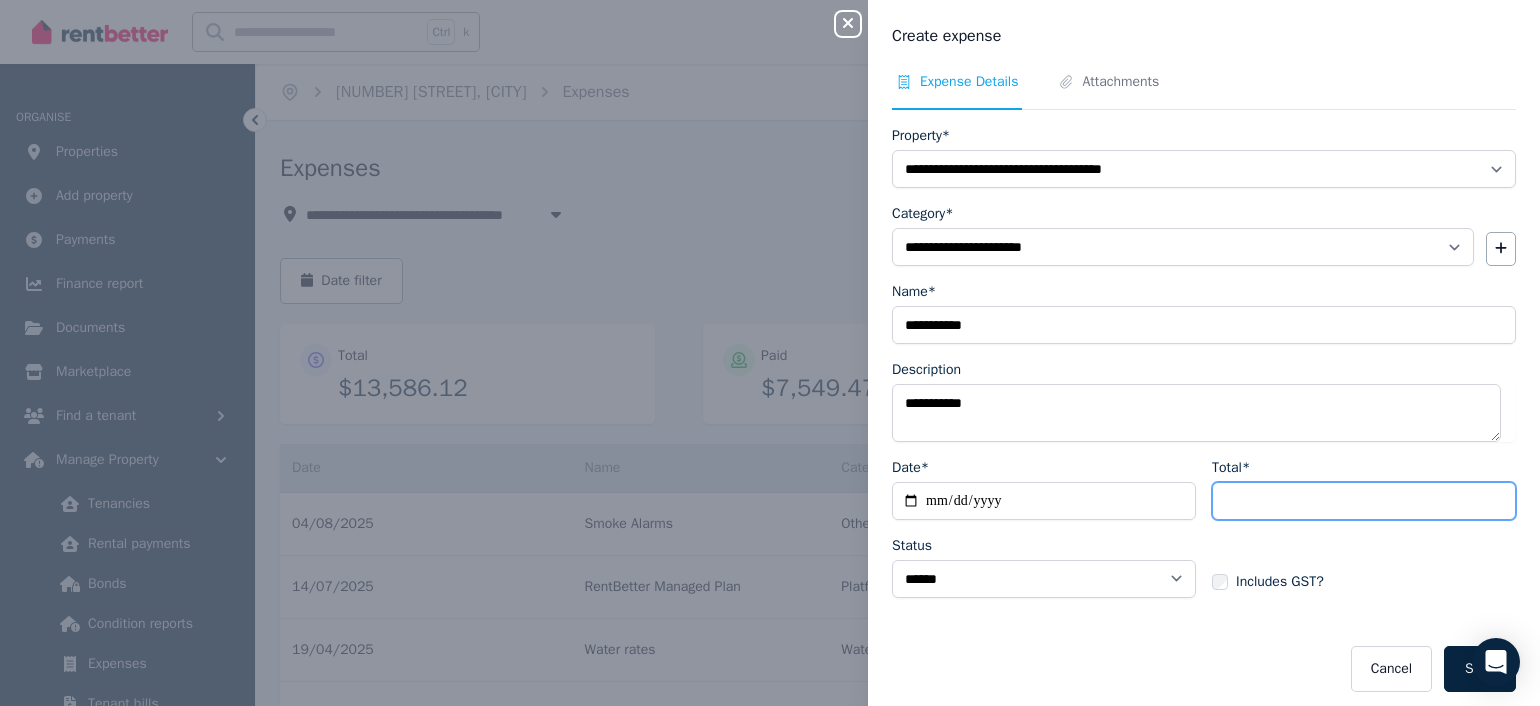 click on "Total*" at bounding box center (1364, 501) 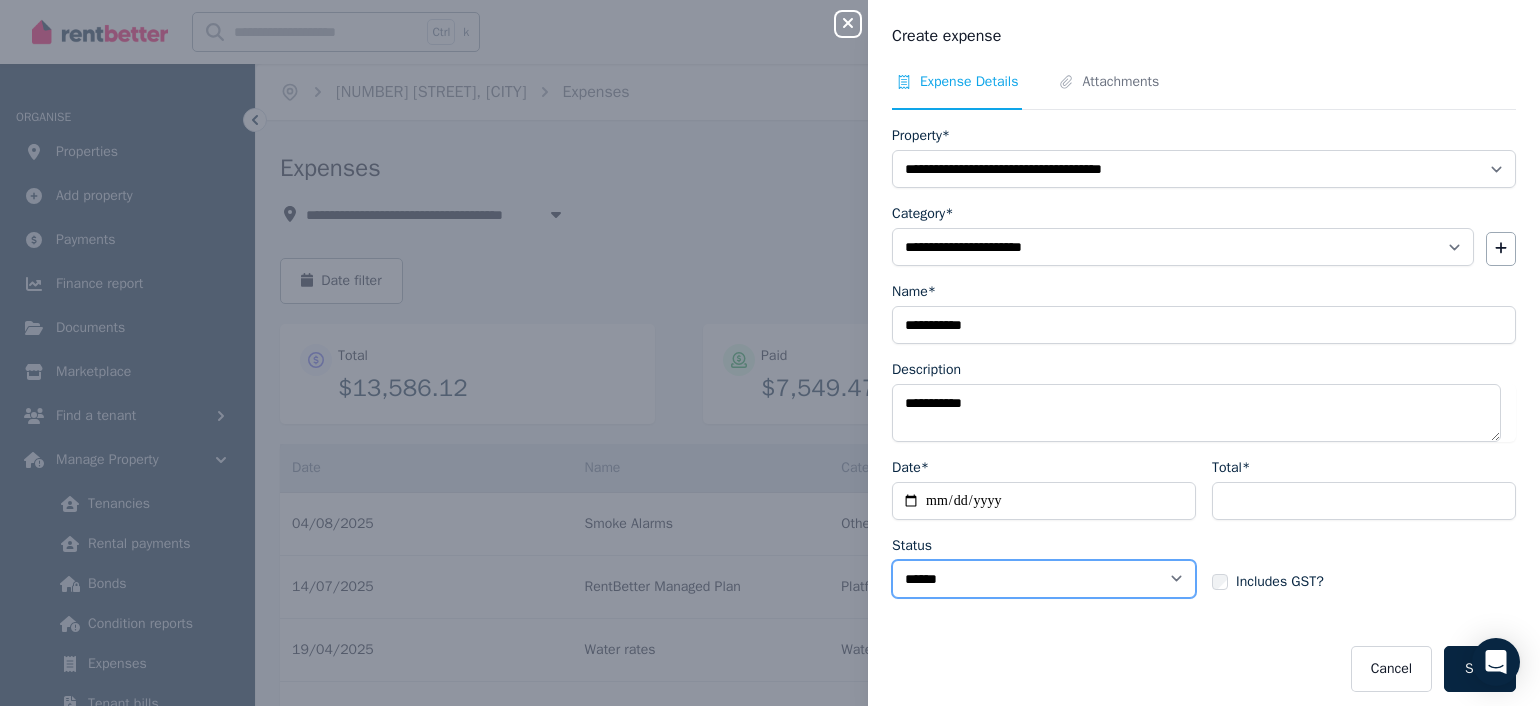 click on "****** ****" at bounding box center [1044, 579] 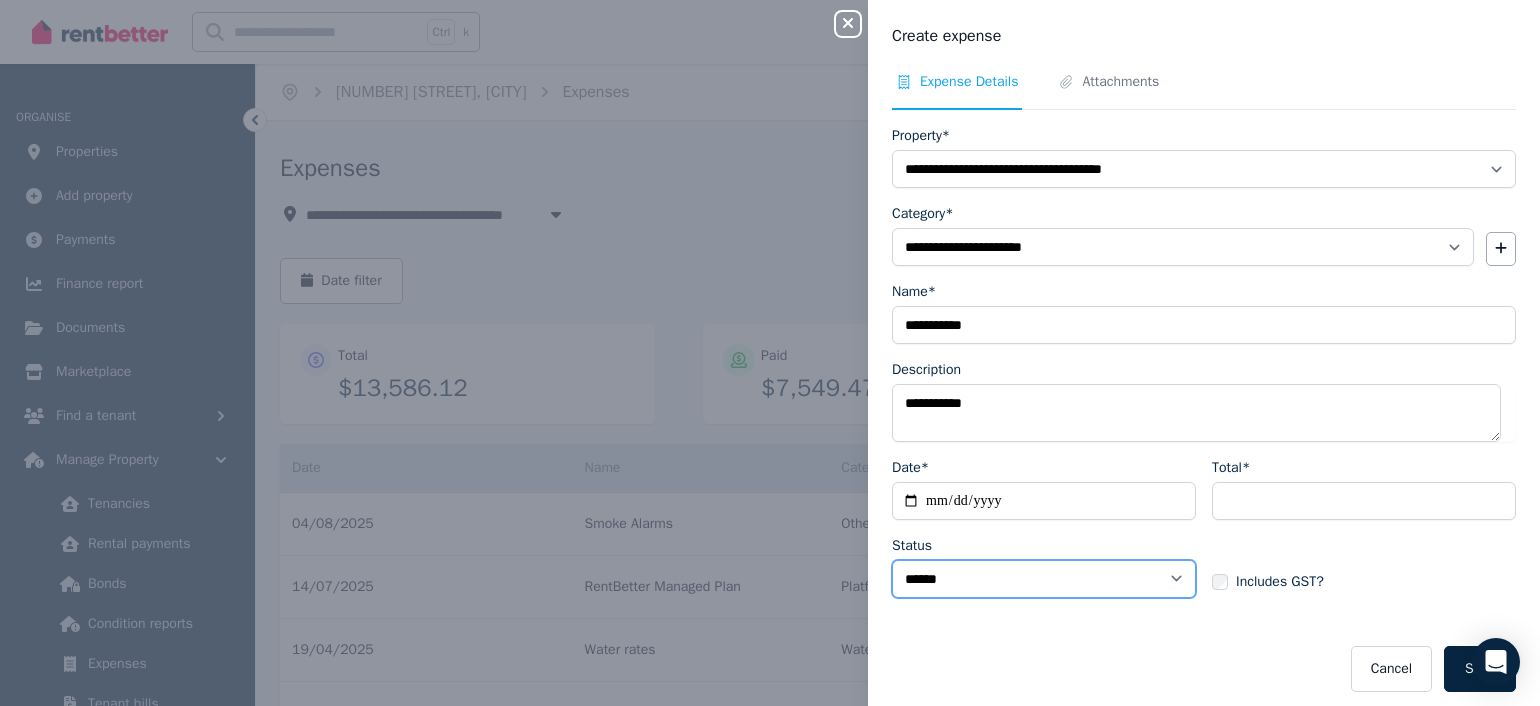 select on "**********" 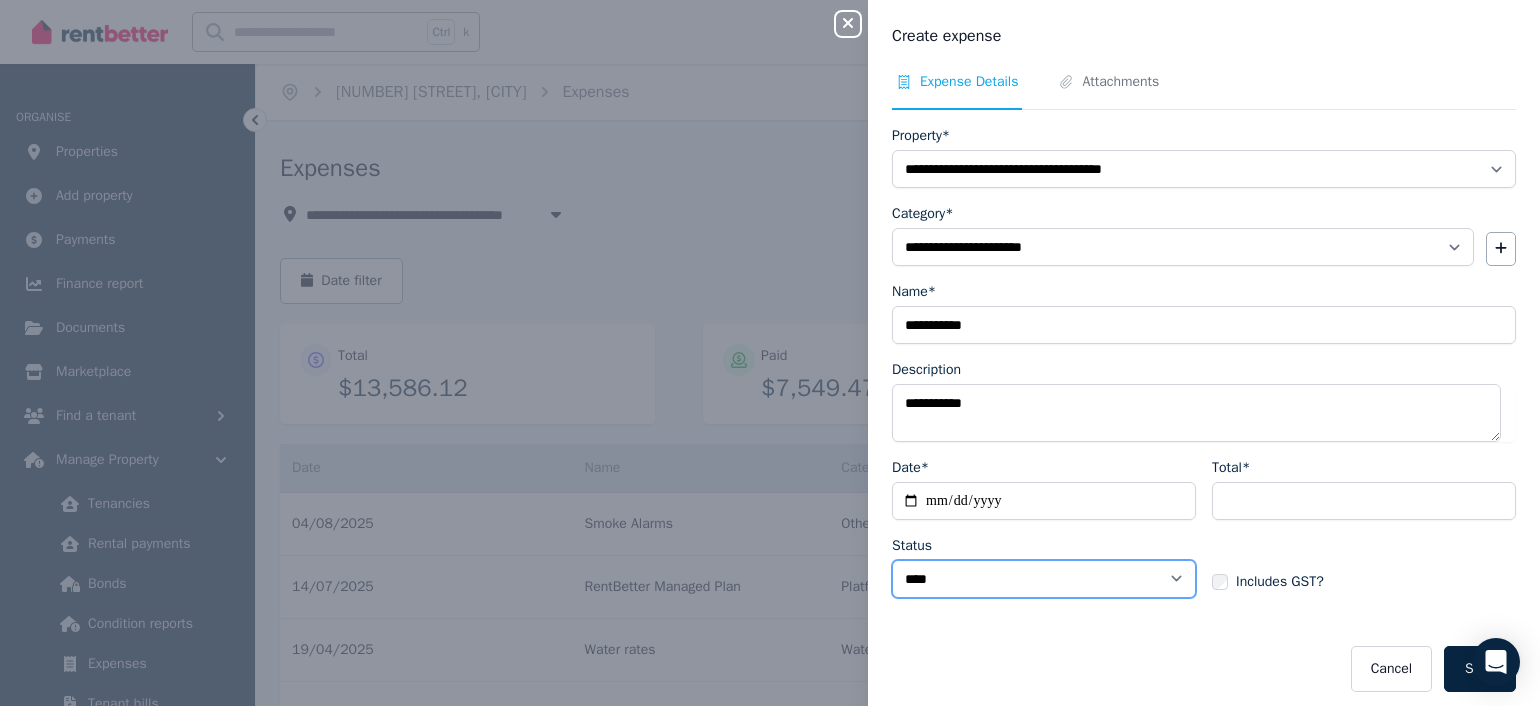 click on "****** ****" at bounding box center [1044, 579] 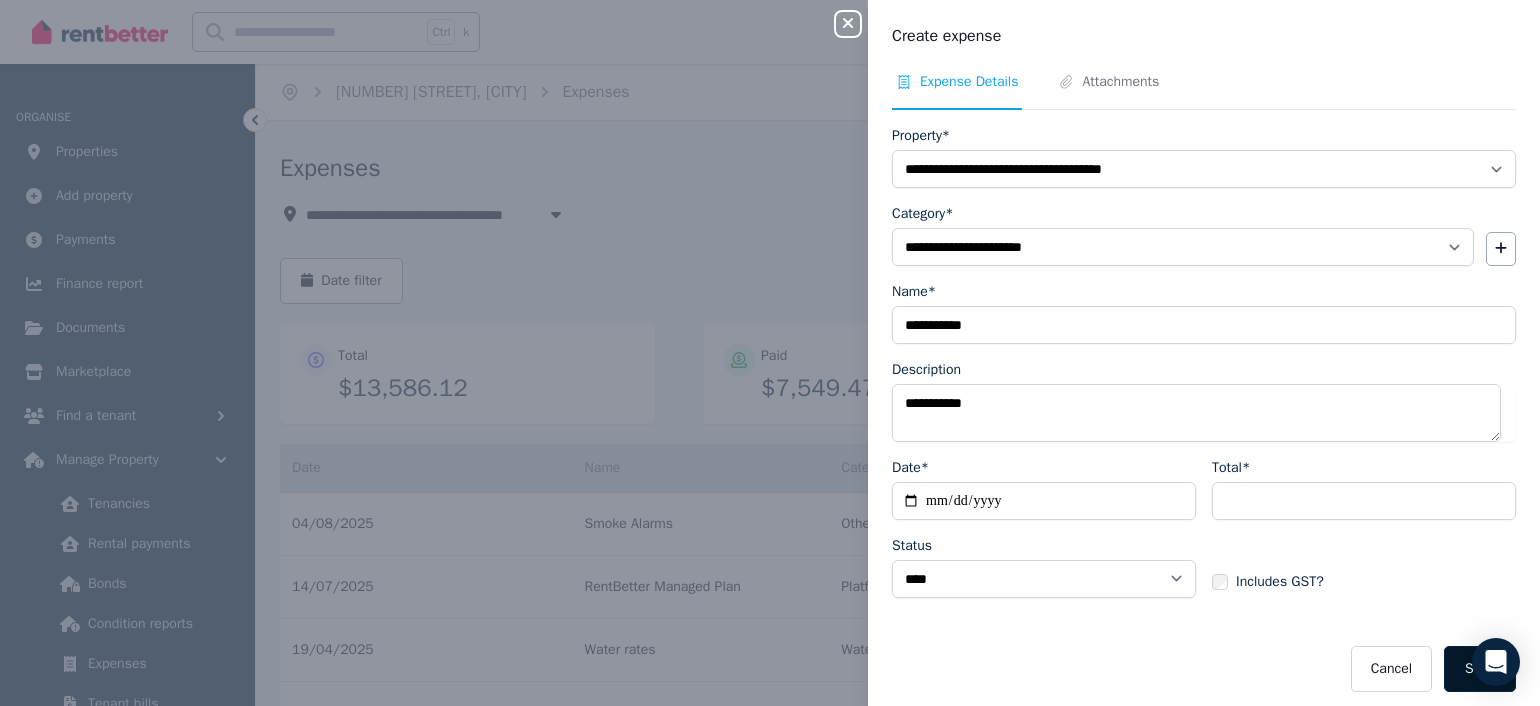 click on "Save" at bounding box center [1480, 669] 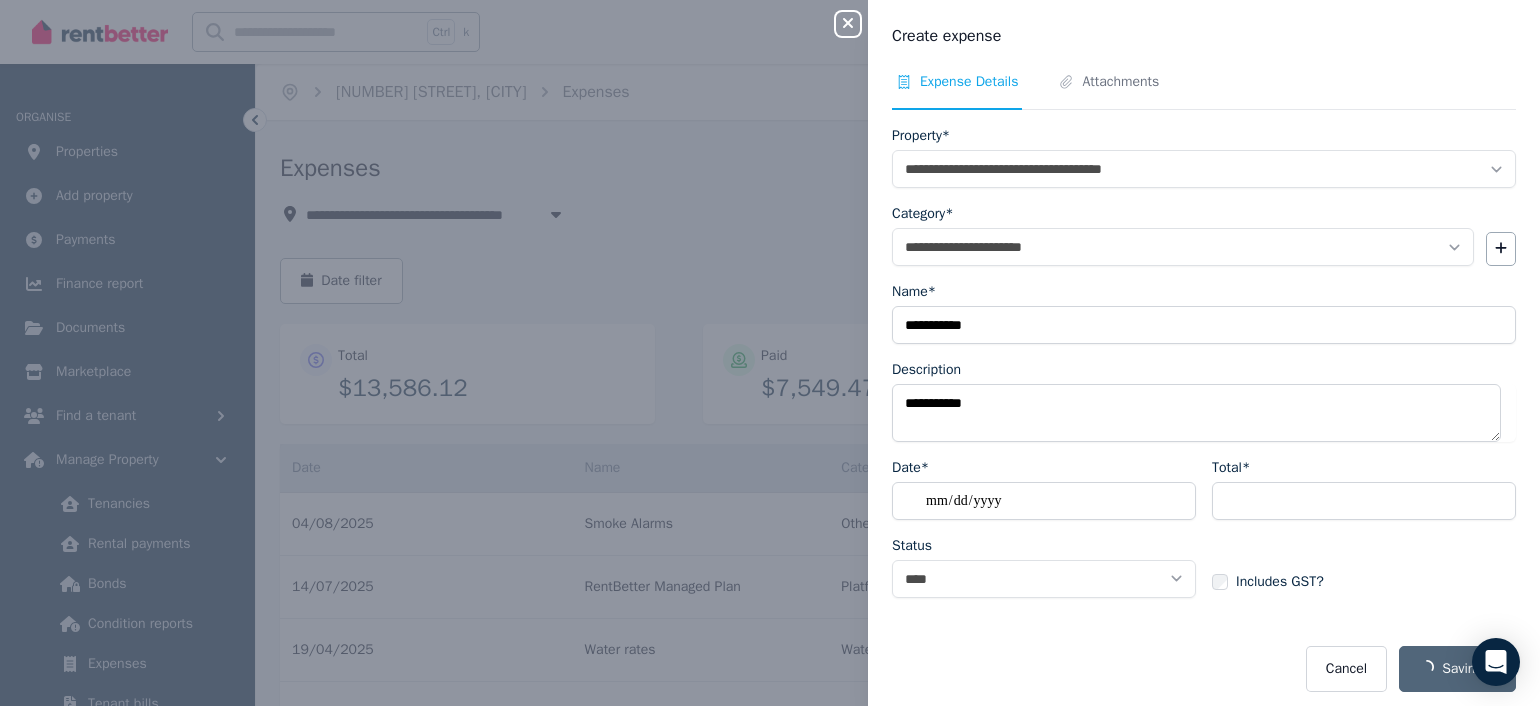 select on "**********" 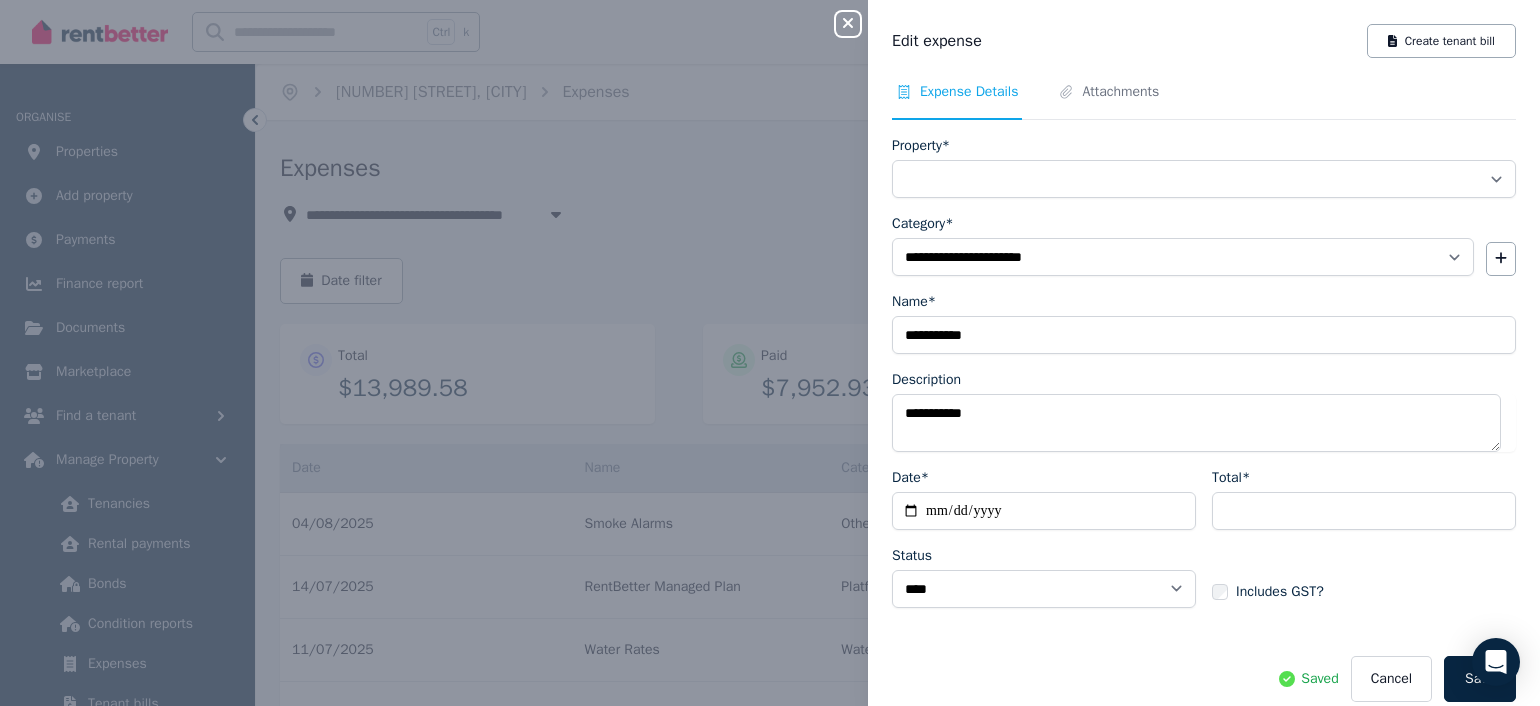 select on "**********" 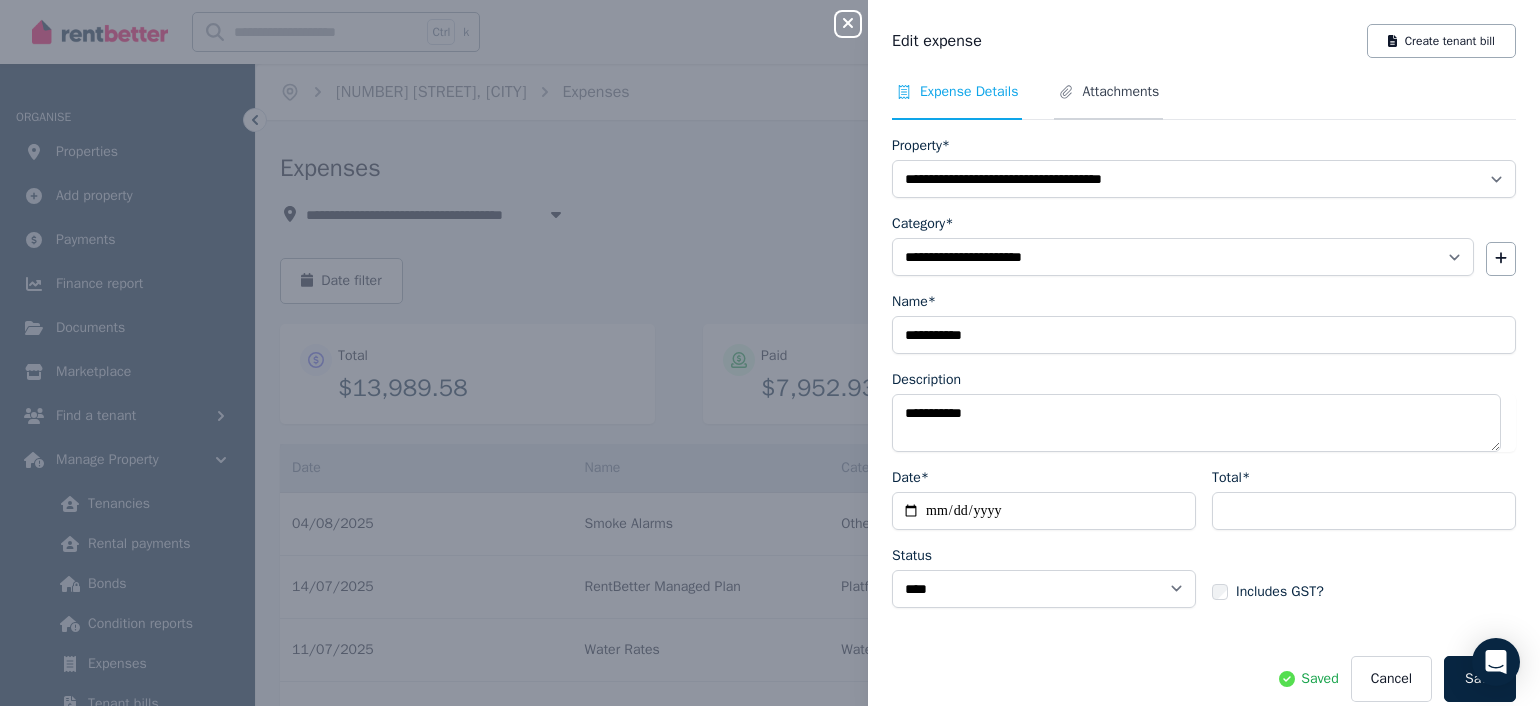 click on "Attachments" at bounding box center [1120, 92] 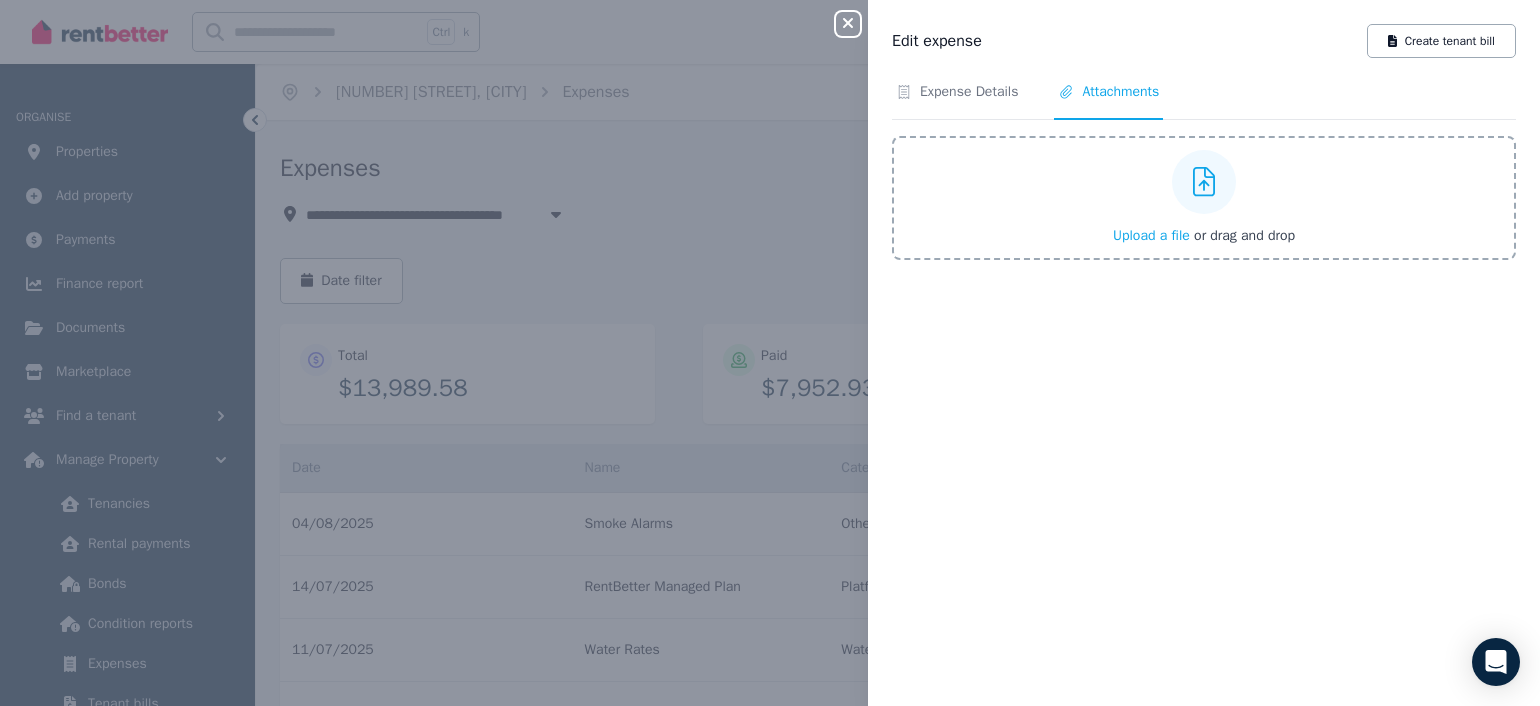 click on "Upload a file" at bounding box center (1151, 235) 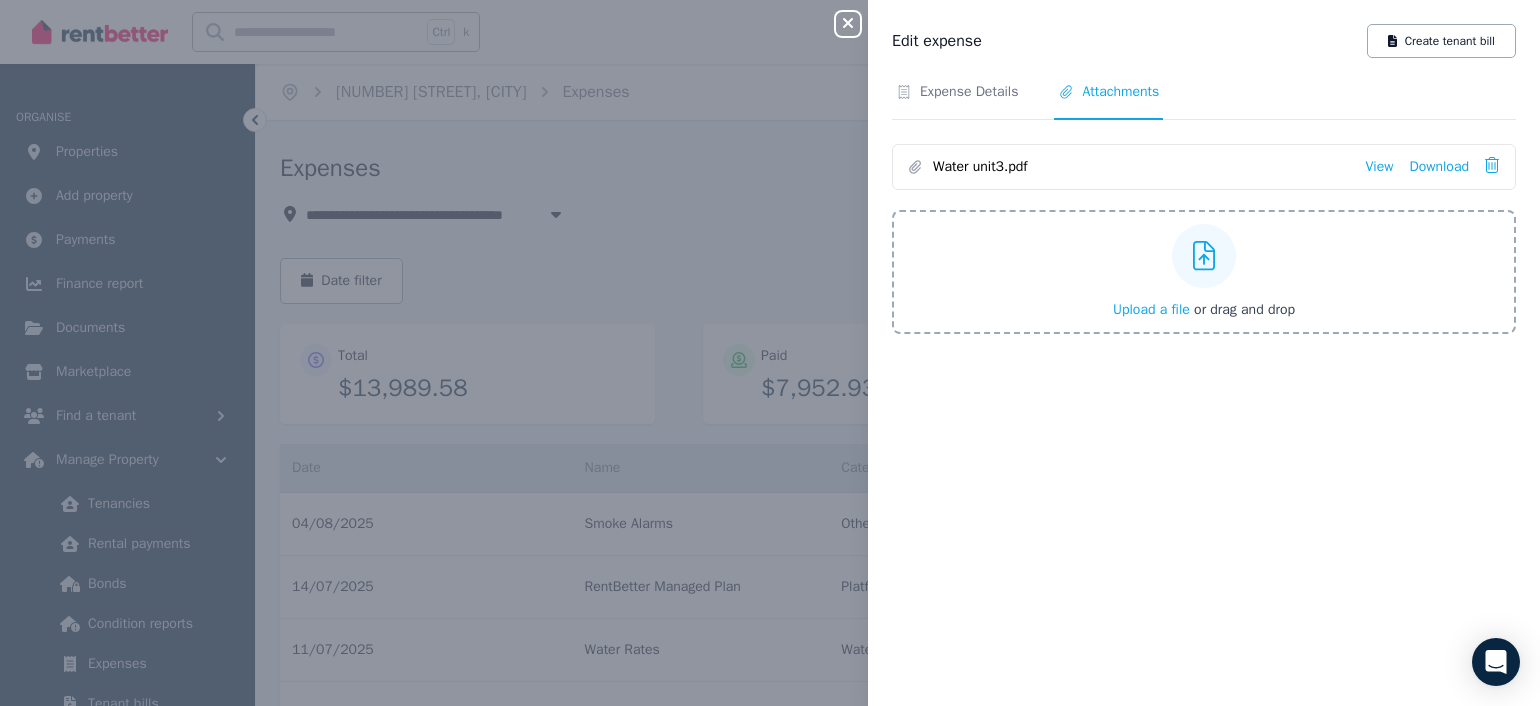 click 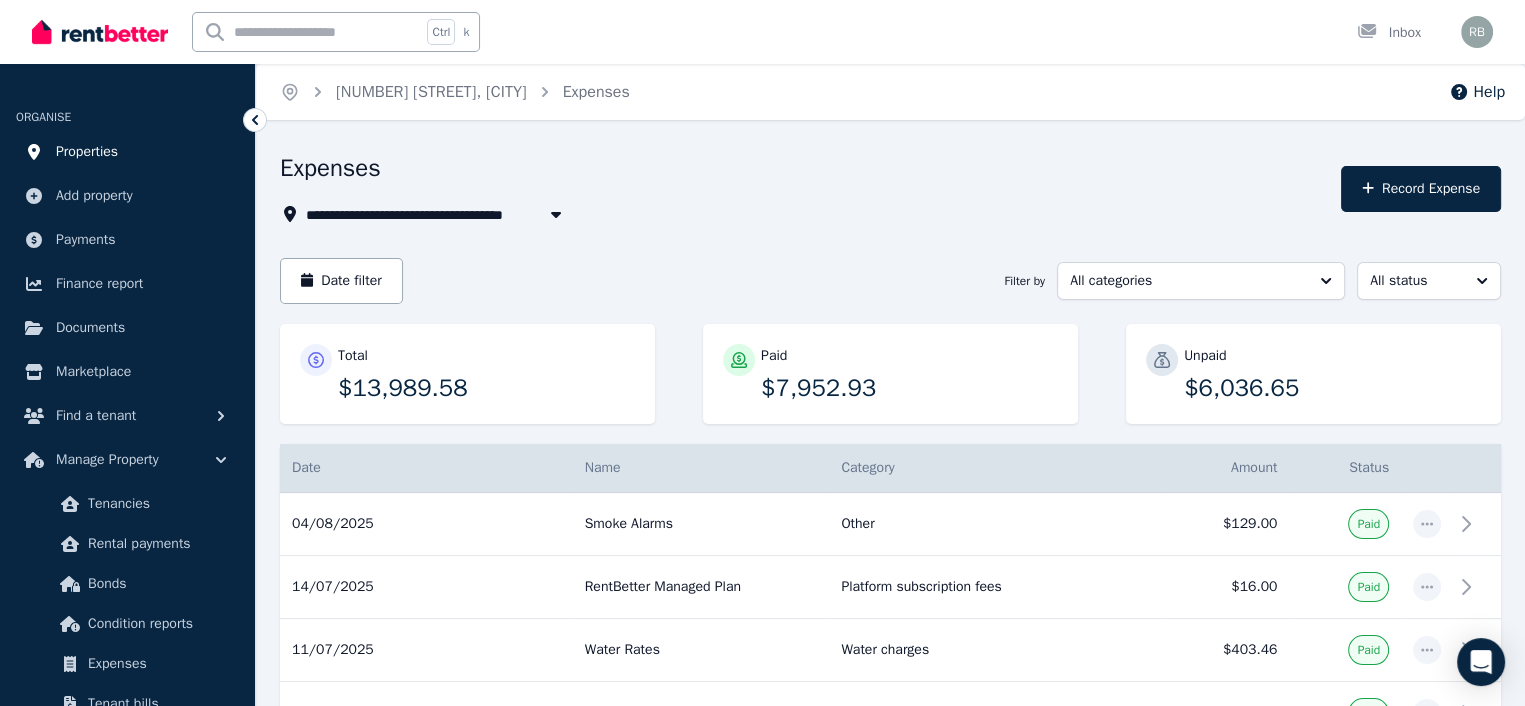 click on "Properties" at bounding box center (87, 152) 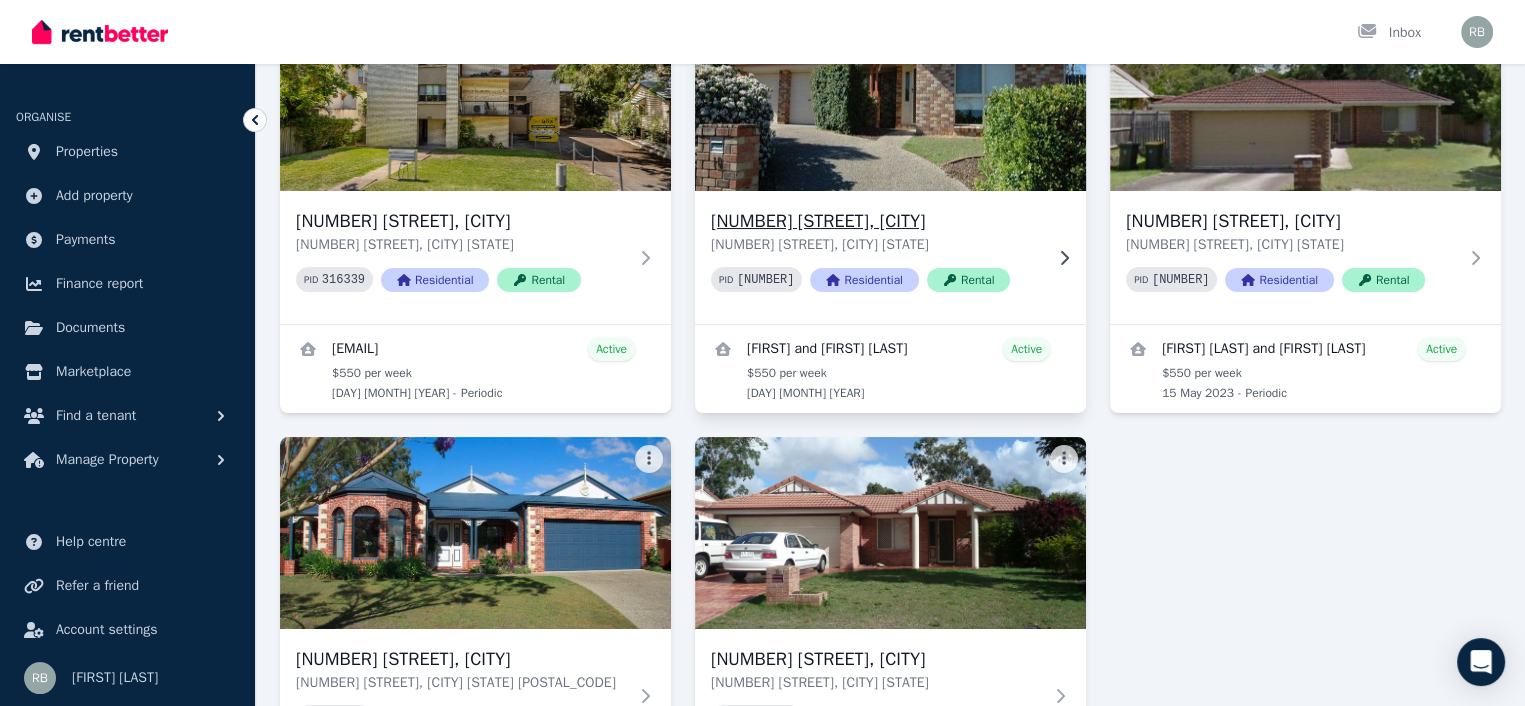 scroll, scrollTop: 300, scrollLeft: 0, axis: vertical 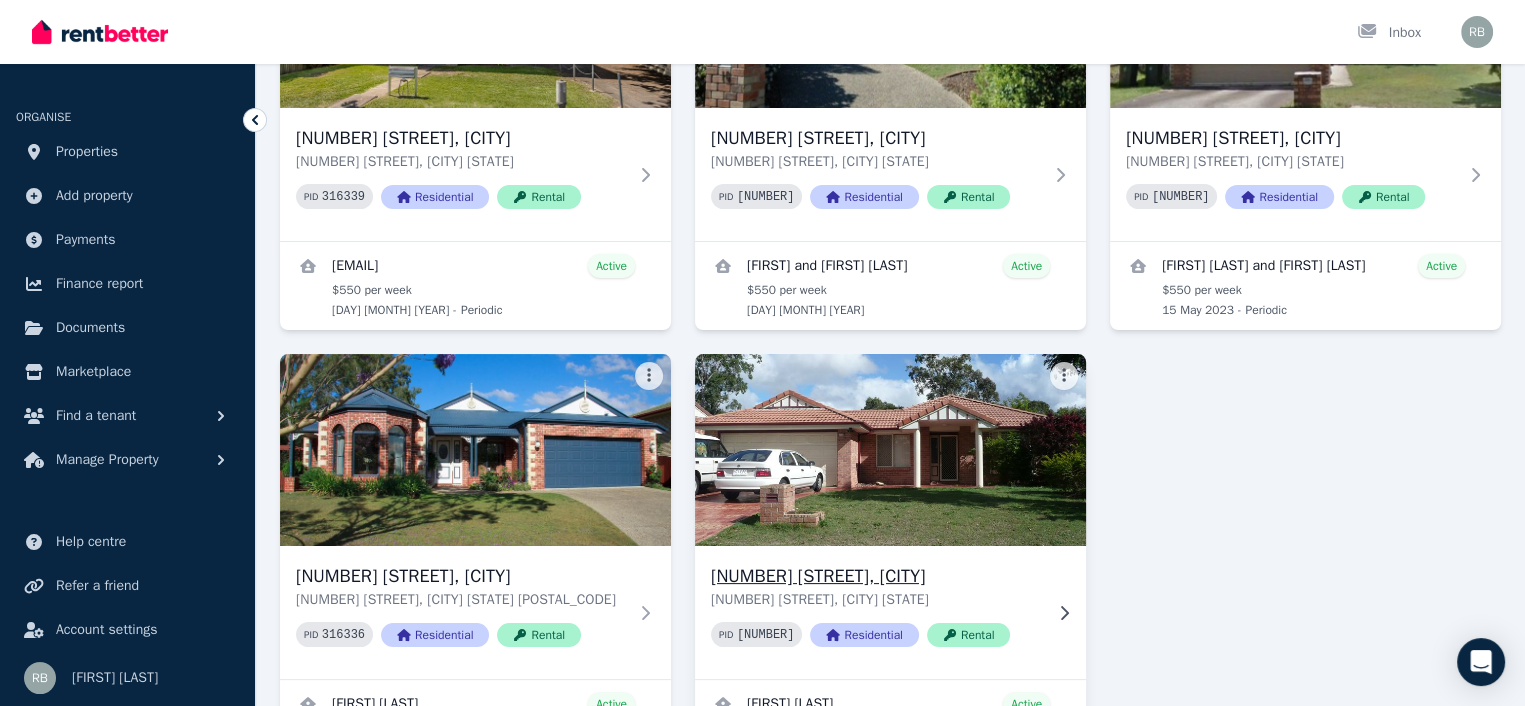 click at bounding box center [890, 450] 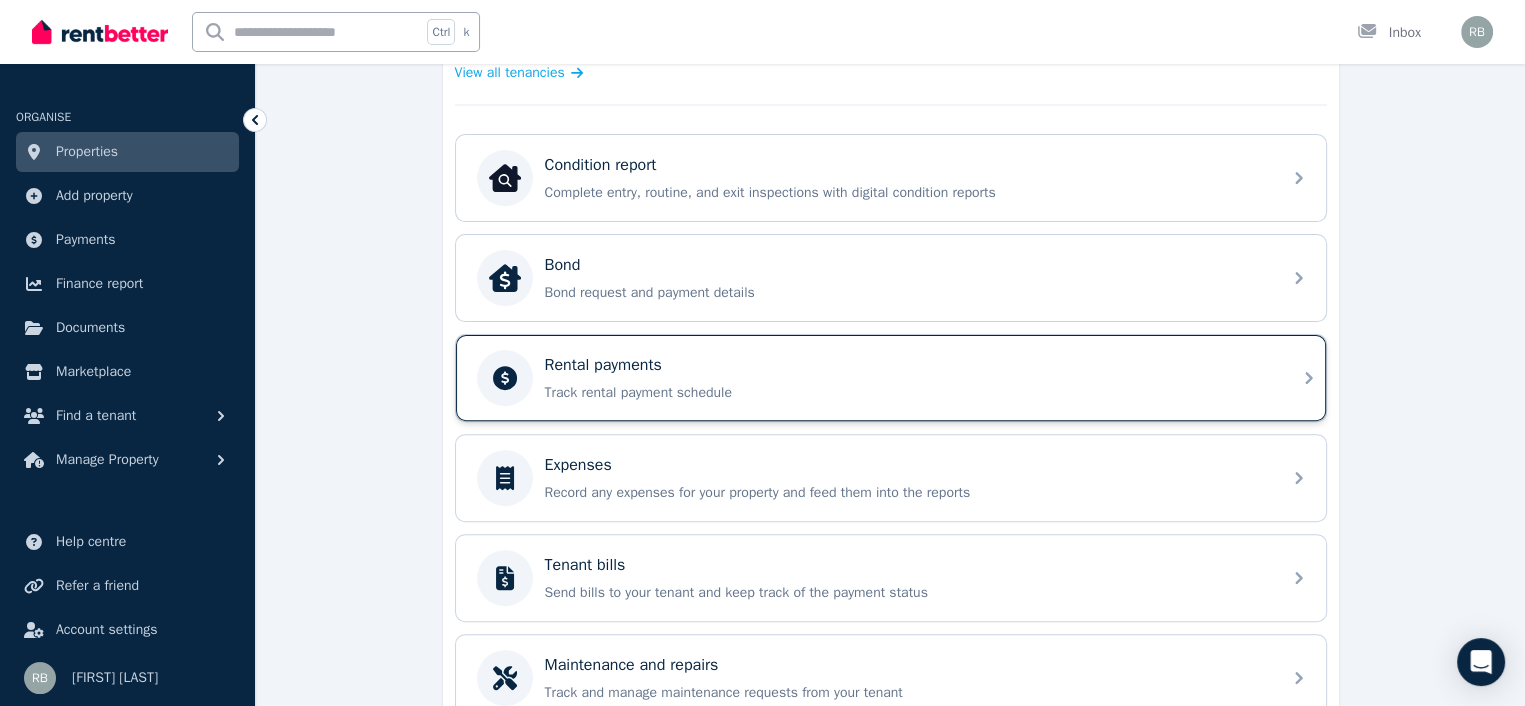 scroll, scrollTop: 600, scrollLeft: 0, axis: vertical 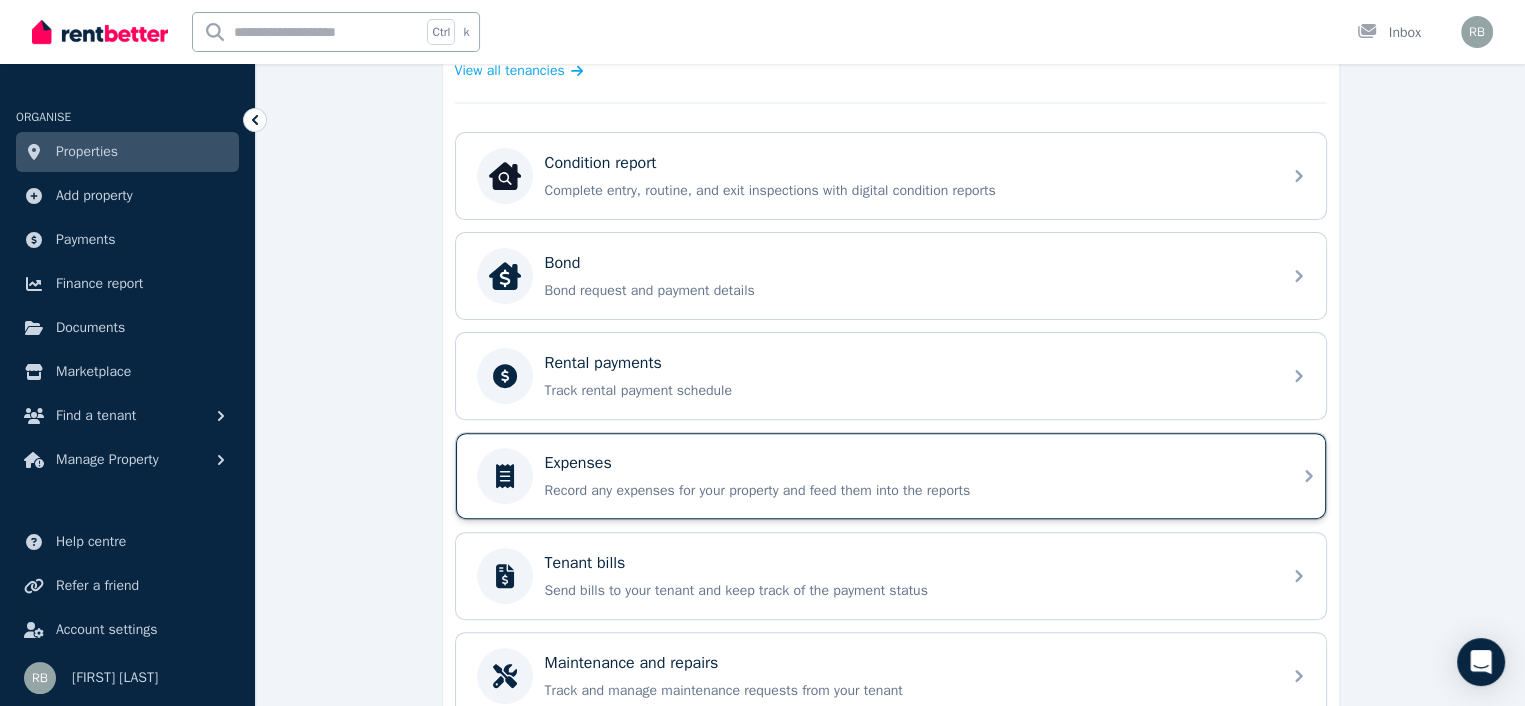click on "Expenses" at bounding box center (578, 463) 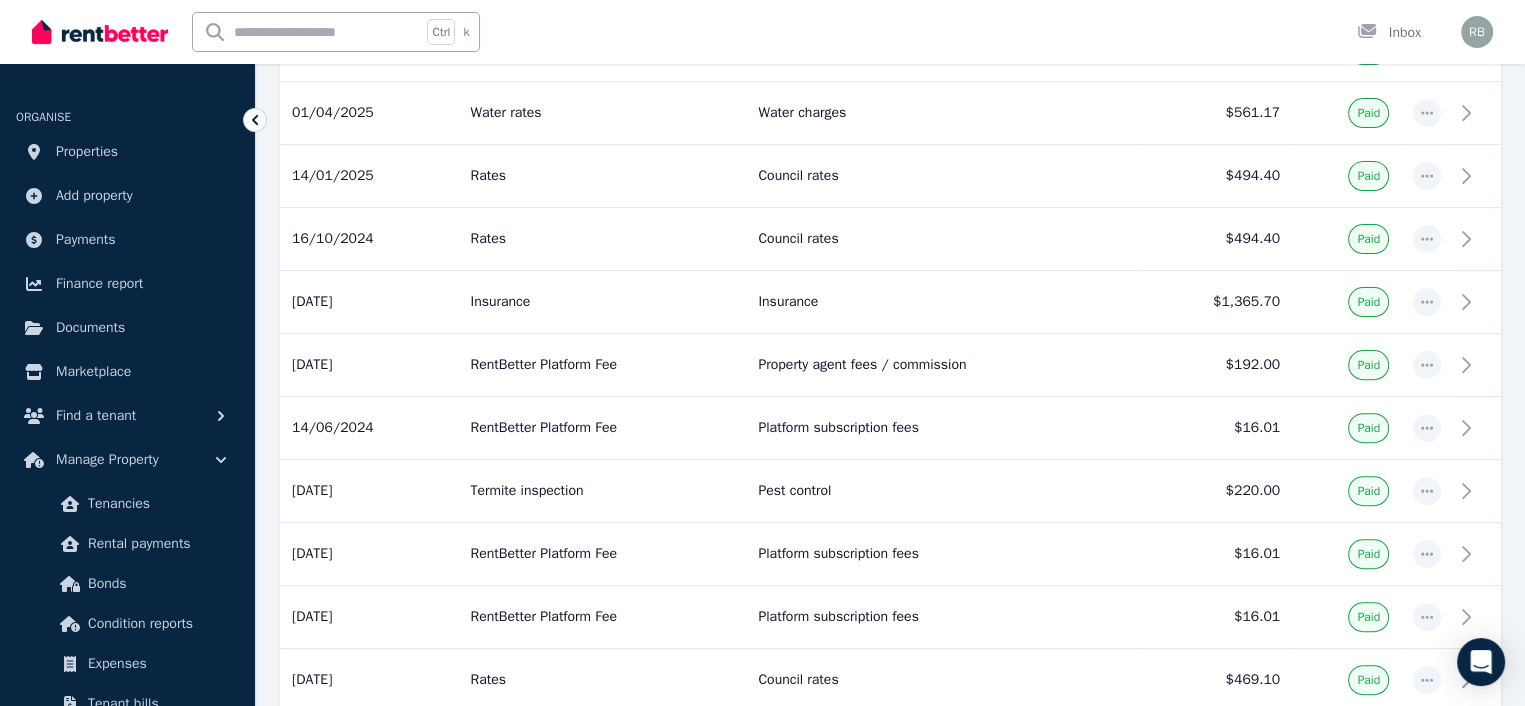 scroll, scrollTop: 0, scrollLeft: 0, axis: both 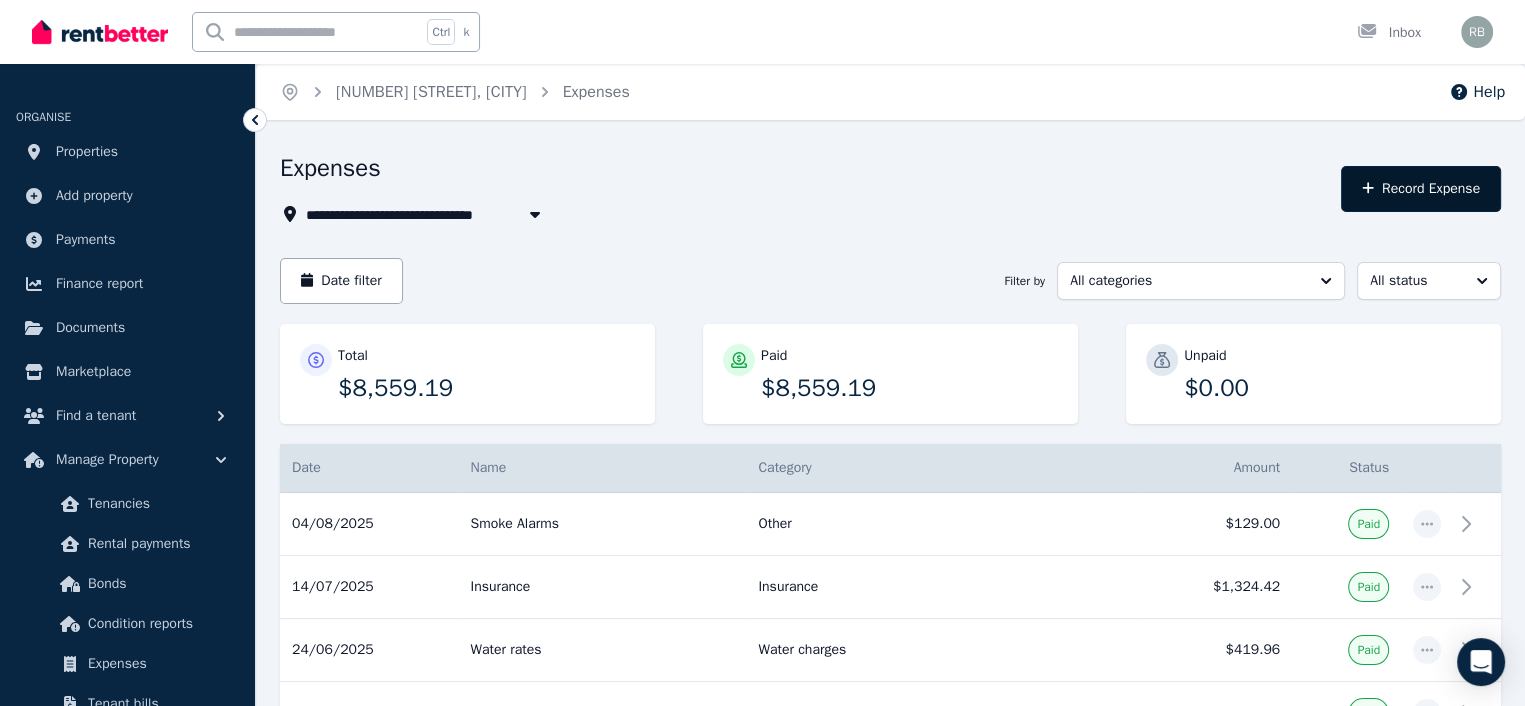 click on "Record Expense" at bounding box center (1421, 189) 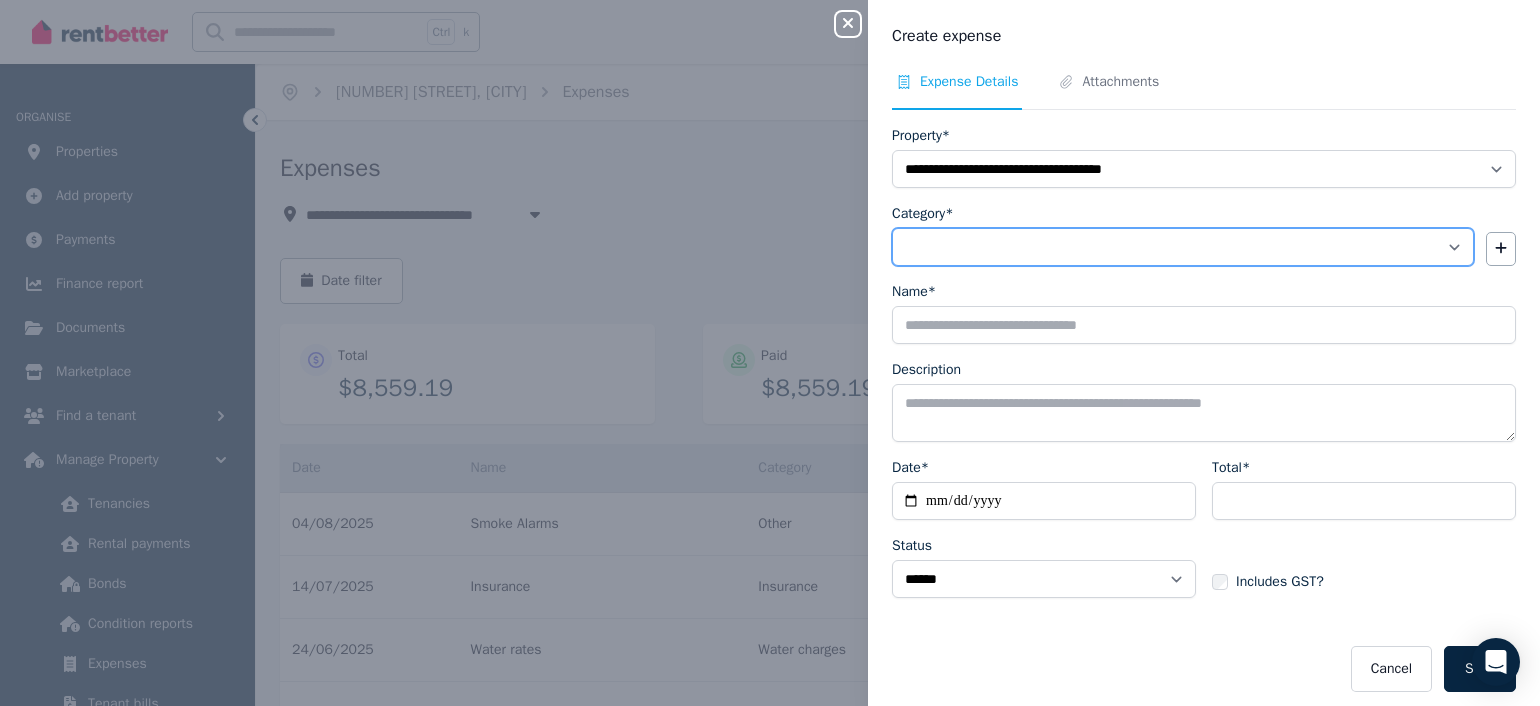 click on "**********" at bounding box center (1183, 247) 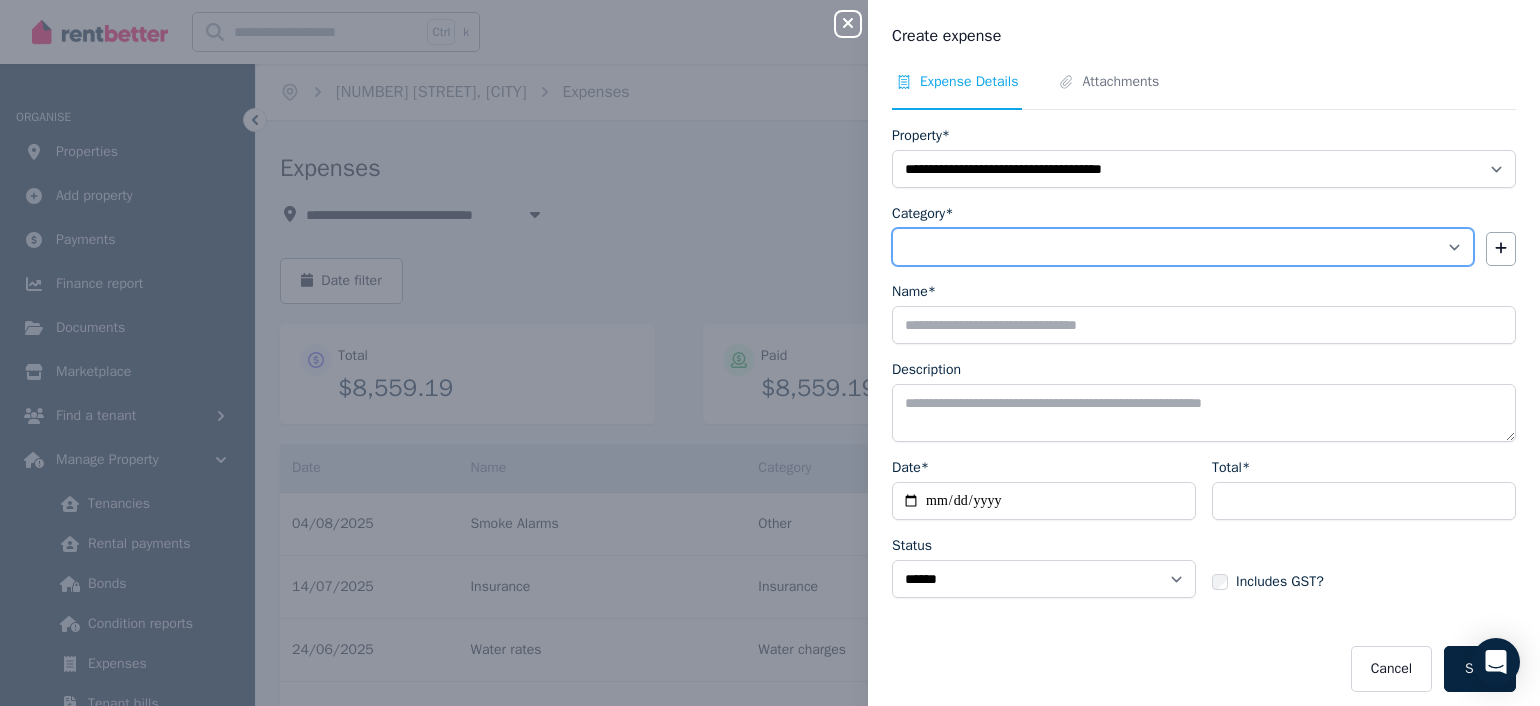 select on "**********" 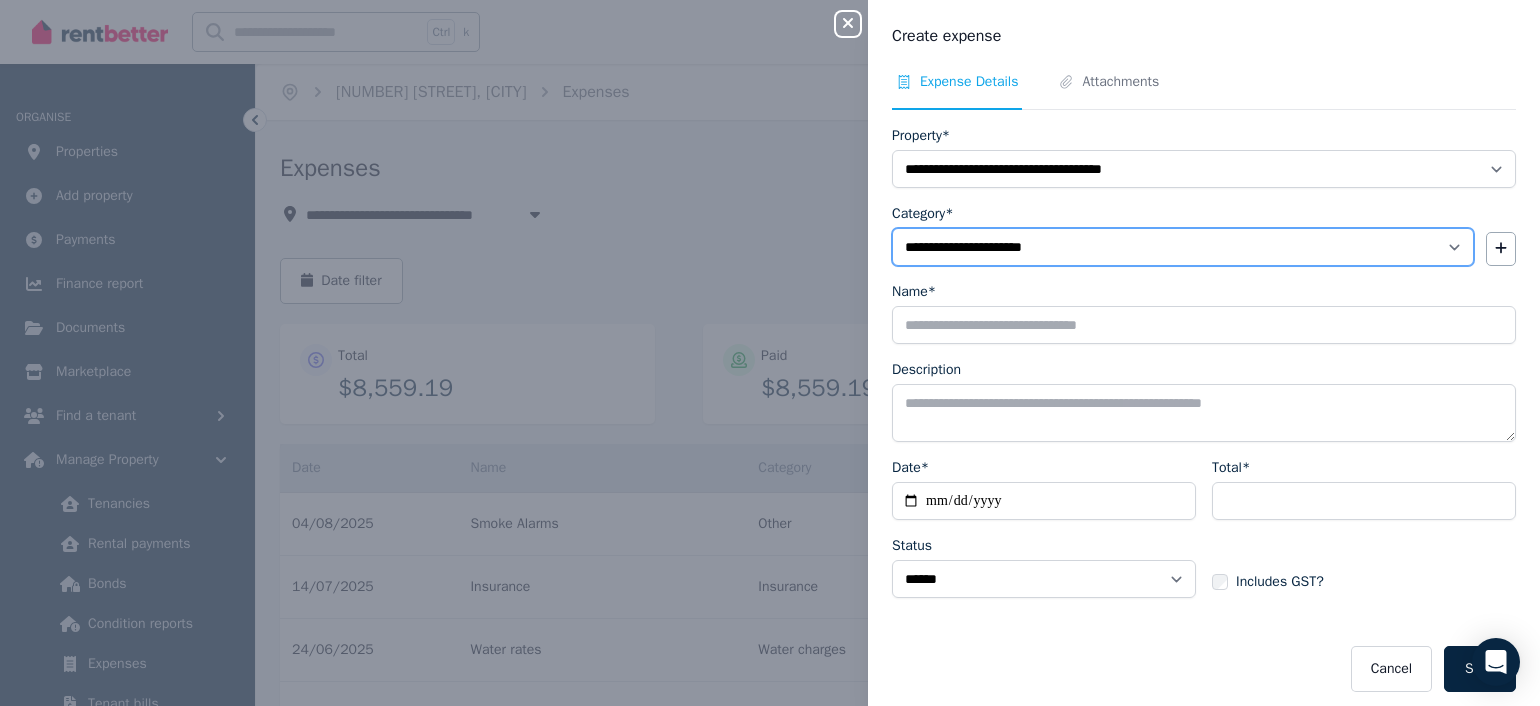 click on "**********" at bounding box center [1183, 247] 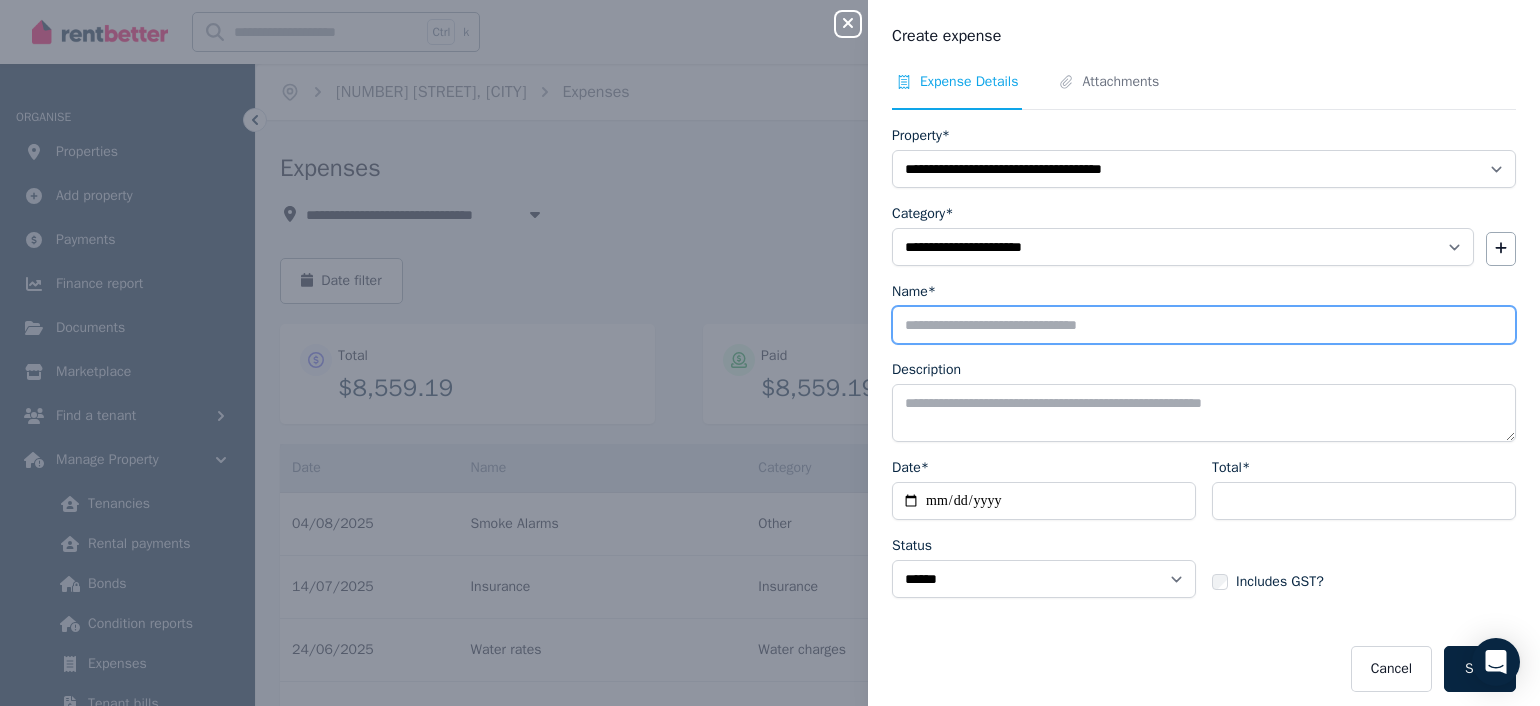 click on "Name*" at bounding box center [1204, 325] 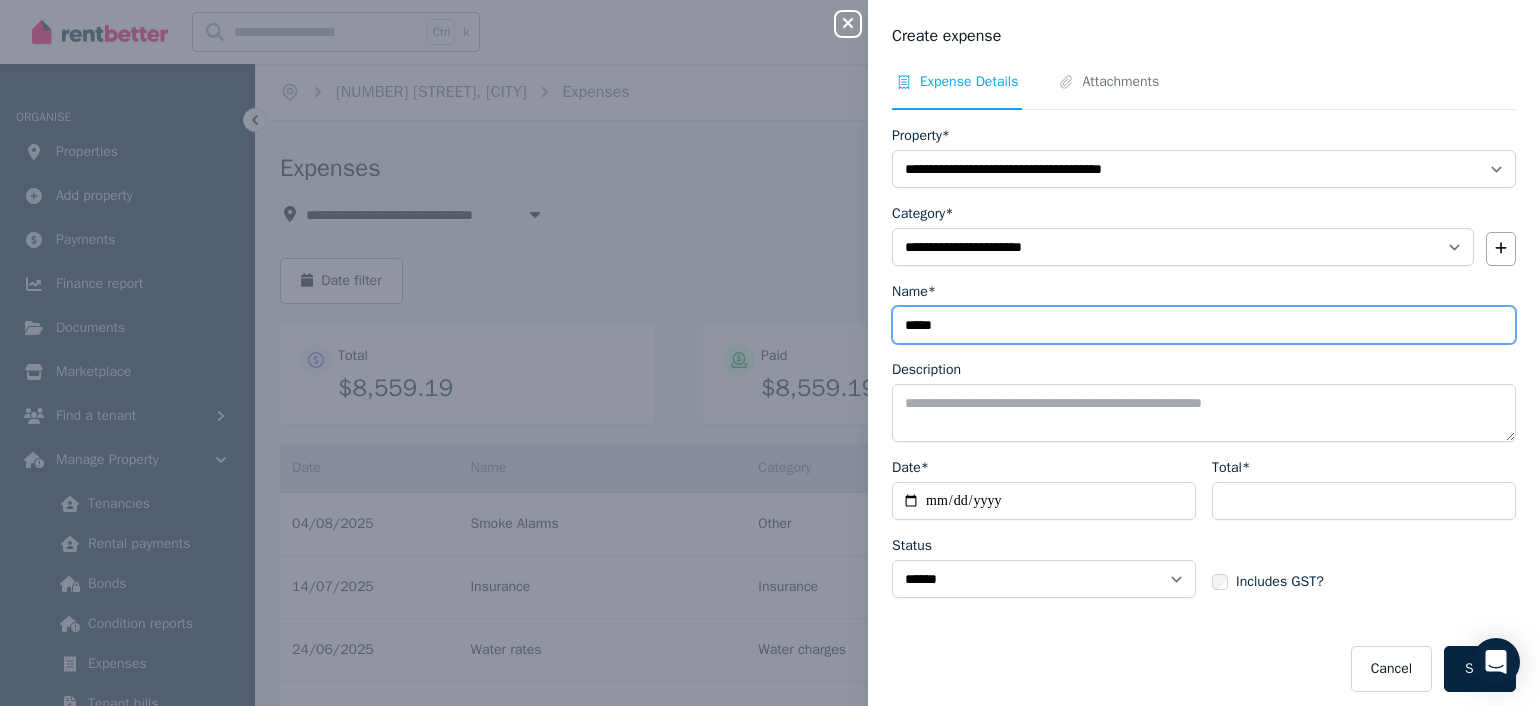 type on "*****" 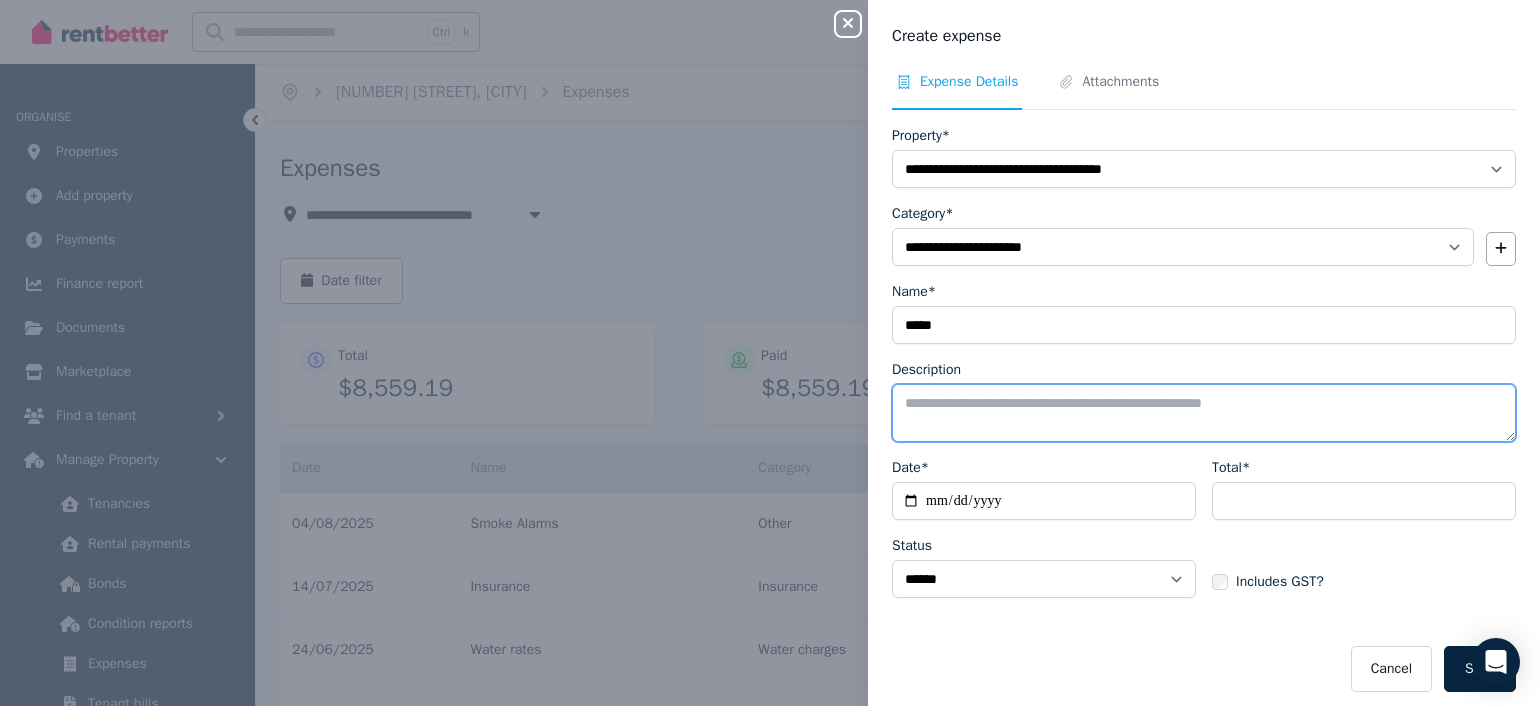 click on "Description" at bounding box center [1204, 413] 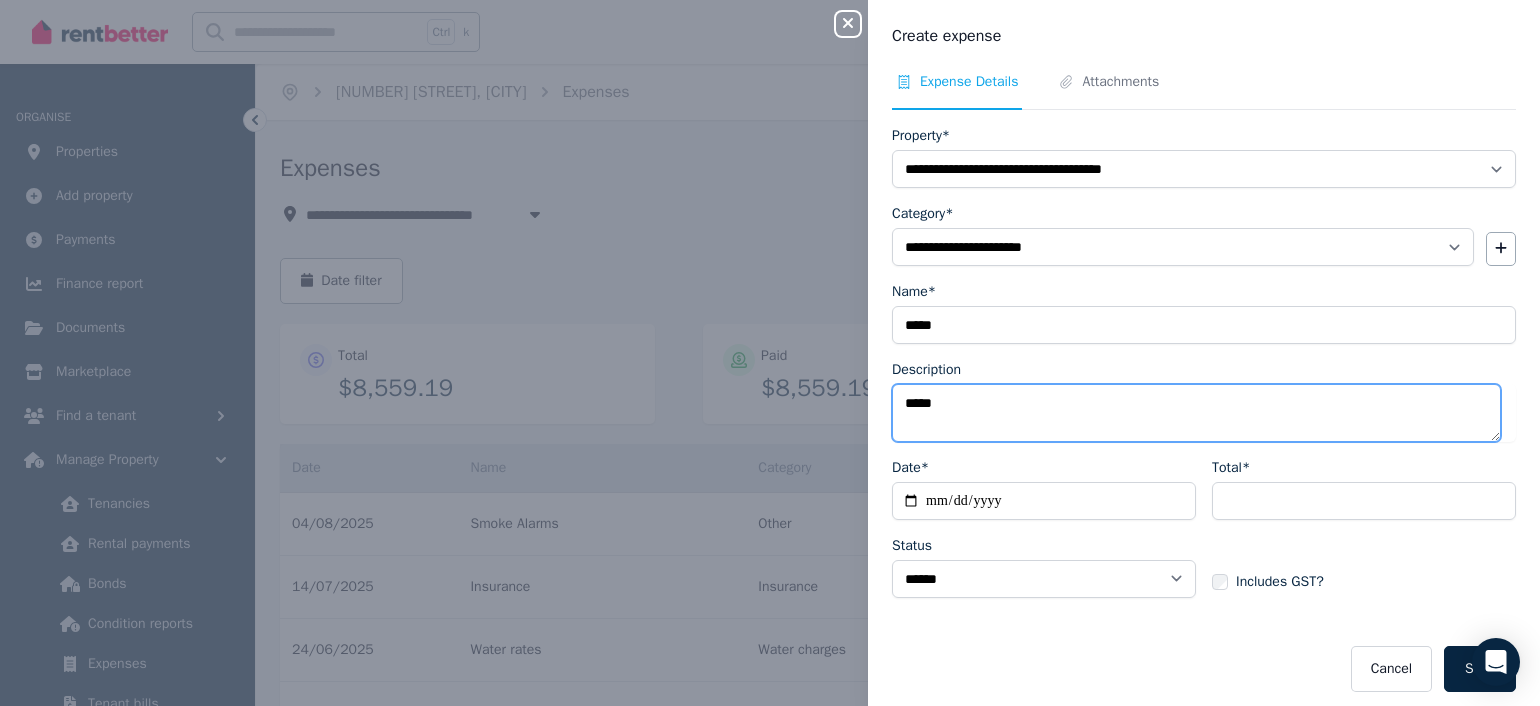 type on "*****" 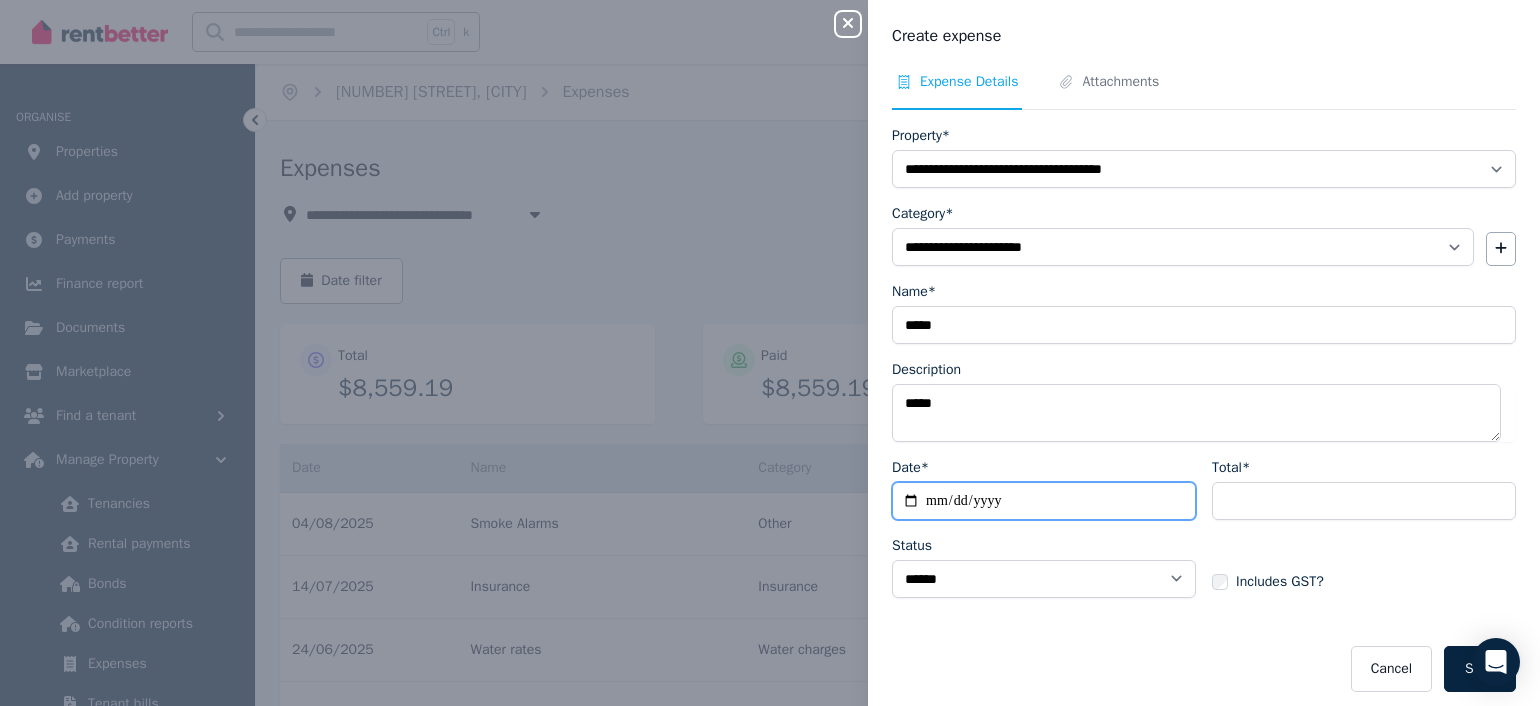 click on "Date*" at bounding box center (1044, 501) 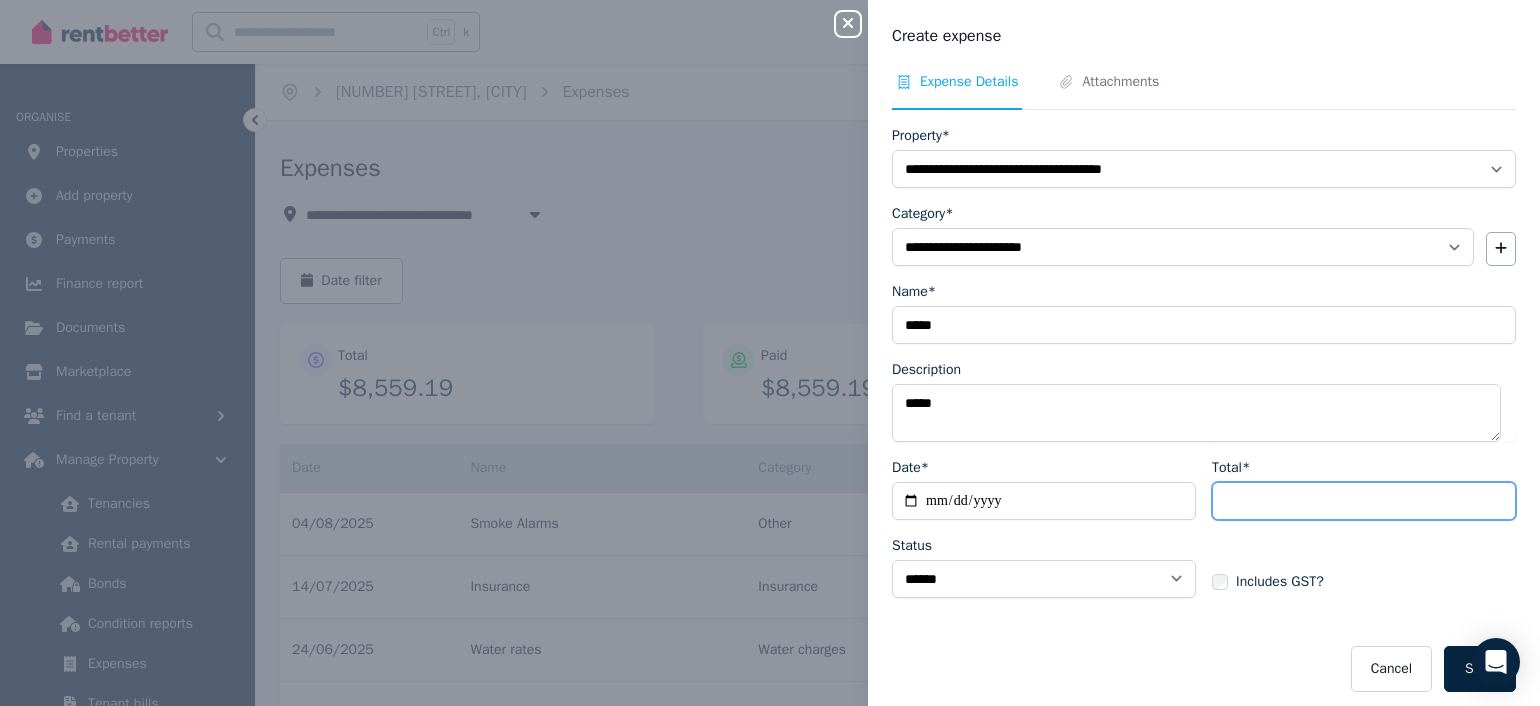click on "Total*" at bounding box center (1364, 501) 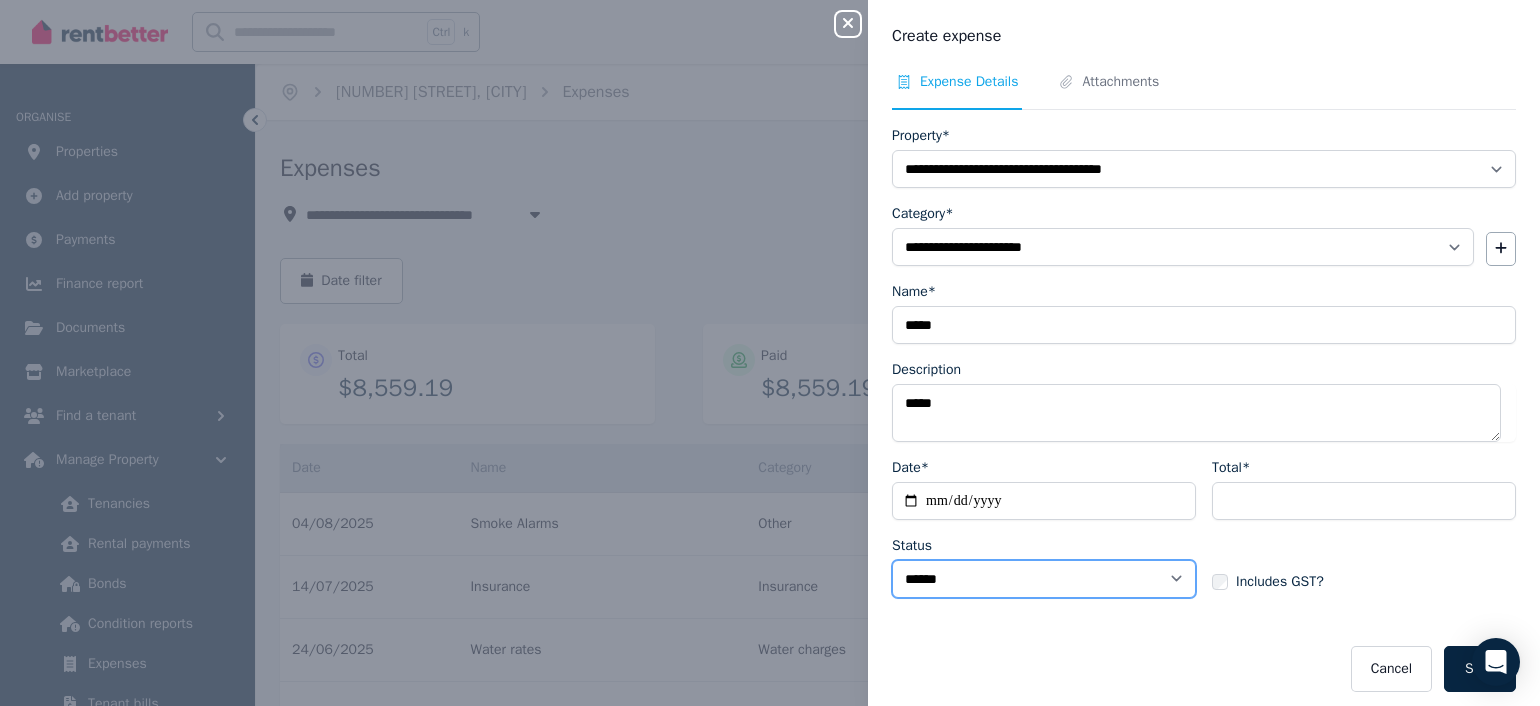 click on "****** ****" at bounding box center (1044, 579) 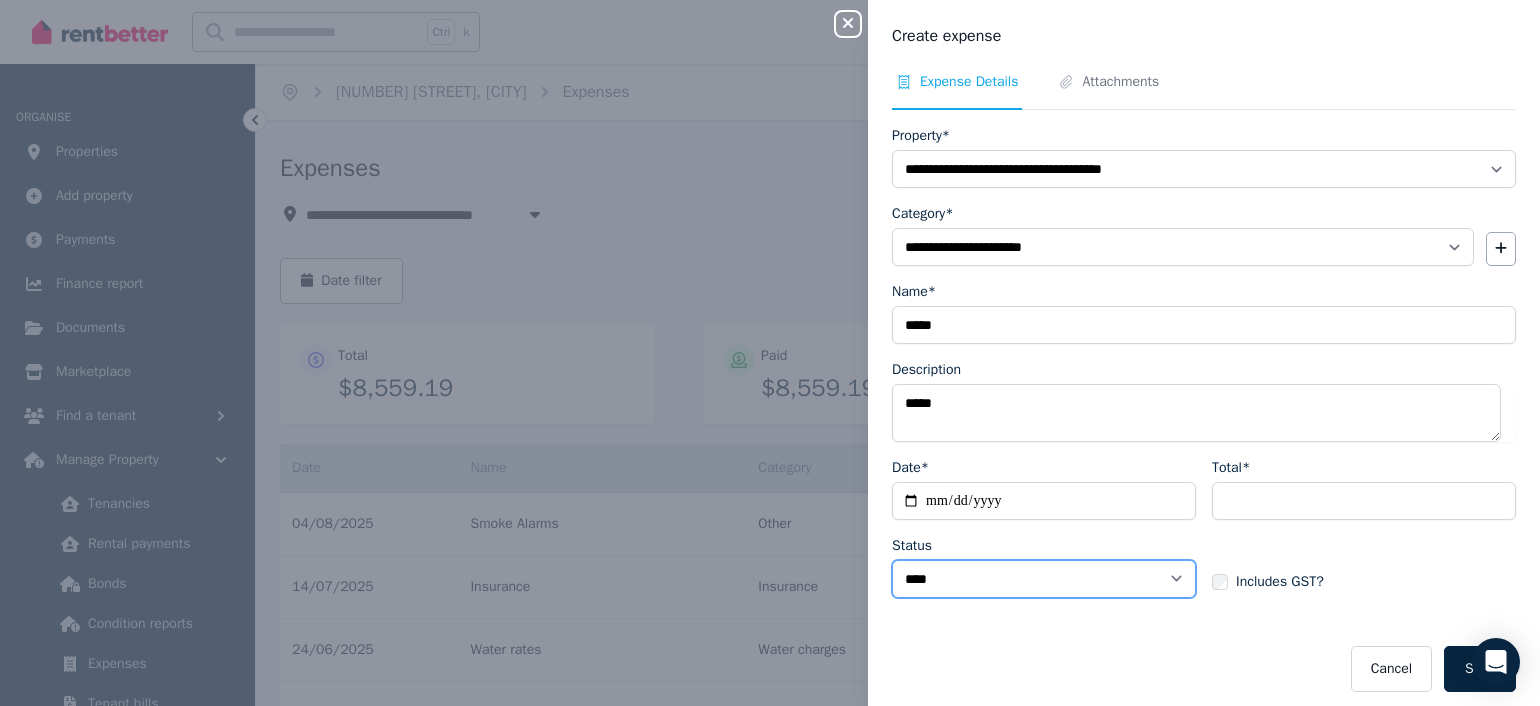 click on "****** ****" at bounding box center [1044, 579] 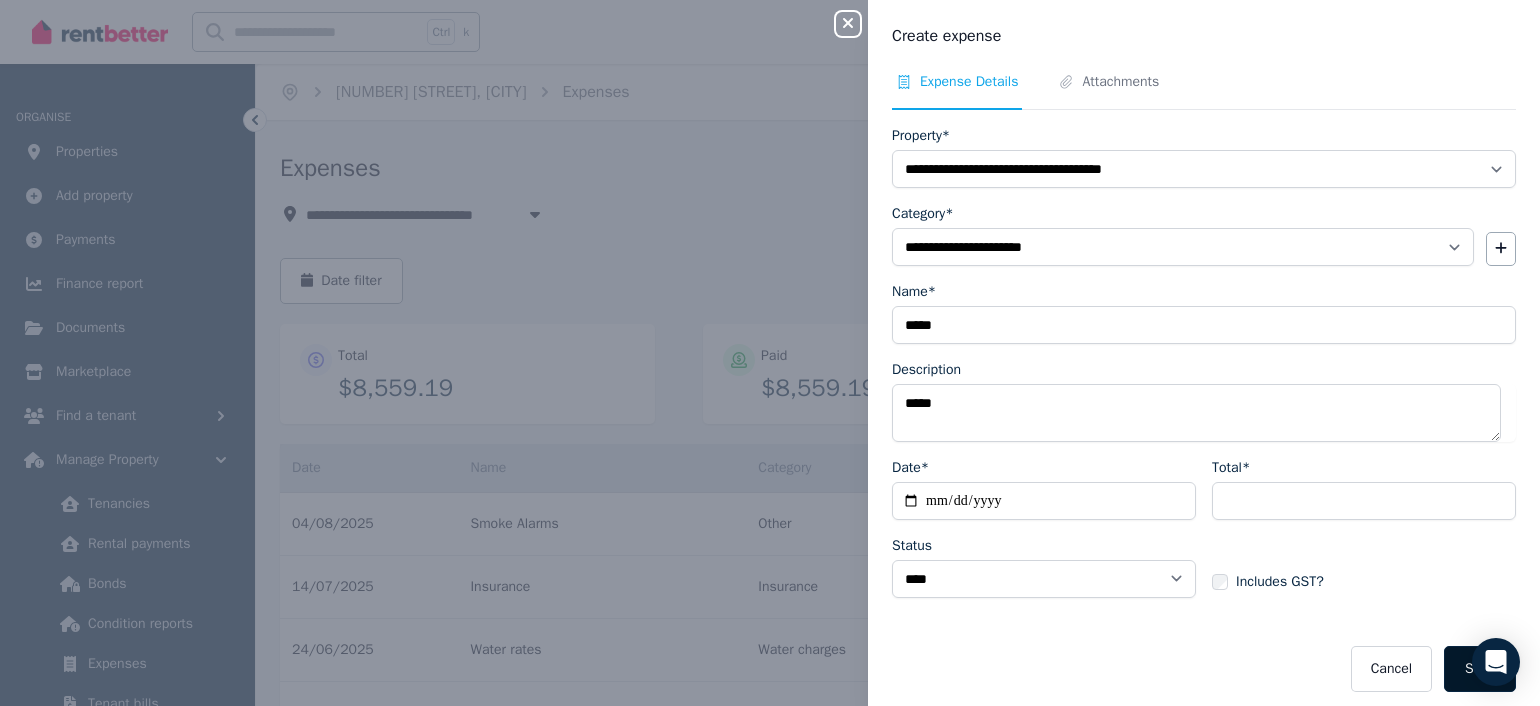 click on "Save" at bounding box center [1480, 669] 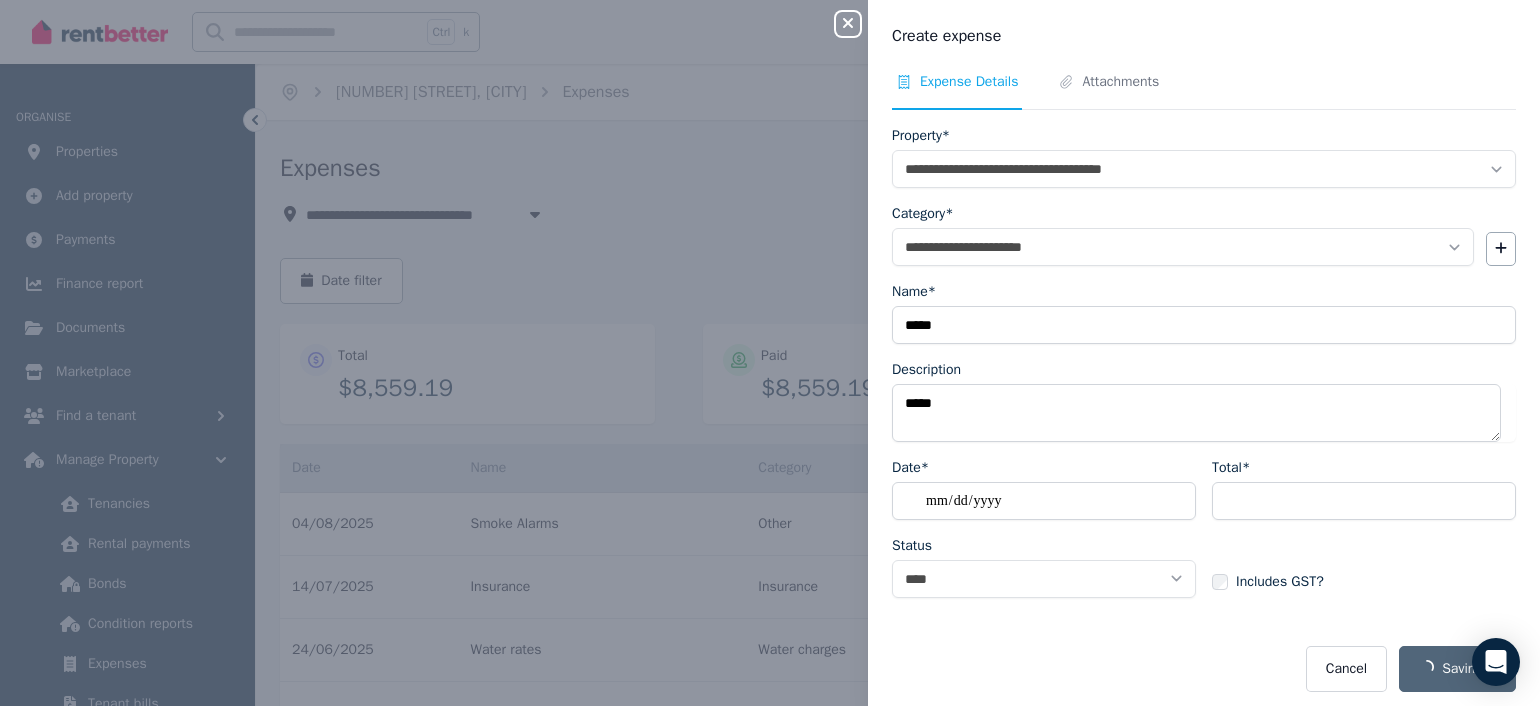 select on "**********" 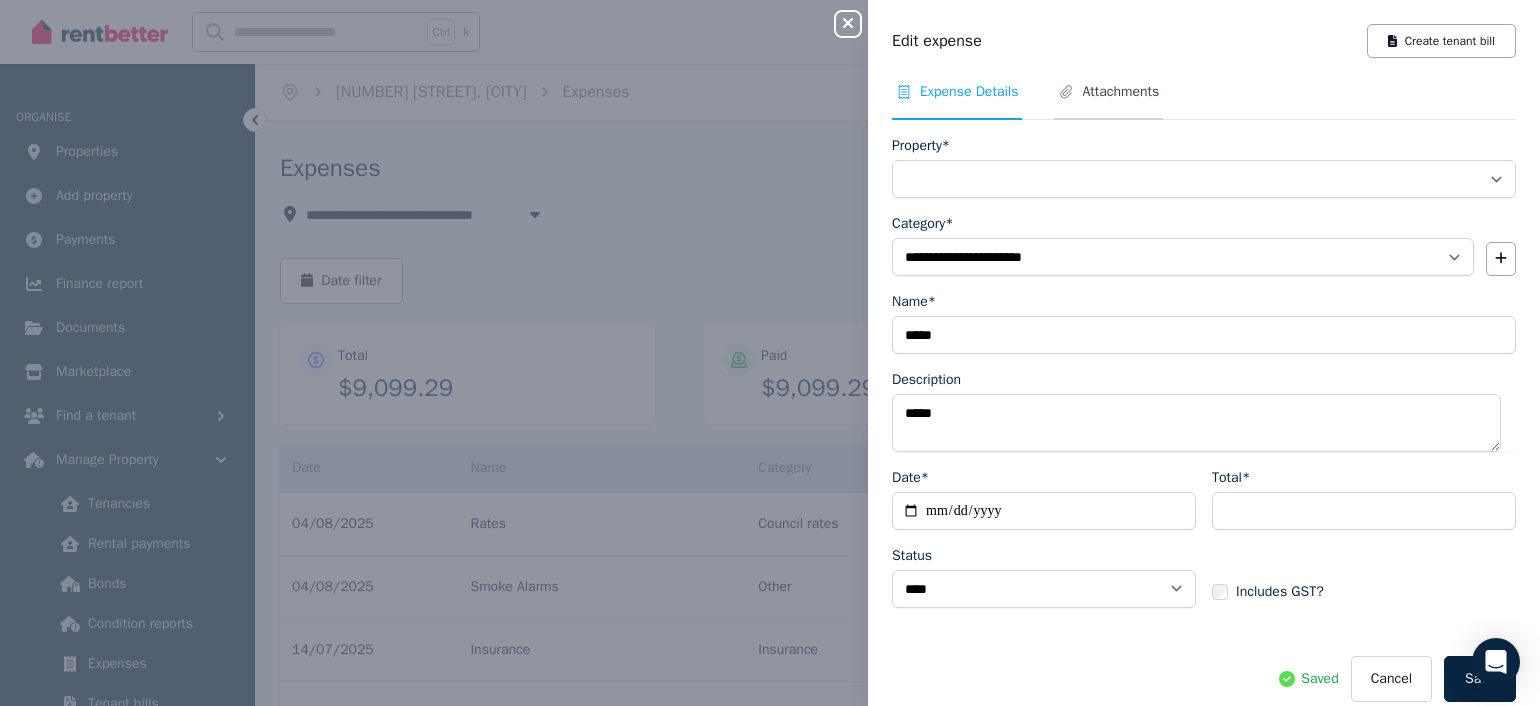 select on "**********" 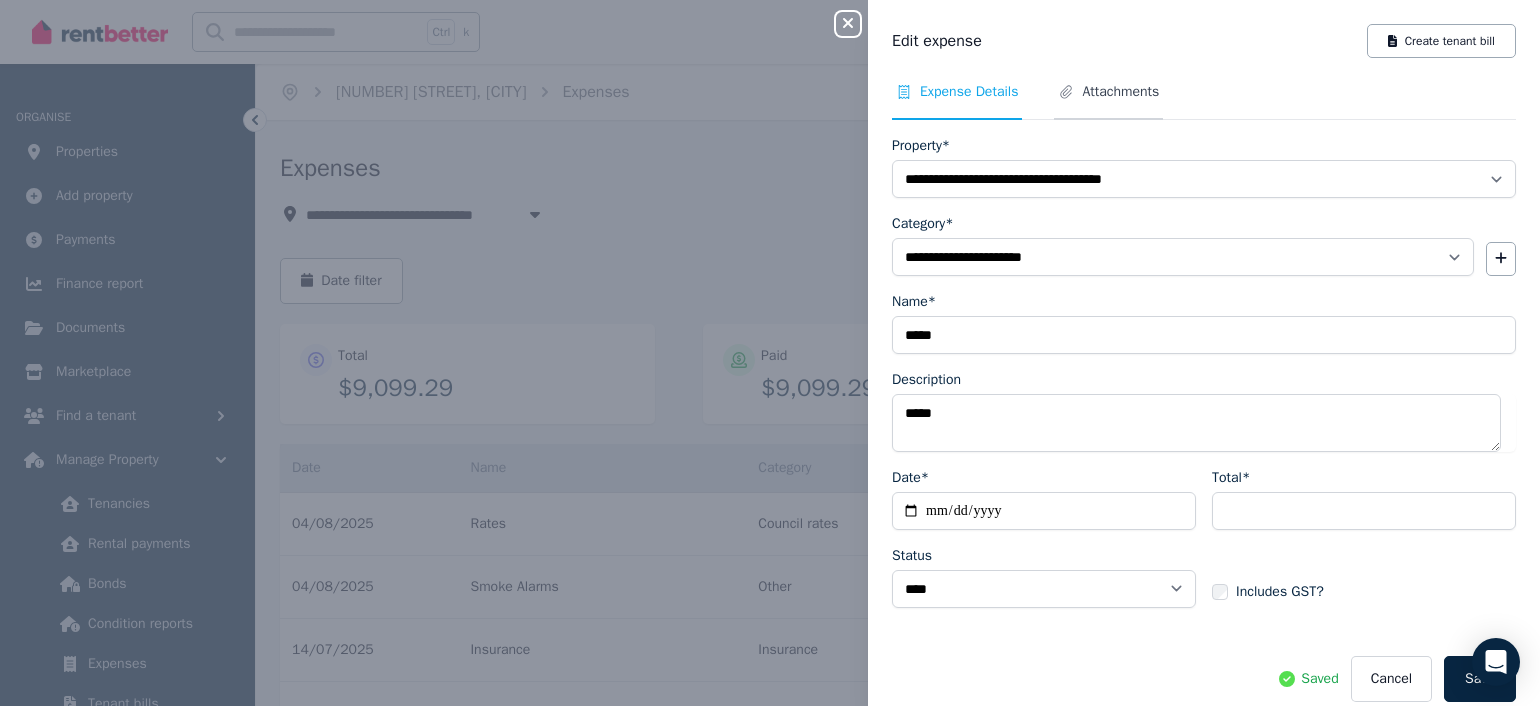 click on "Attachments" at bounding box center [1120, 92] 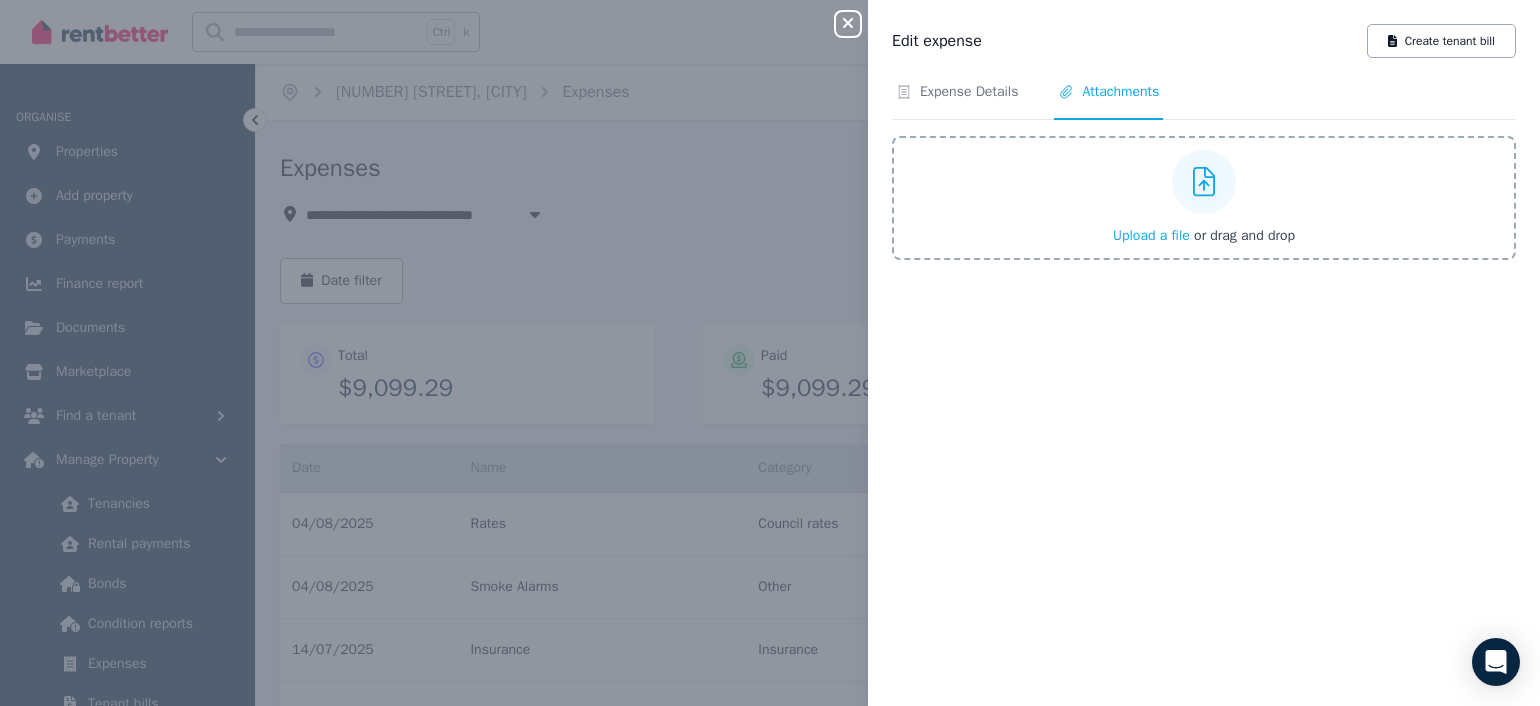 click on "Upload a file" at bounding box center (1151, 235) 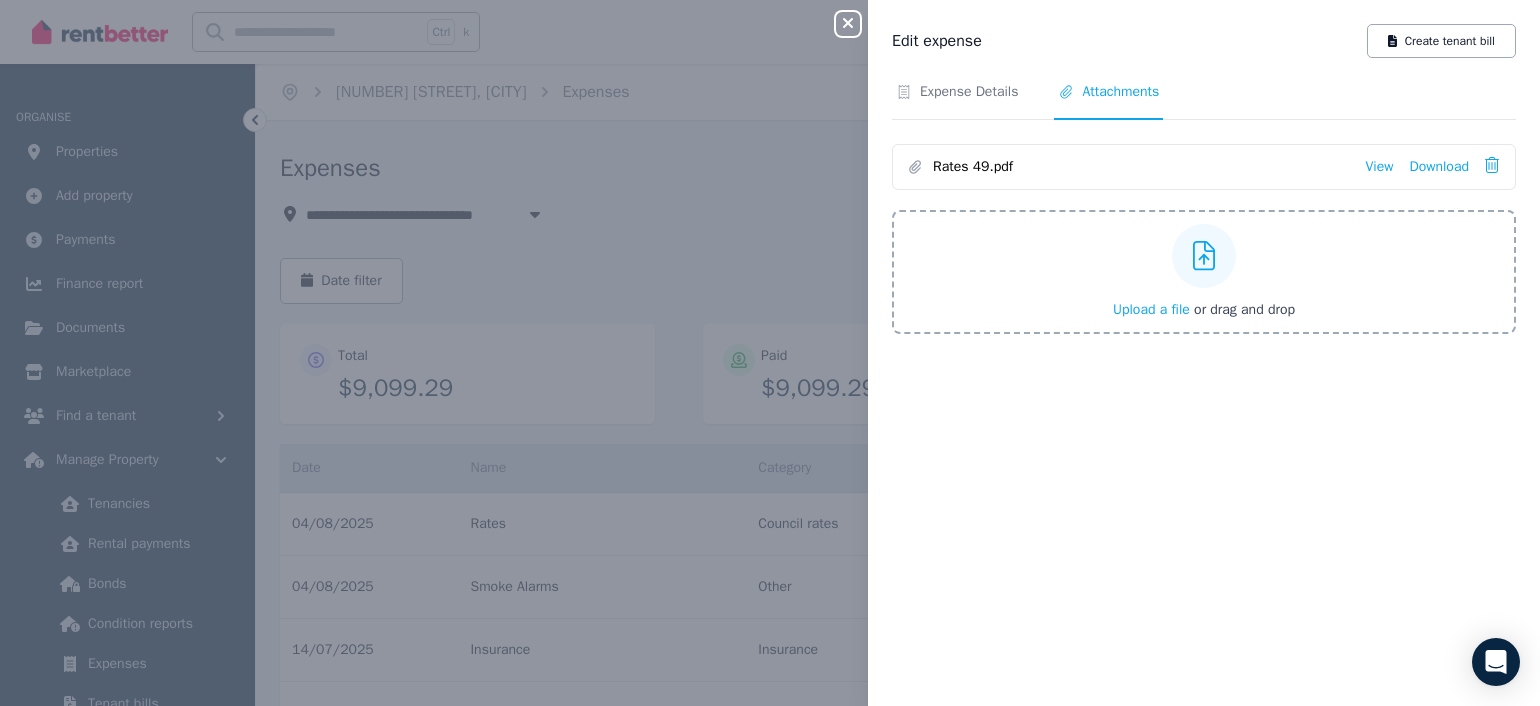 click 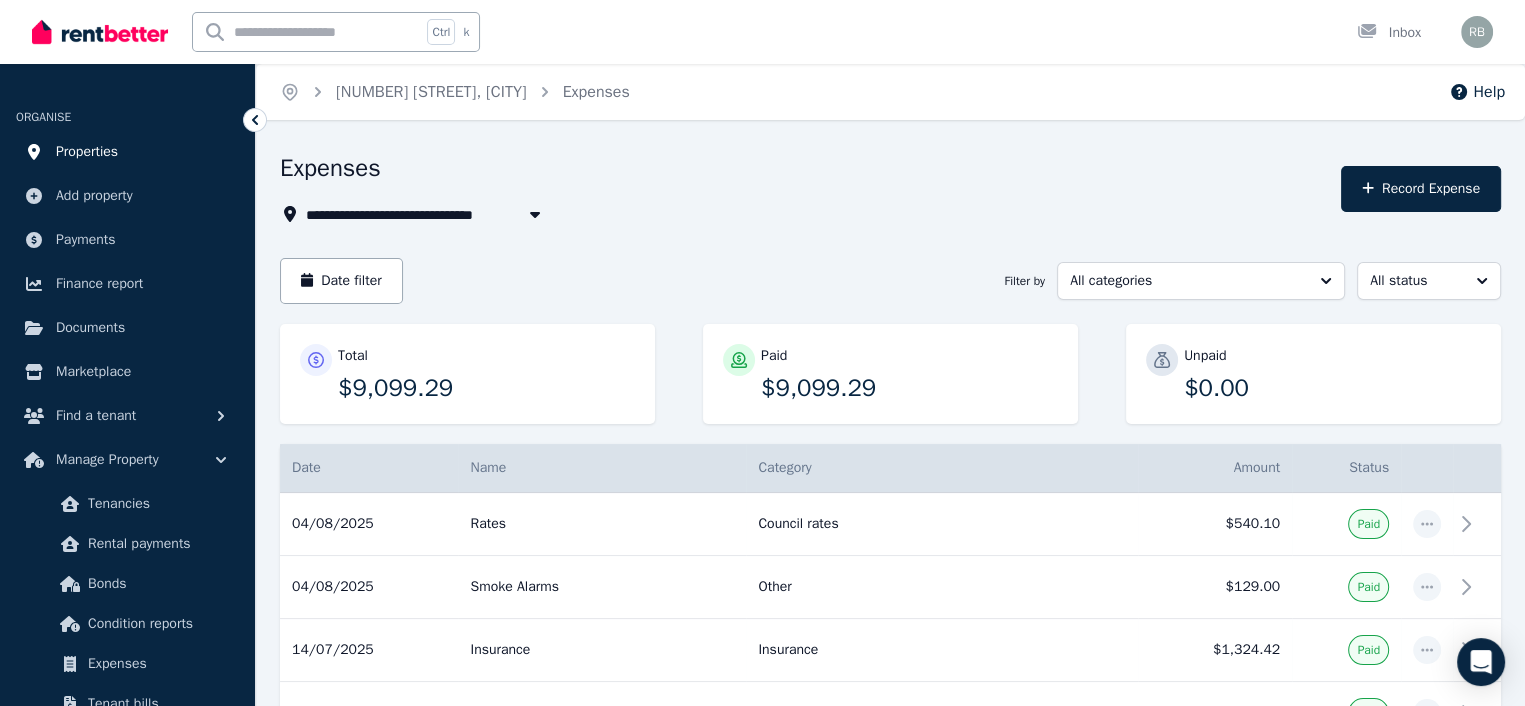 click on "Properties" at bounding box center [87, 152] 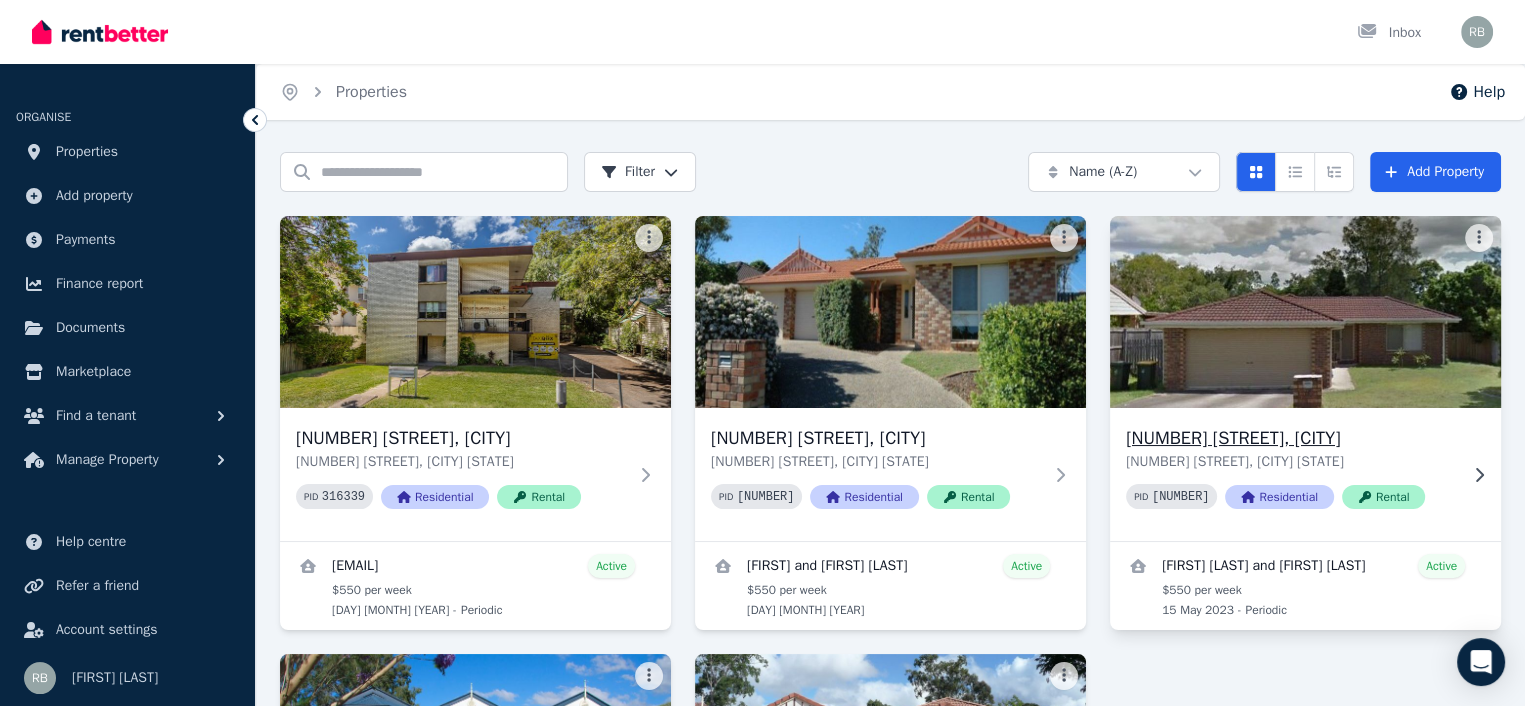 click at bounding box center (1305, 312) 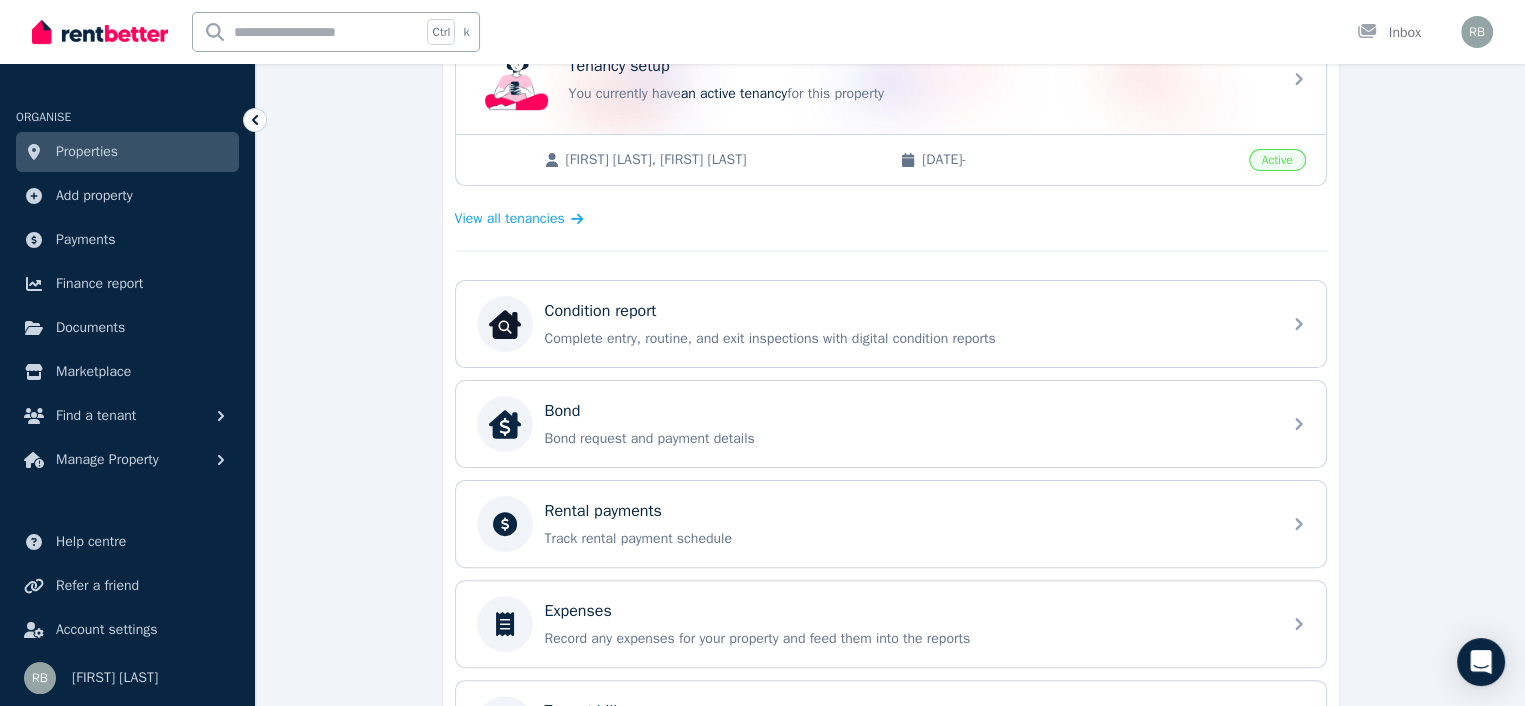 scroll, scrollTop: 600, scrollLeft: 0, axis: vertical 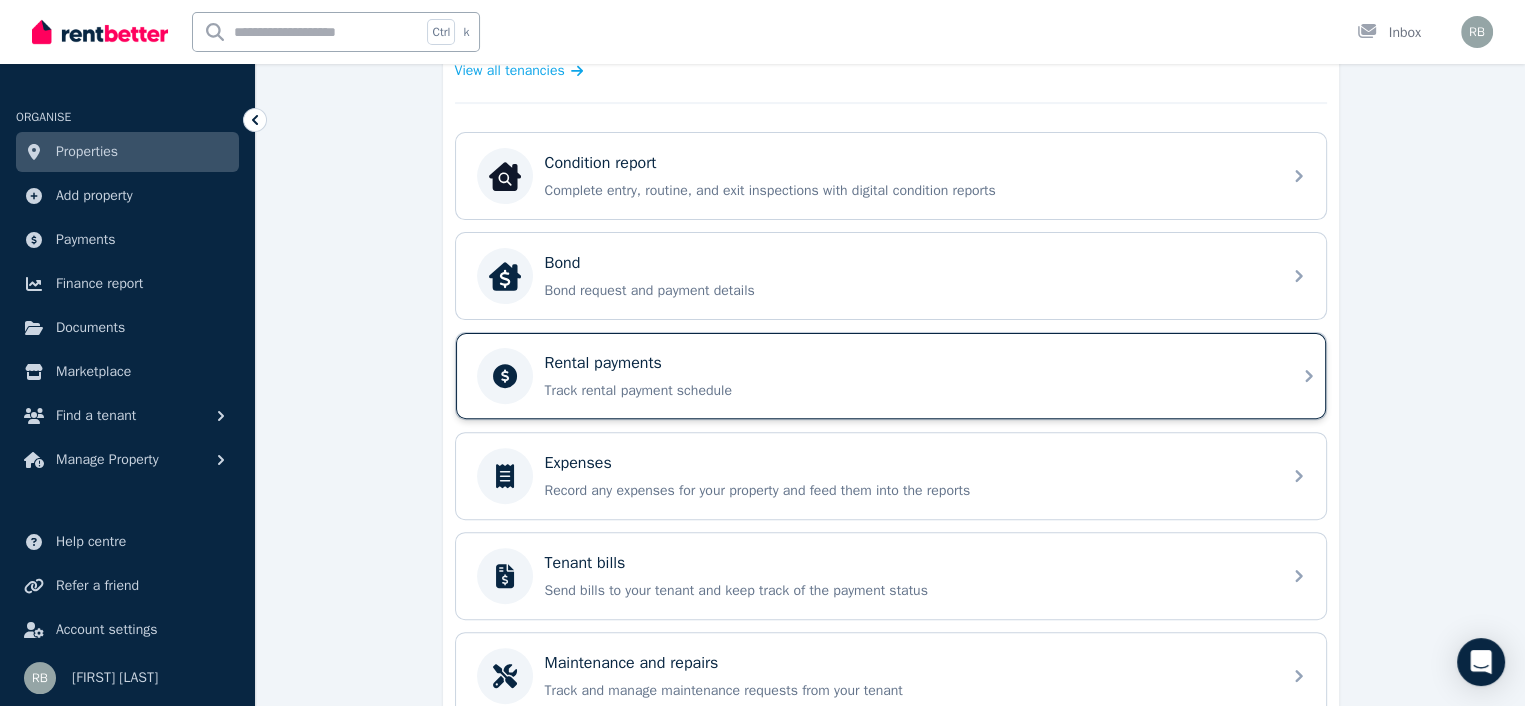 click on "Rental payments" at bounding box center [603, 363] 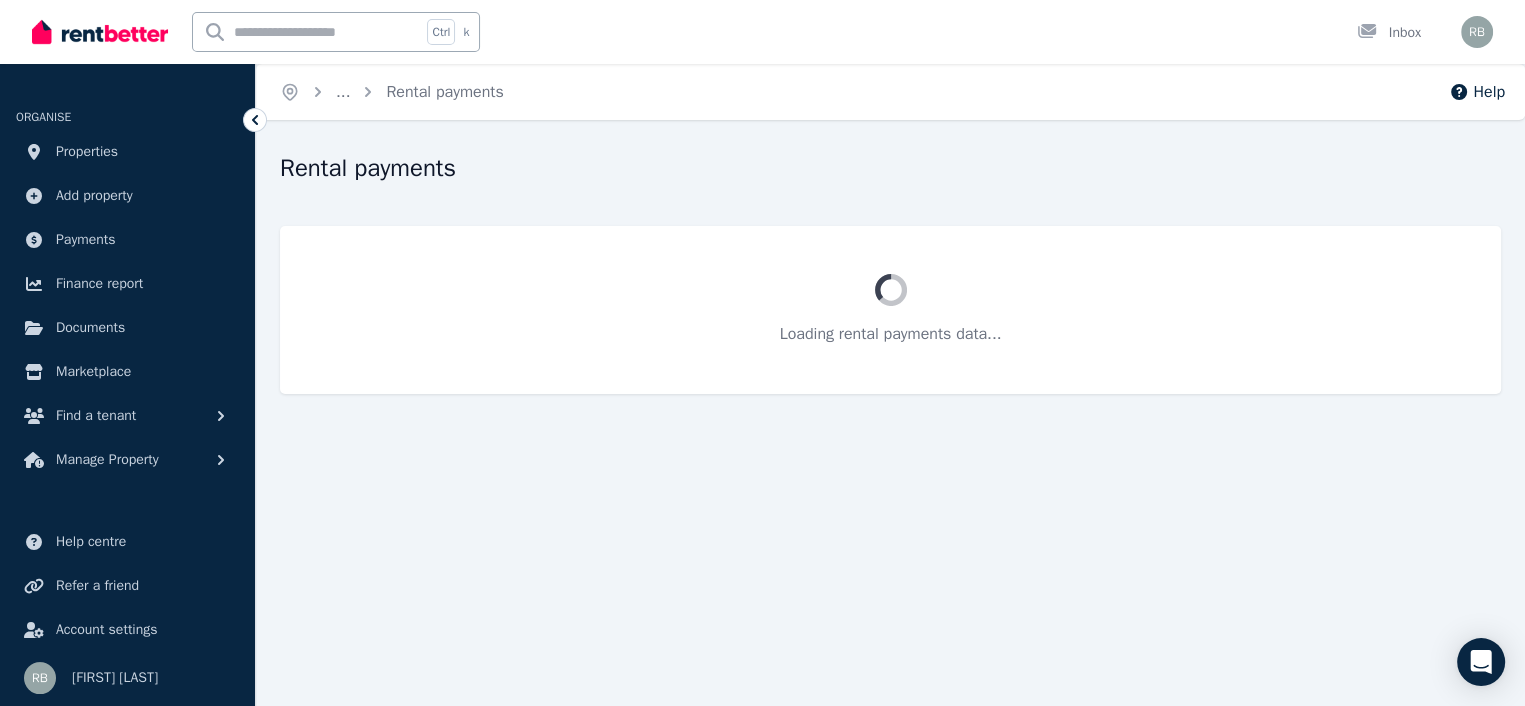 scroll, scrollTop: 0, scrollLeft: 0, axis: both 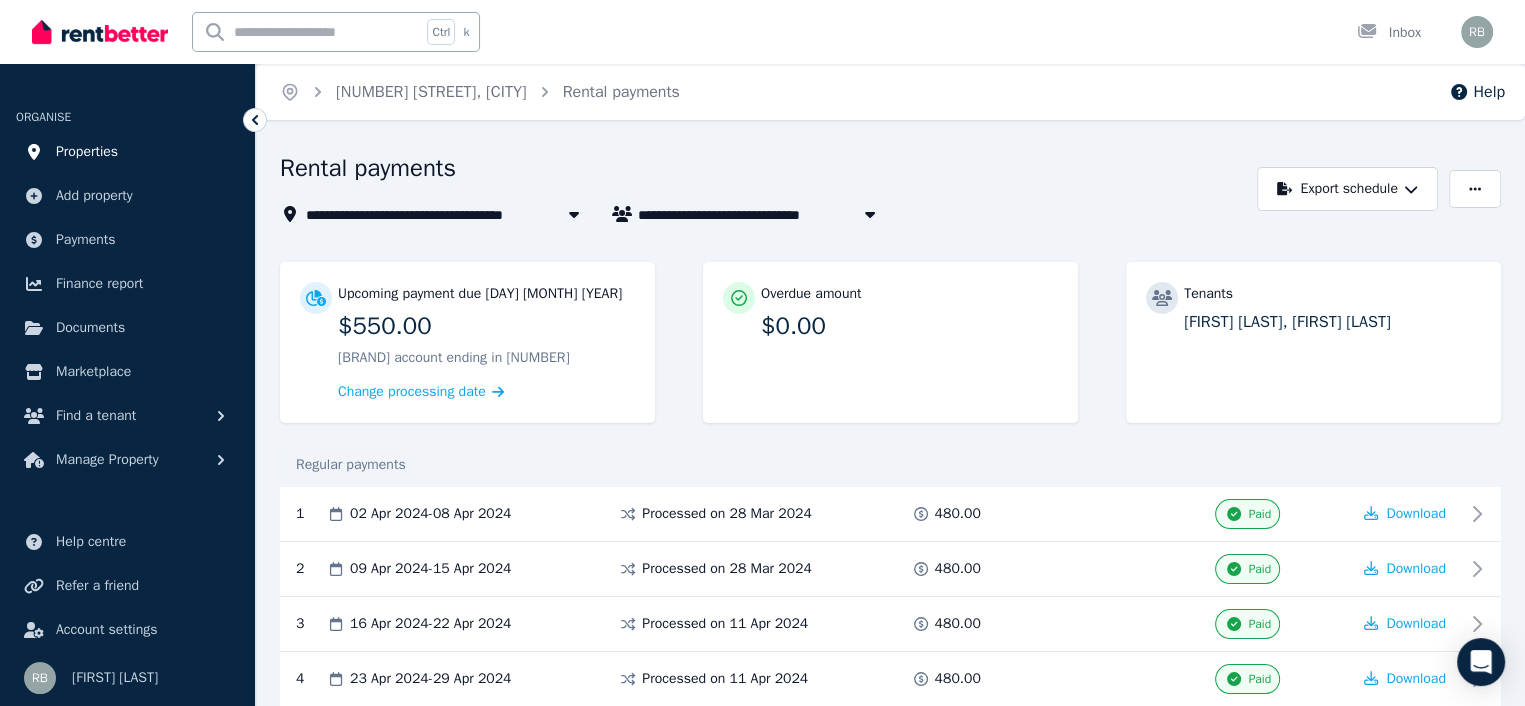 click on "Properties" at bounding box center (87, 152) 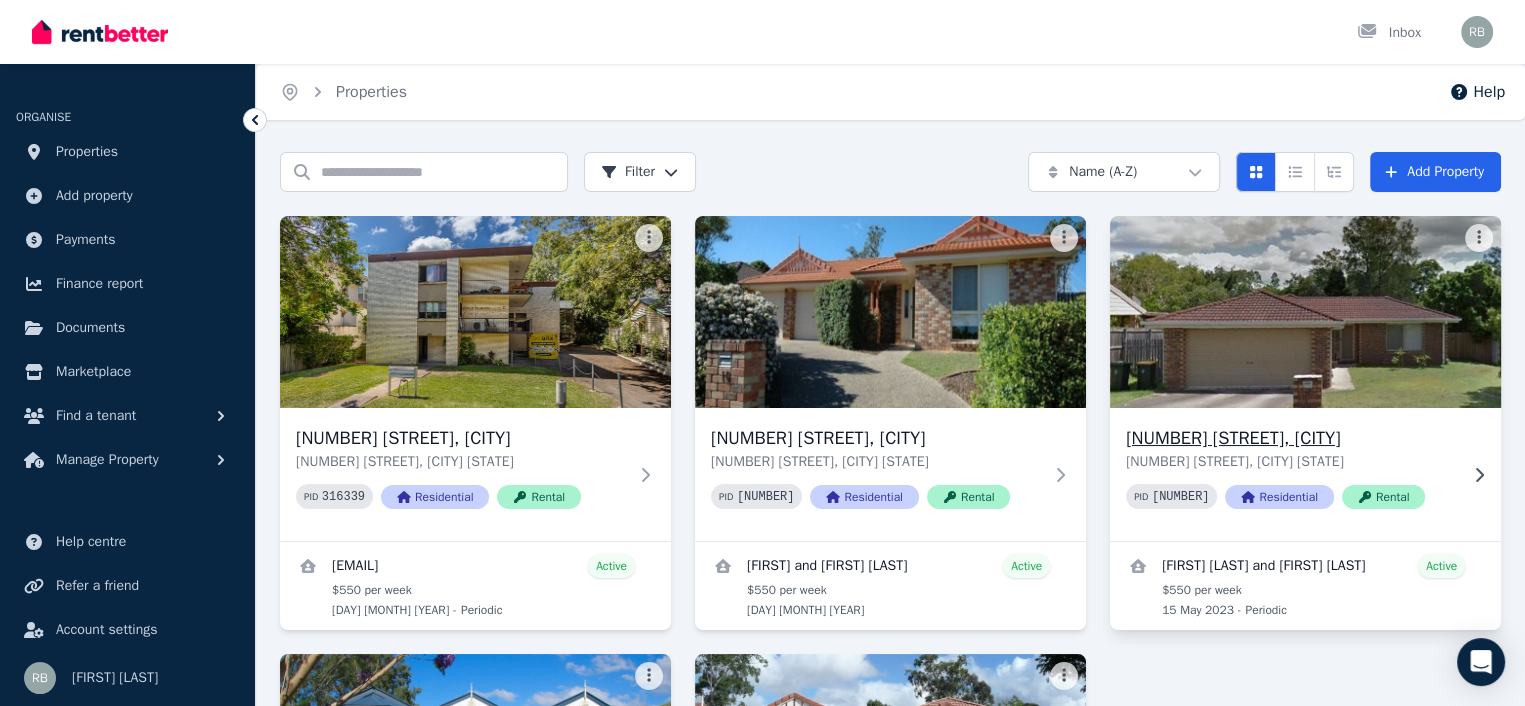 click at bounding box center [1305, 312] 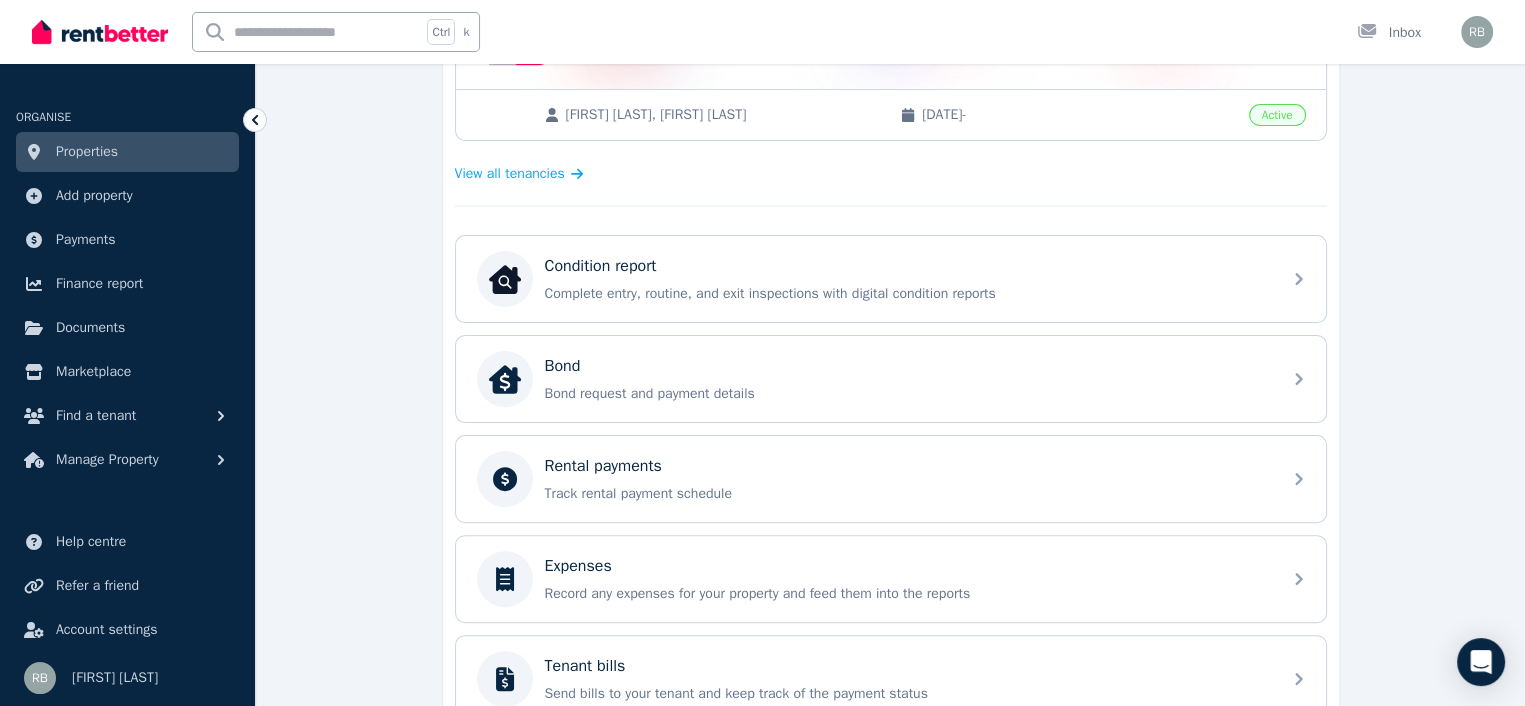 scroll, scrollTop: 500, scrollLeft: 0, axis: vertical 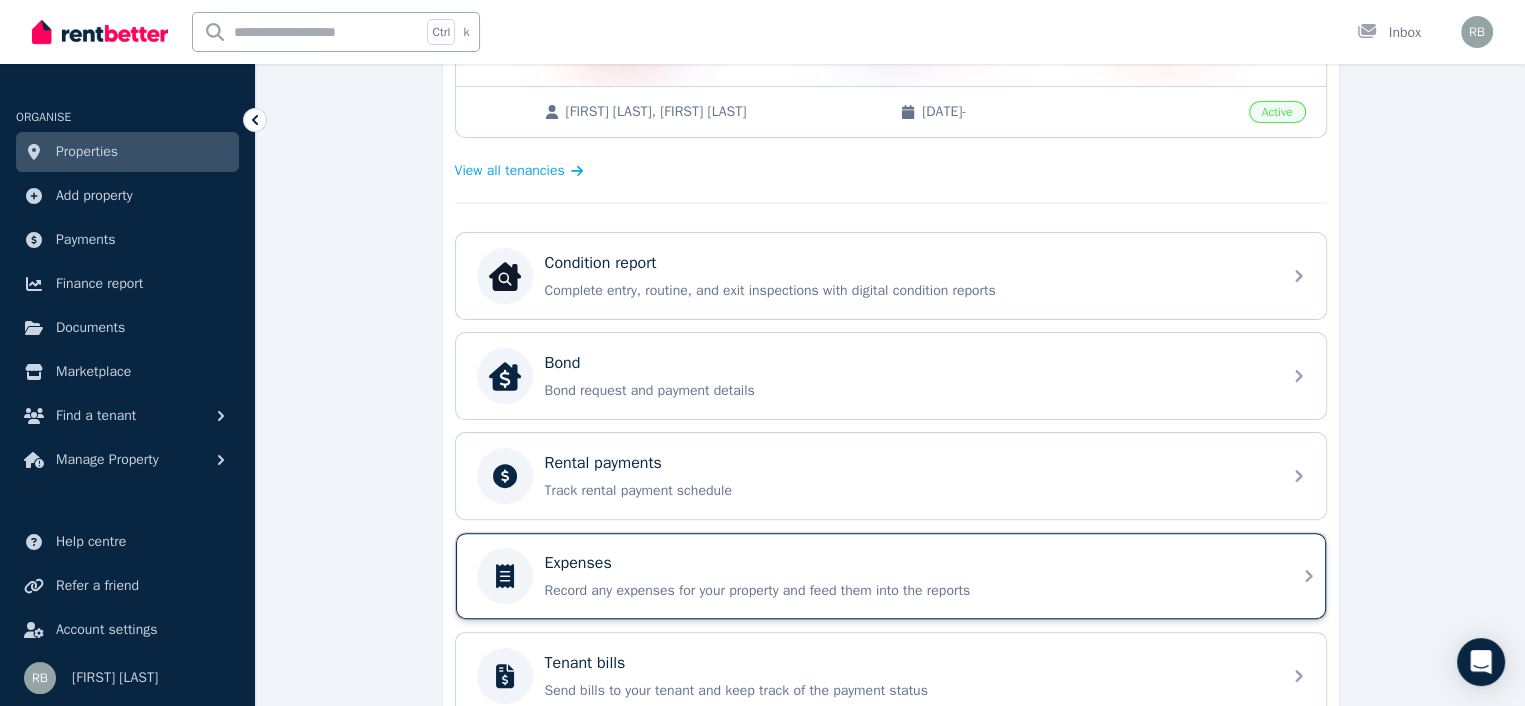 click on "Expenses" at bounding box center (578, 563) 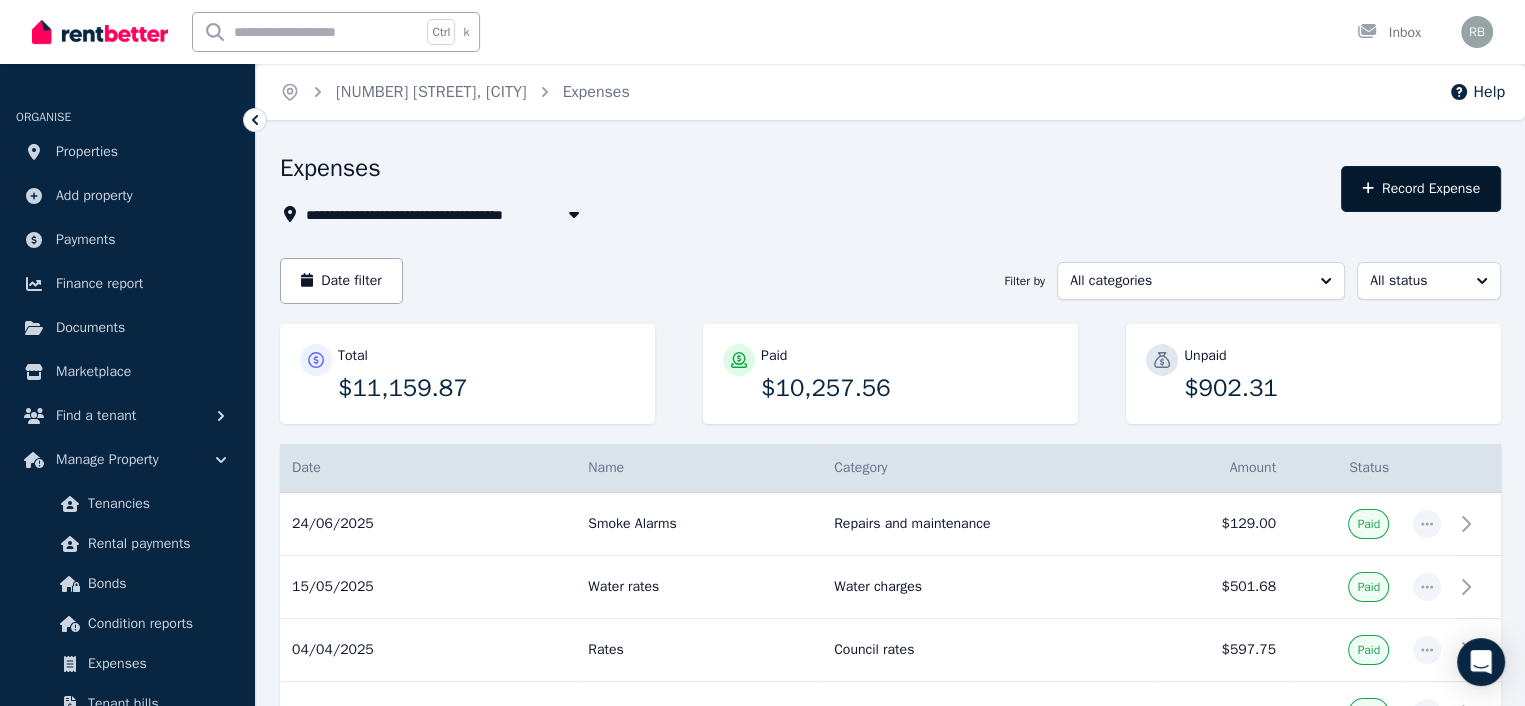 click on "Record Expense" at bounding box center [1421, 189] 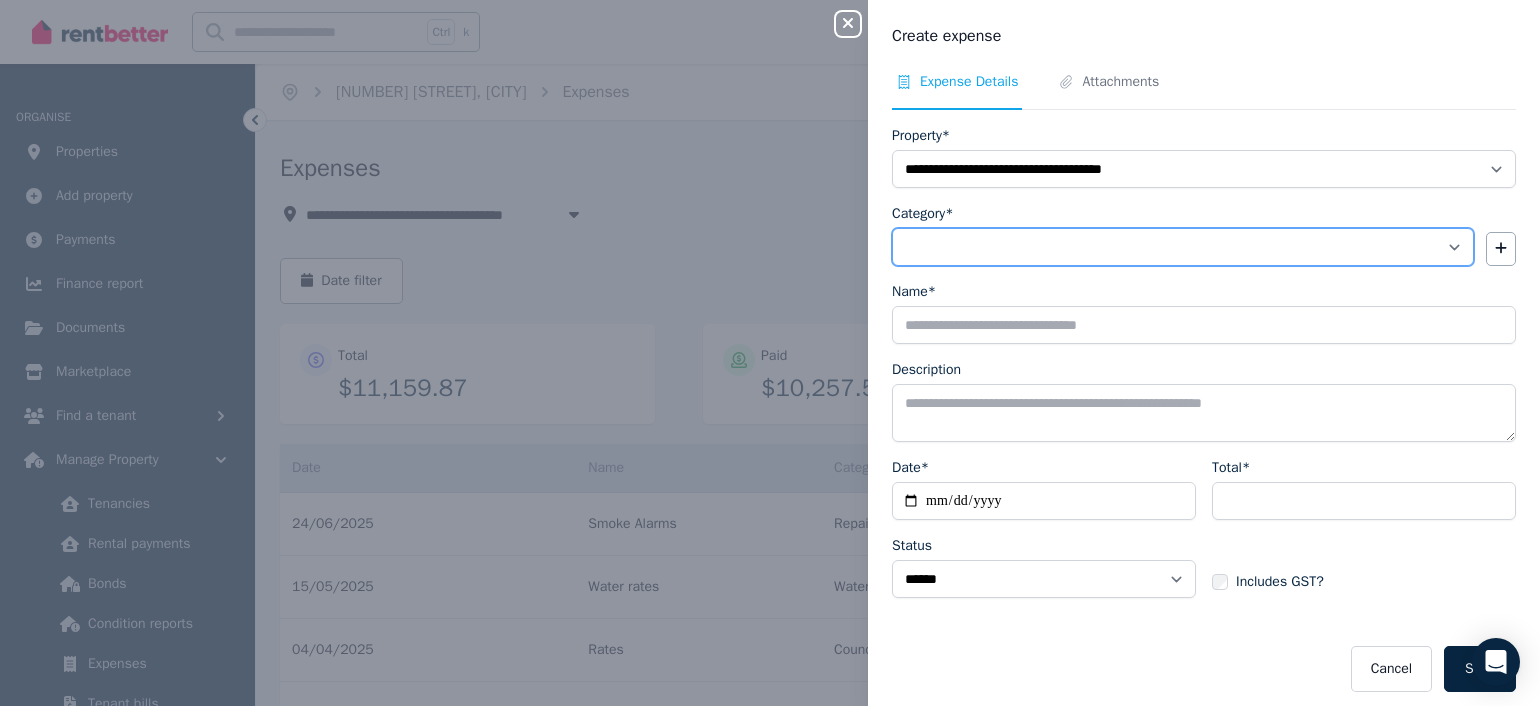 click on "**********" at bounding box center (1183, 247) 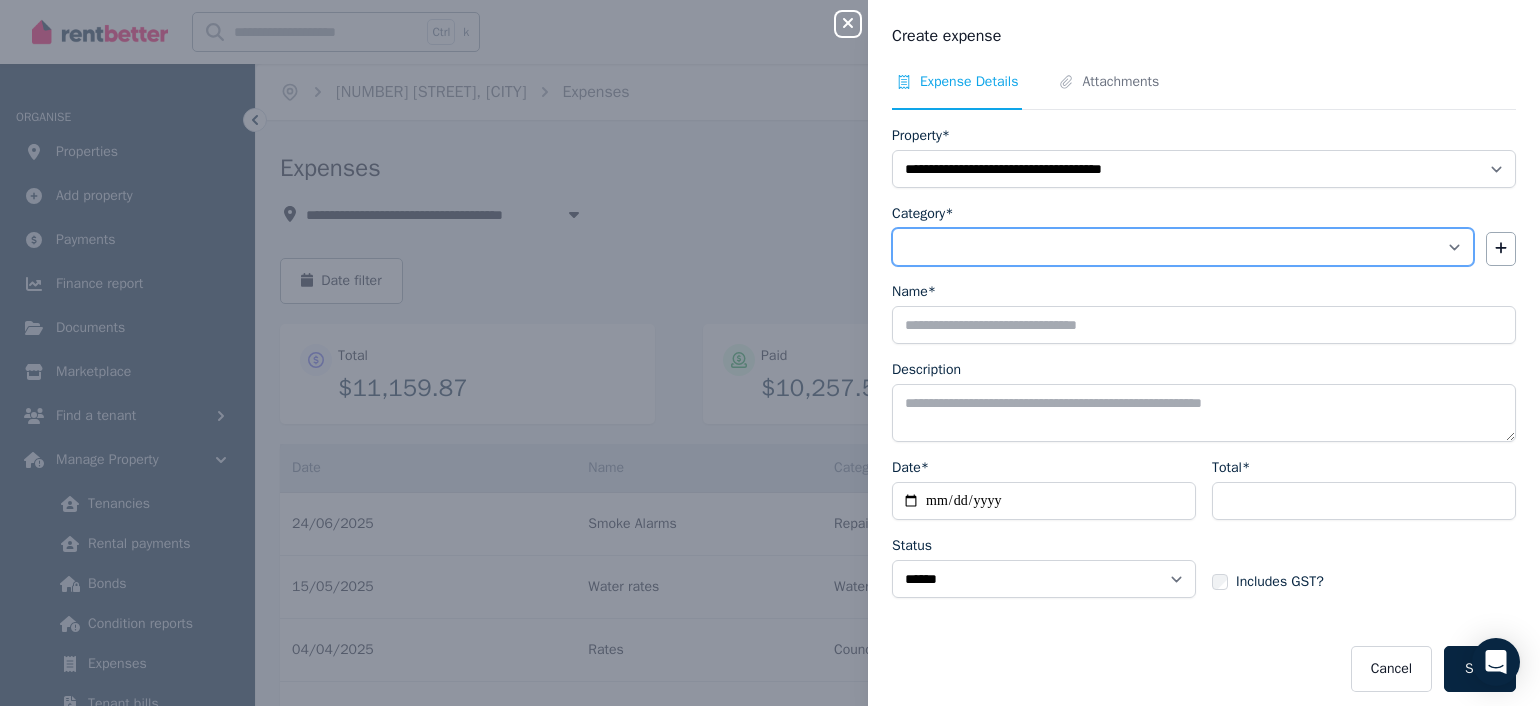 select on "**********" 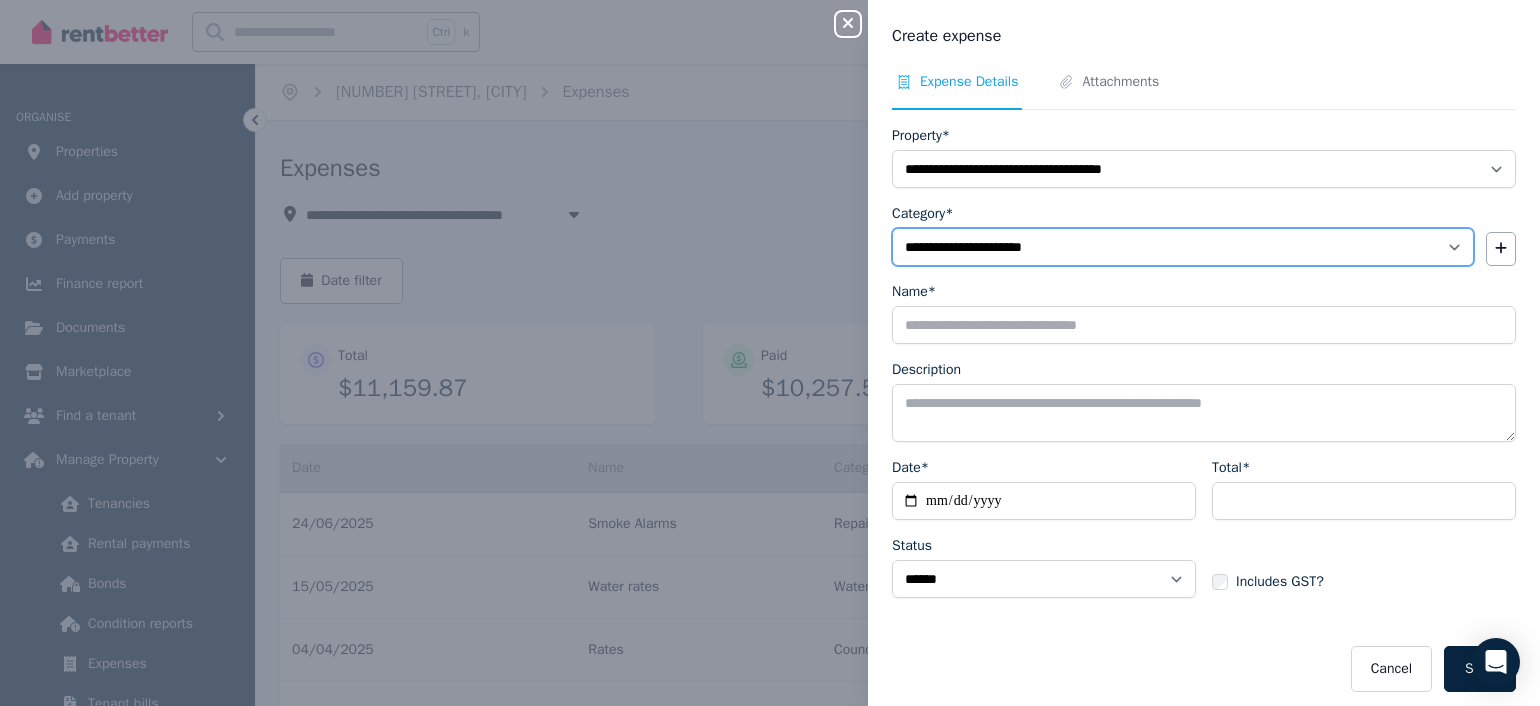 click on "**********" at bounding box center (1183, 247) 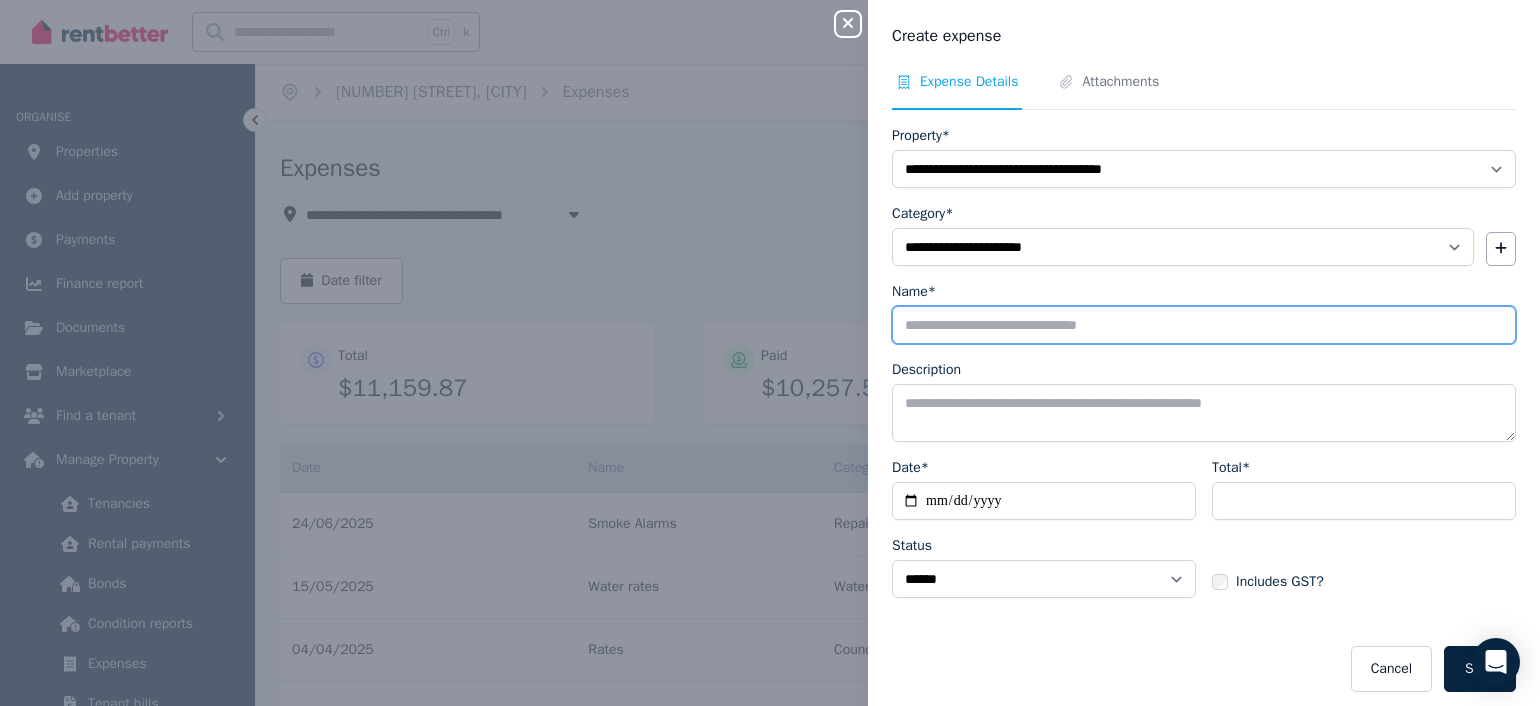 click on "Name*" at bounding box center (1204, 325) 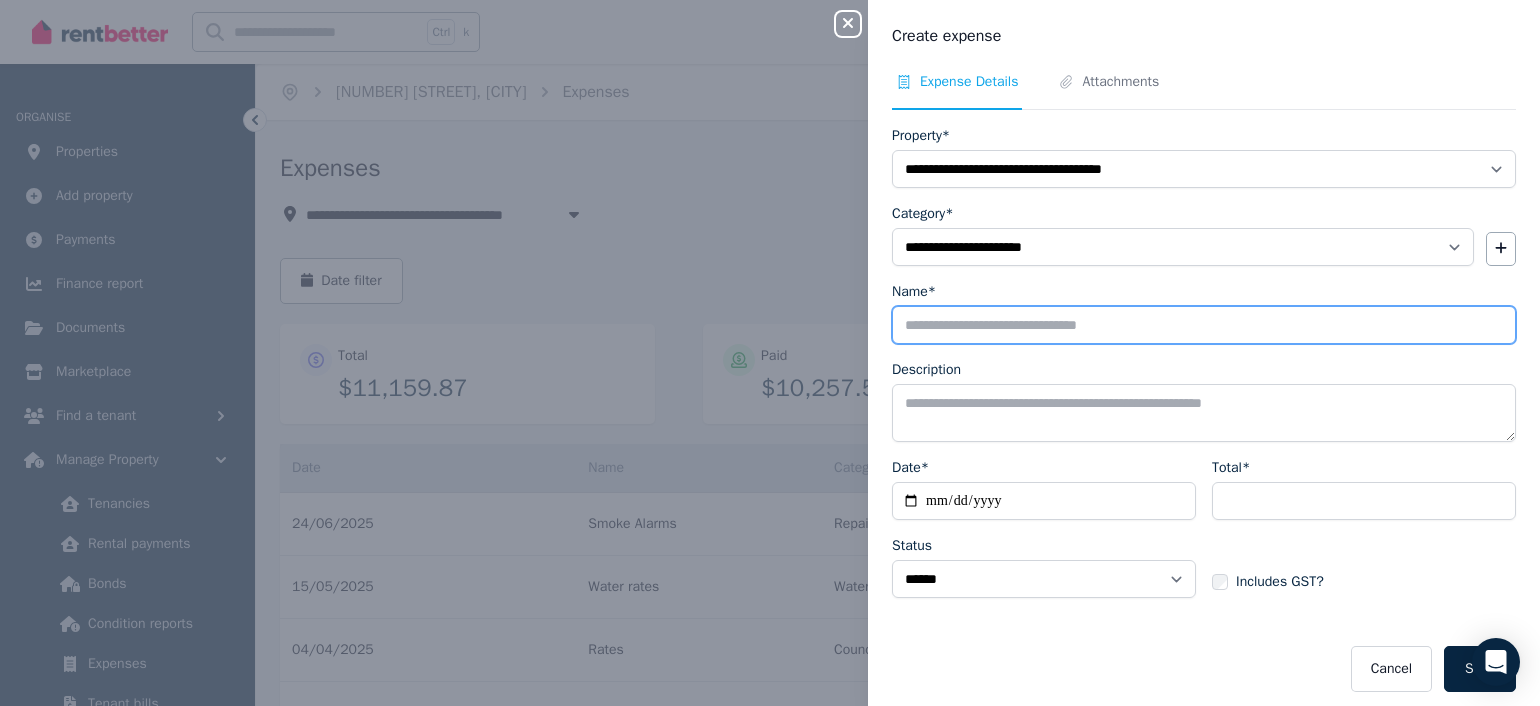 type on "*****" 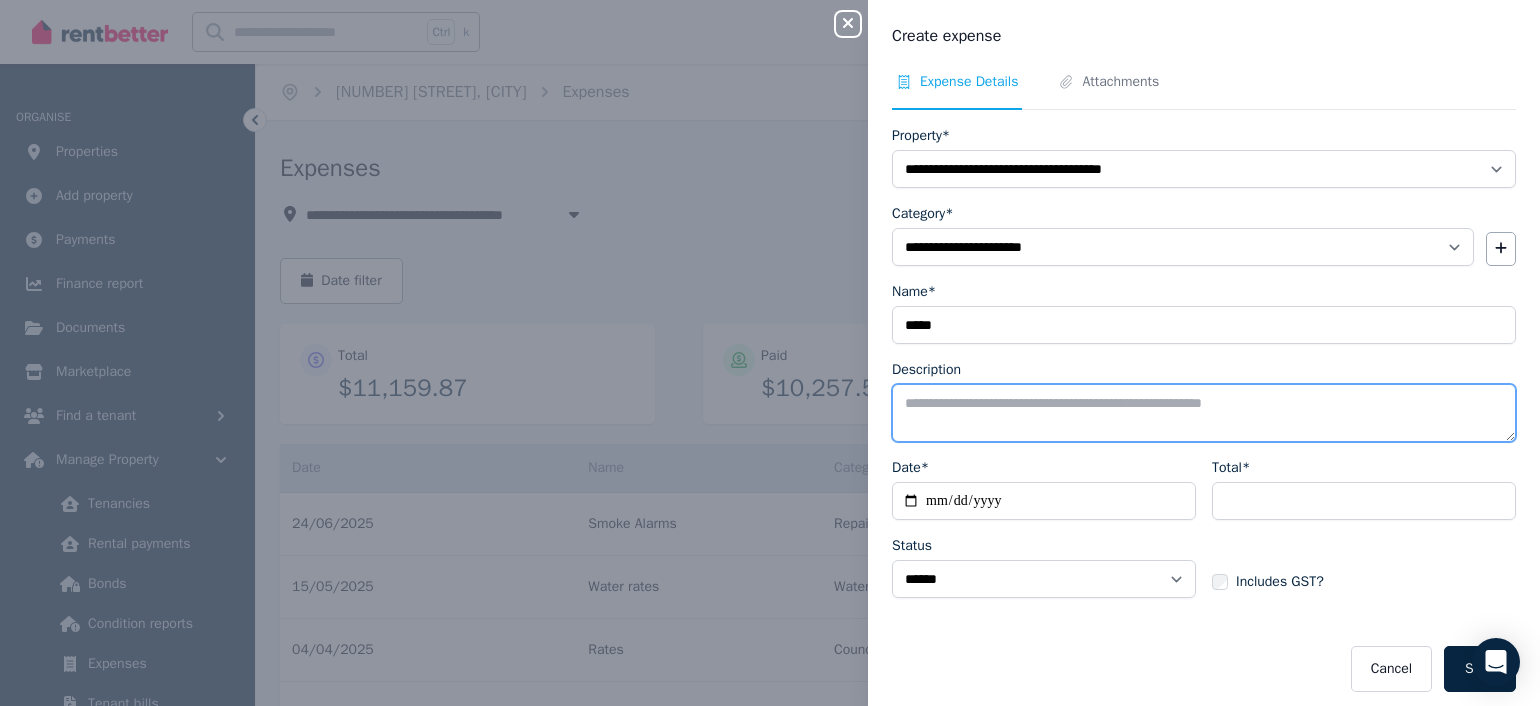 click on "Description" at bounding box center (1204, 413) 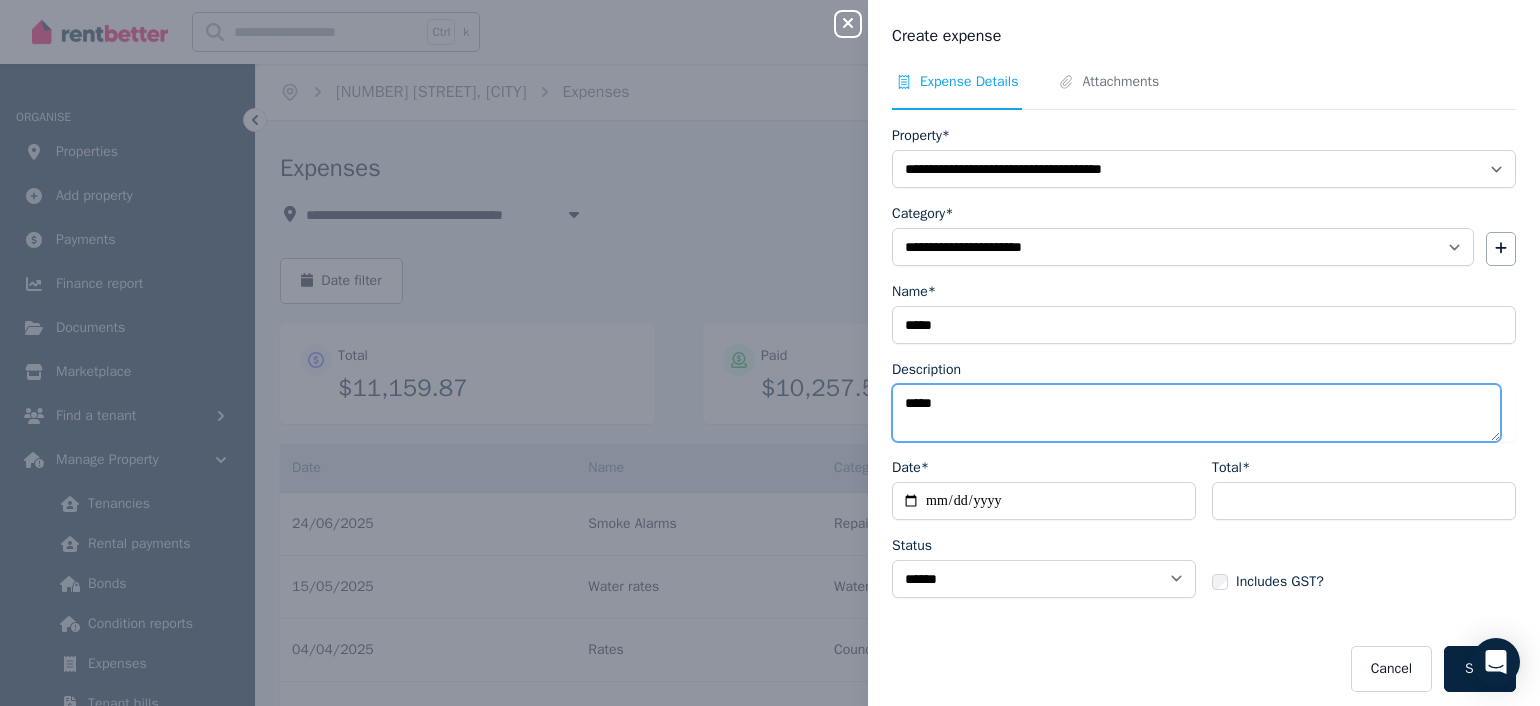 type on "*****" 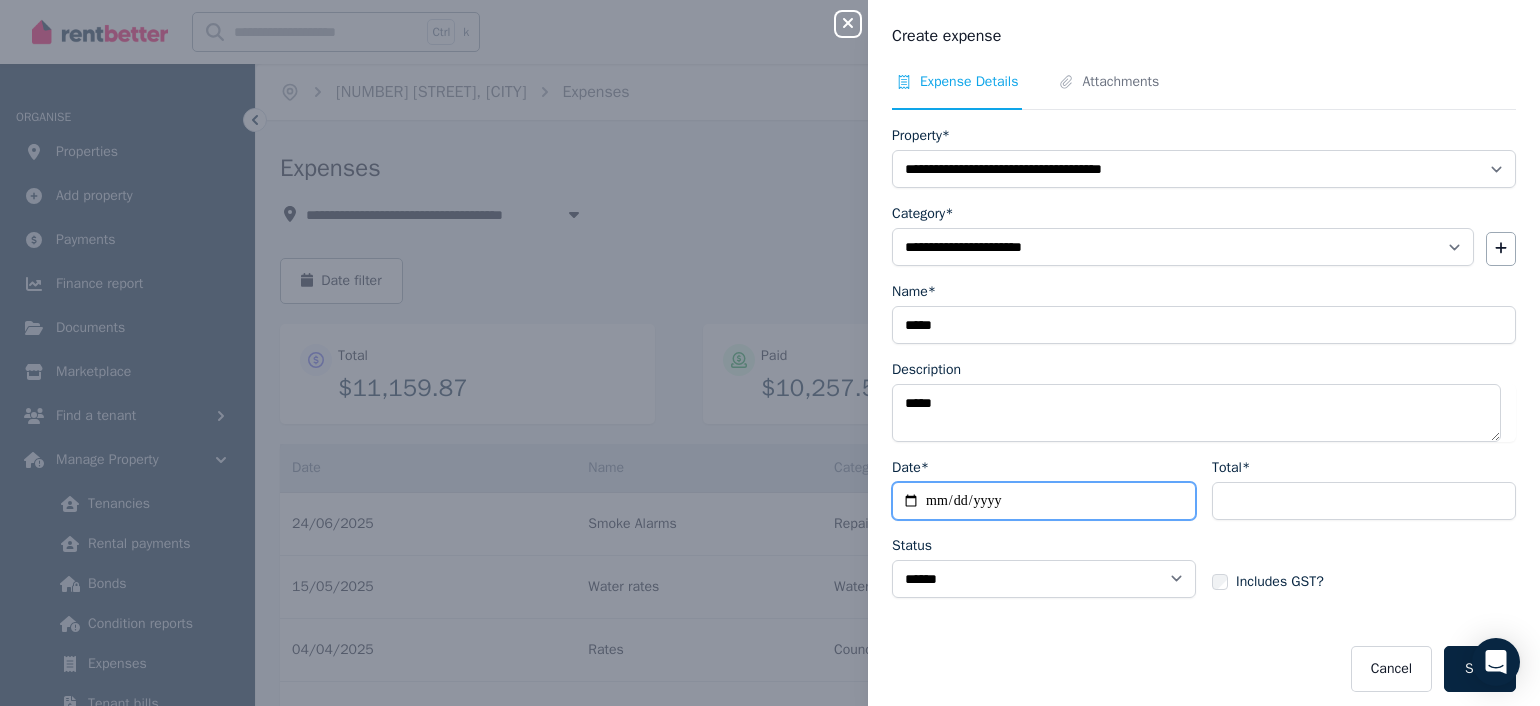 click on "Date*" at bounding box center [1044, 501] 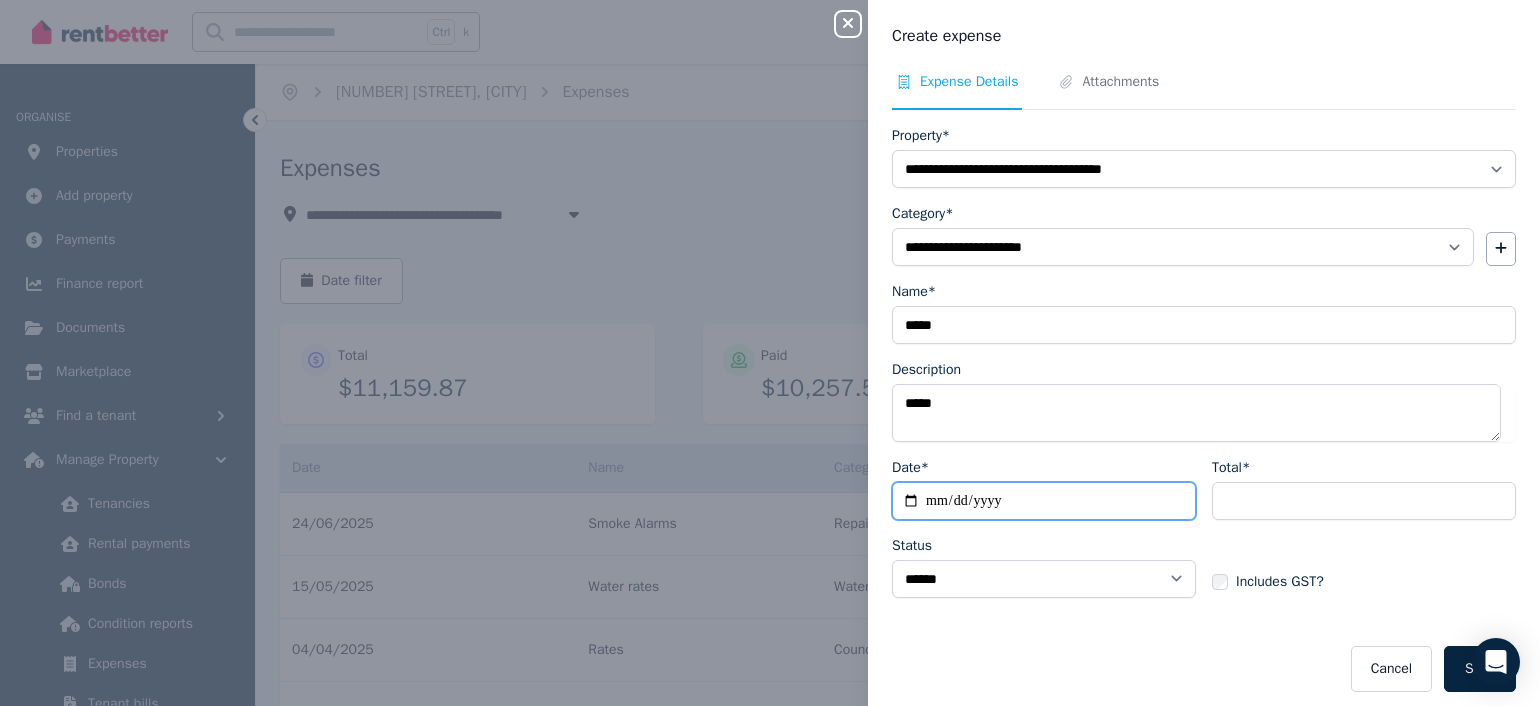 type on "**********" 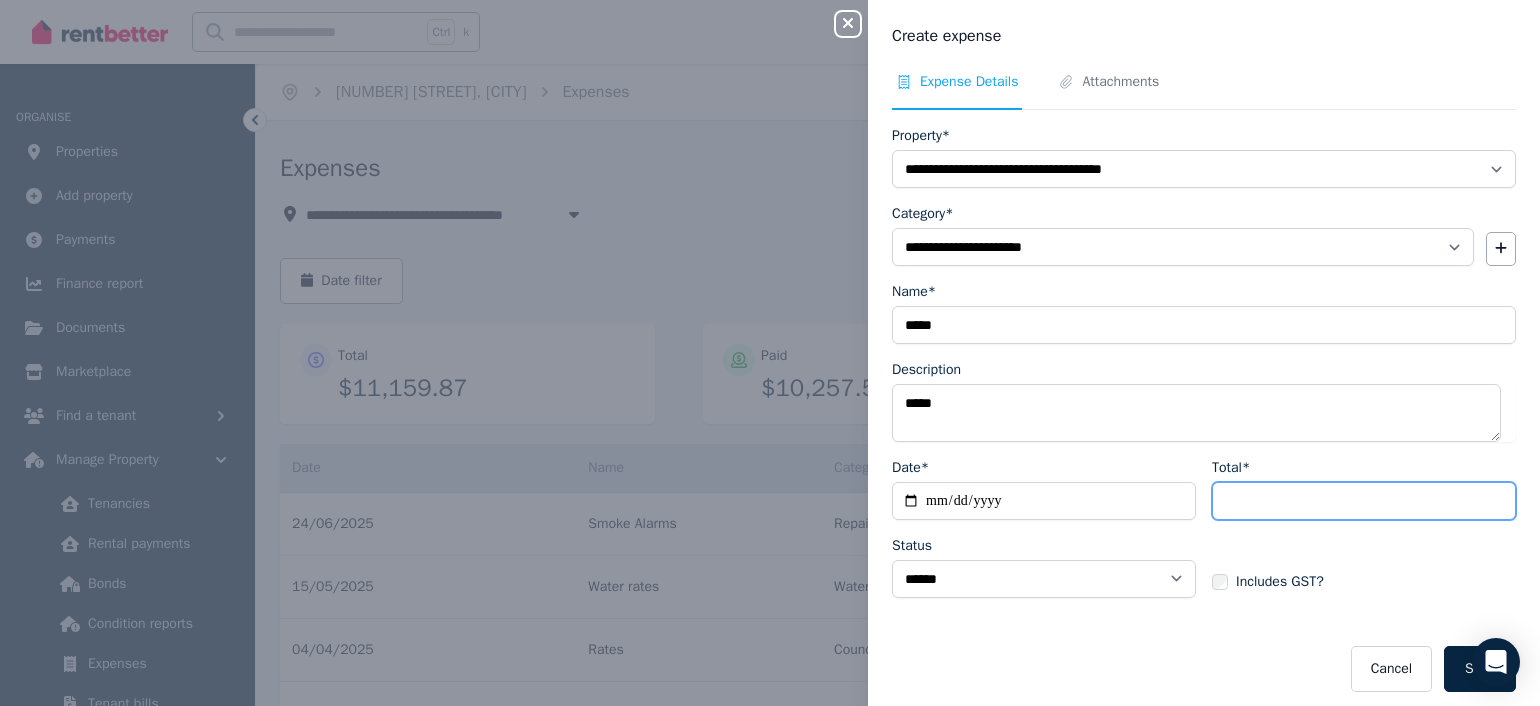click on "Total*" at bounding box center [1364, 501] 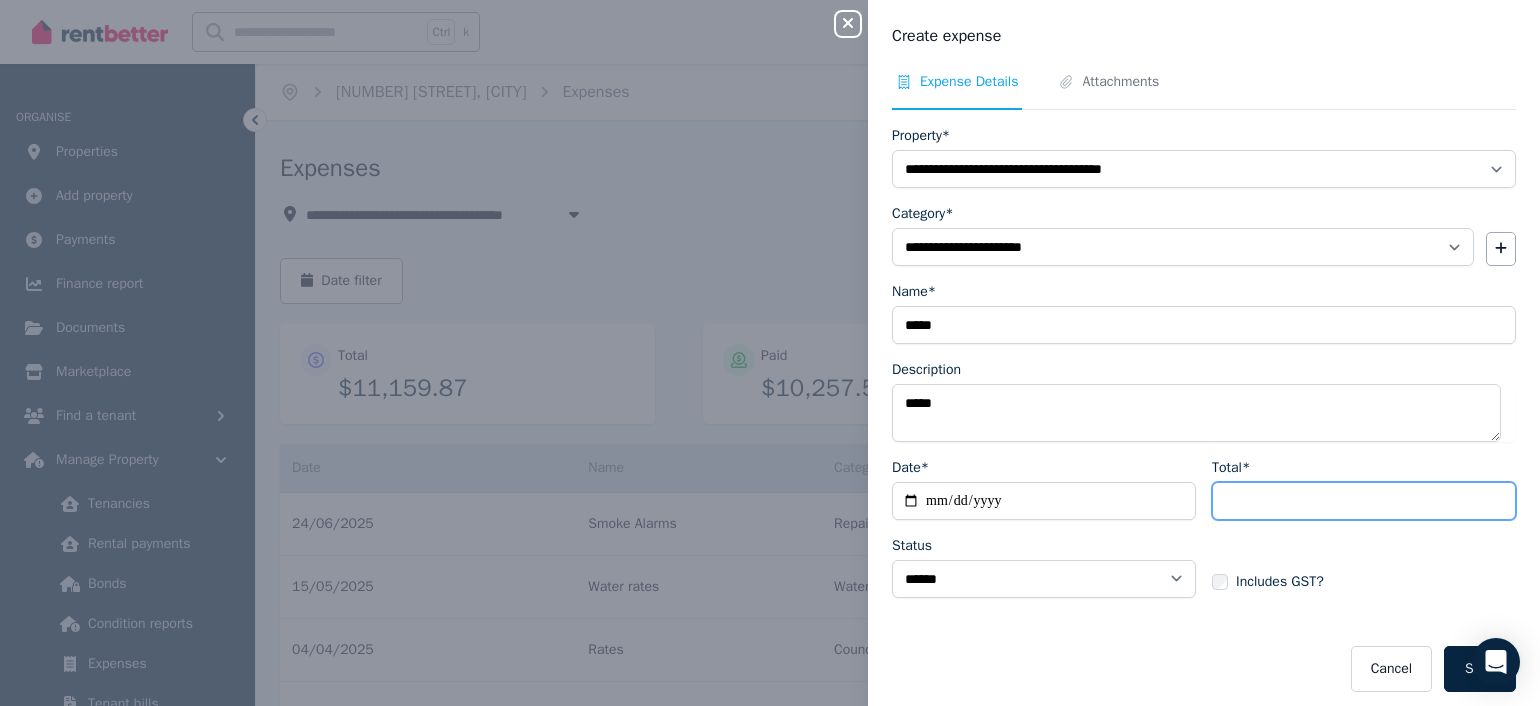 type on "******" 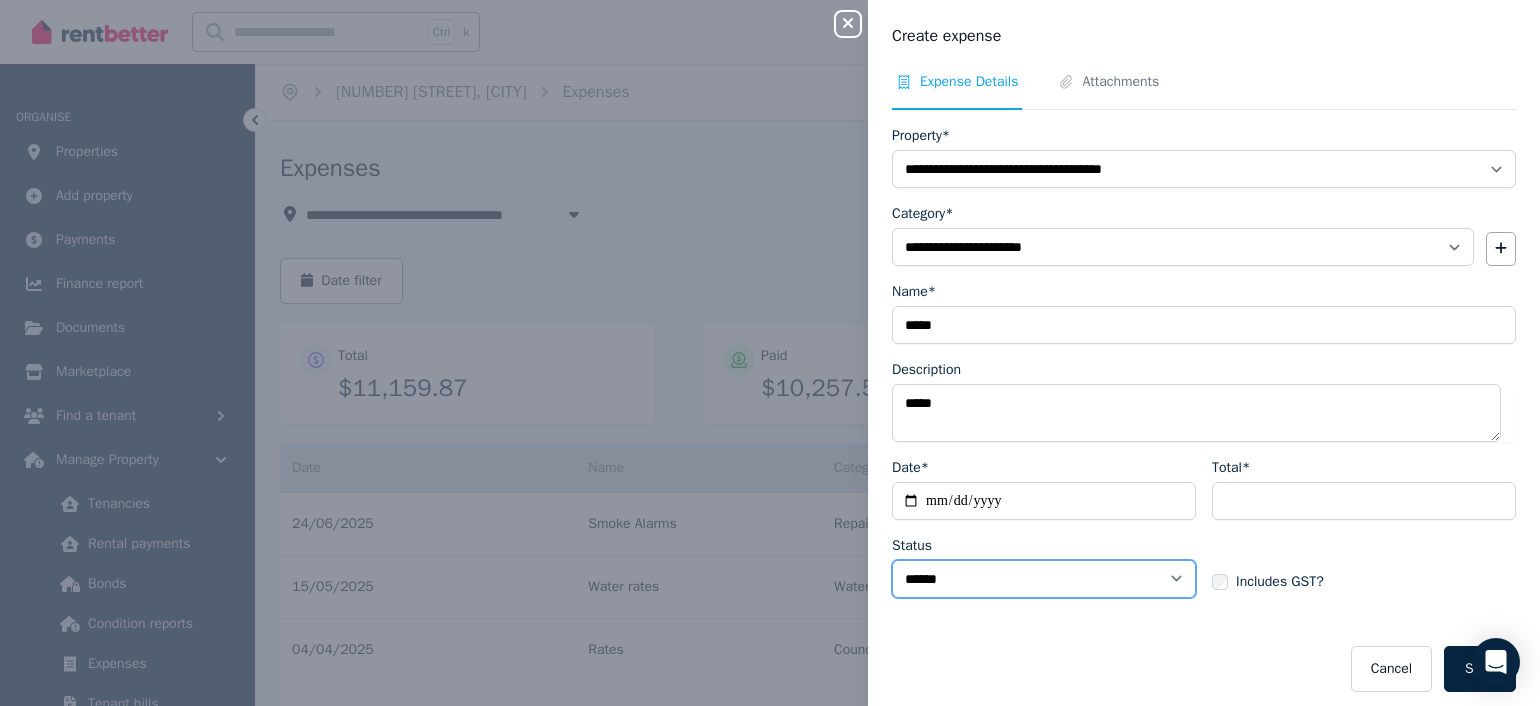click on "****** ****" at bounding box center [1044, 579] 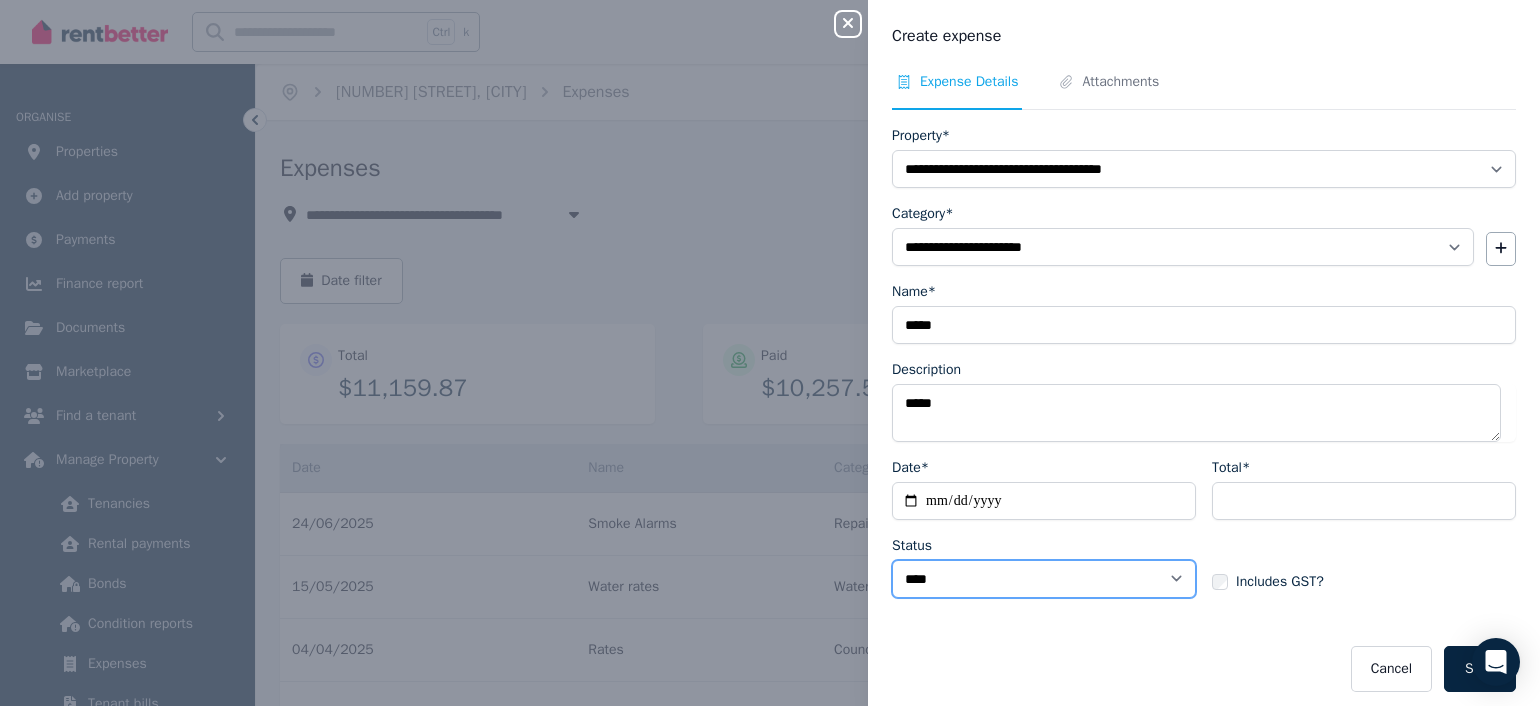 click on "****** ****" at bounding box center (1044, 579) 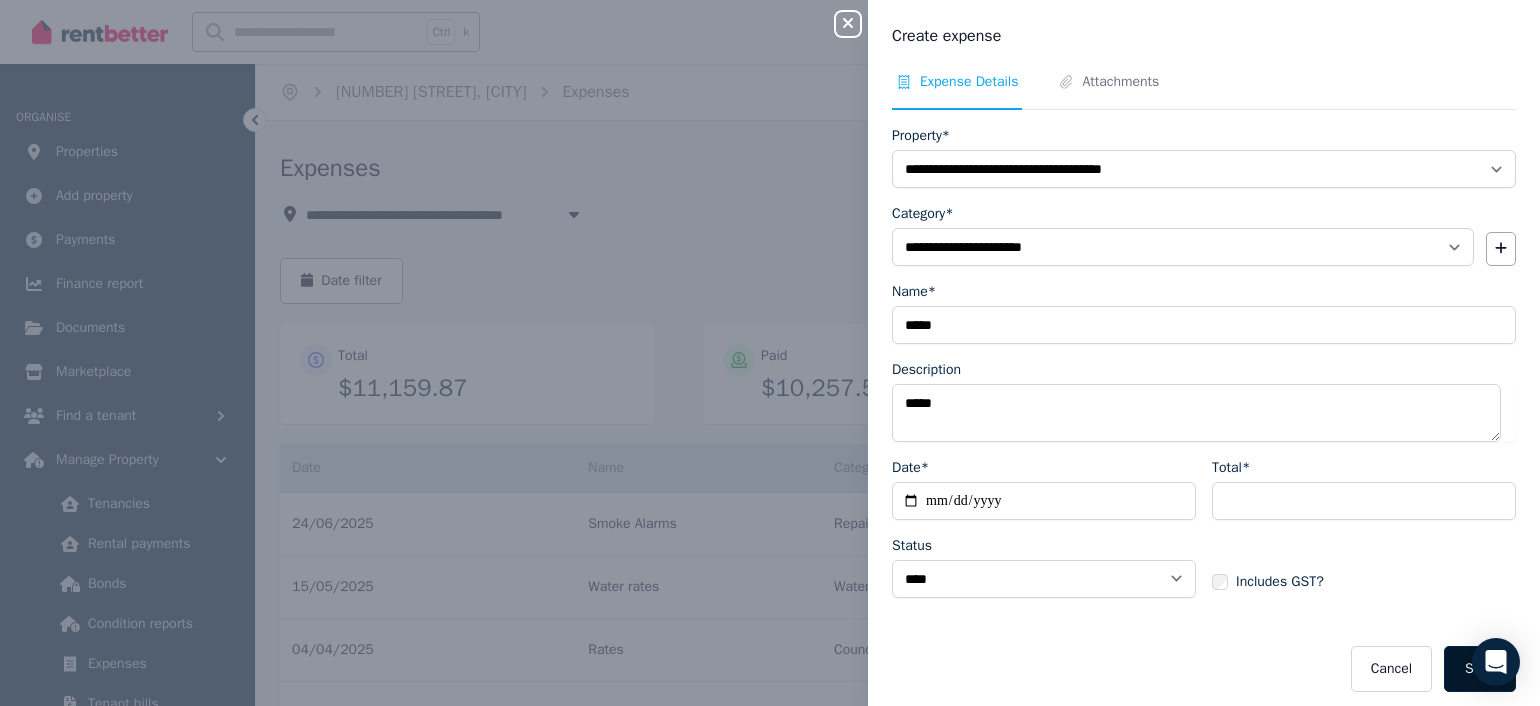 click on "Save" at bounding box center [1480, 669] 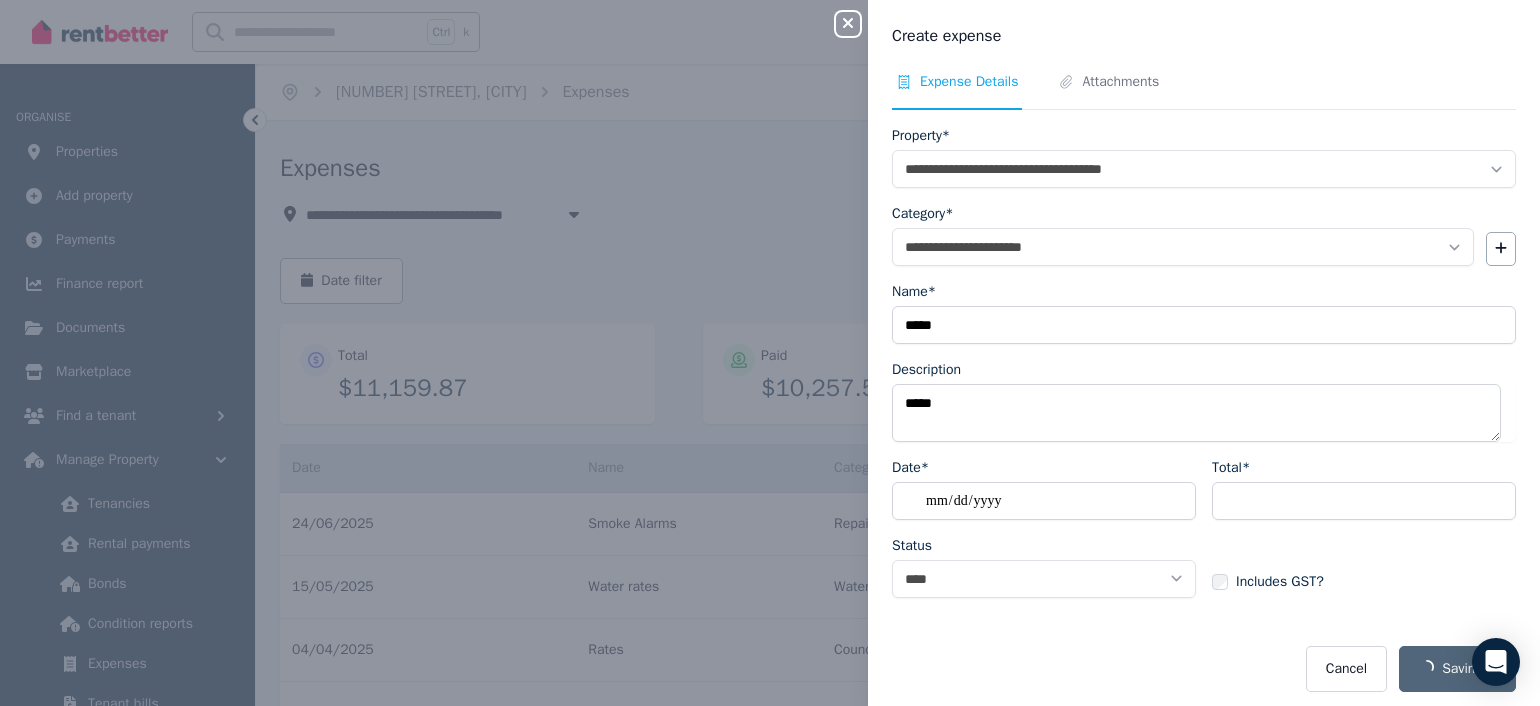select on "**********" 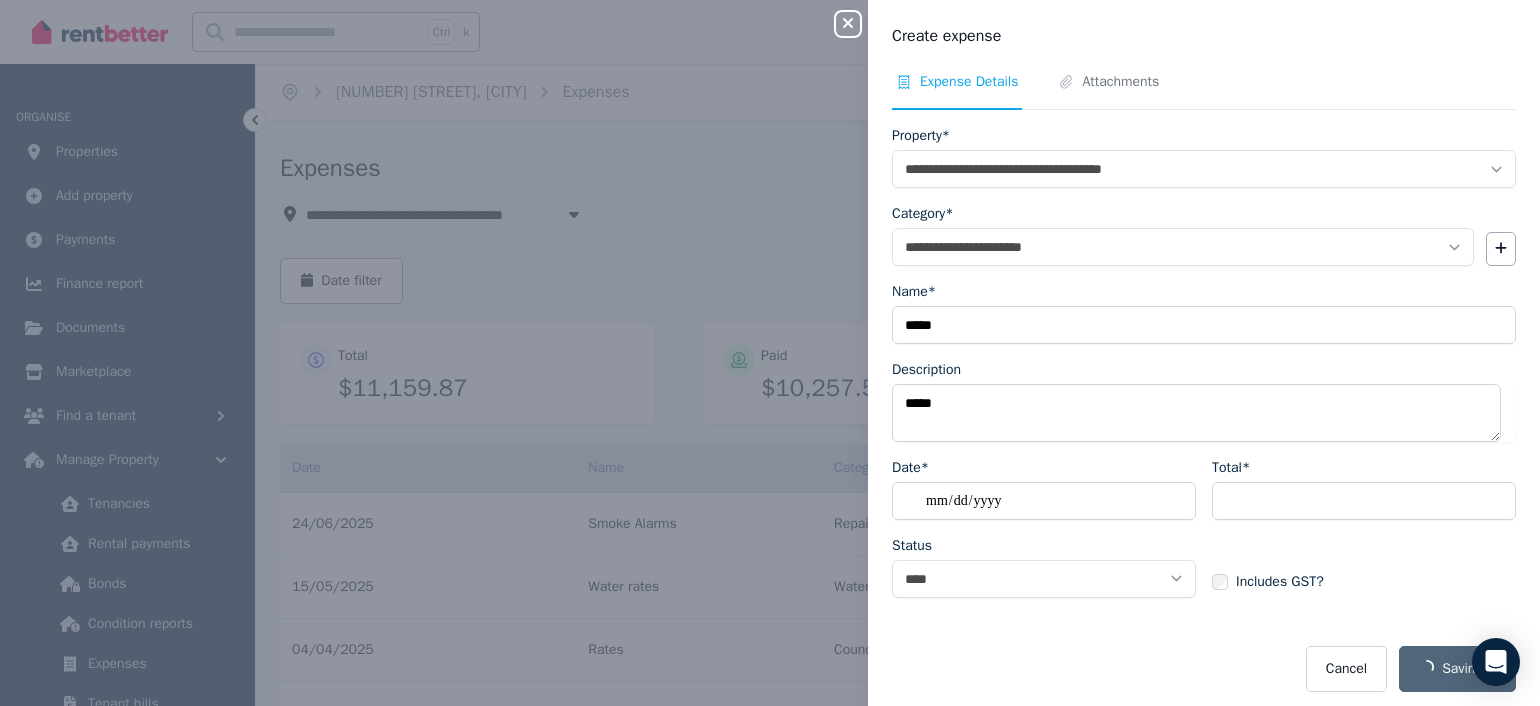 select on "**********" 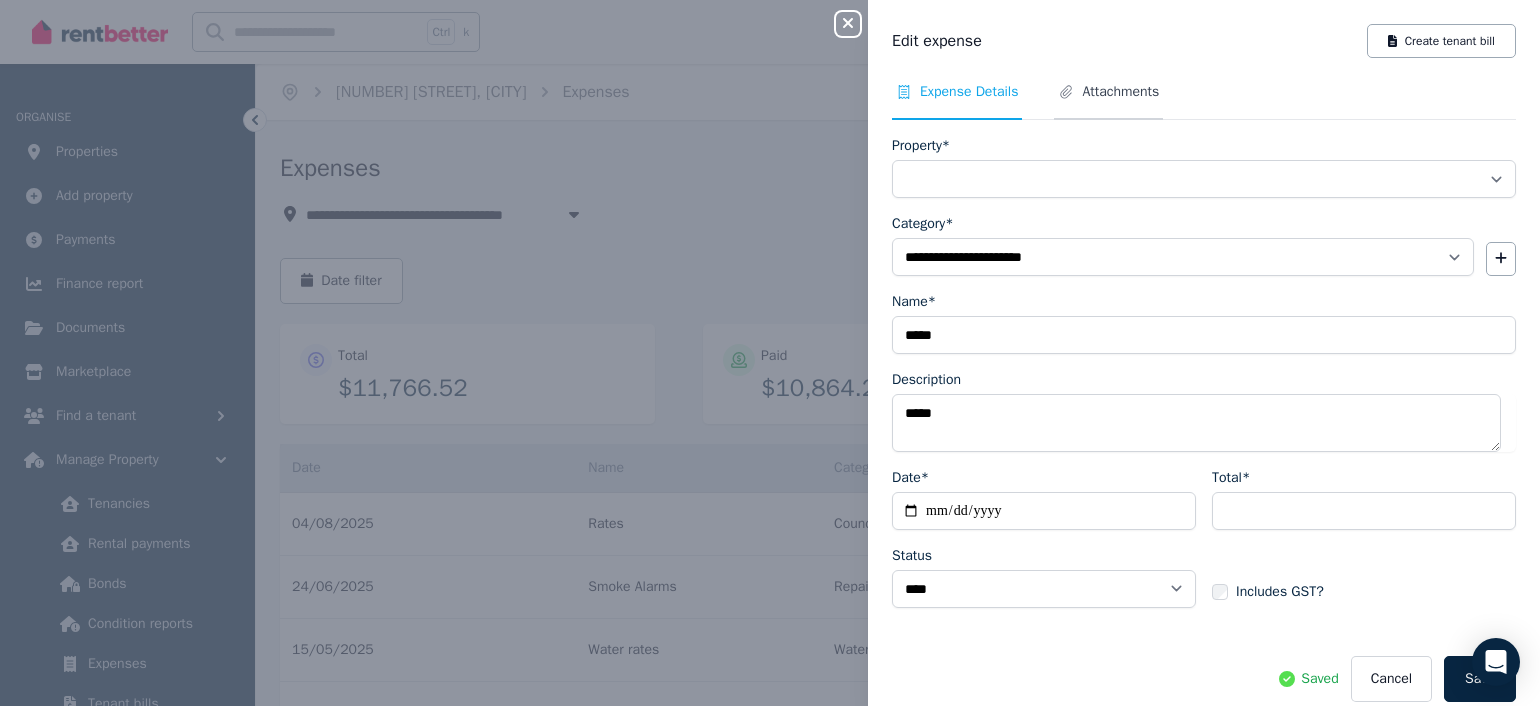 select on "**********" 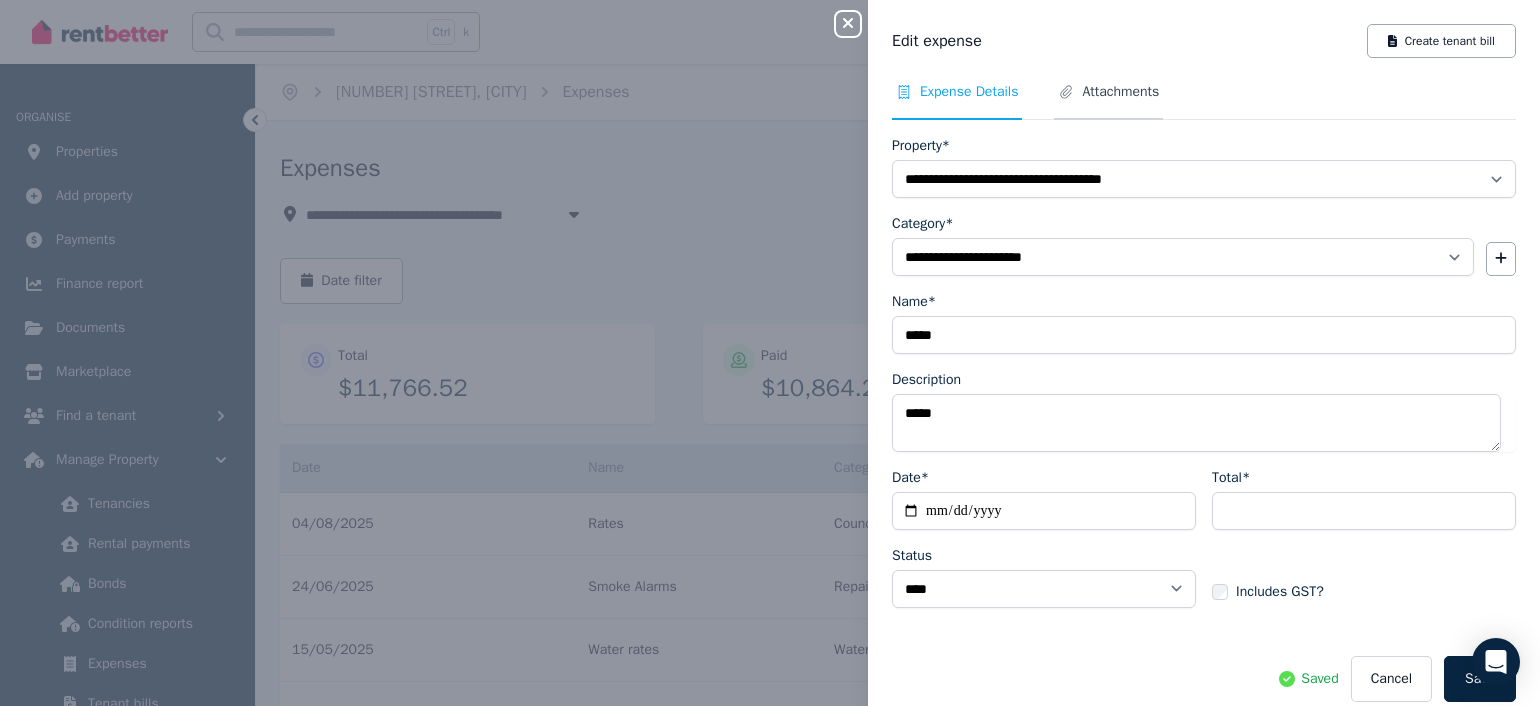 click on "Attachments" at bounding box center (1120, 92) 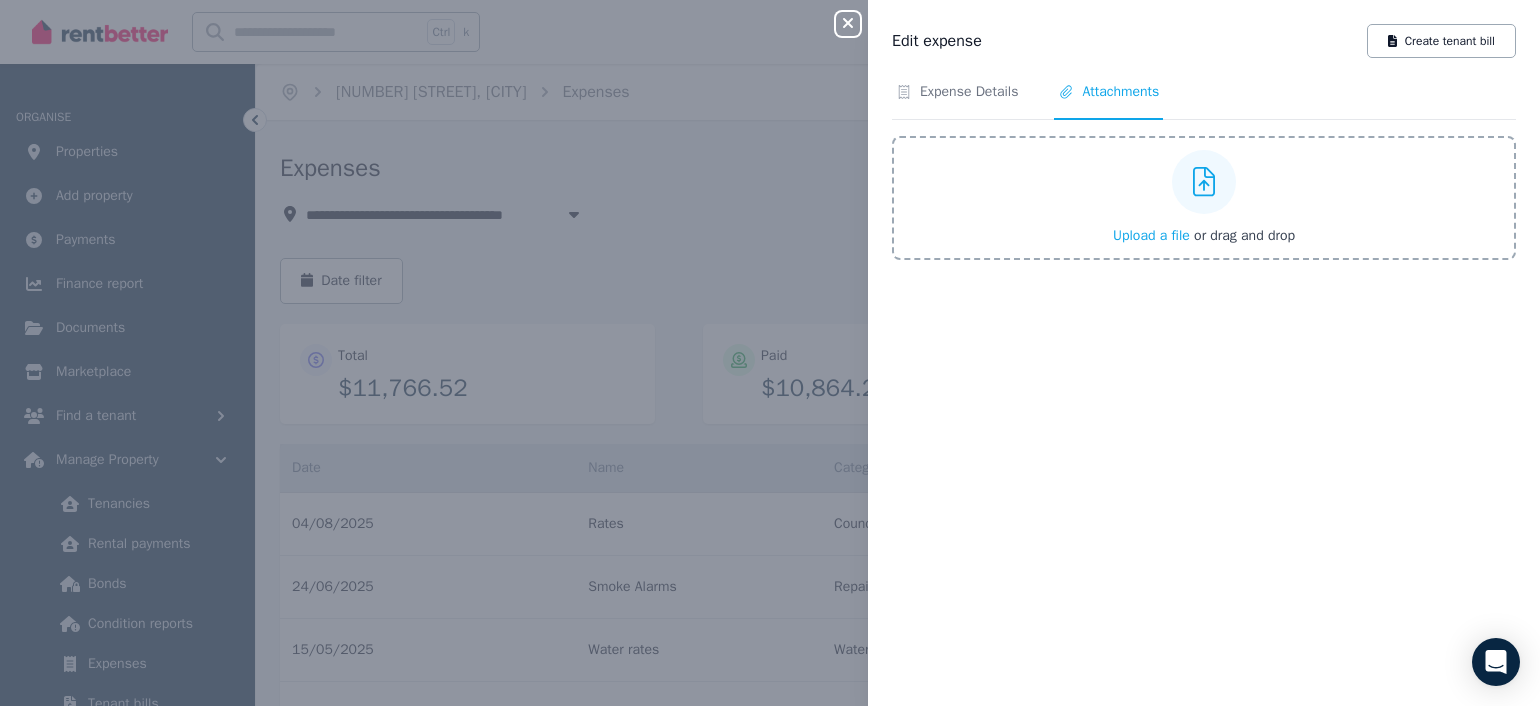 click on "Upload a file" at bounding box center [1151, 235] 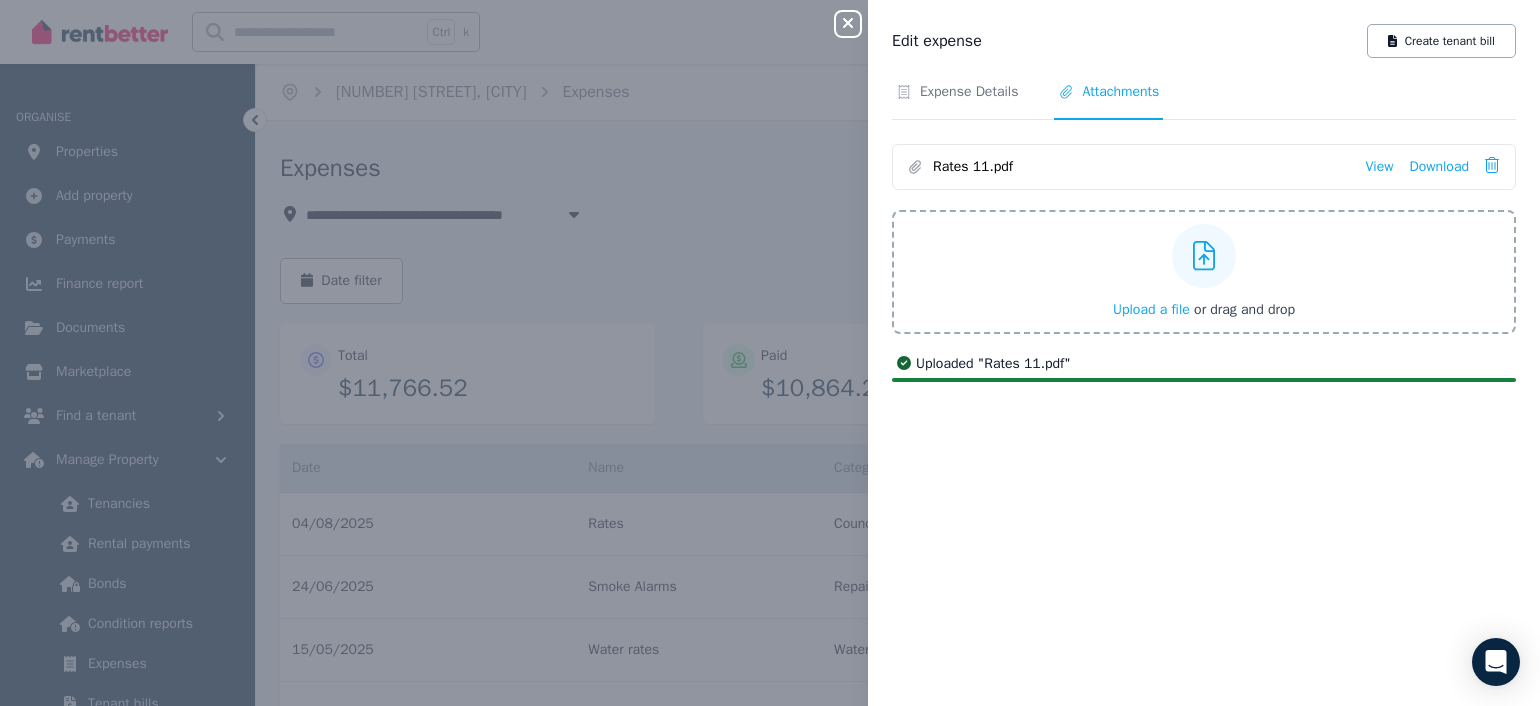 click 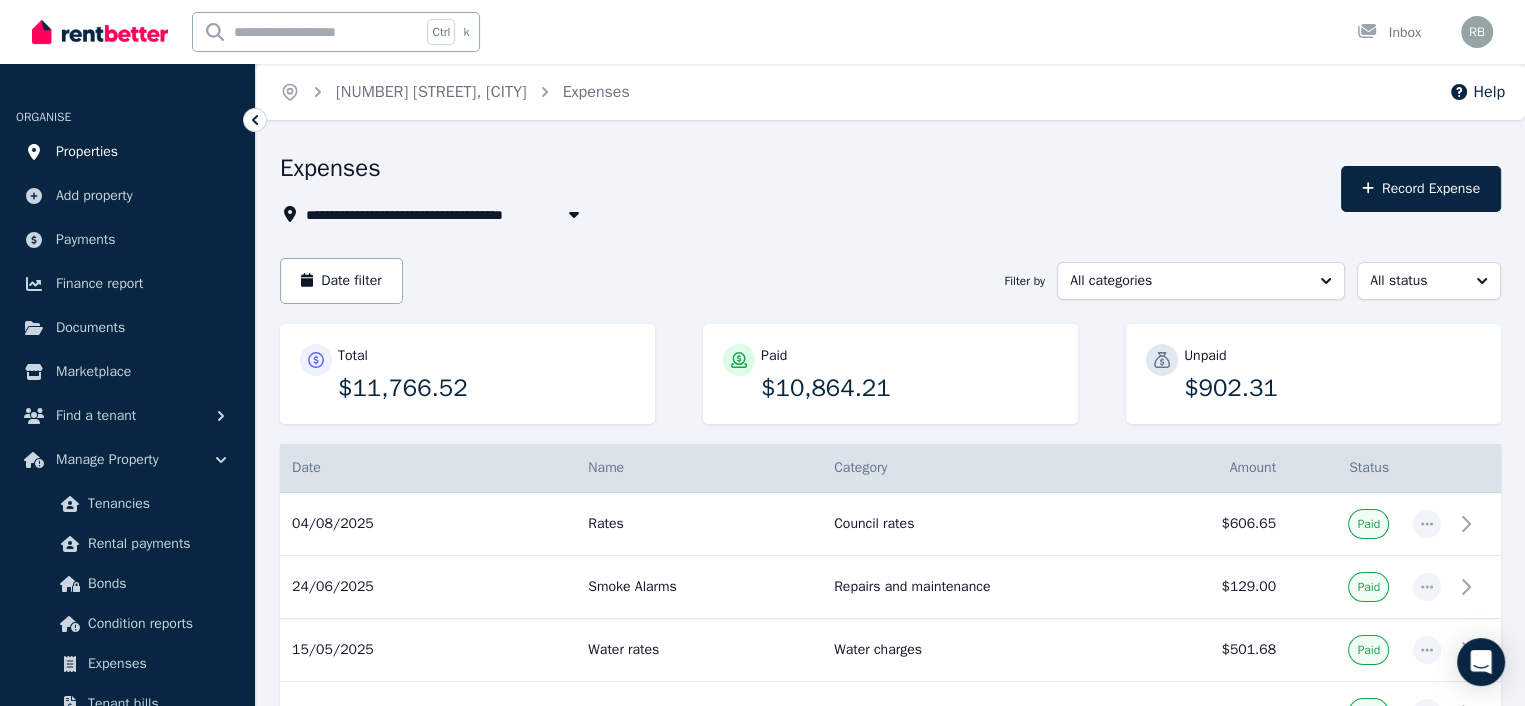 click on "Properties" at bounding box center [87, 152] 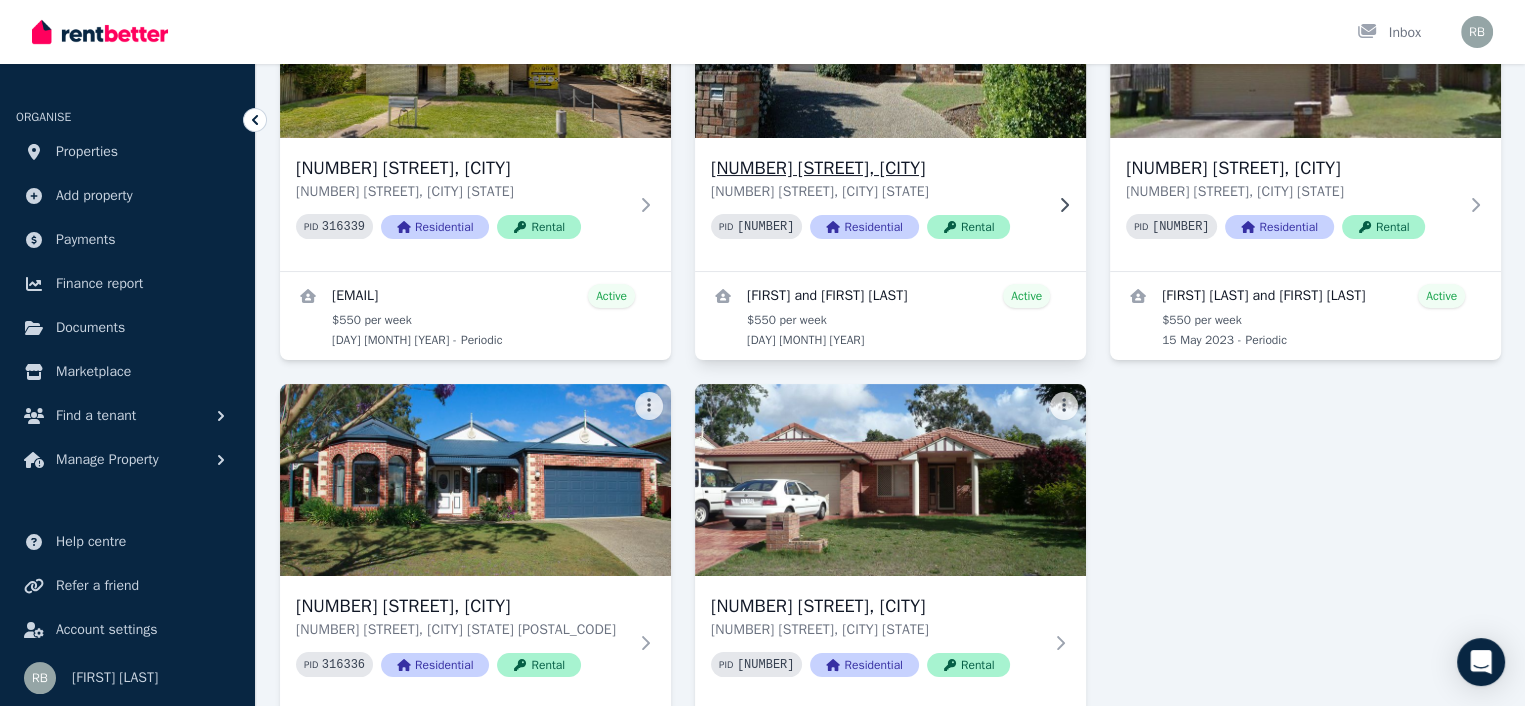 scroll, scrollTop: 300, scrollLeft: 0, axis: vertical 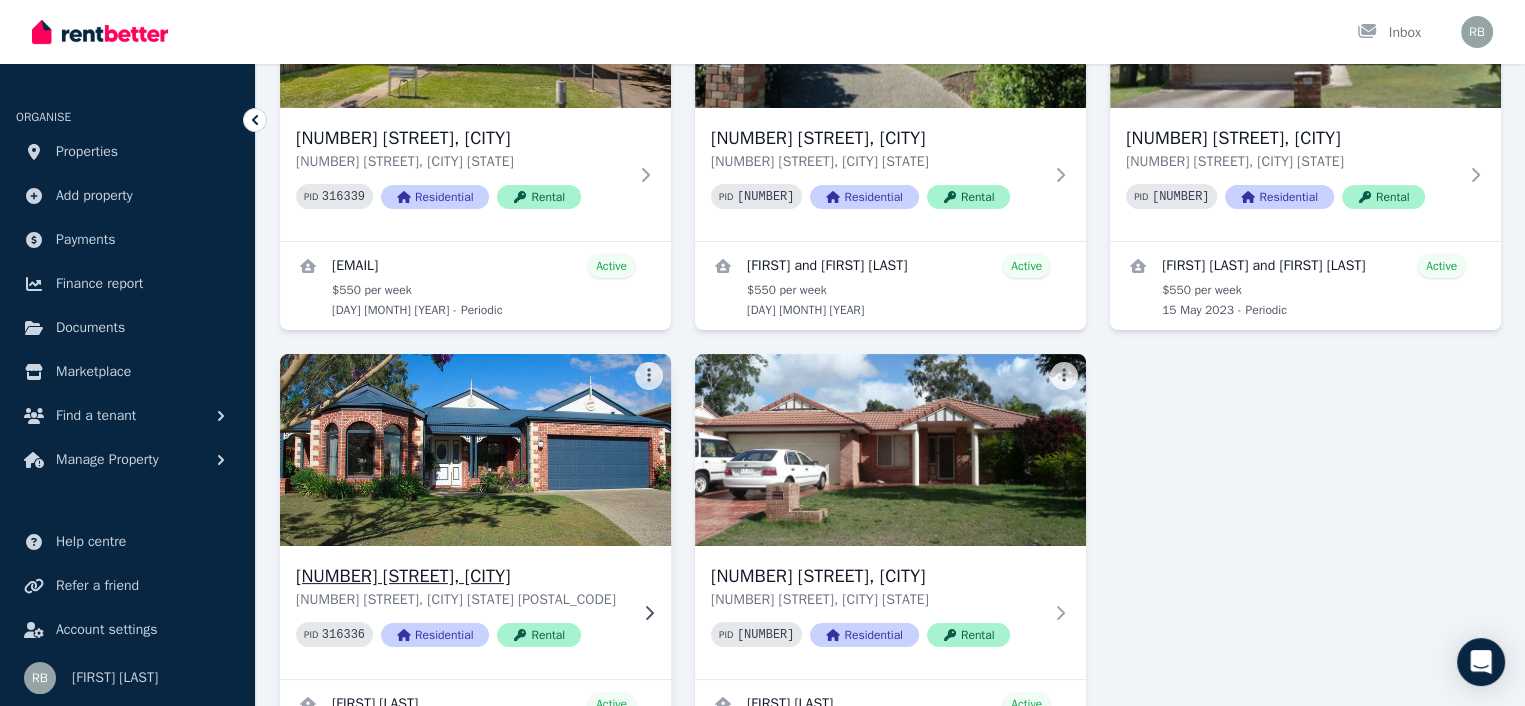 click at bounding box center (475, 450) 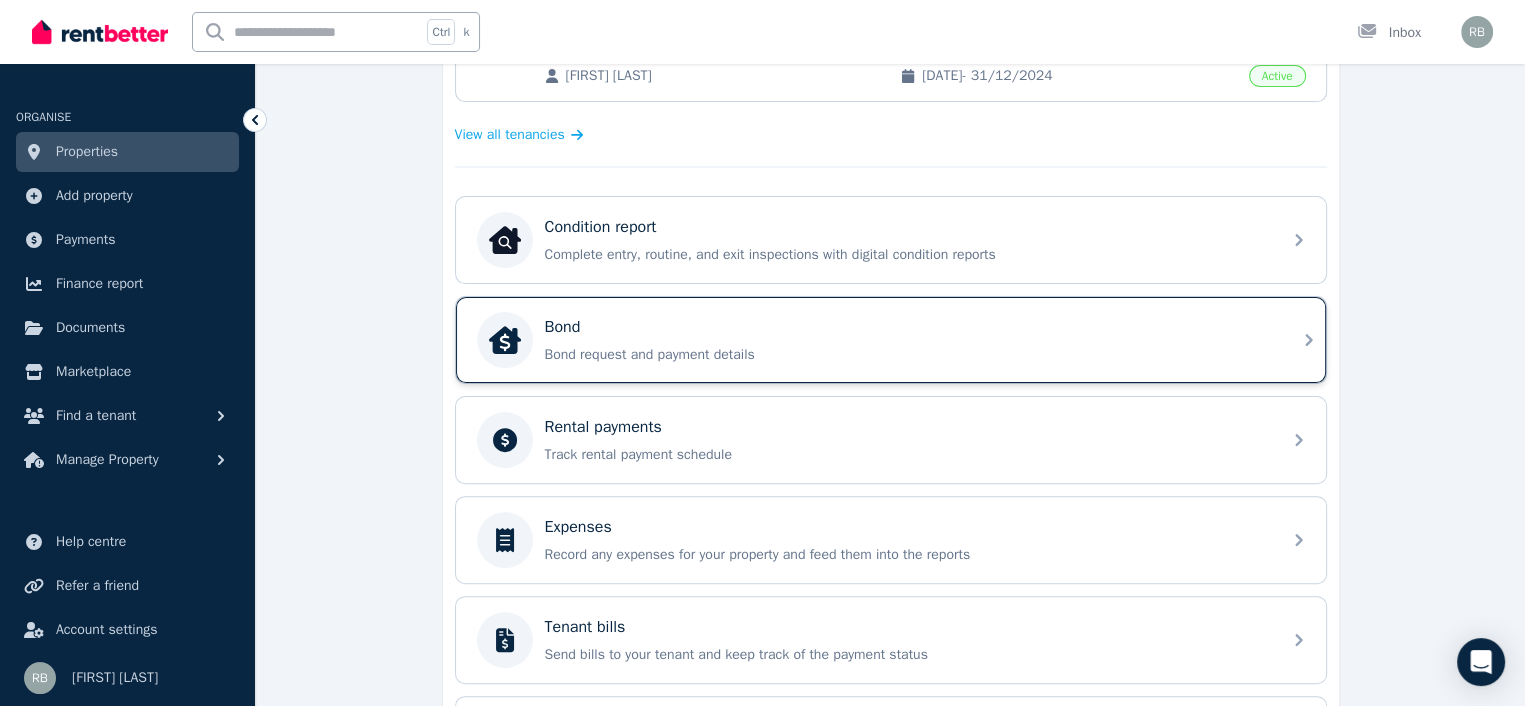 scroll, scrollTop: 600, scrollLeft: 0, axis: vertical 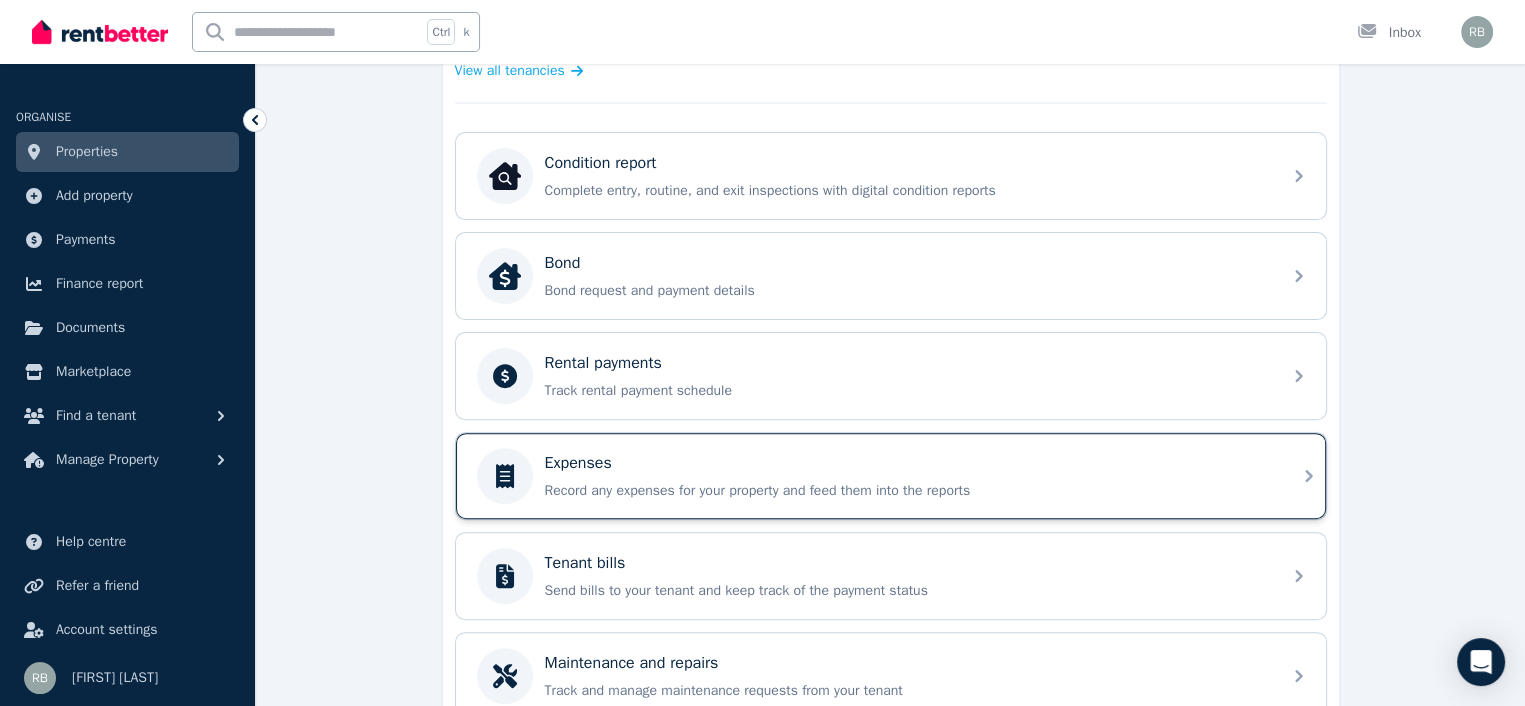 click on "Expenses" at bounding box center (578, 463) 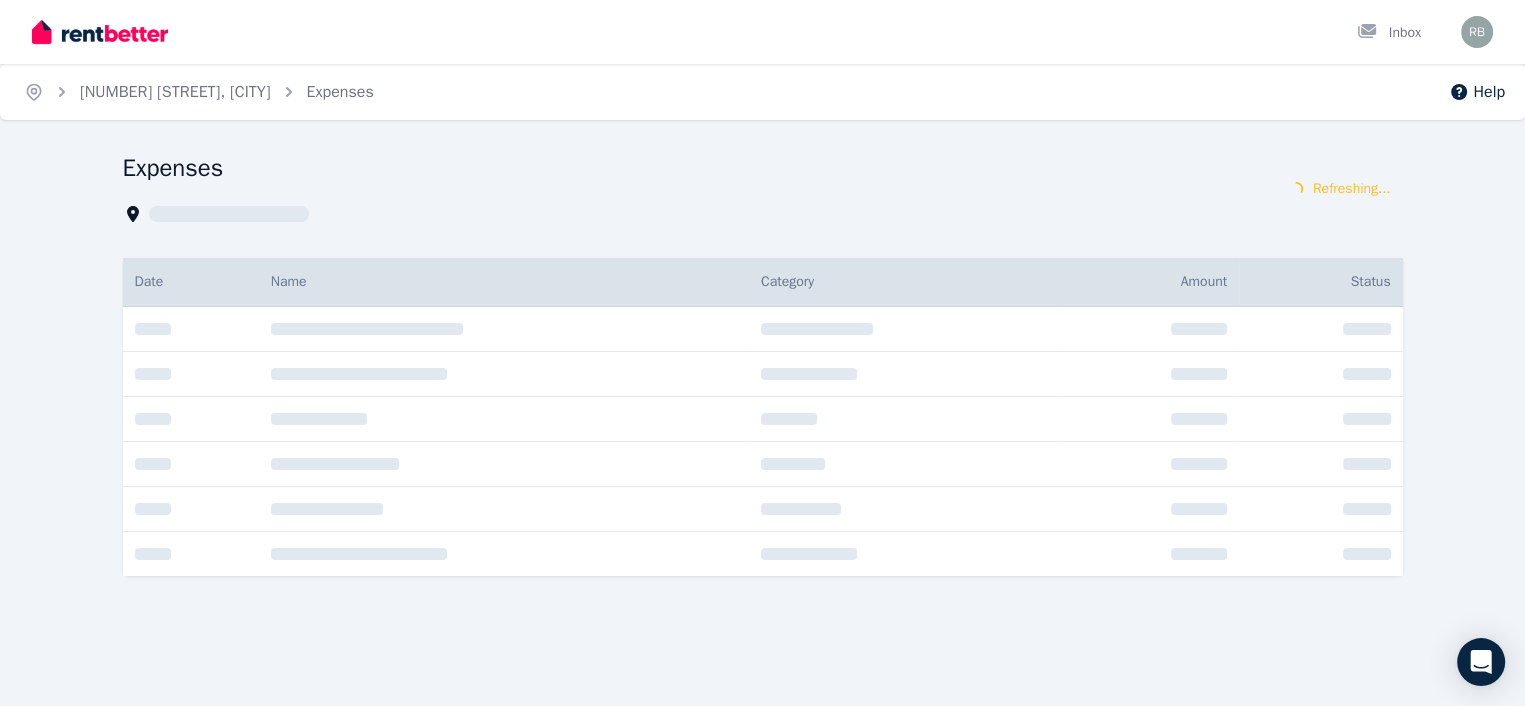 scroll, scrollTop: 0, scrollLeft: 0, axis: both 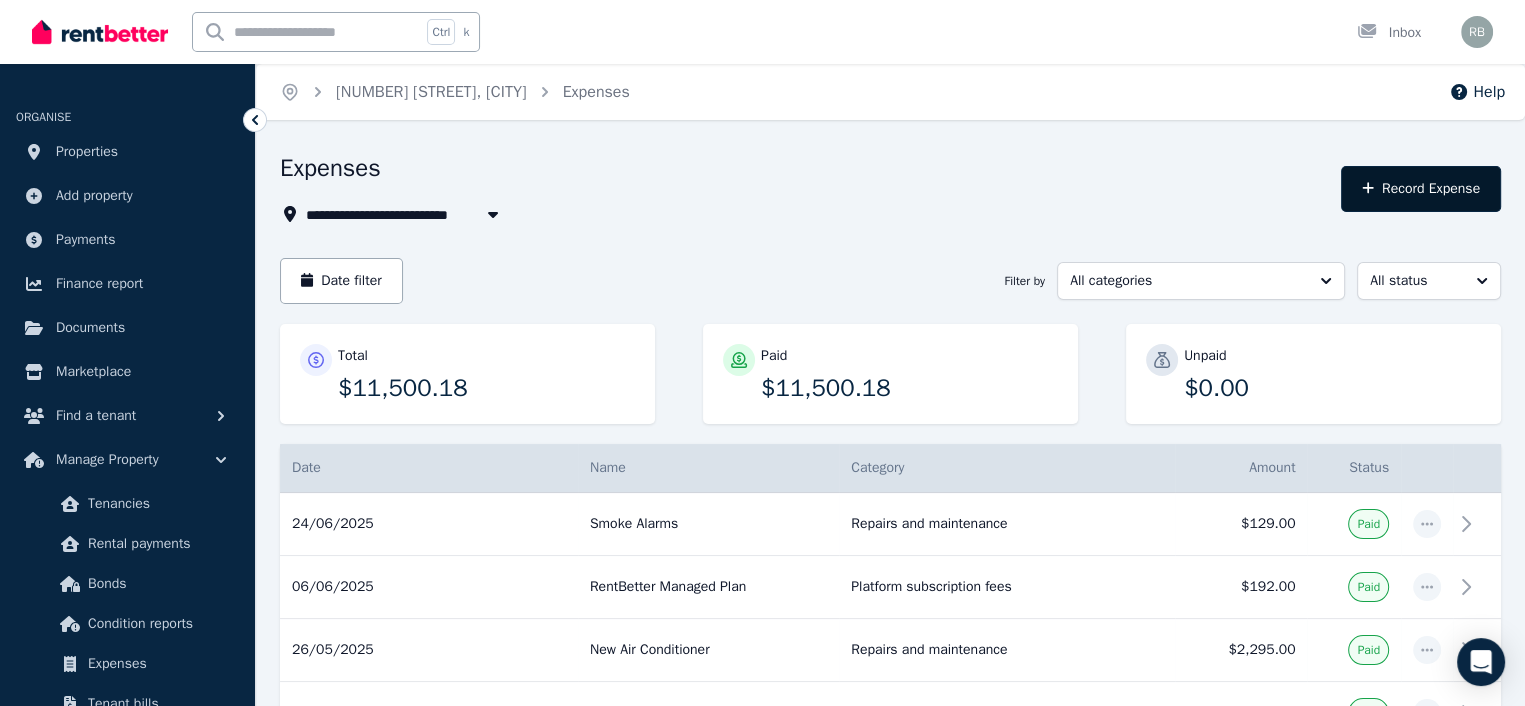 click on "Record Expense" at bounding box center [1421, 189] 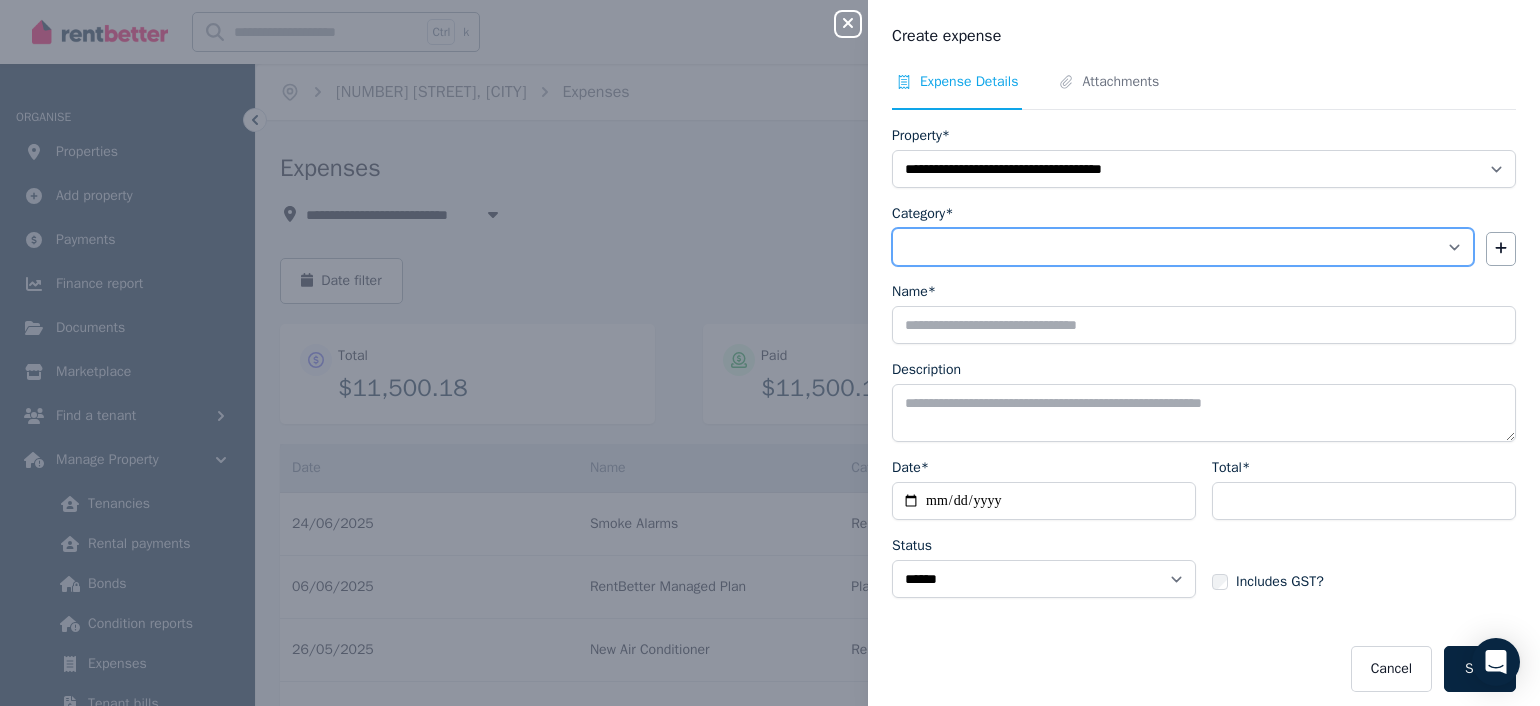 click on "**********" at bounding box center (1183, 247) 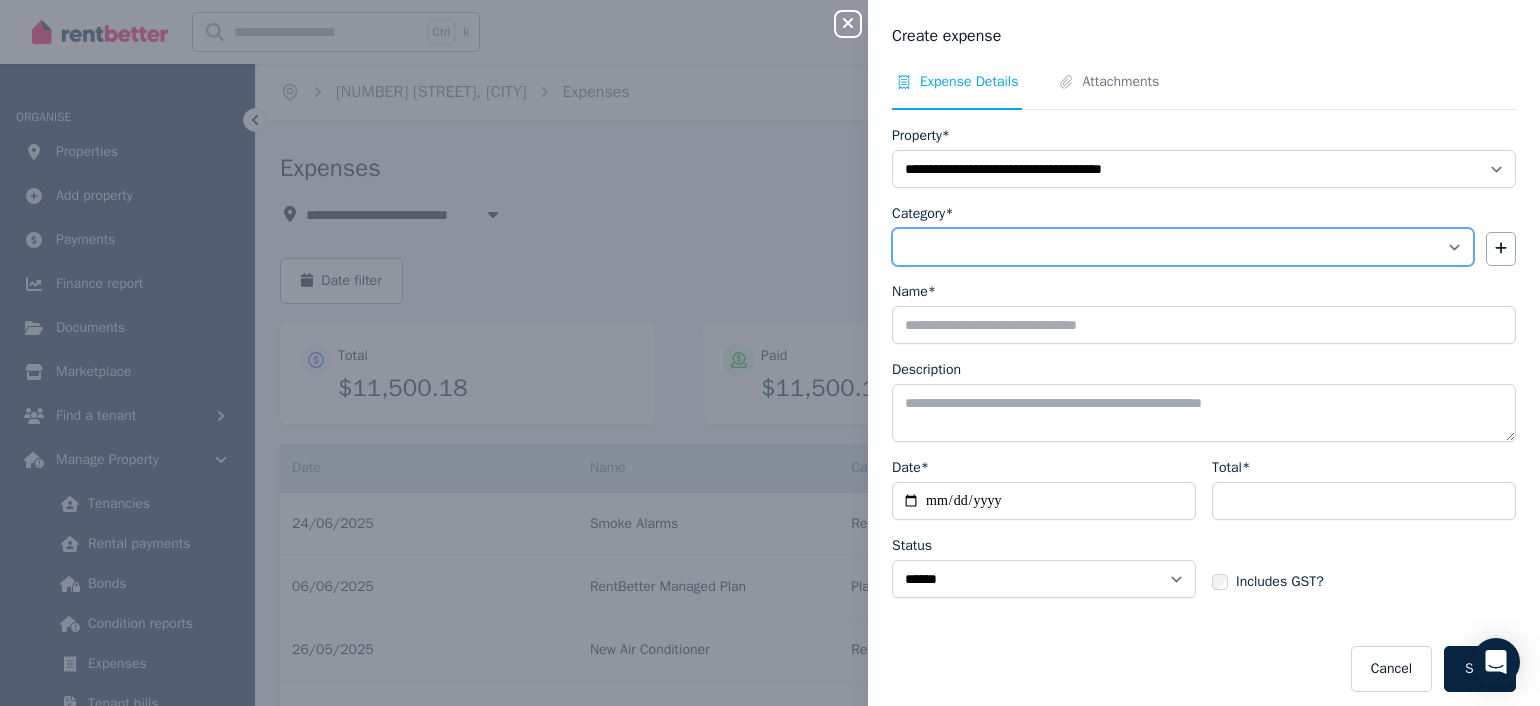 select on "**********" 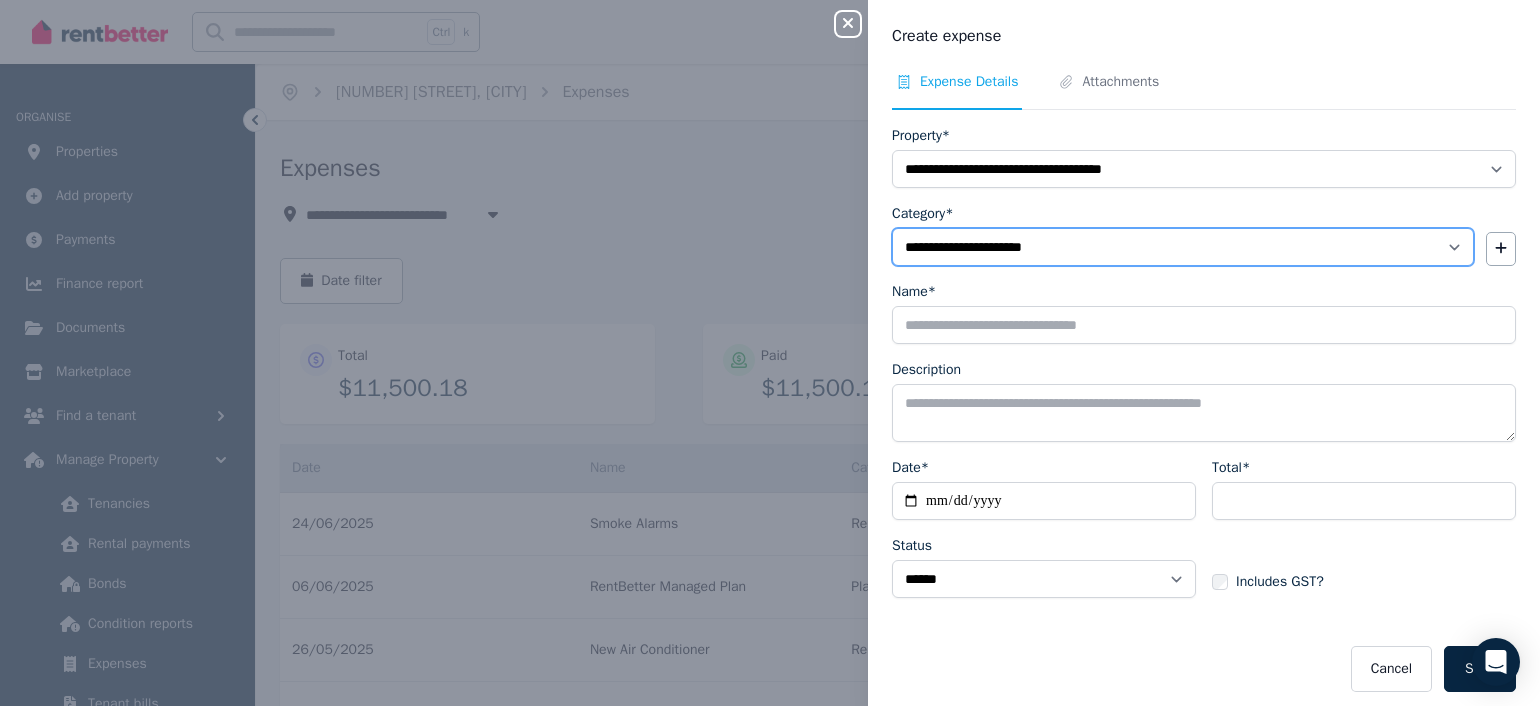 click on "**********" at bounding box center [1183, 247] 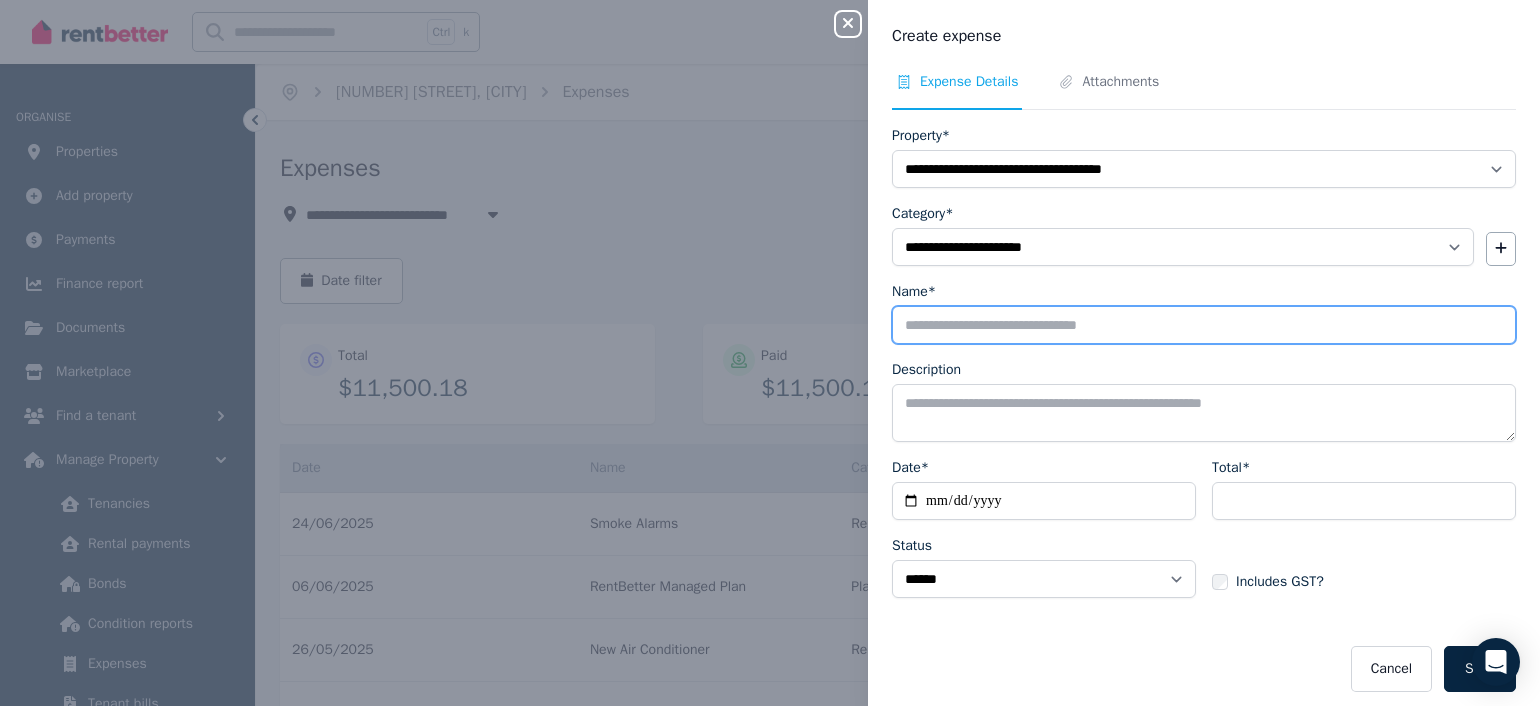 click on "Name*" at bounding box center (1204, 325) 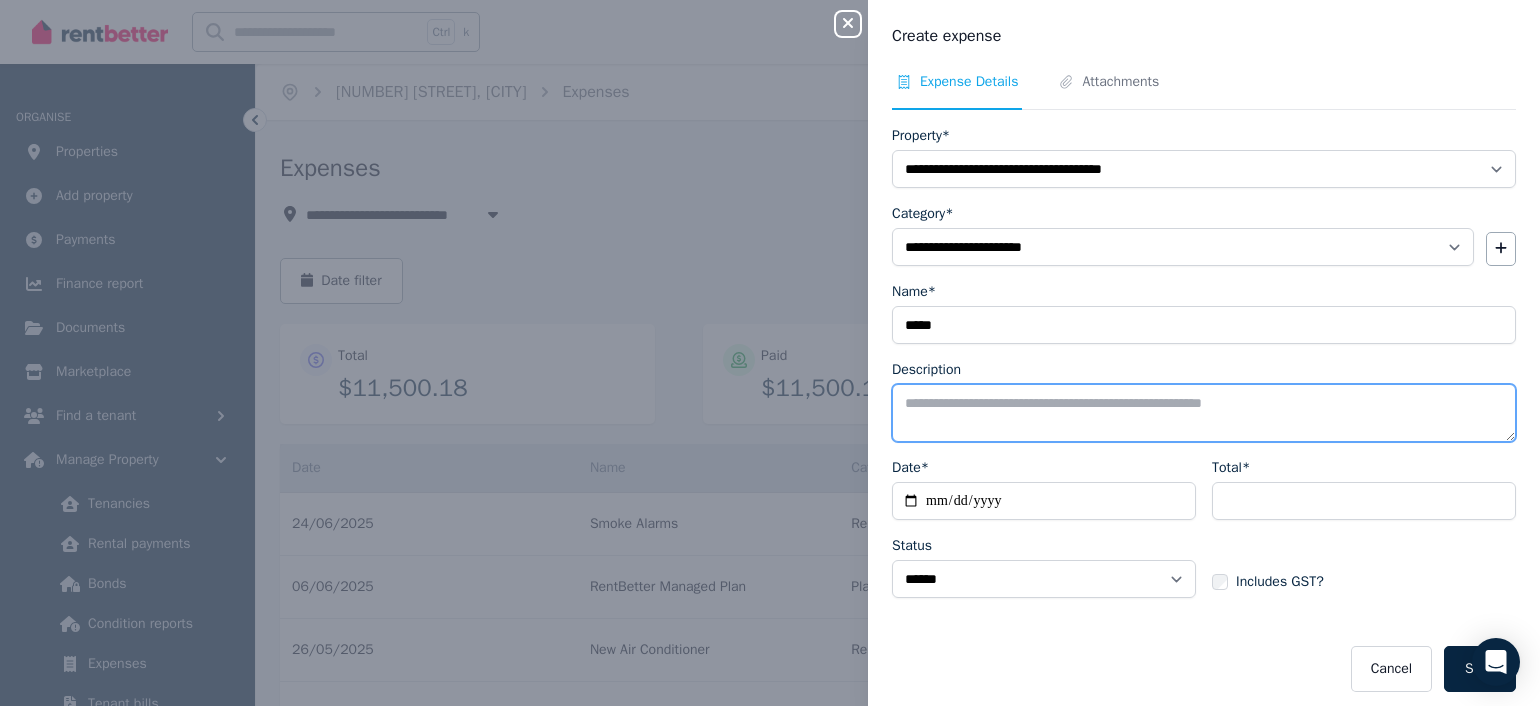 click on "Description" at bounding box center [1204, 413] 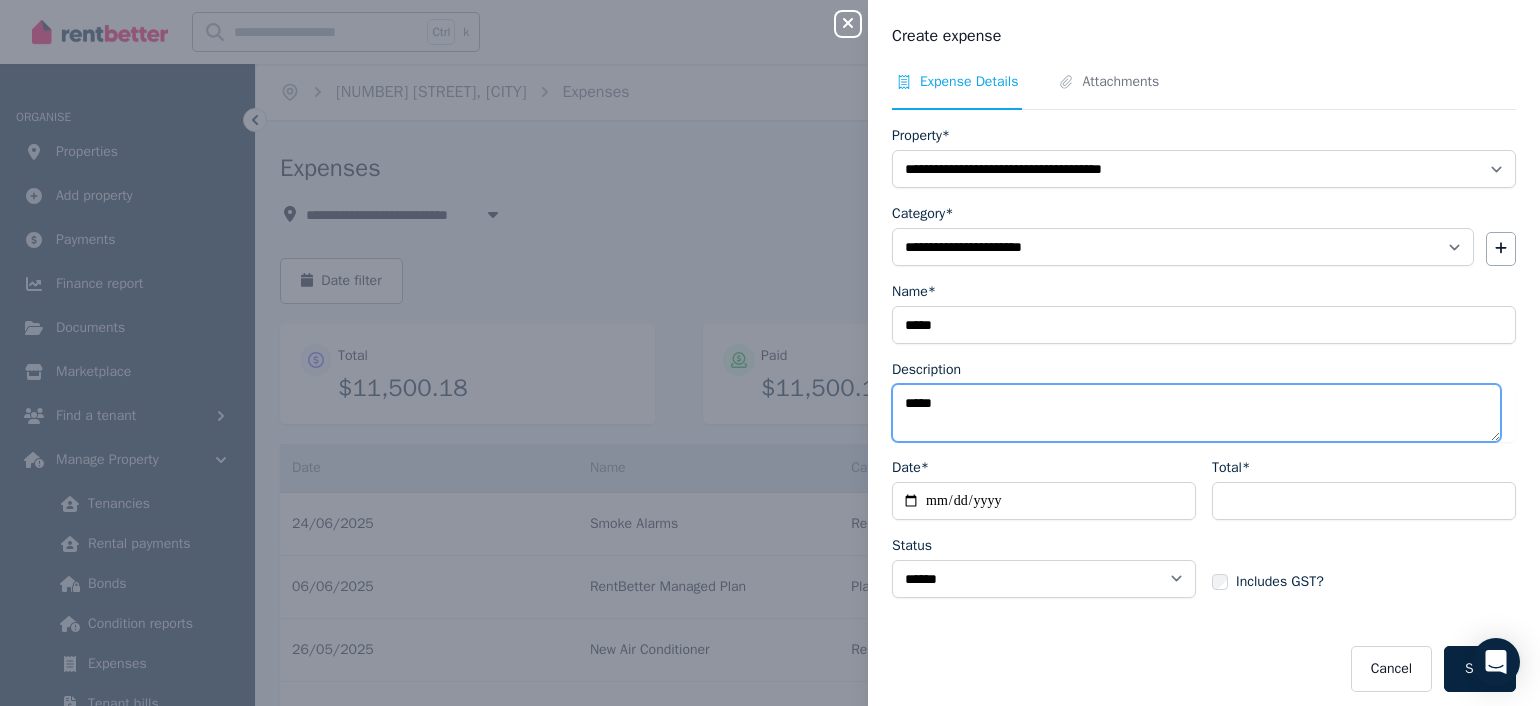 type on "*****" 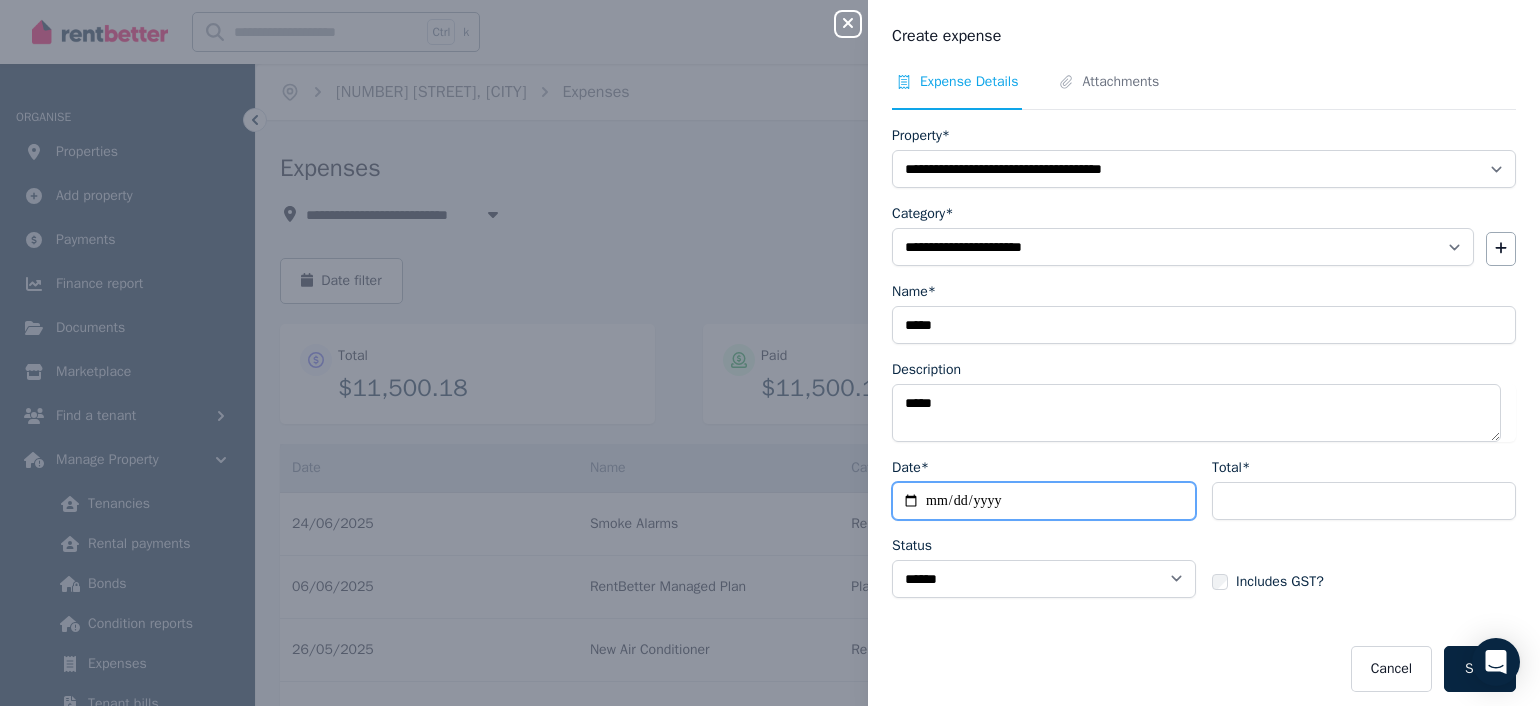 click on "Date*" at bounding box center [1044, 501] 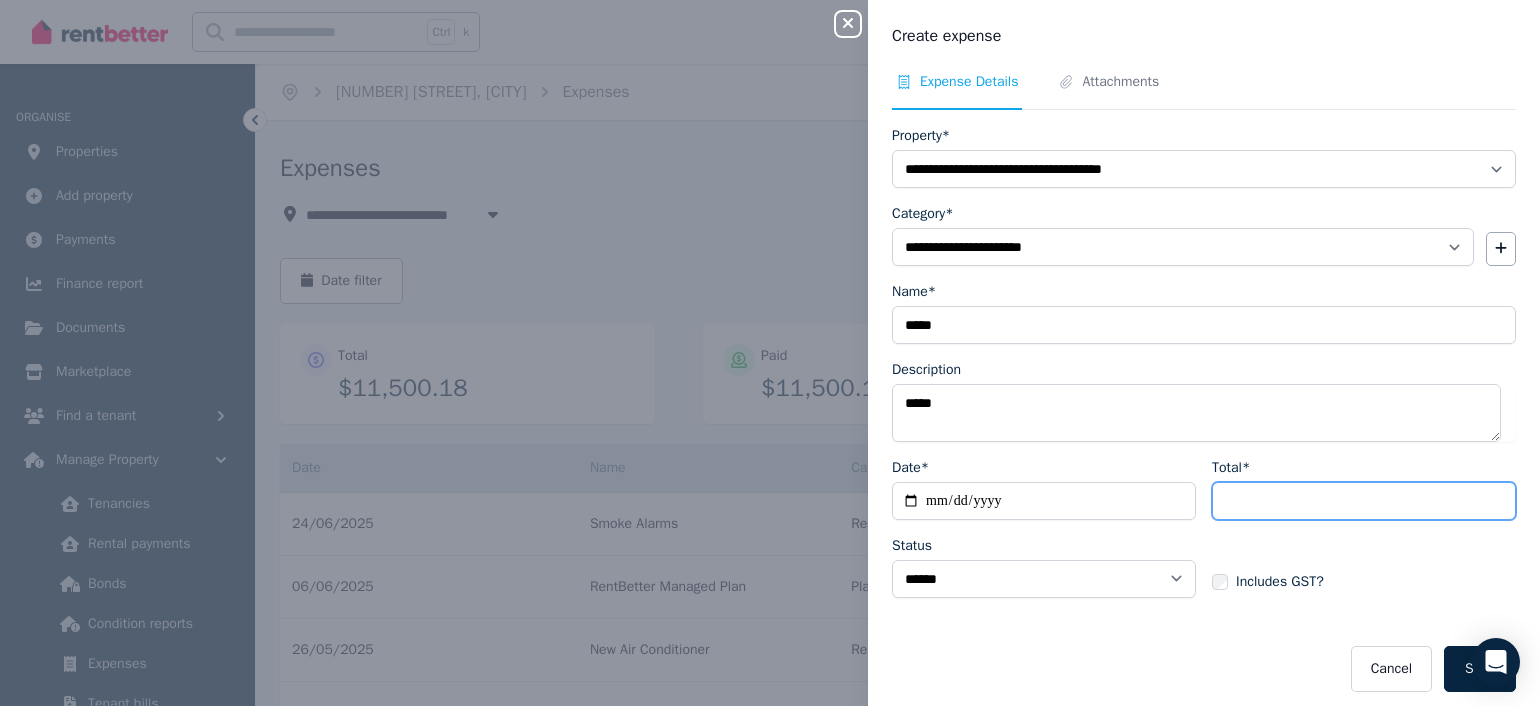 click on "Total*" at bounding box center [1364, 501] 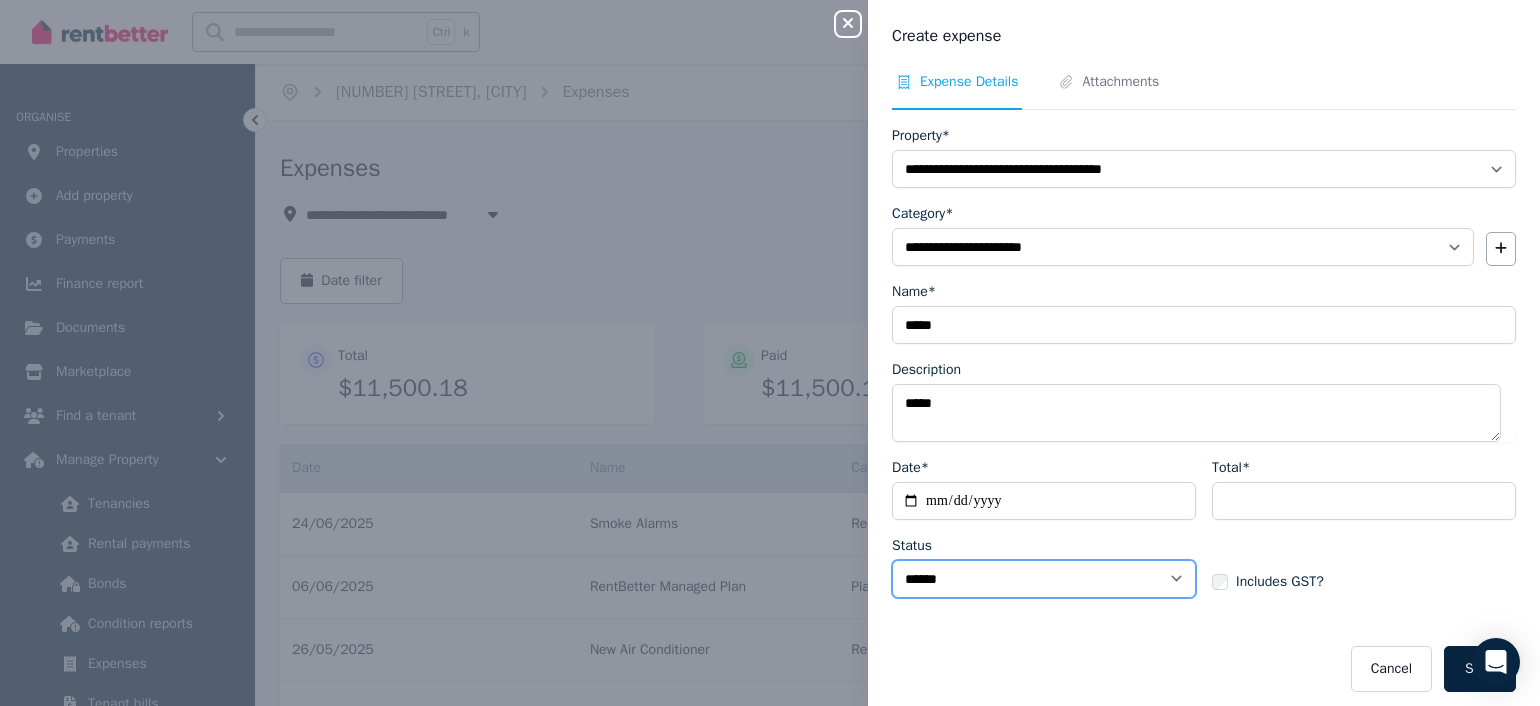 click on "****** ****" at bounding box center [1044, 579] 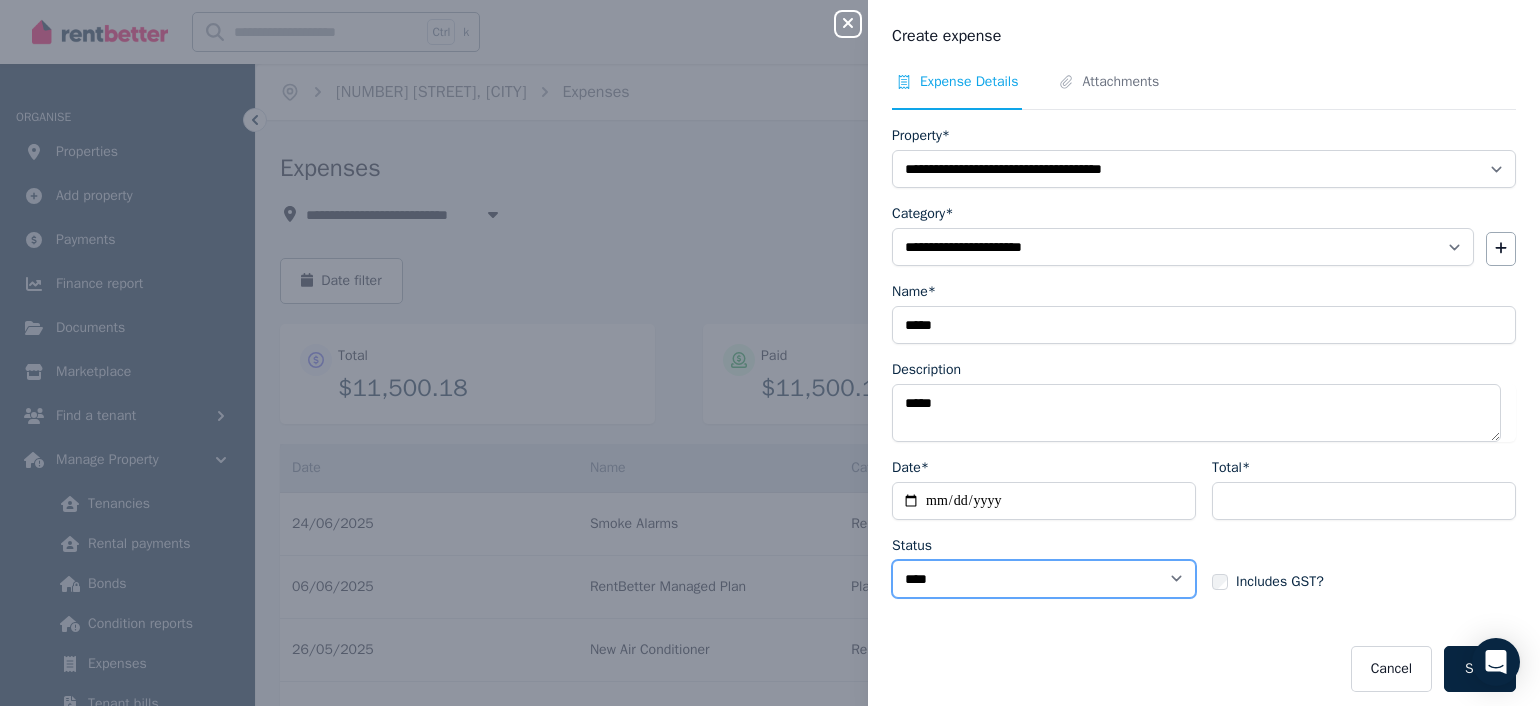 click on "****** ****" at bounding box center [1044, 579] 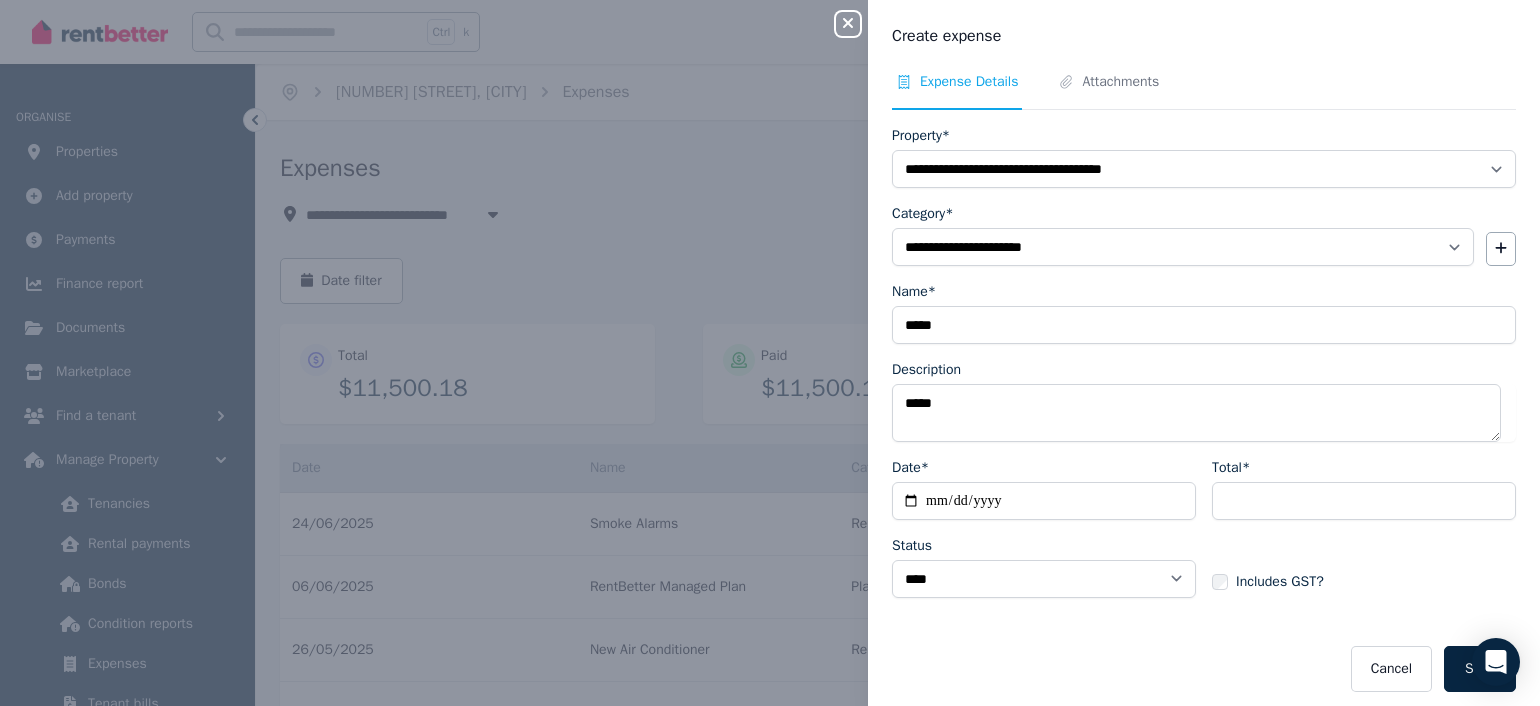 click on "Save" at bounding box center [1480, 669] 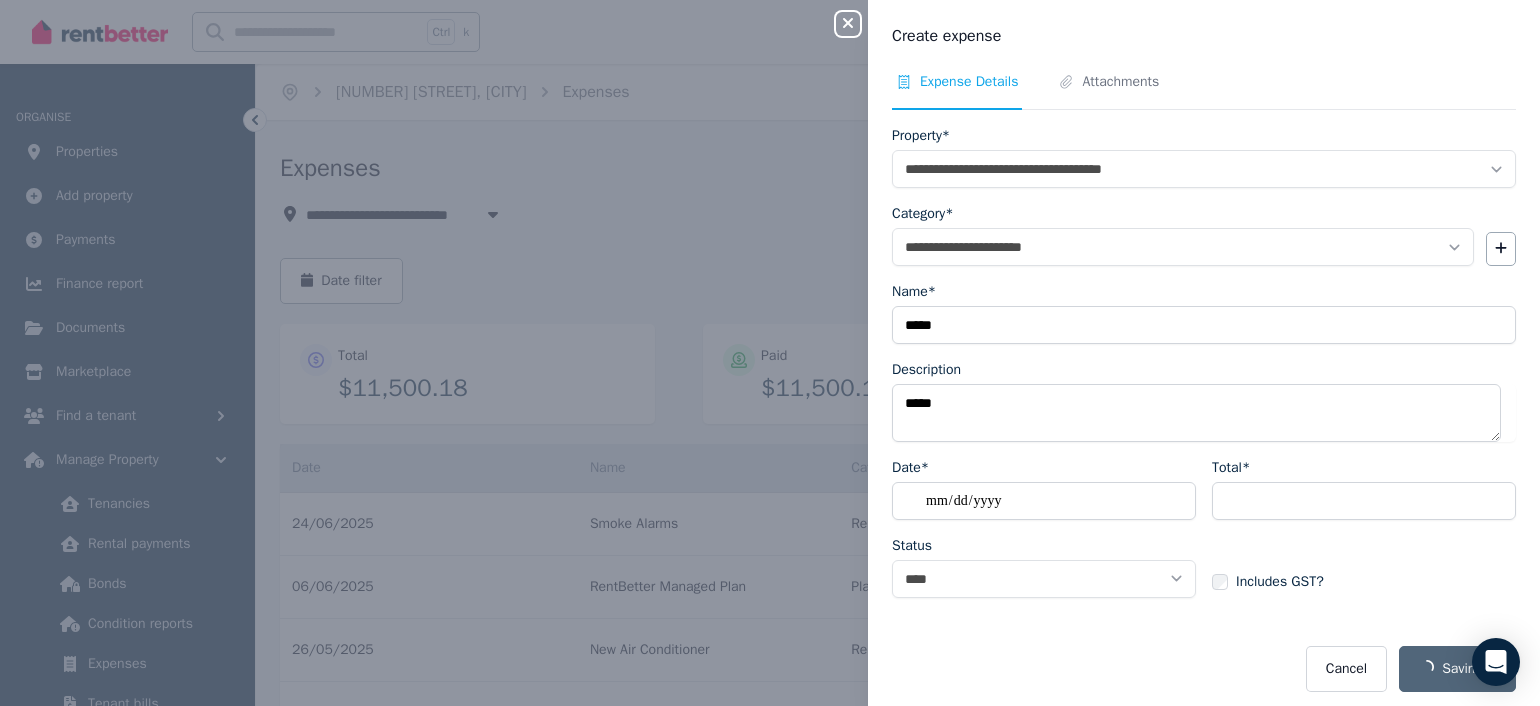 select on "**********" 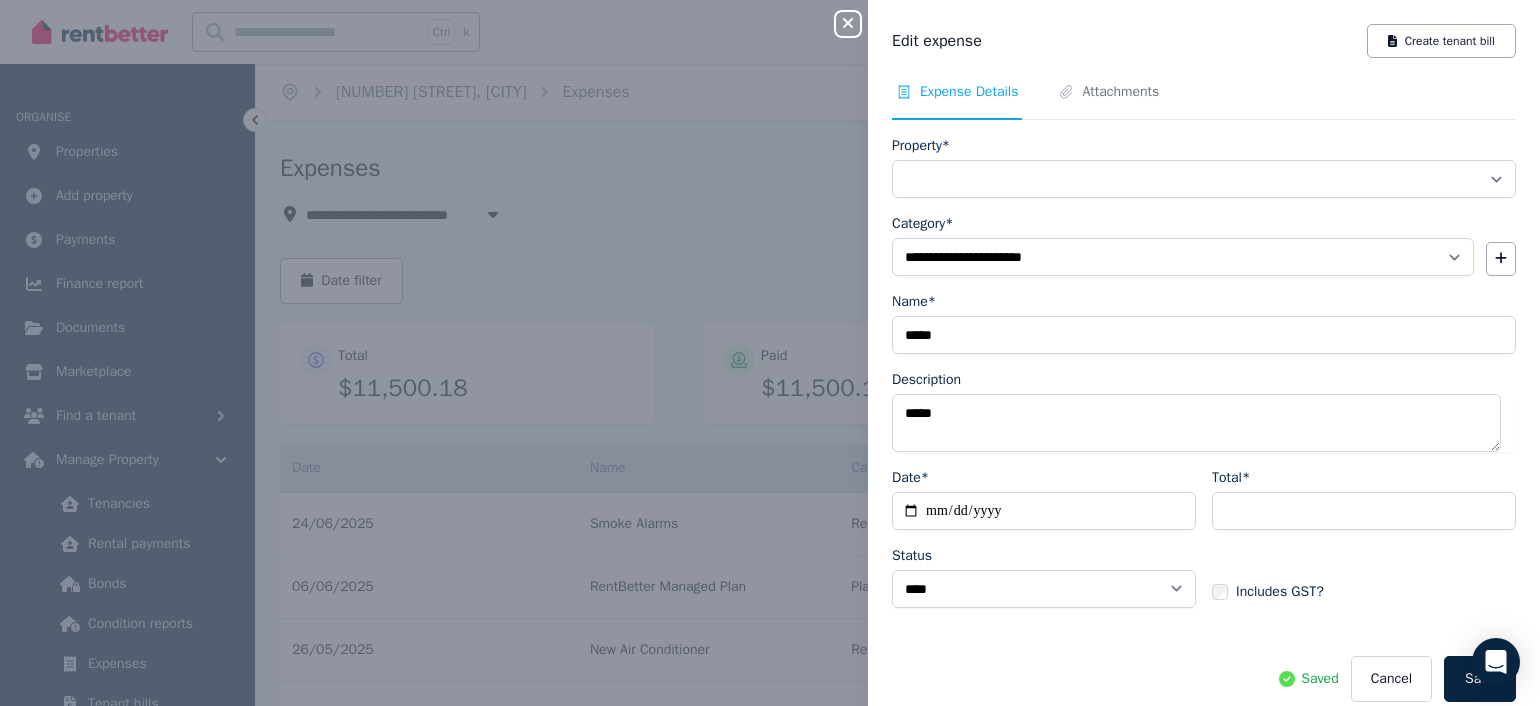 select on "**********" 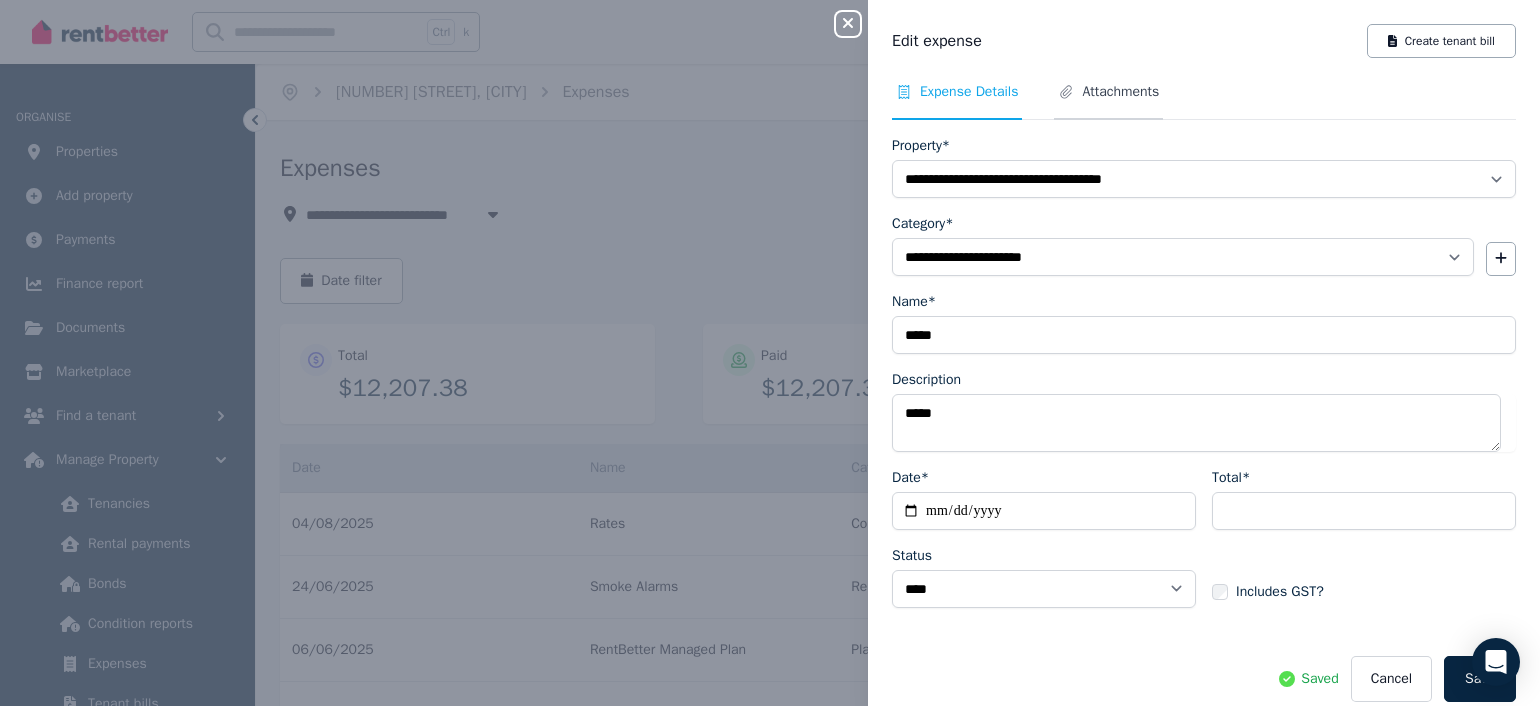 click on "Attachments" at bounding box center (1120, 92) 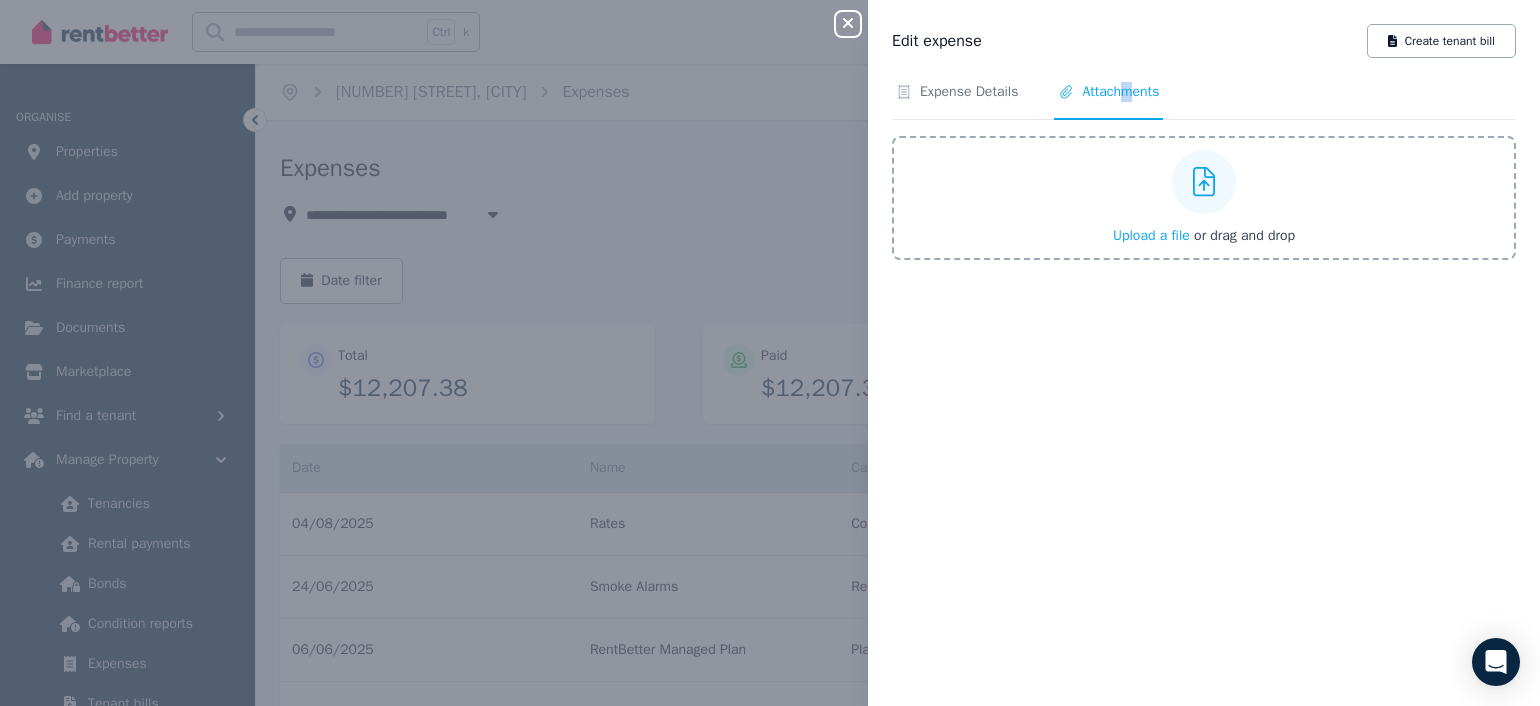 click on "Upload a file" at bounding box center (1151, 235) 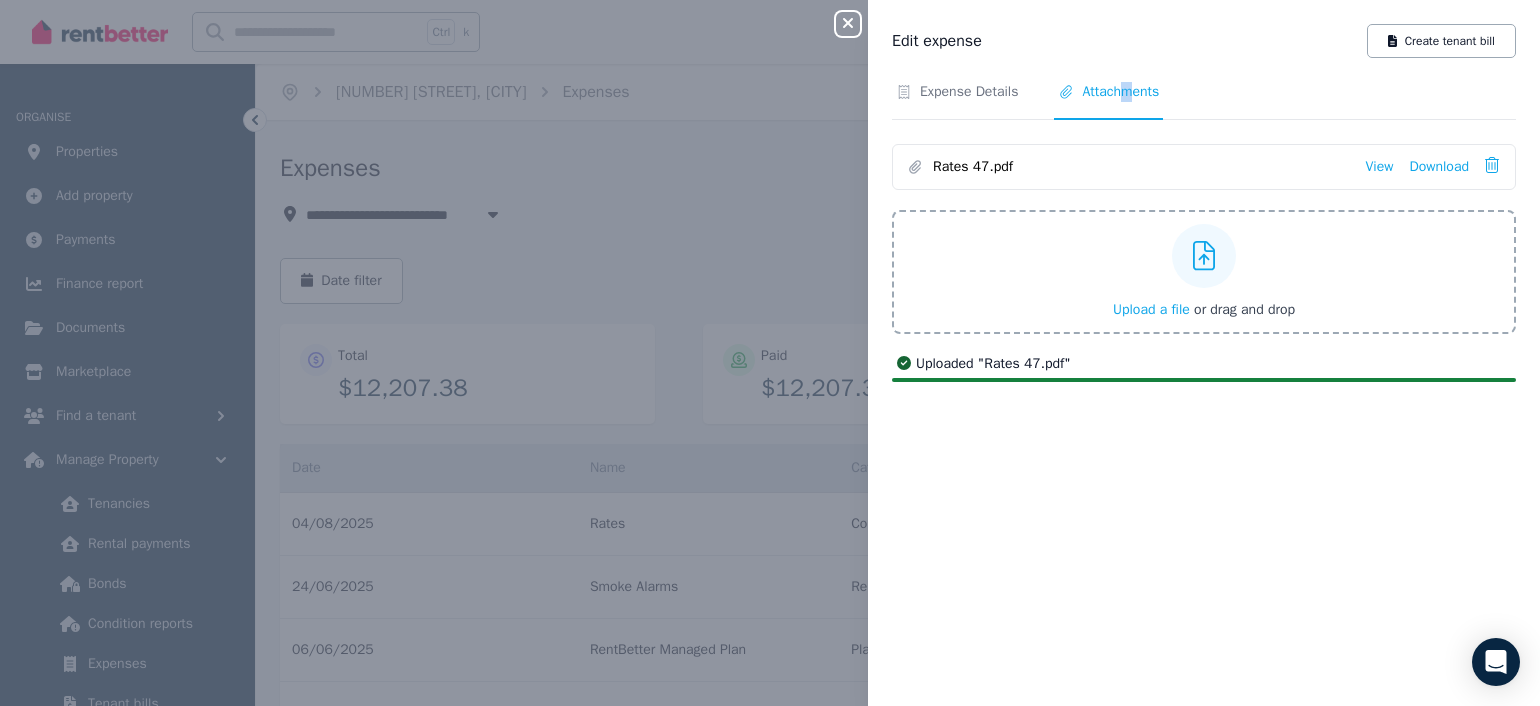 click on "Close panel" at bounding box center (848, 24) 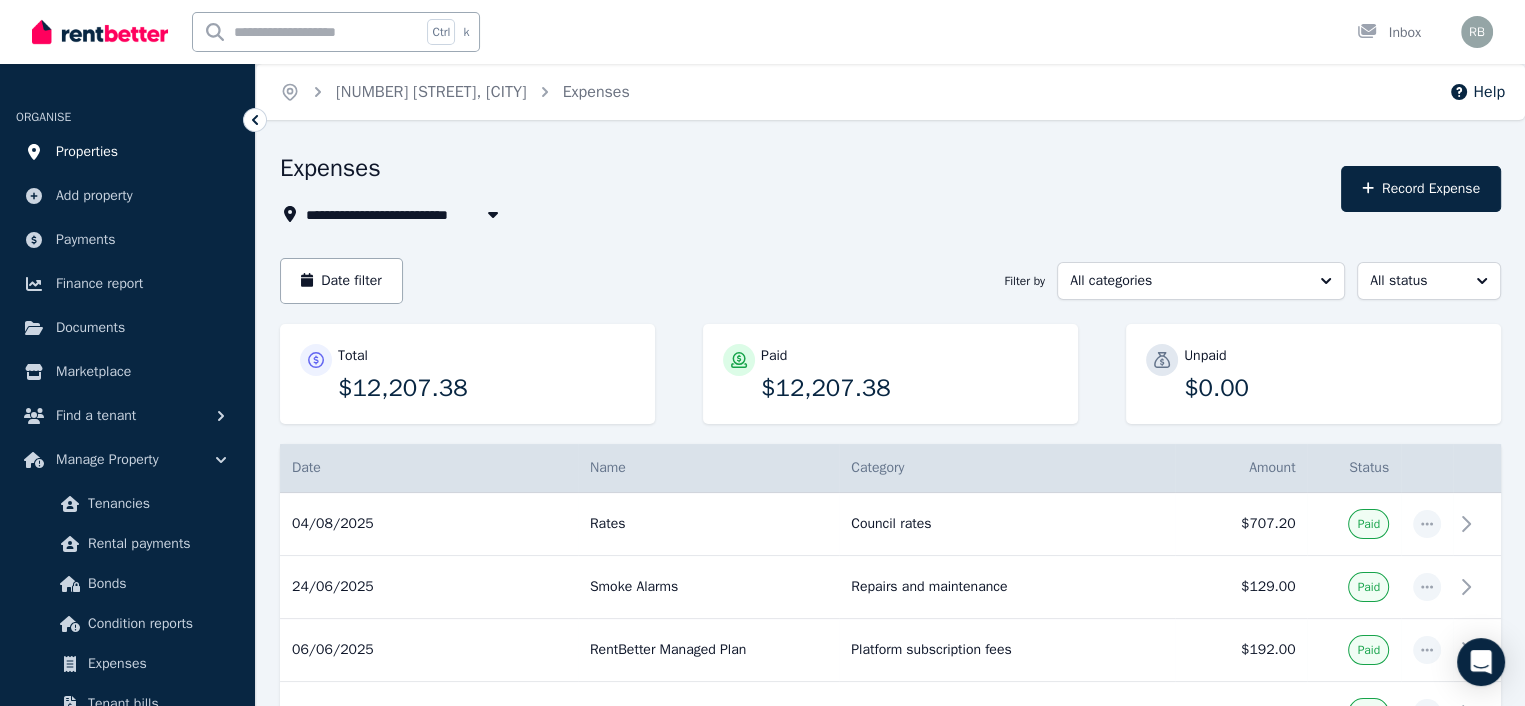 click on "Properties" at bounding box center [87, 152] 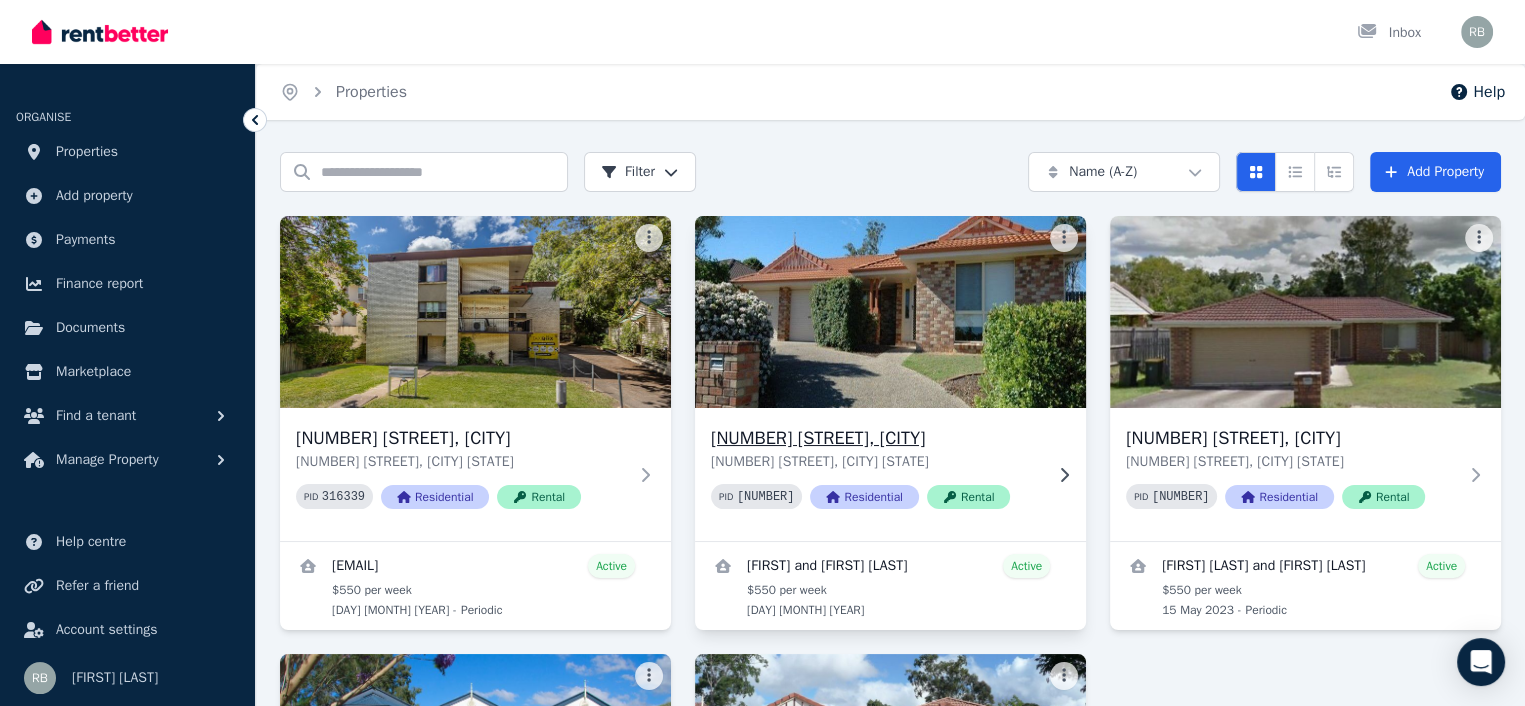 click at bounding box center (890, 312) 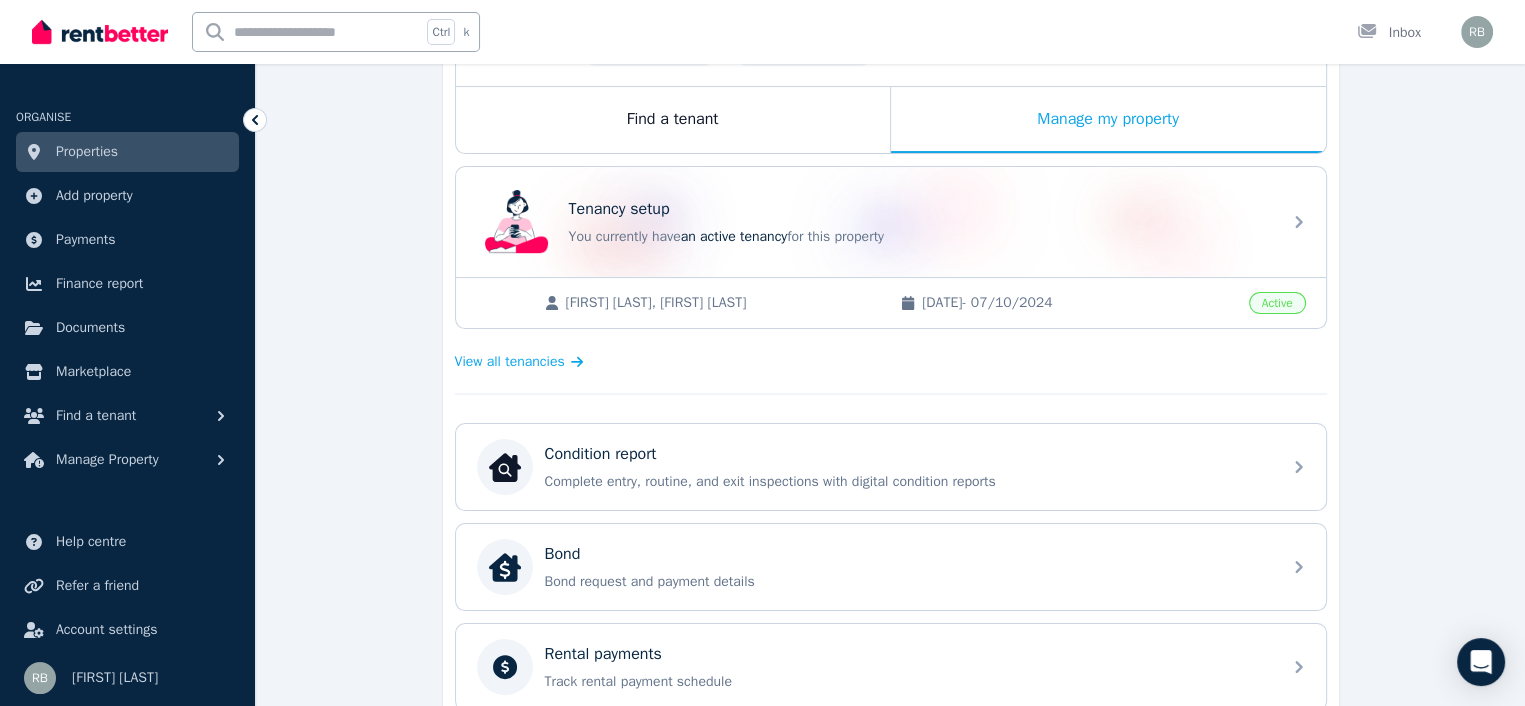 scroll, scrollTop: 500, scrollLeft: 0, axis: vertical 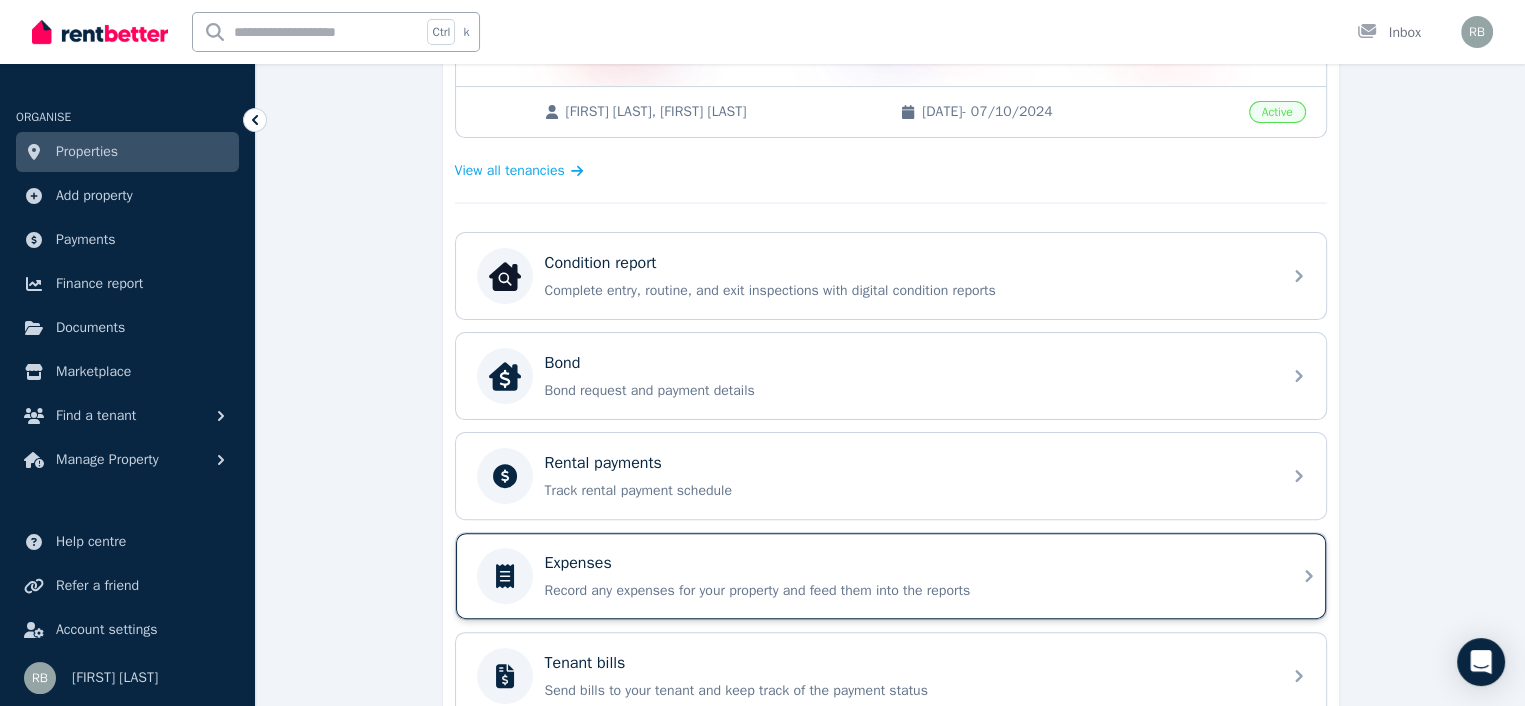 click on "Expenses" at bounding box center (578, 563) 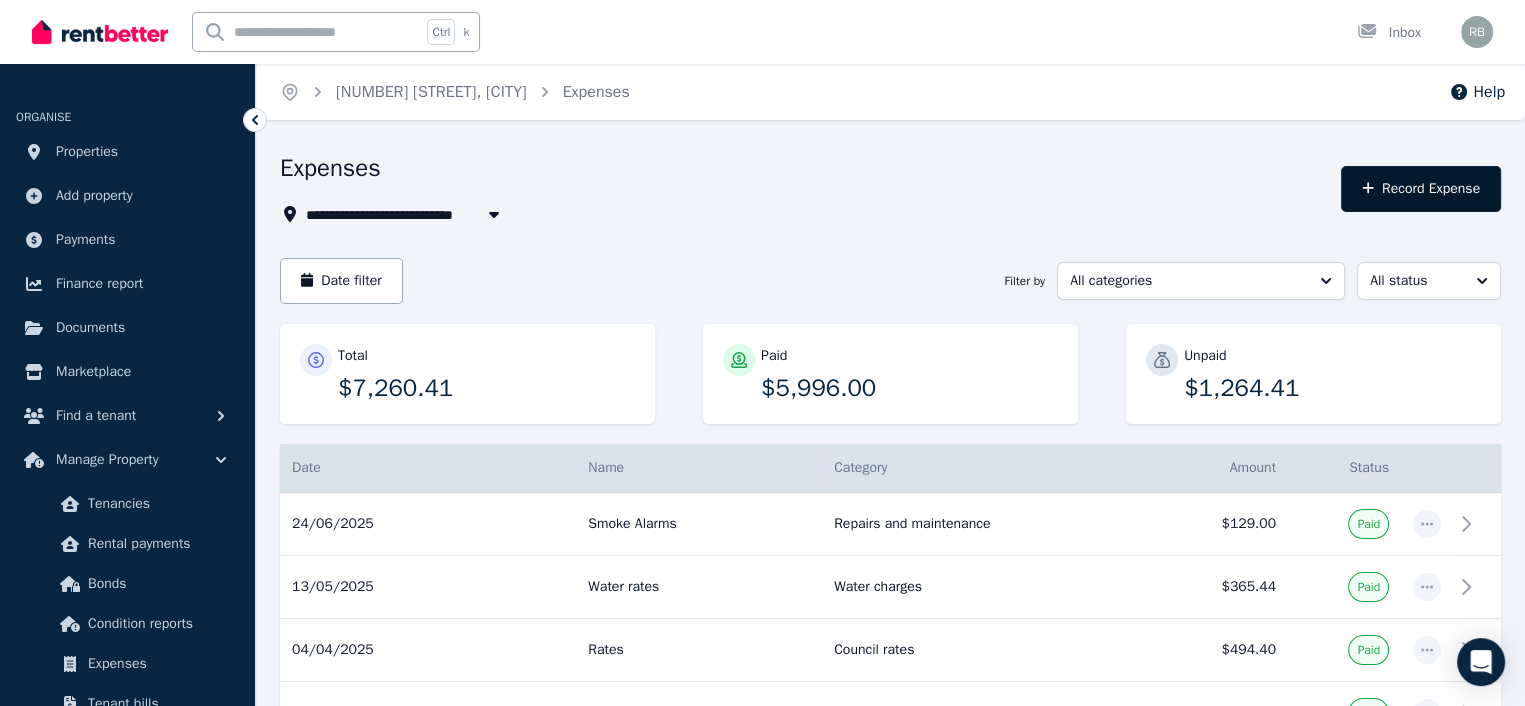 click on "Record Expense" at bounding box center (1421, 189) 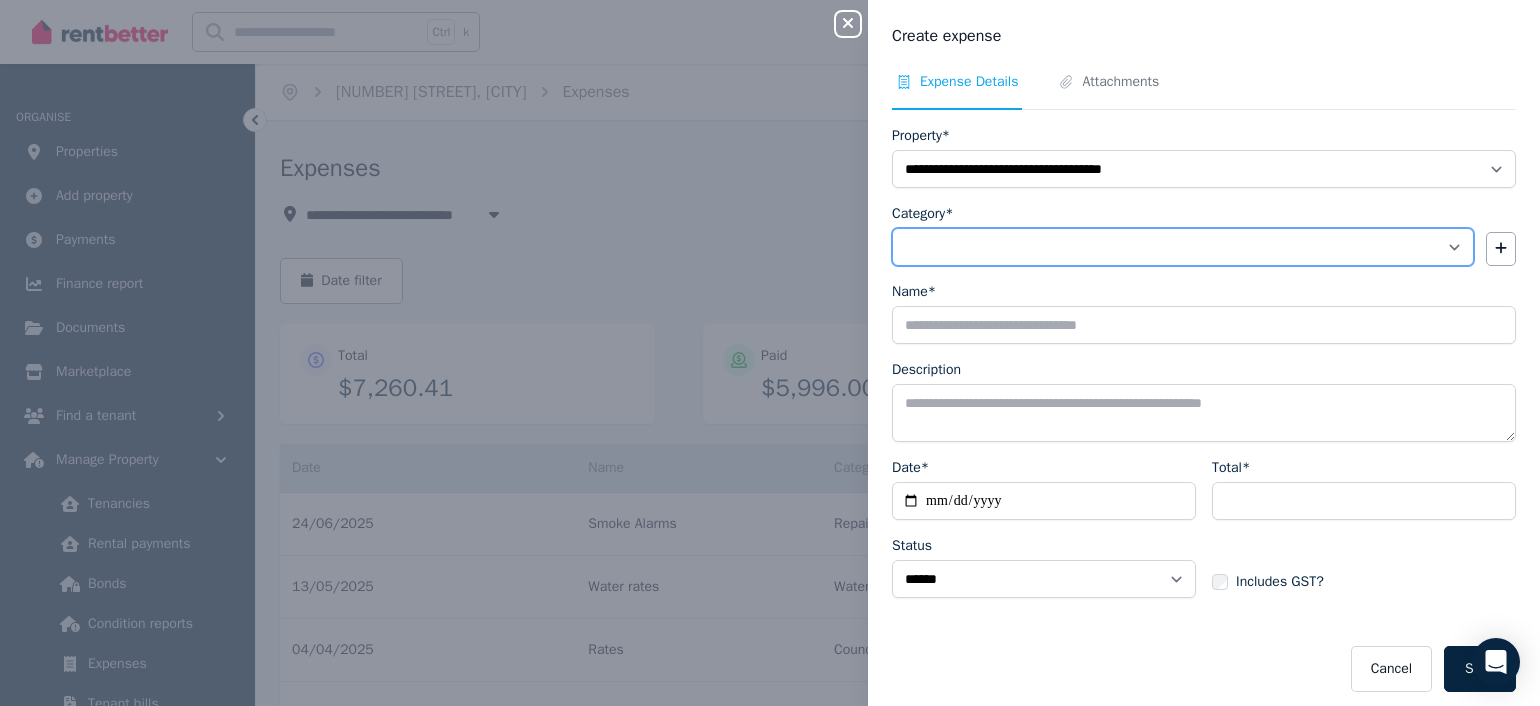 click on "**********" at bounding box center (1183, 247) 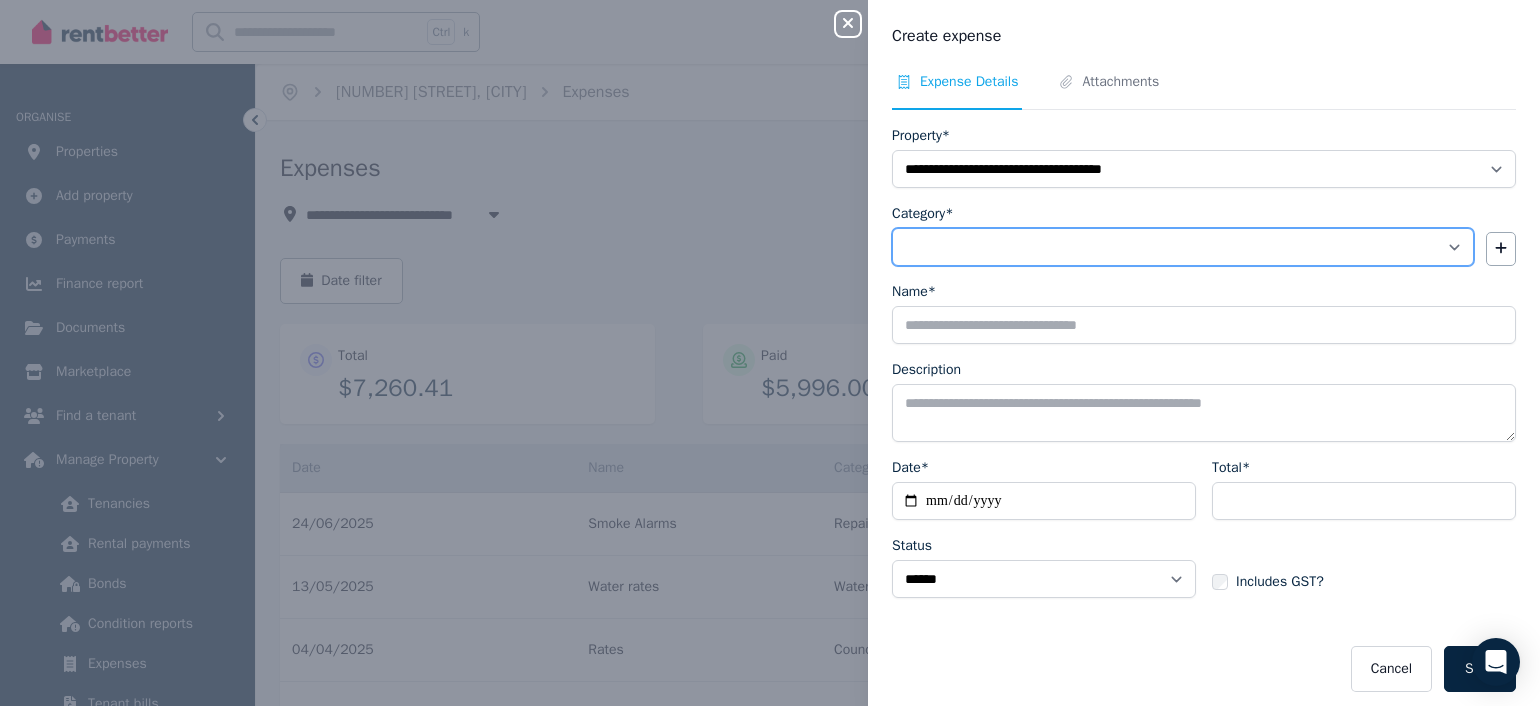 select on "**********" 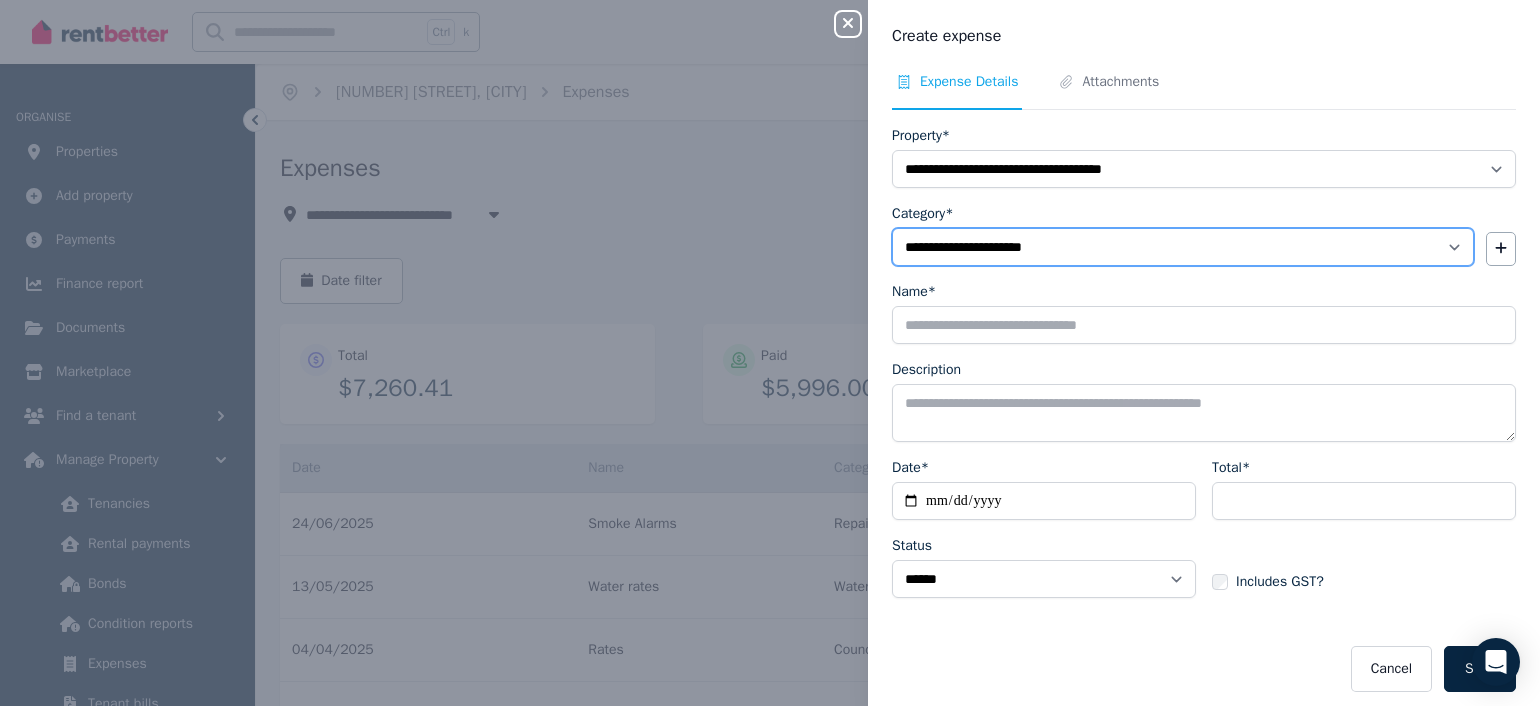 click on "**********" at bounding box center [1183, 247] 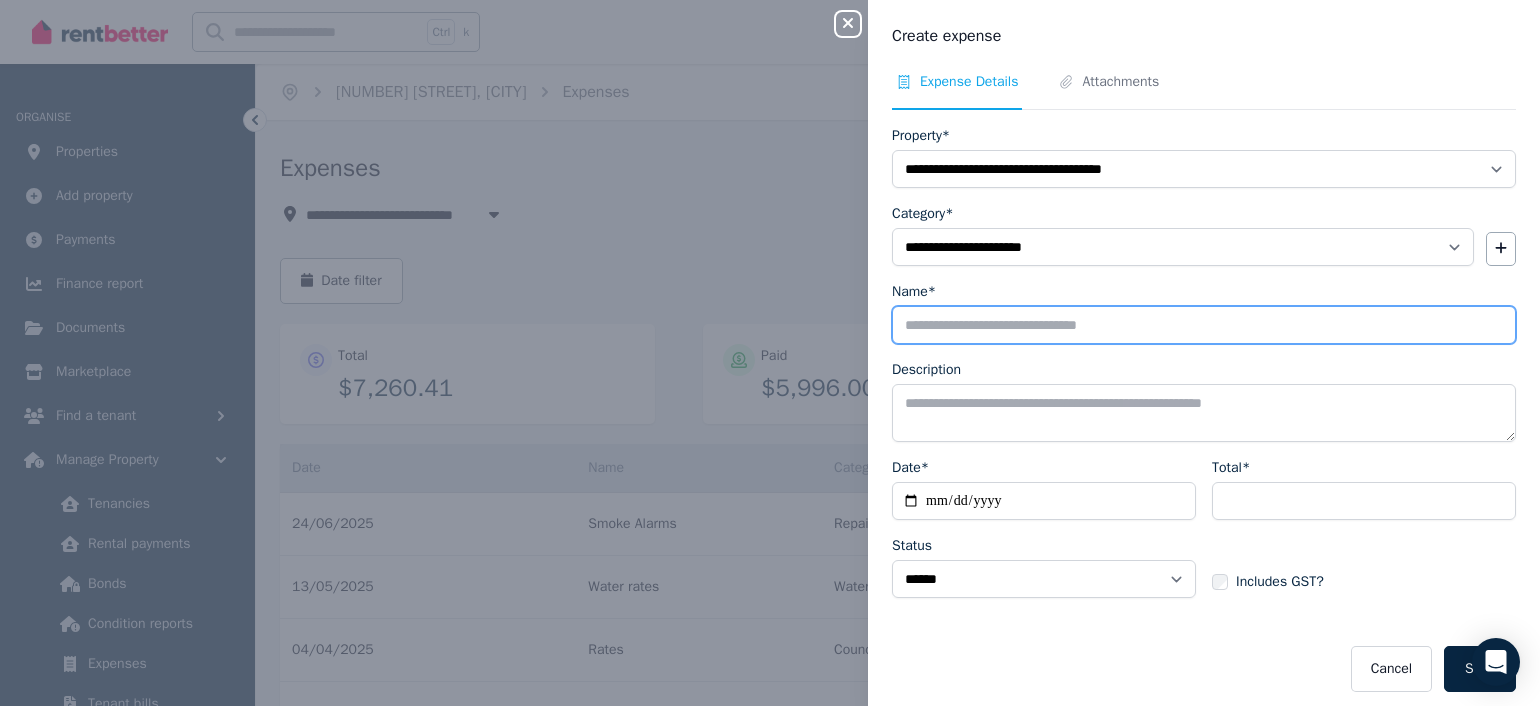click on "Name*" at bounding box center [1204, 325] 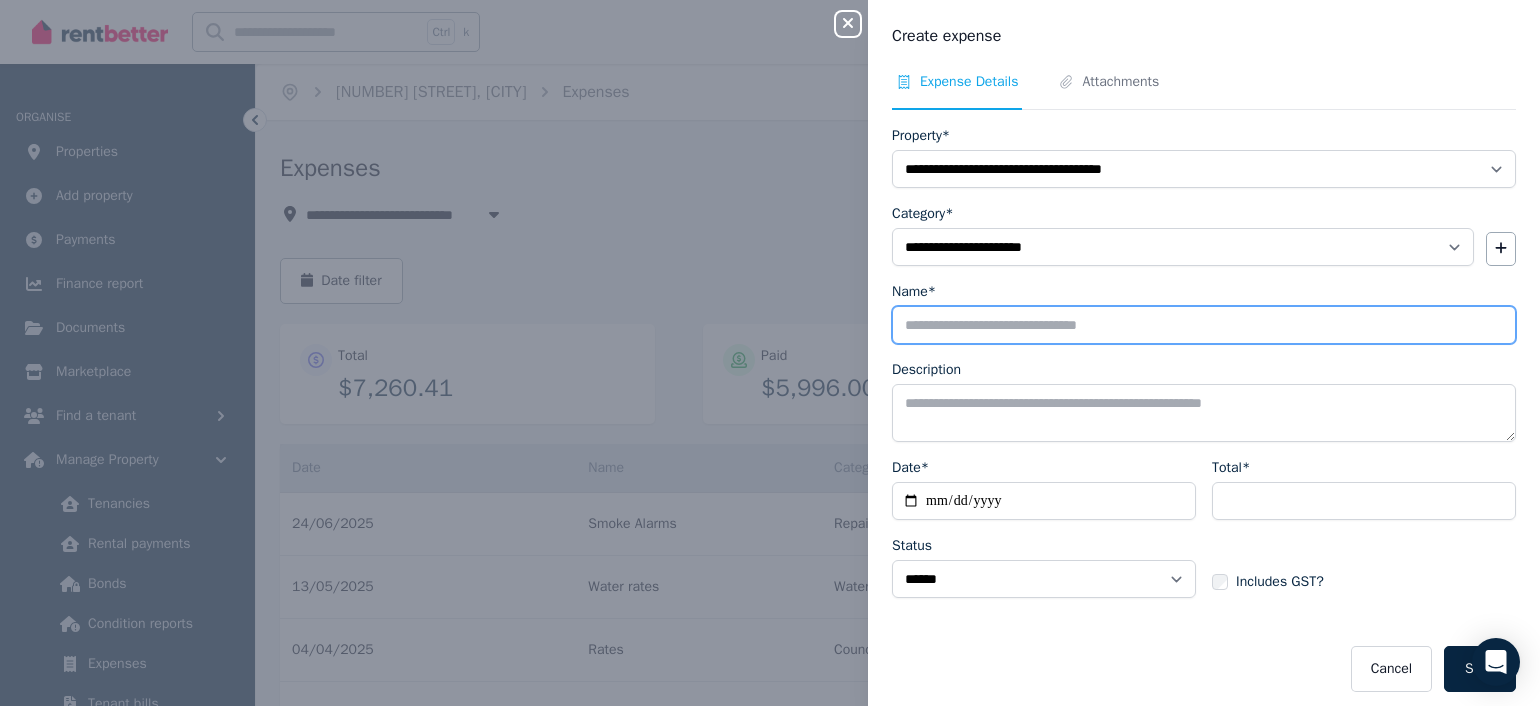 type on "*****" 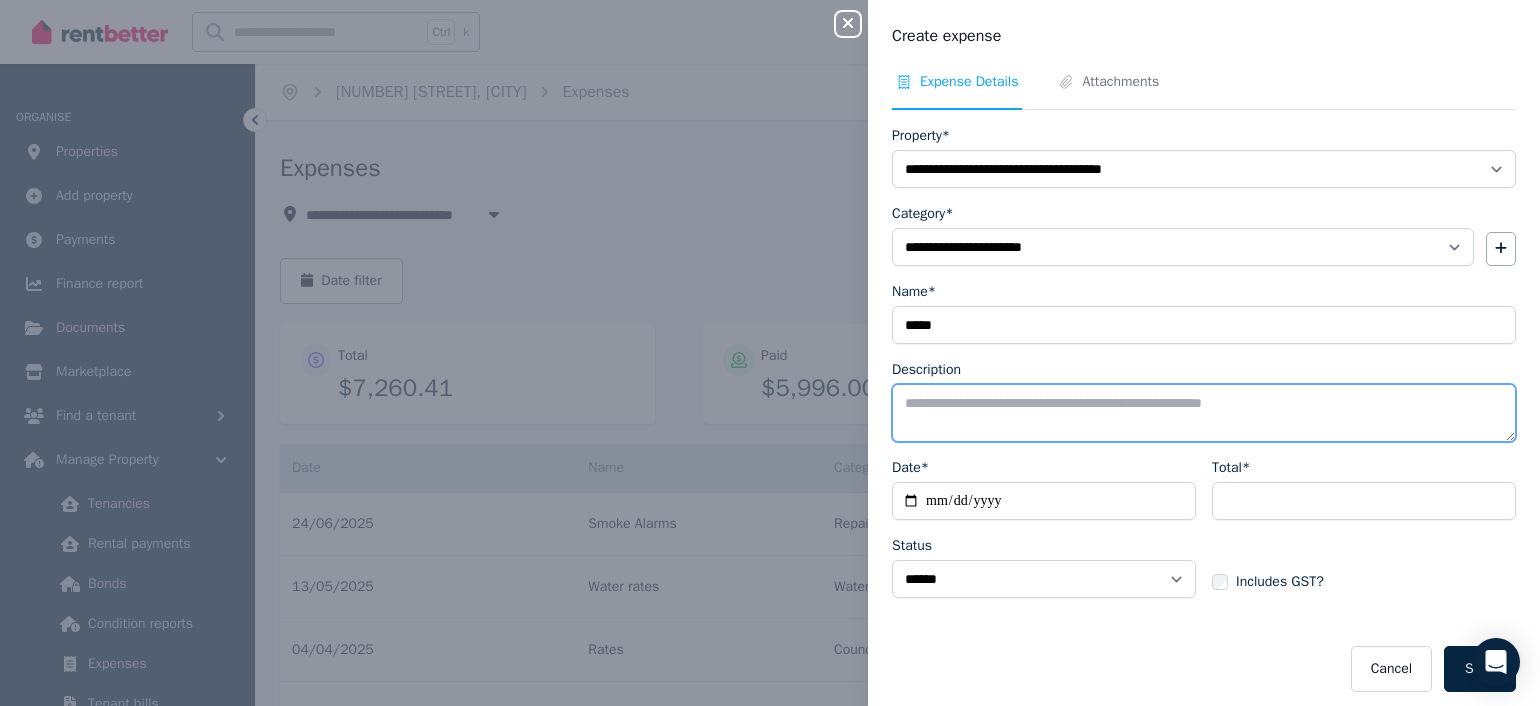 click on "Description" at bounding box center [1204, 413] 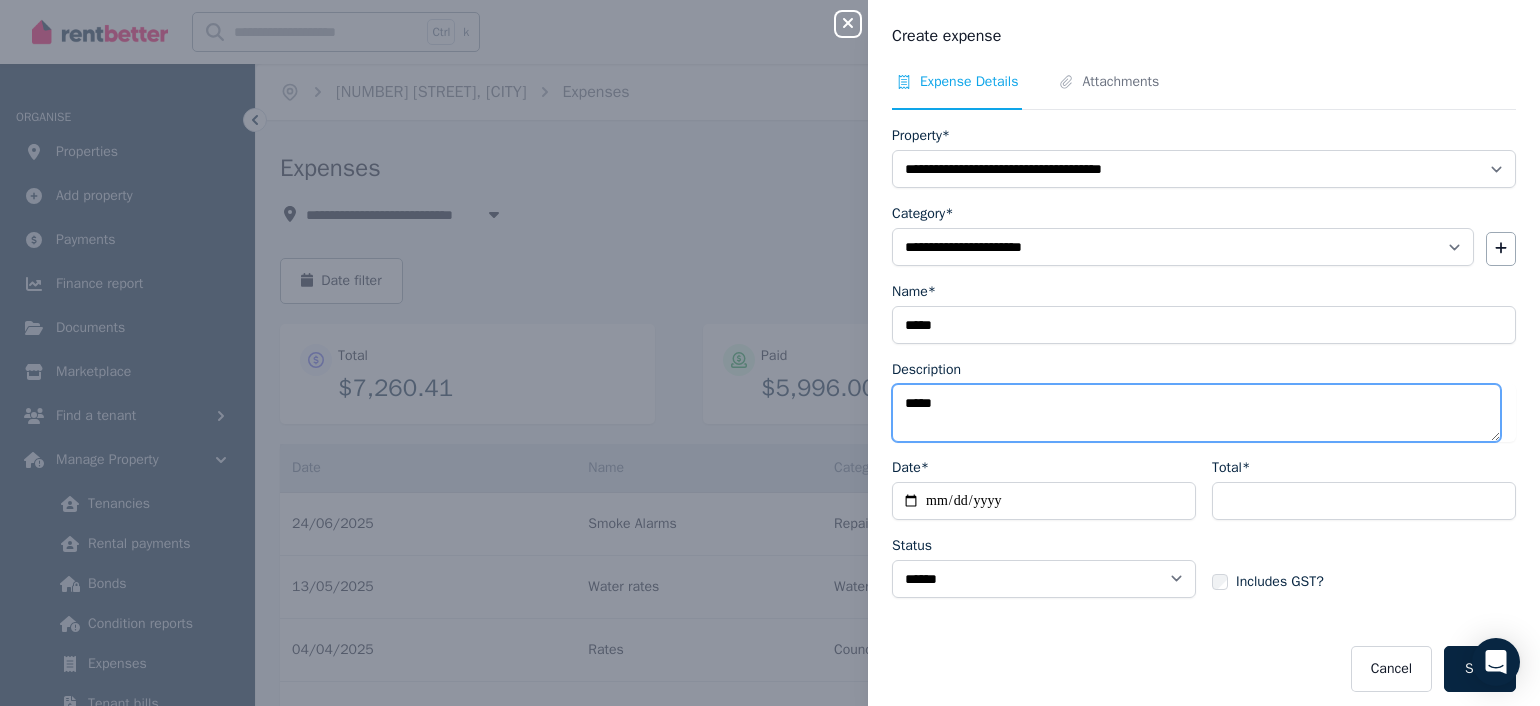 type on "*****" 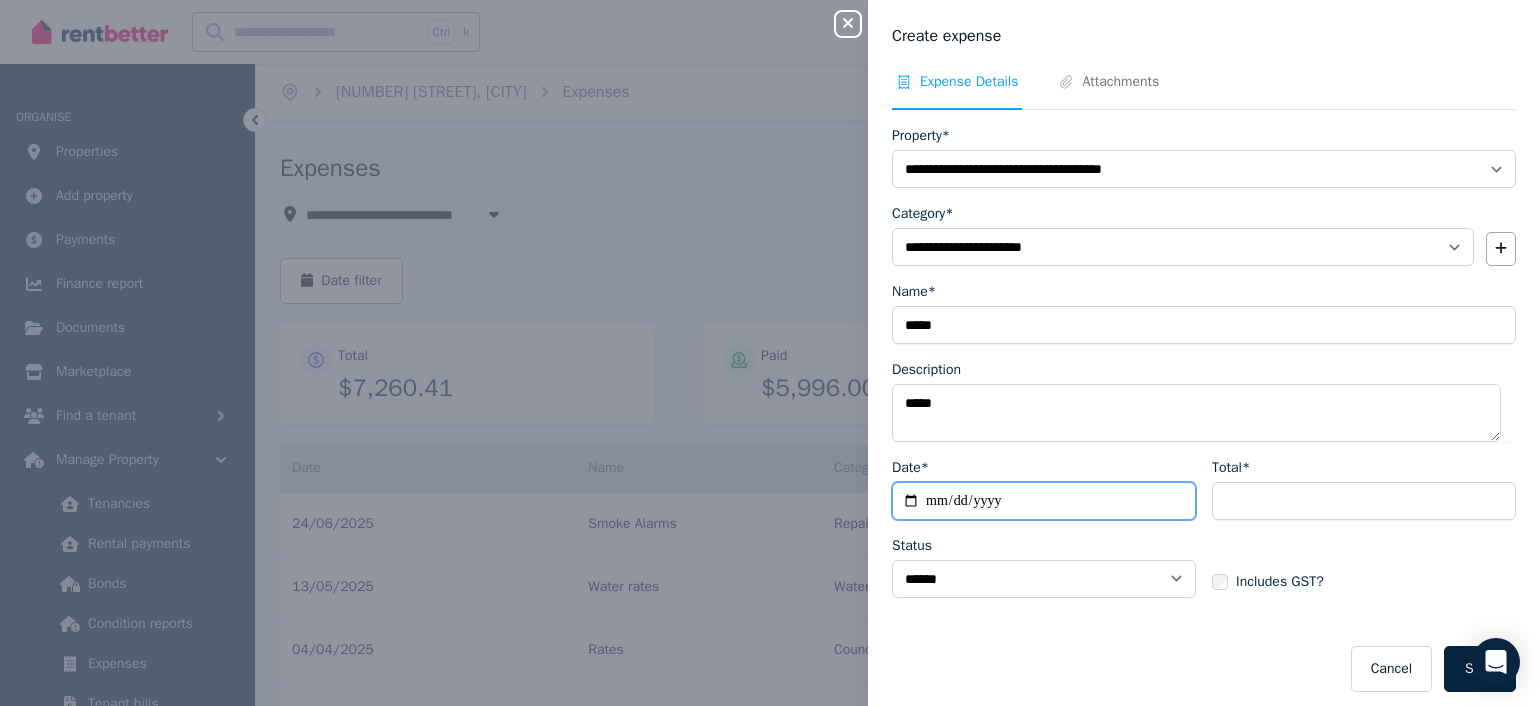 click on "Date*" at bounding box center (1044, 501) 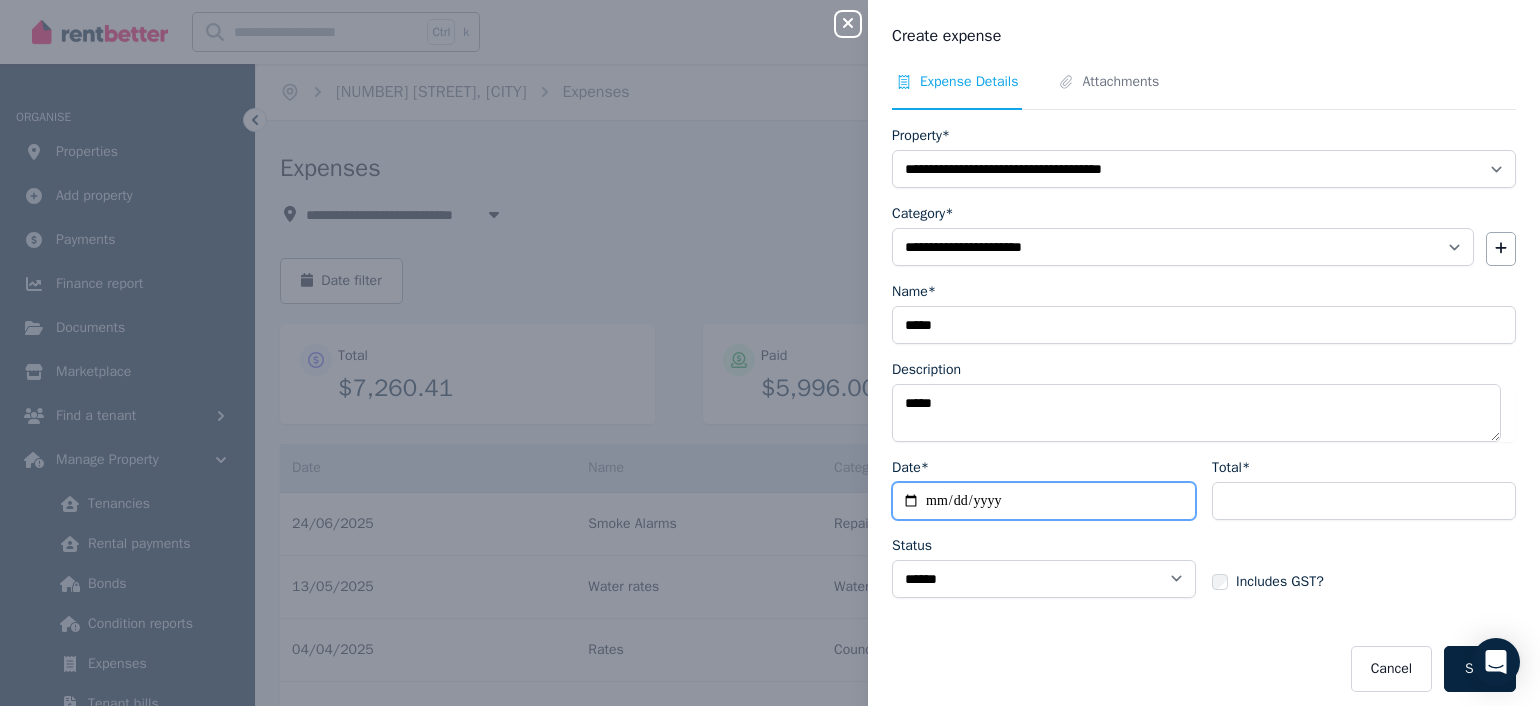 type on "**********" 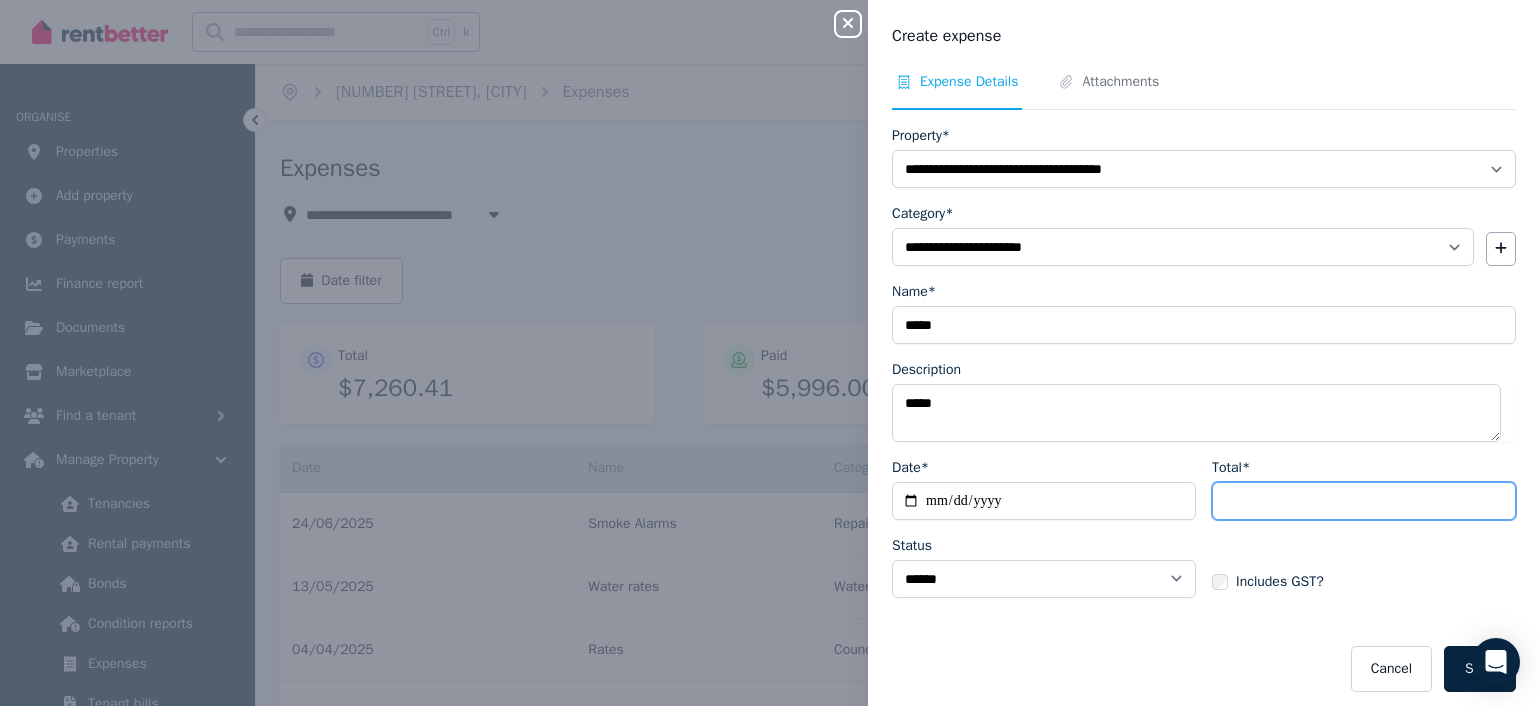click on "Total*" at bounding box center (1364, 501) 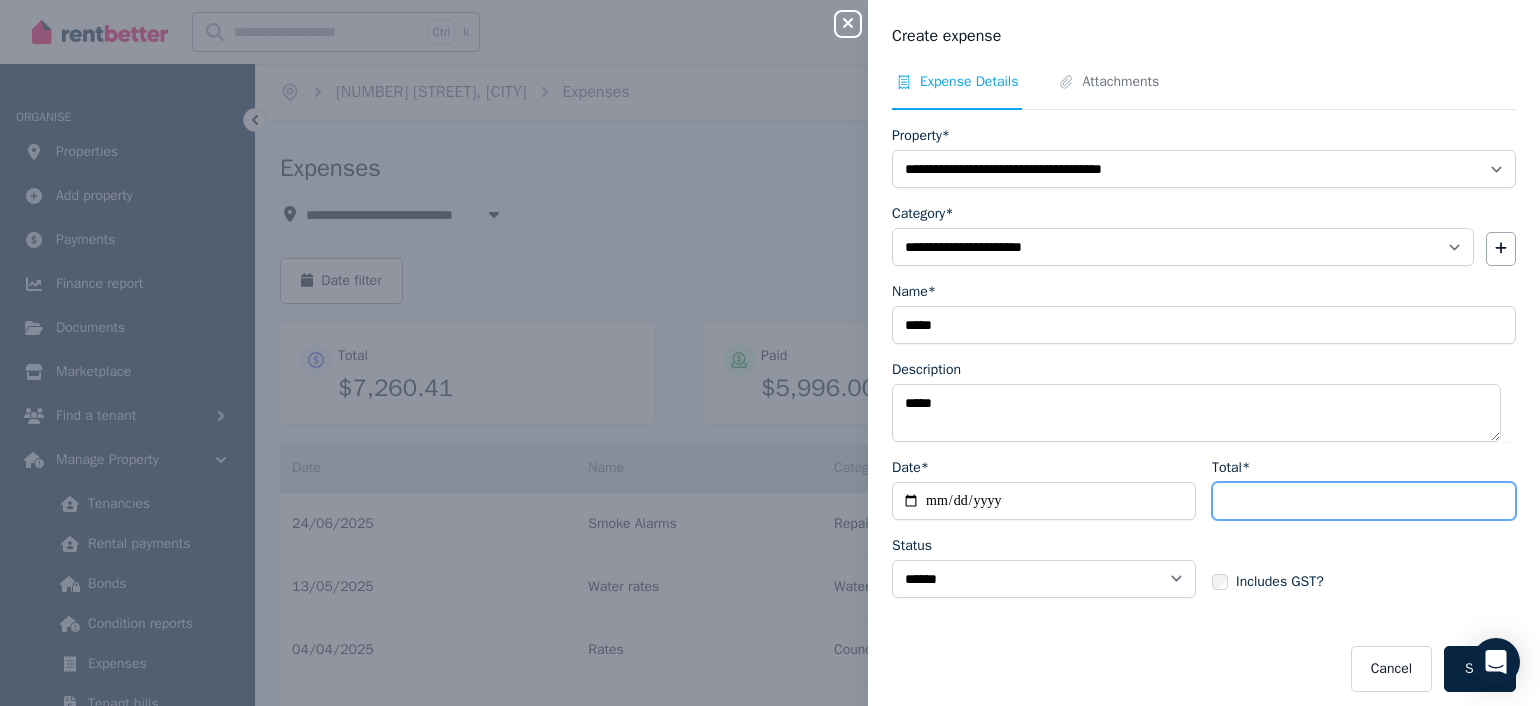 type on "******" 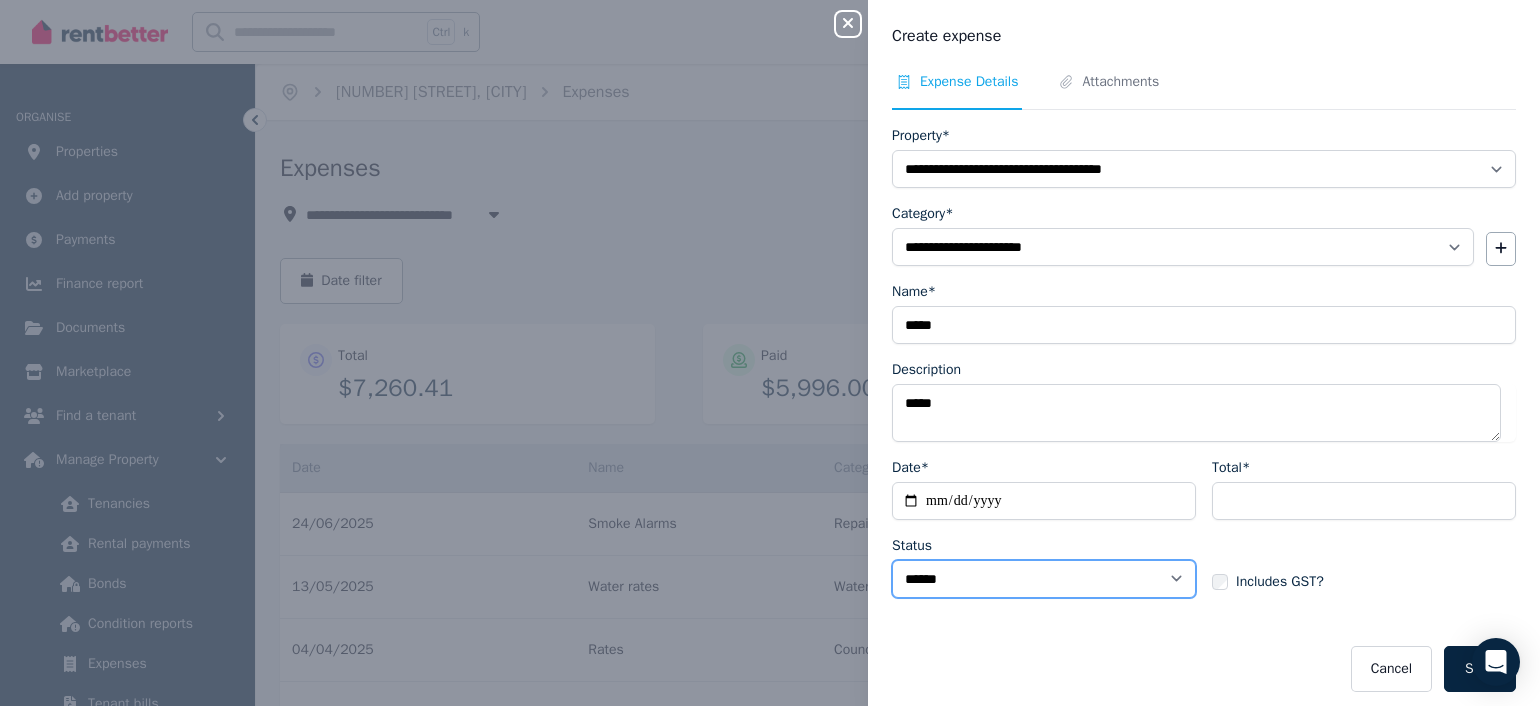 click on "****** ****" at bounding box center [1044, 579] 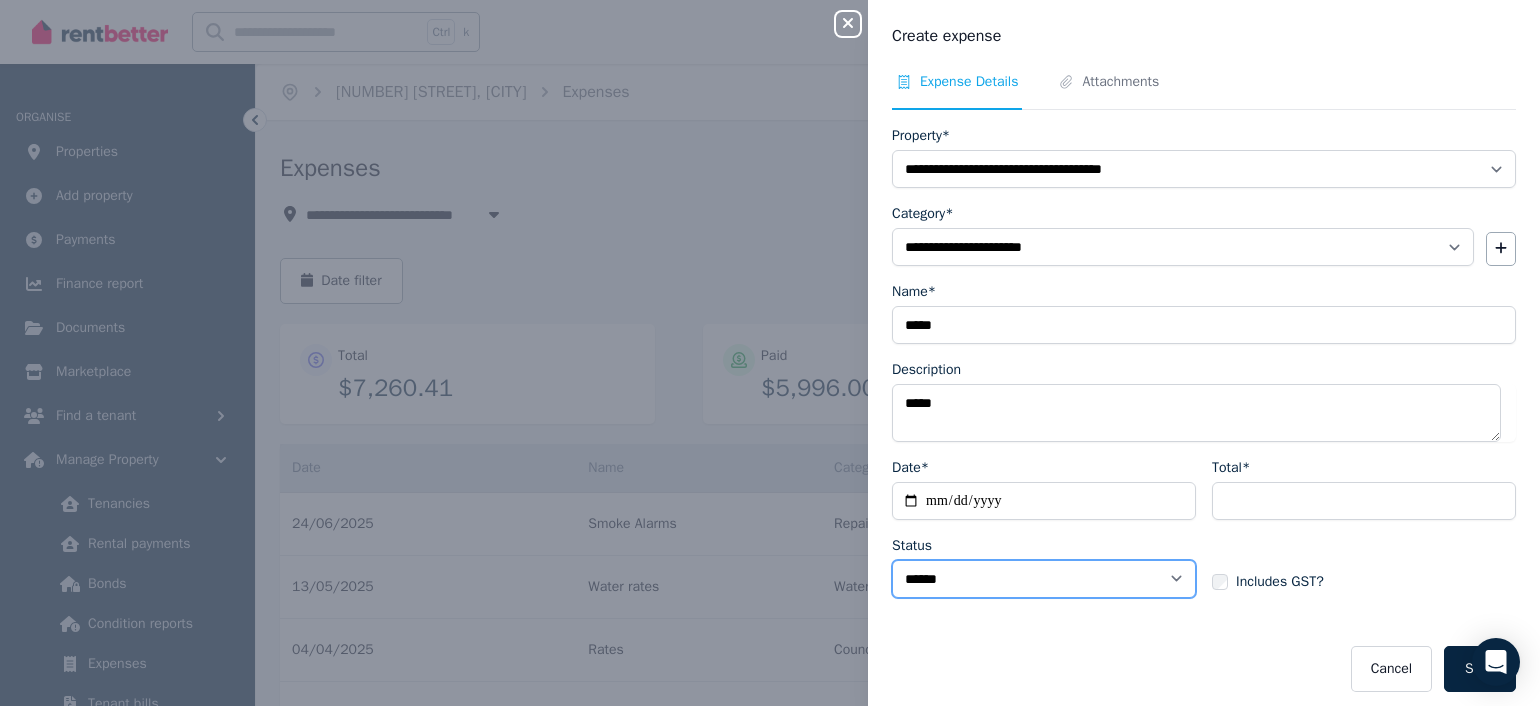 select on "**********" 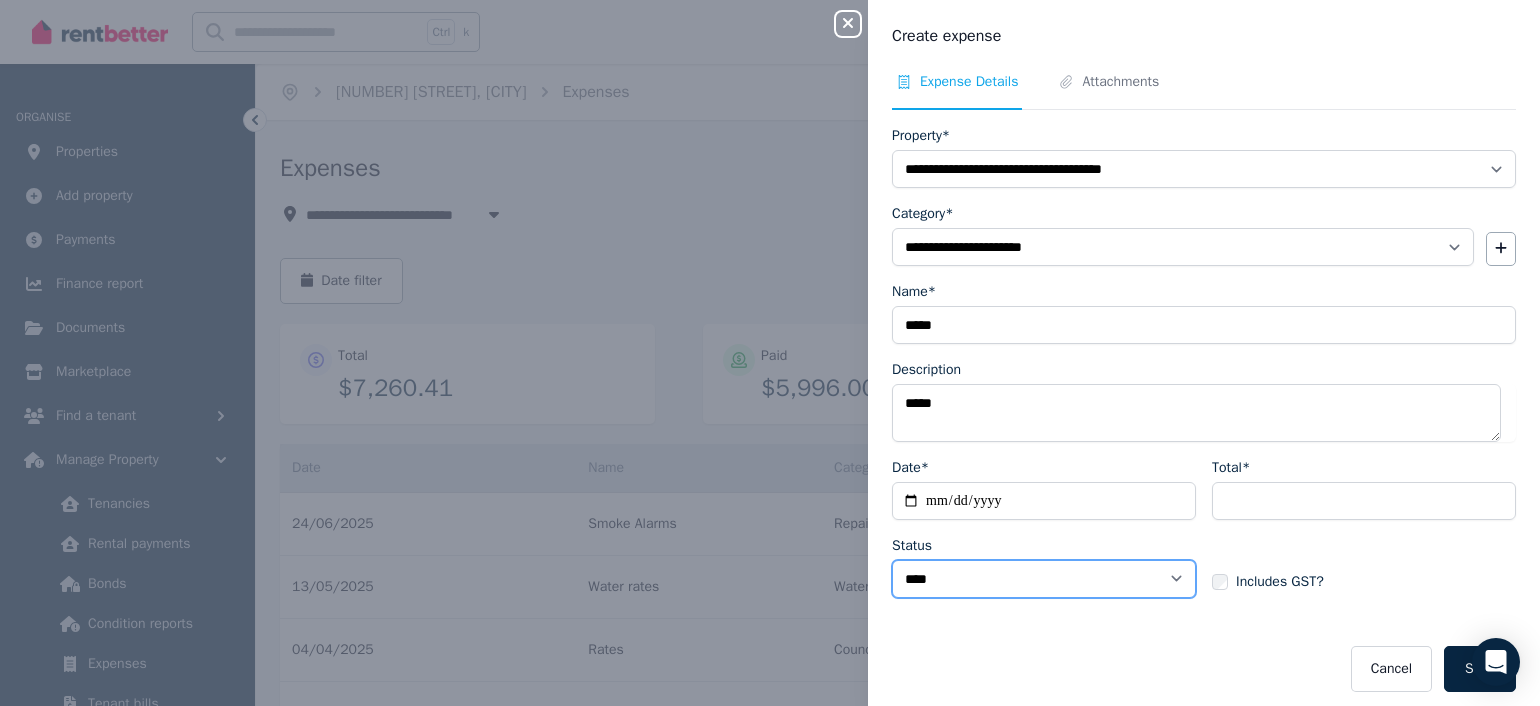 click on "****** ****" at bounding box center [1044, 579] 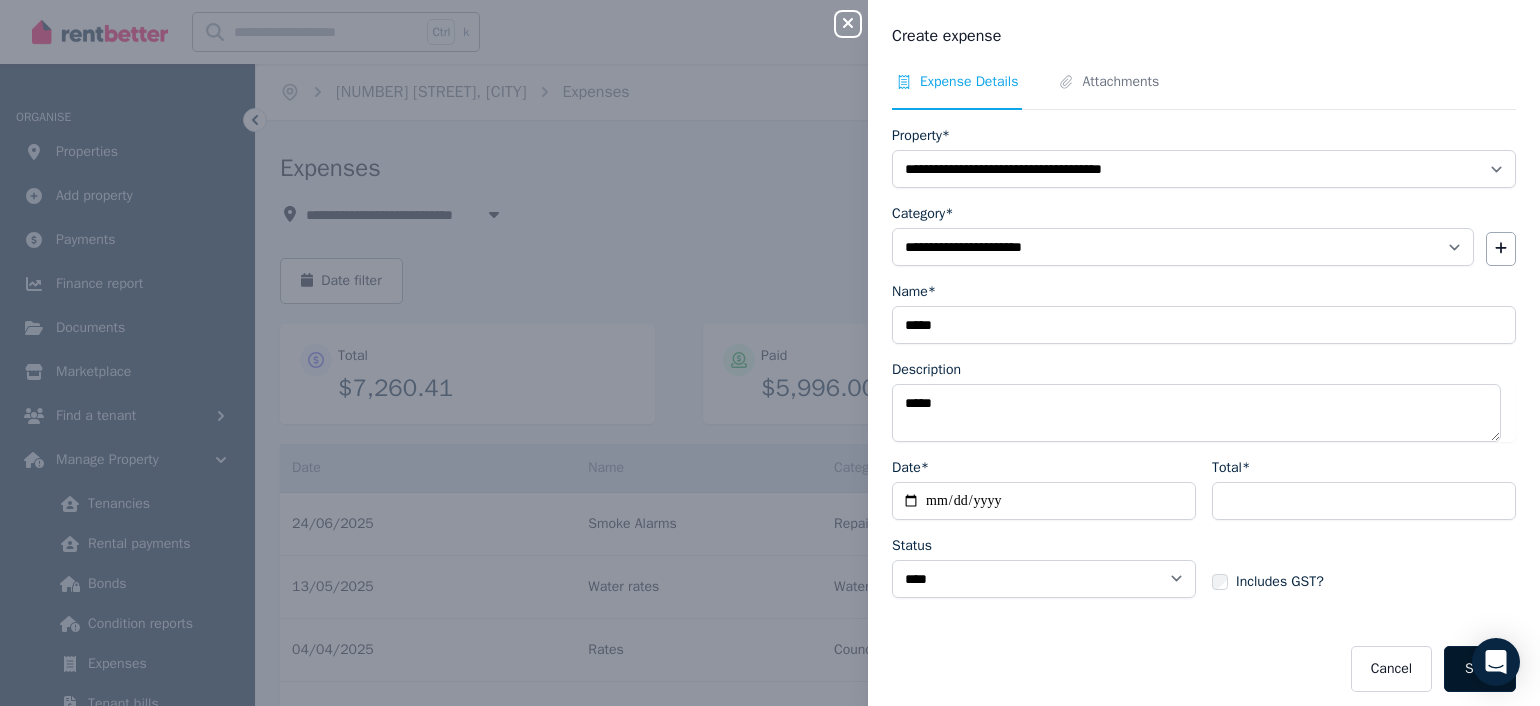 click on "Save" at bounding box center (1480, 669) 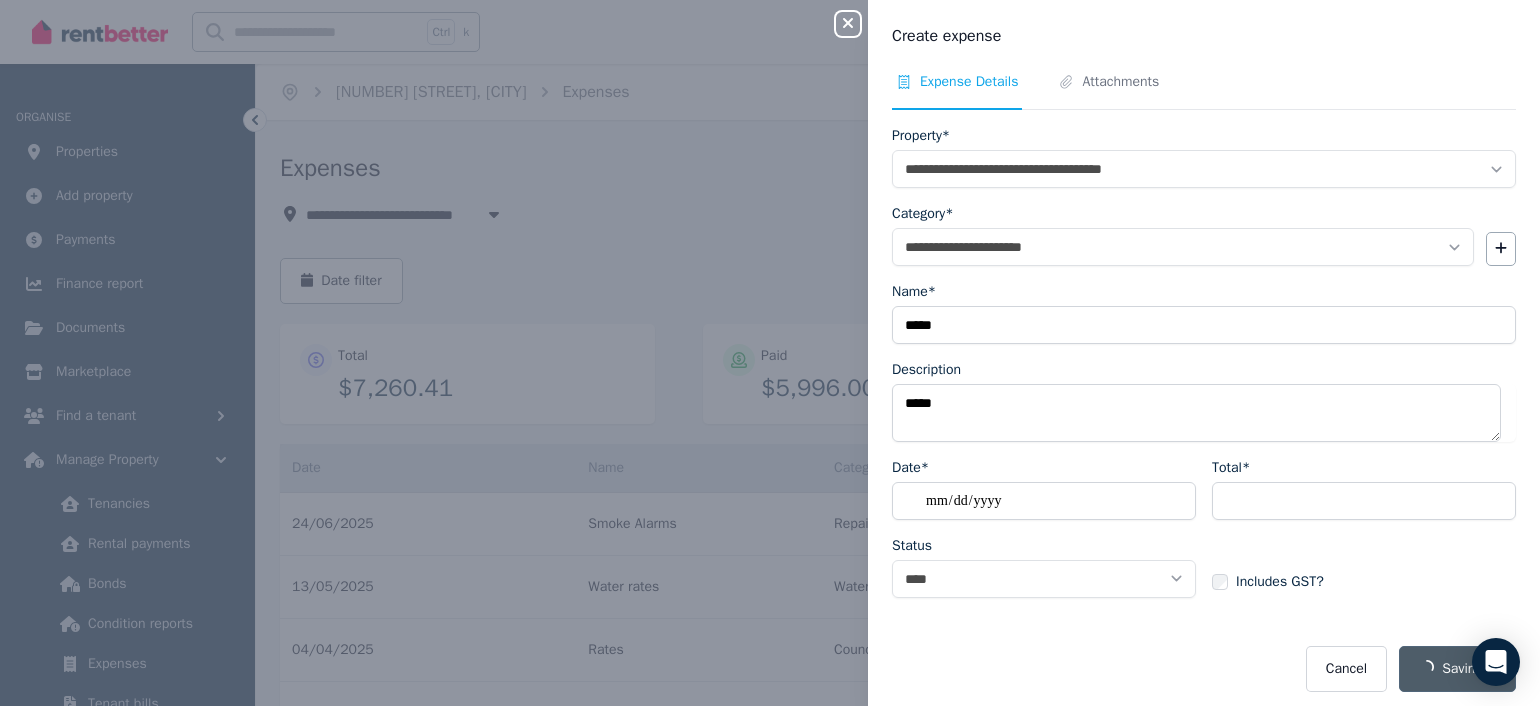 select on "**********" 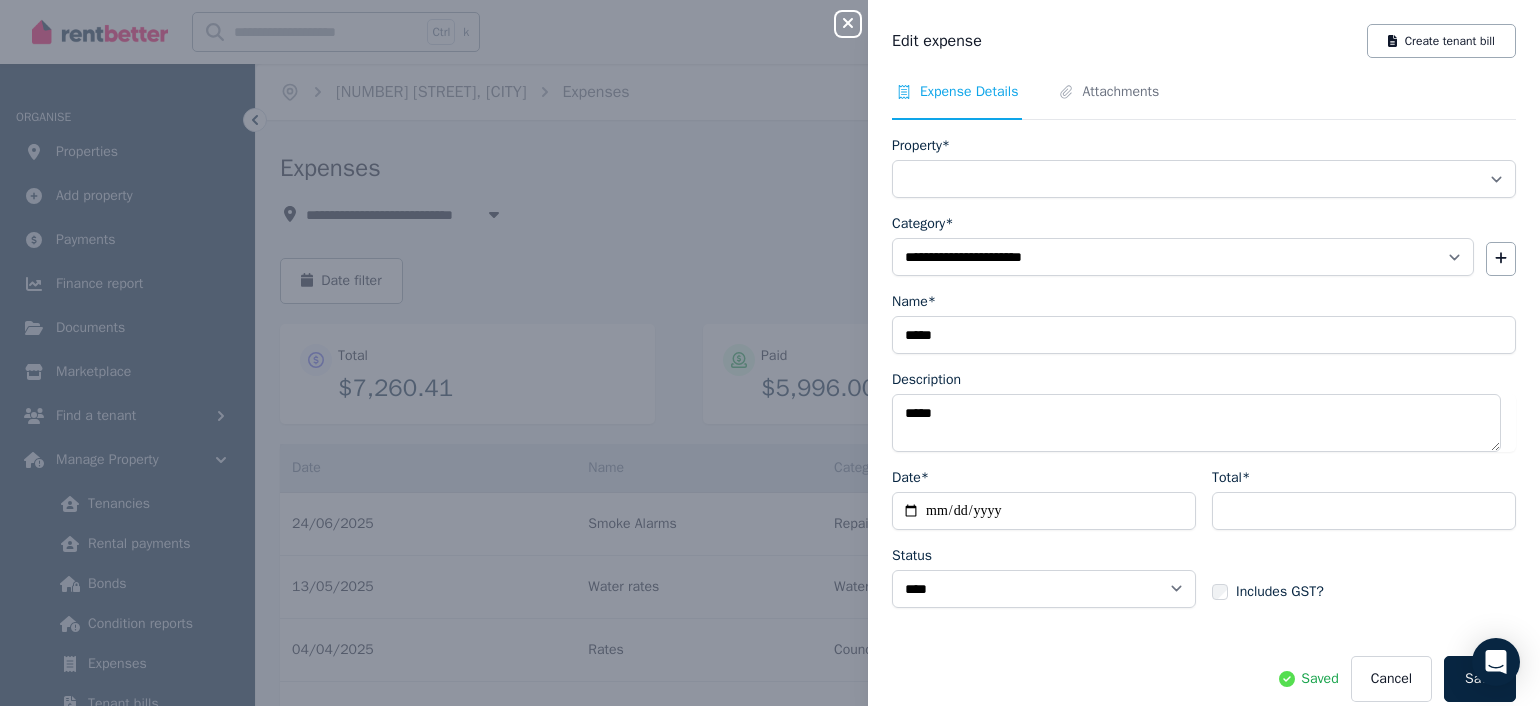 select on "**********" 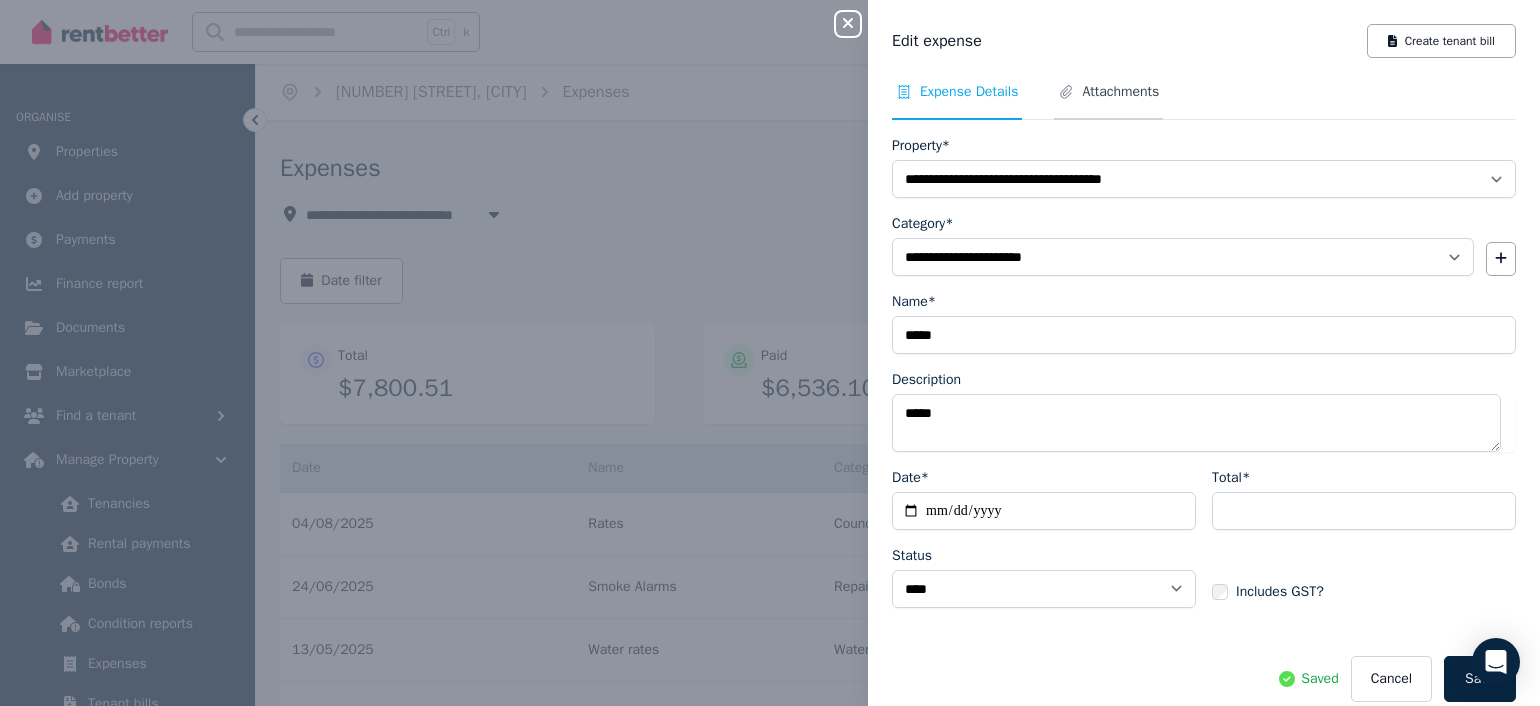 click on "Attachments" at bounding box center [1120, 92] 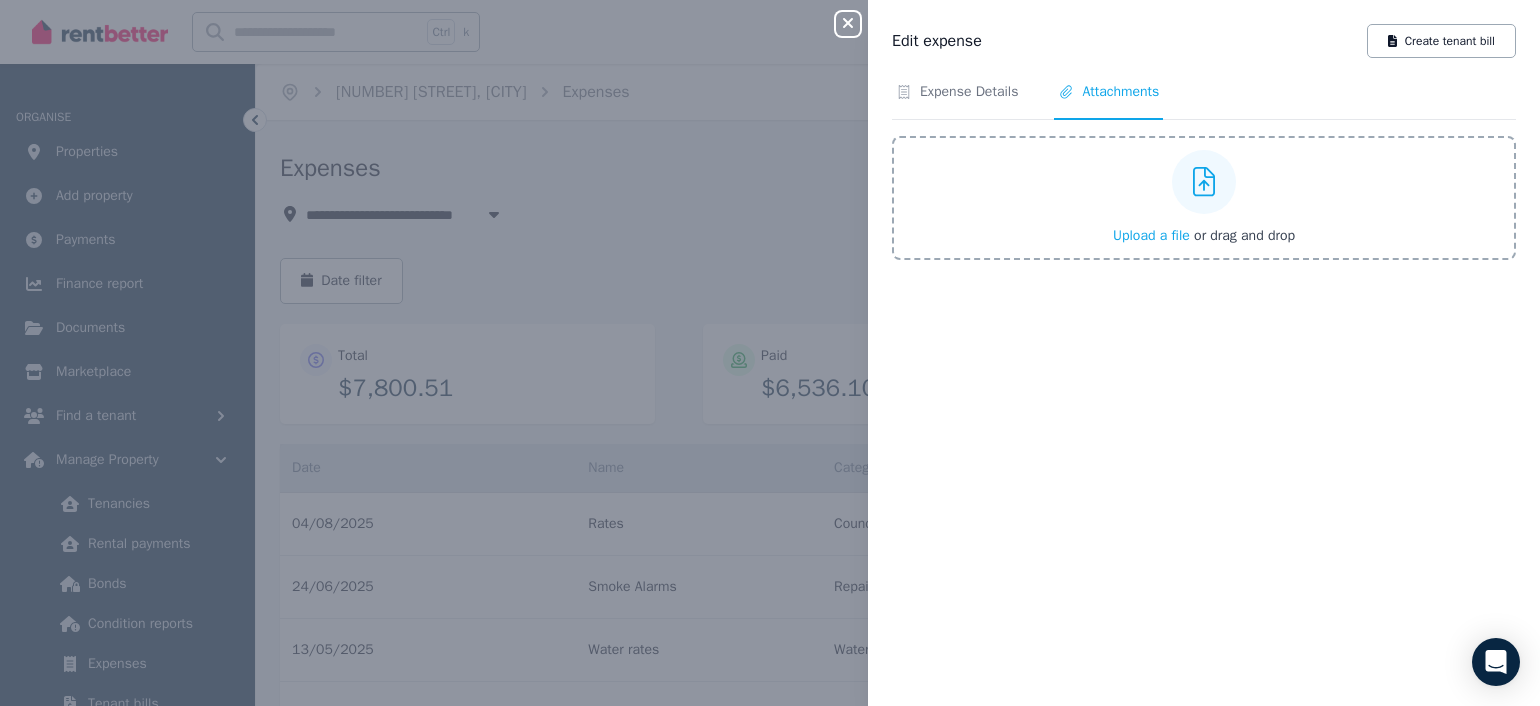 click on "Upload a file" at bounding box center (1151, 235) 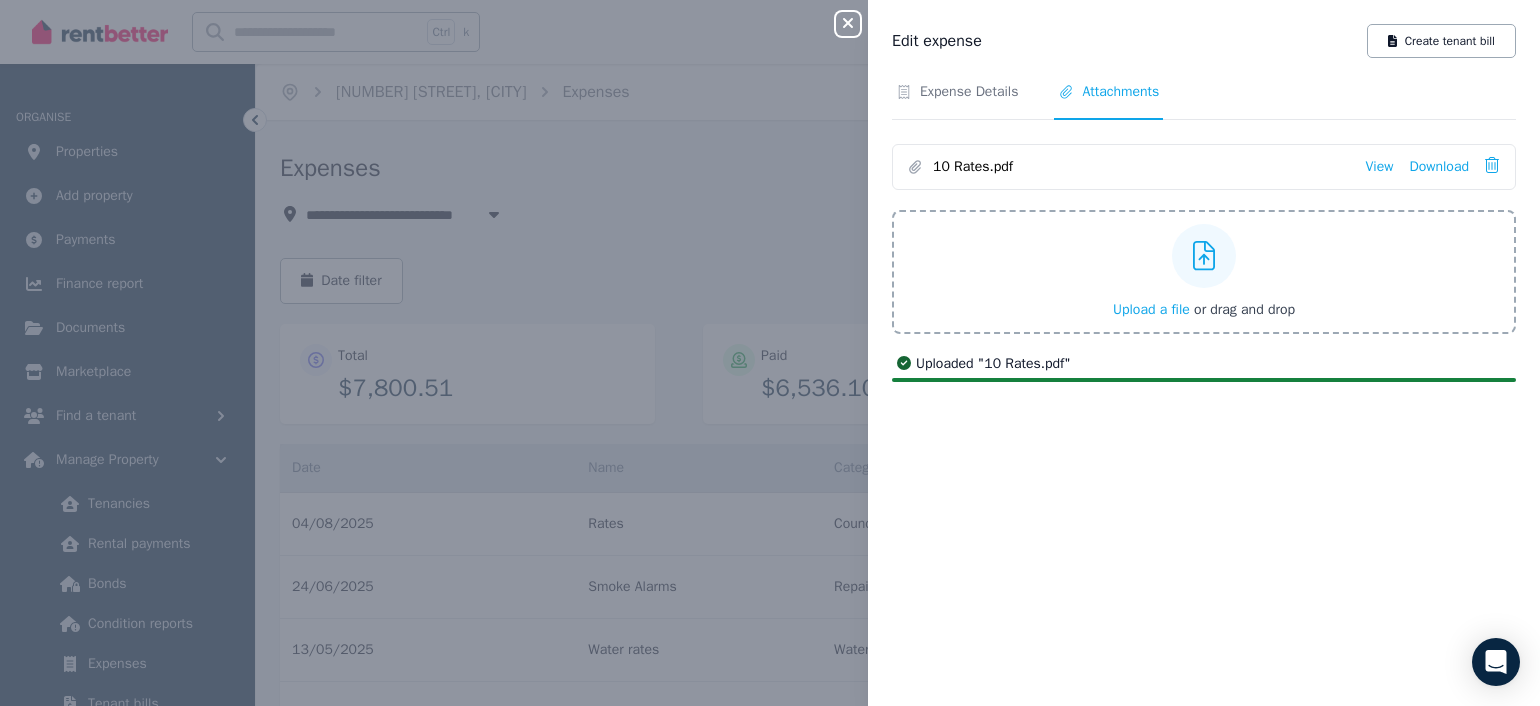 click 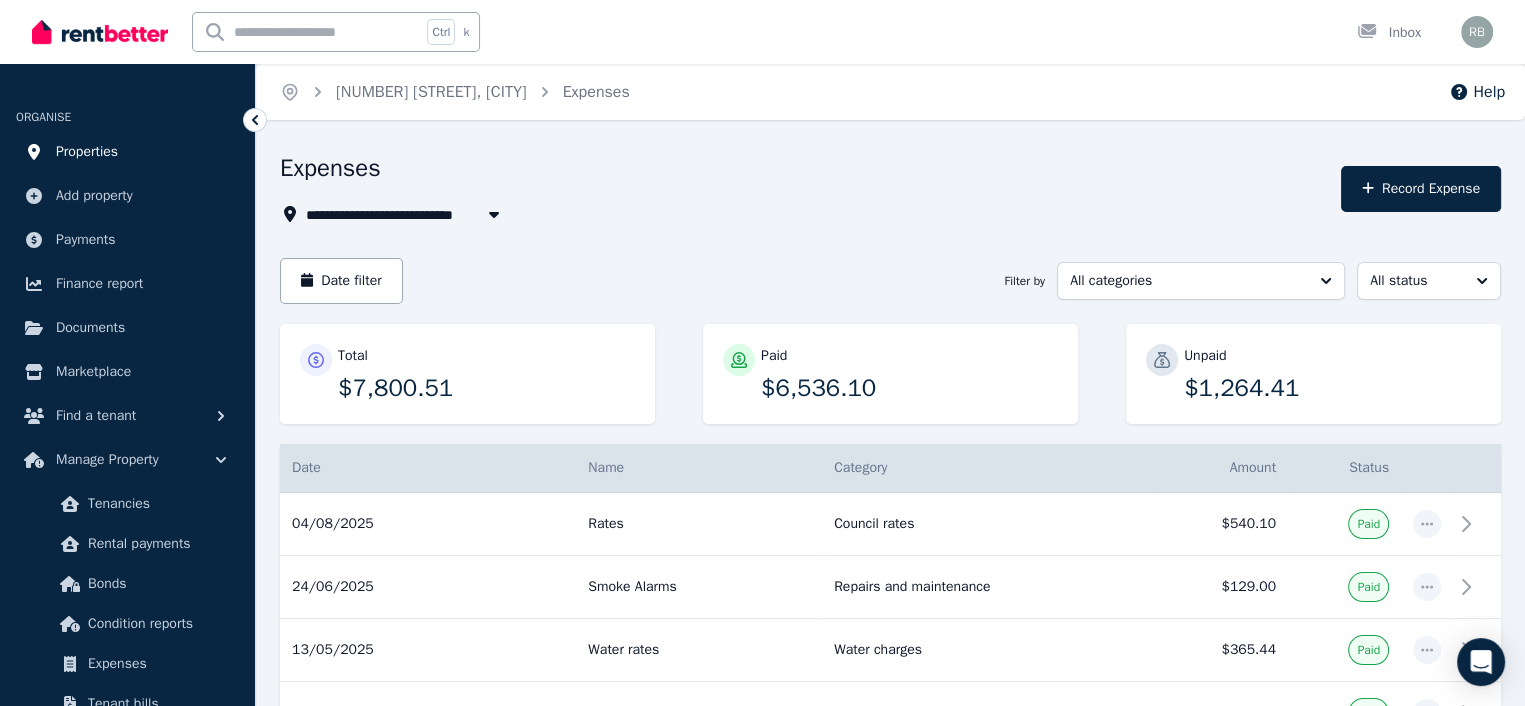 click on "Properties" at bounding box center [87, 152] 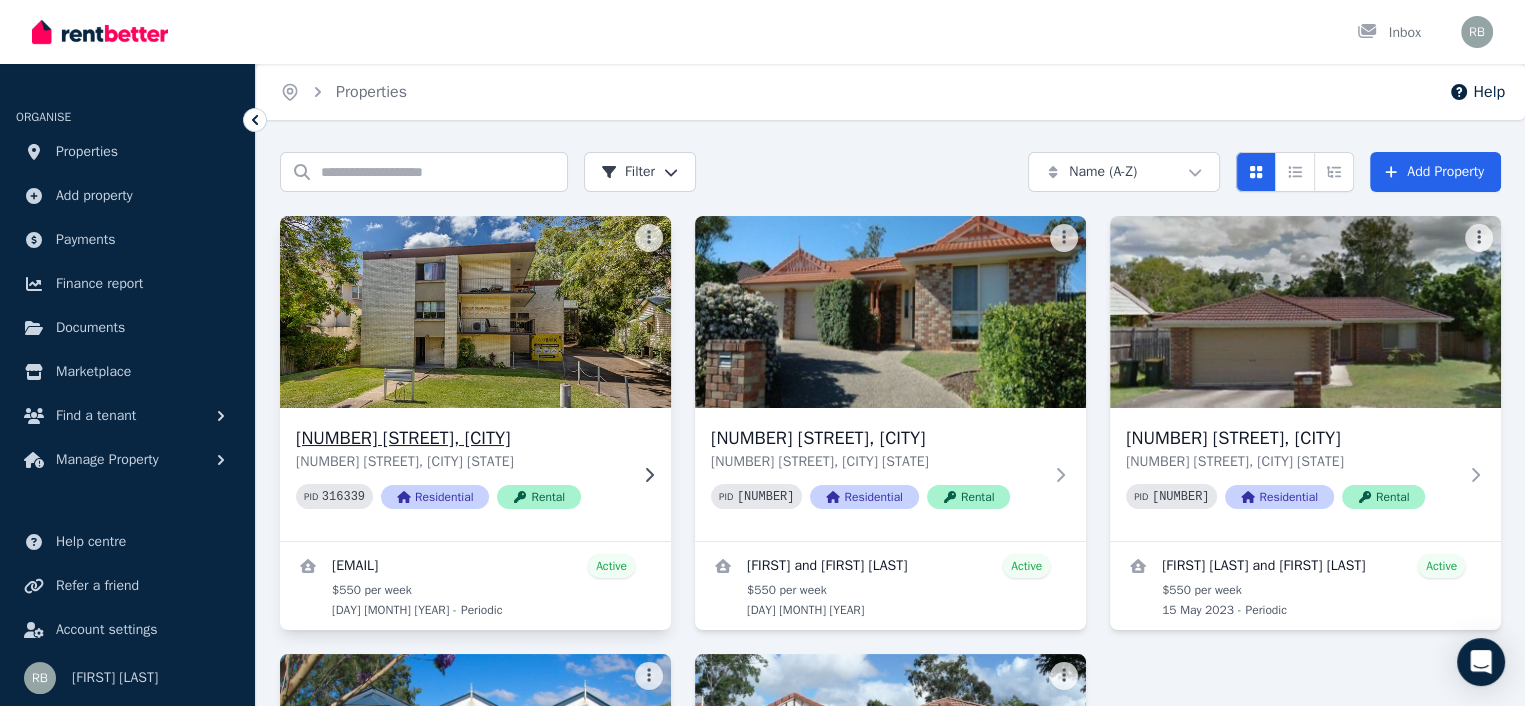 click at bounding box center (475, 312) 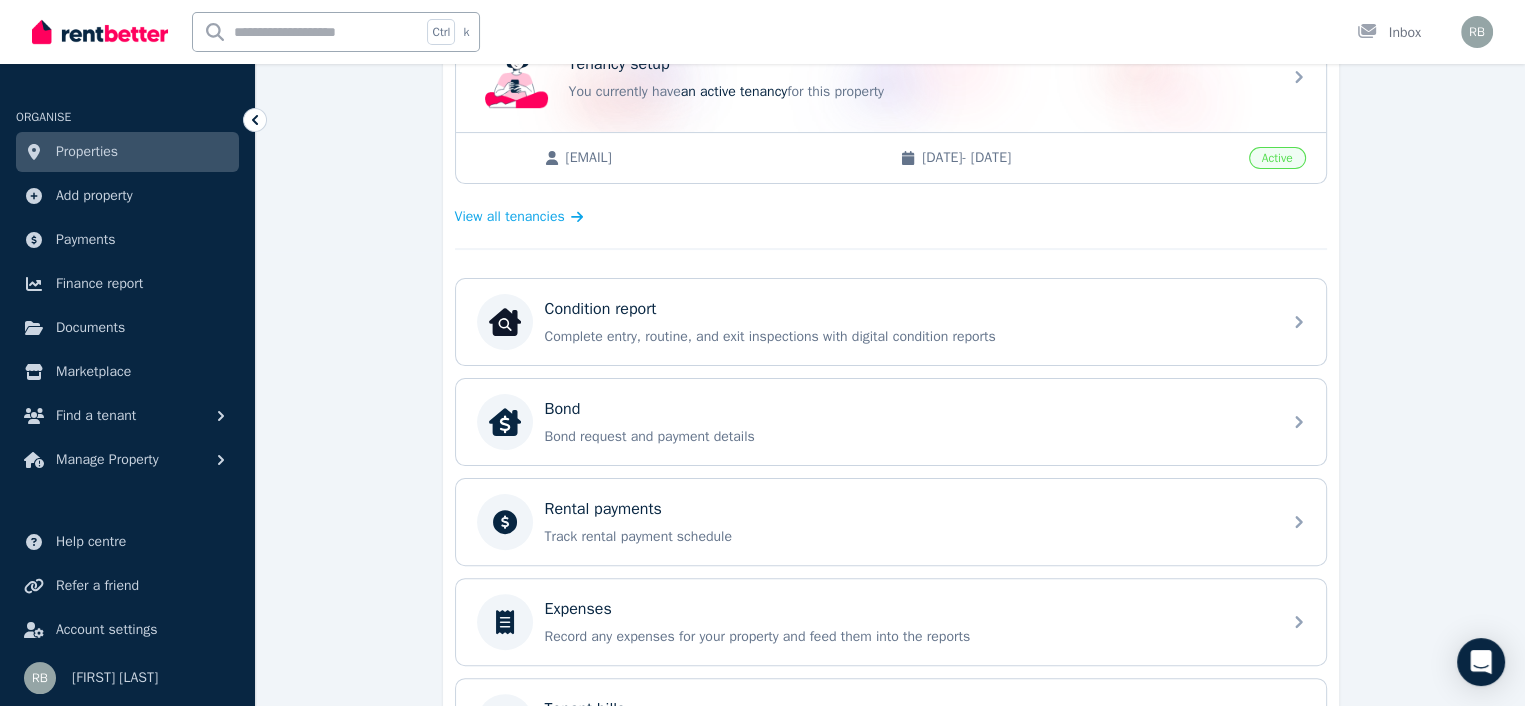 scroll, scrollTop: 500, scrollLeft: 0, axis: vertical 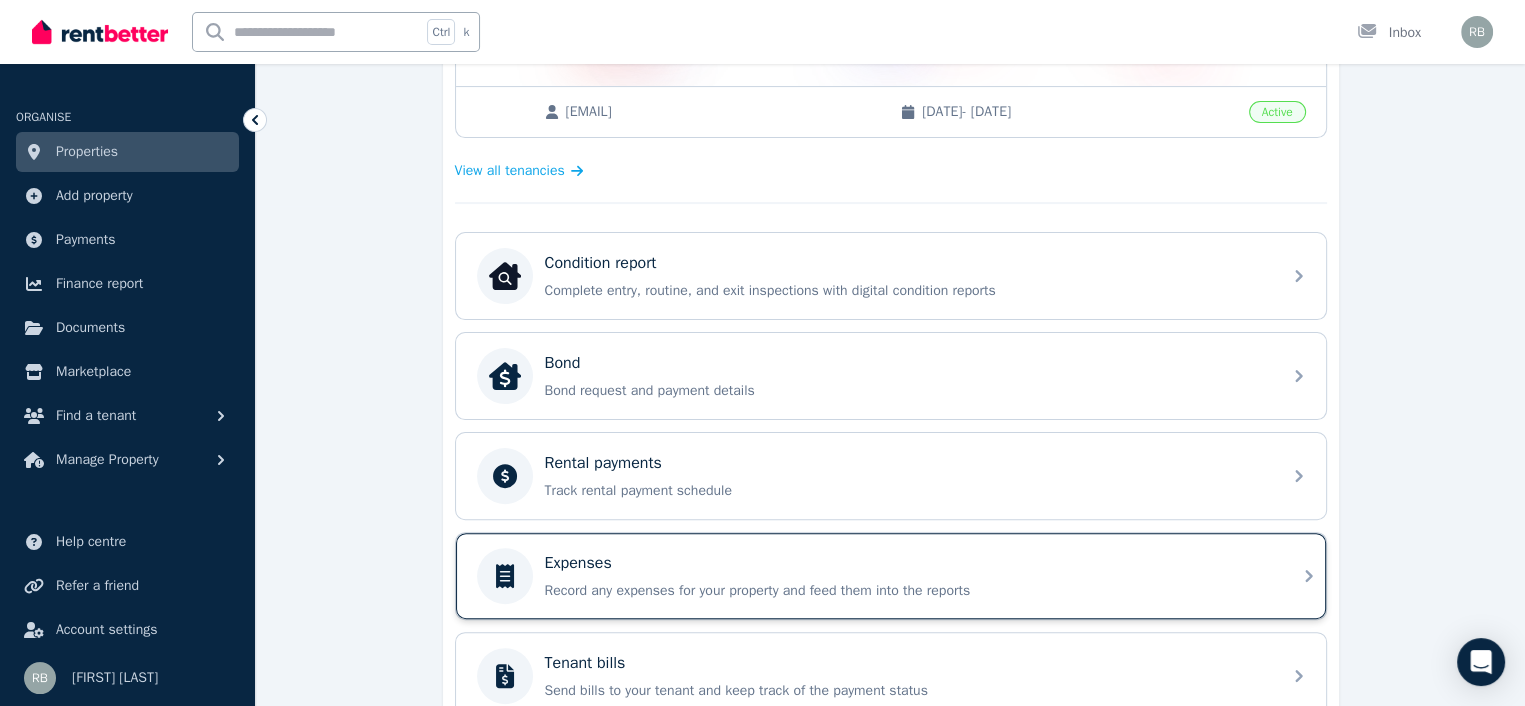 click on "Expenses" at bounding box center [578, 563] 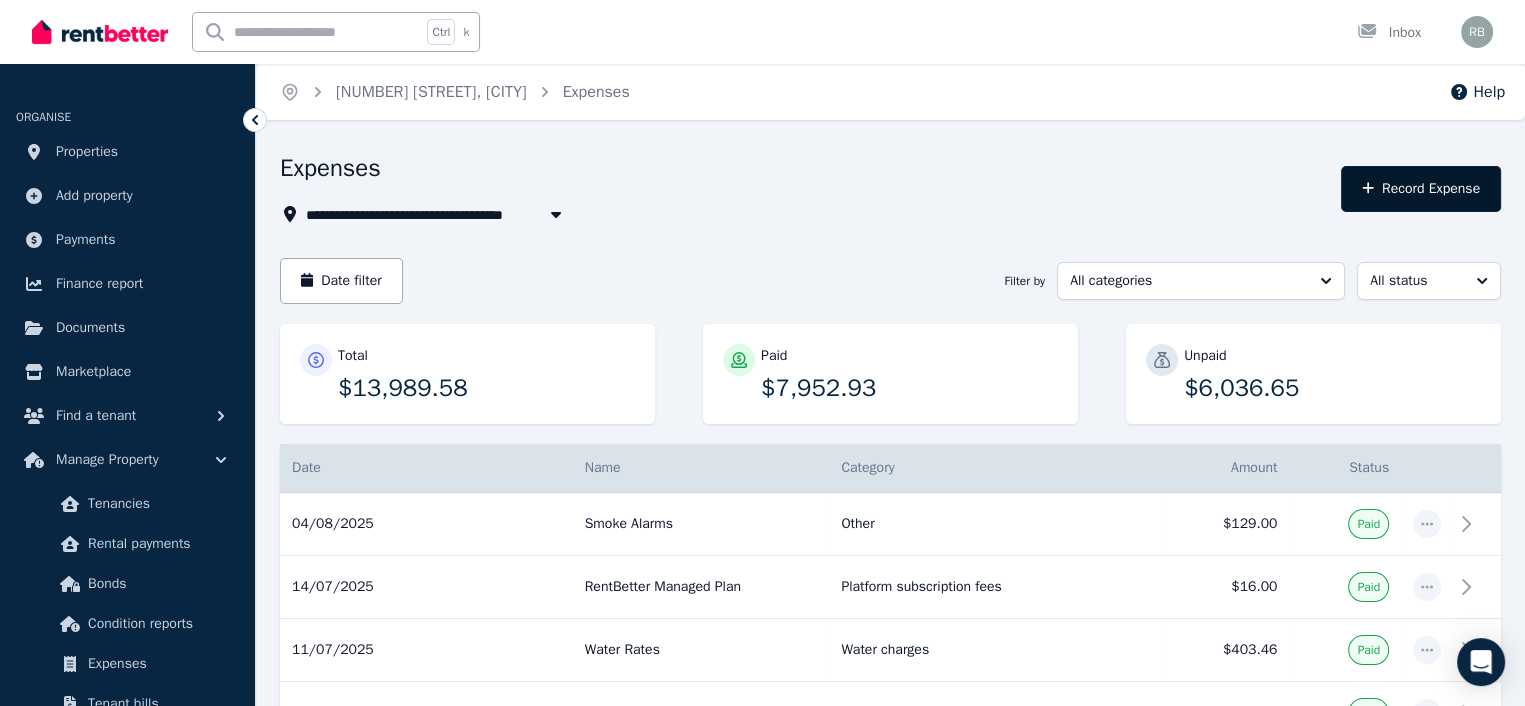 click on "Record Expense" at bounding box center [1421, 189] 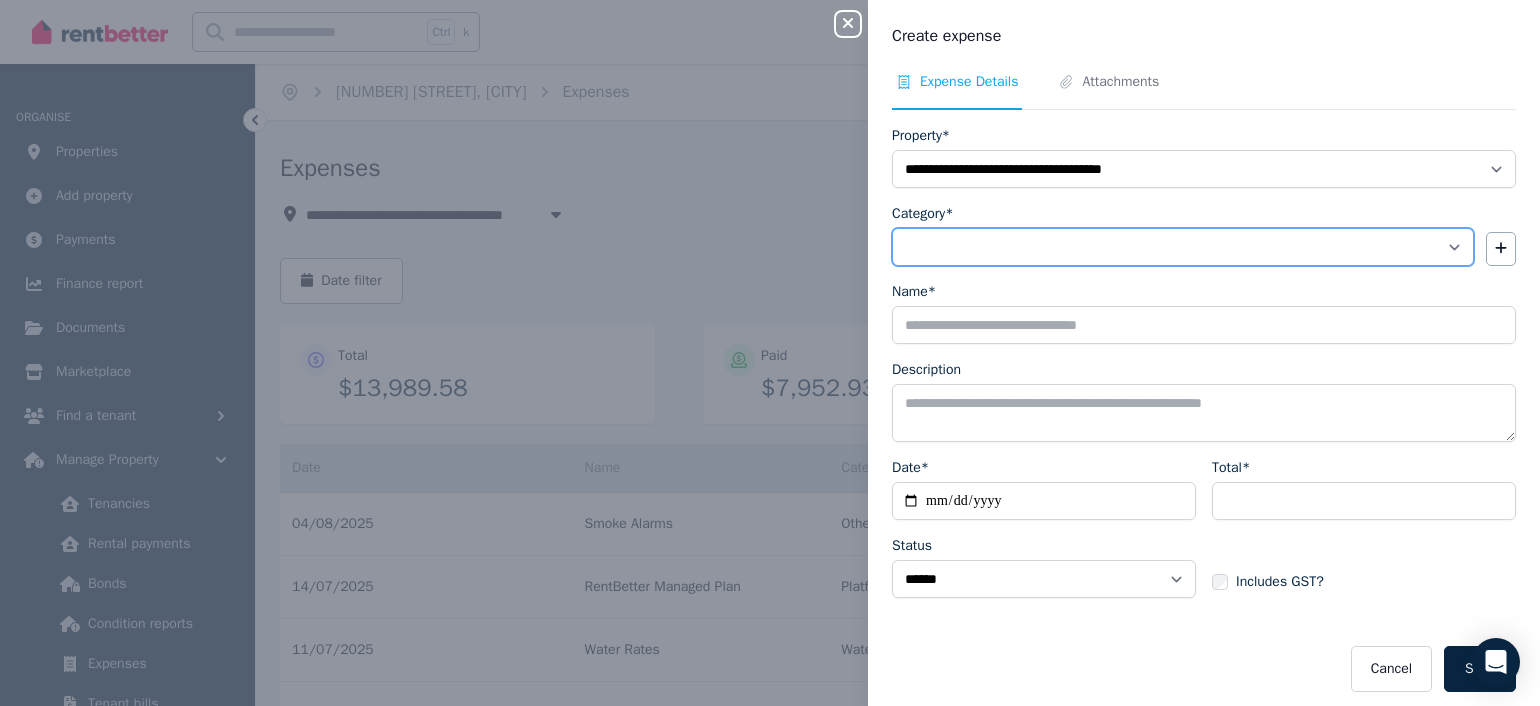 click on "**********" at bounding box center [1183, 247] 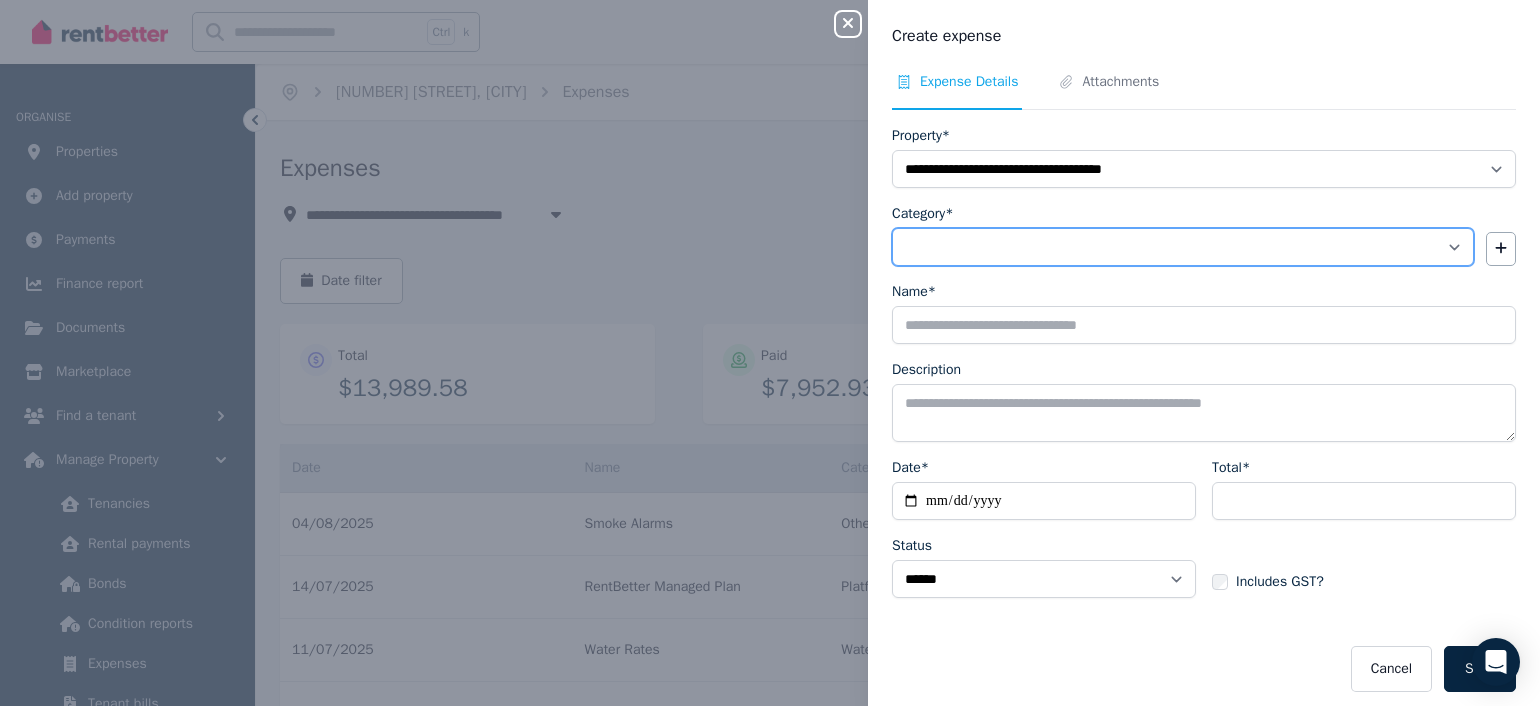 select on "**********" 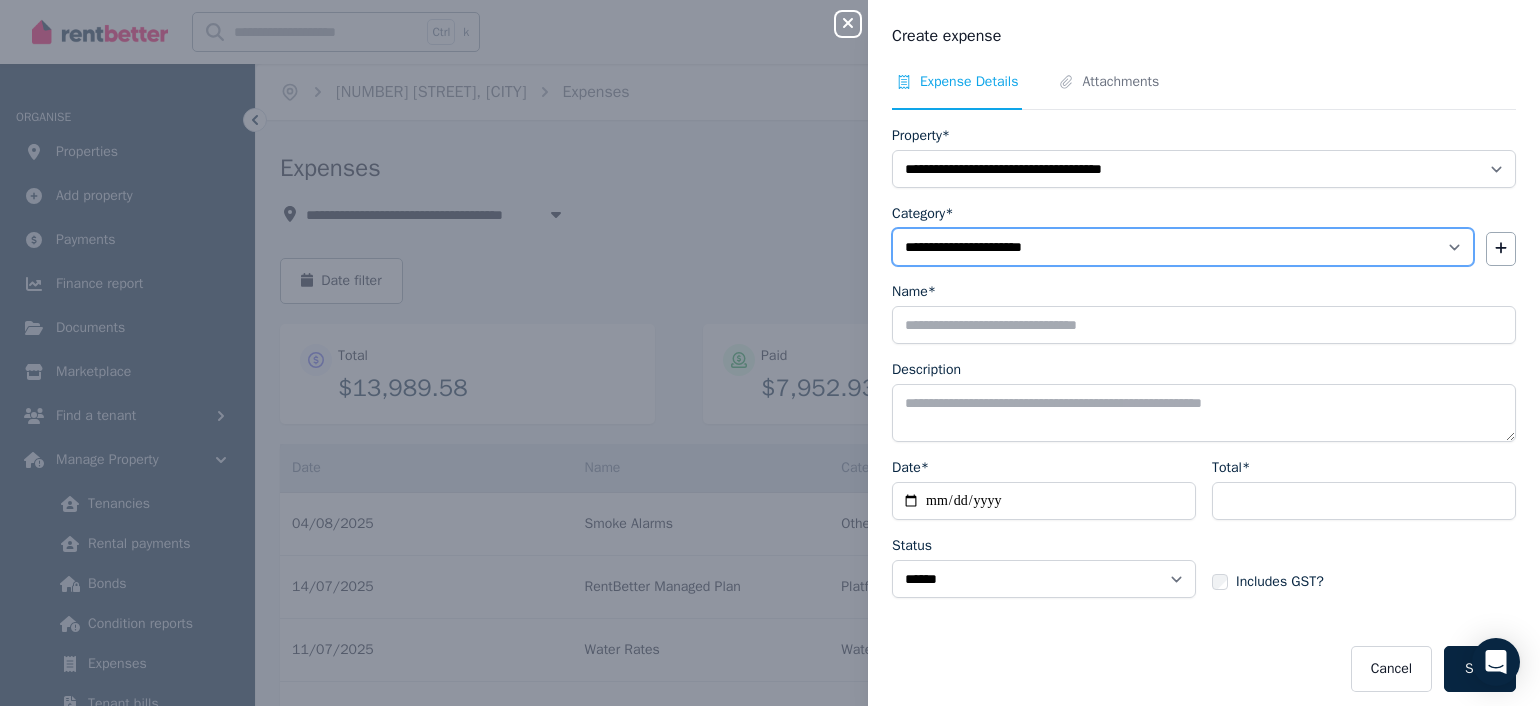 click on "**********" at bounding box center [1183, 247] 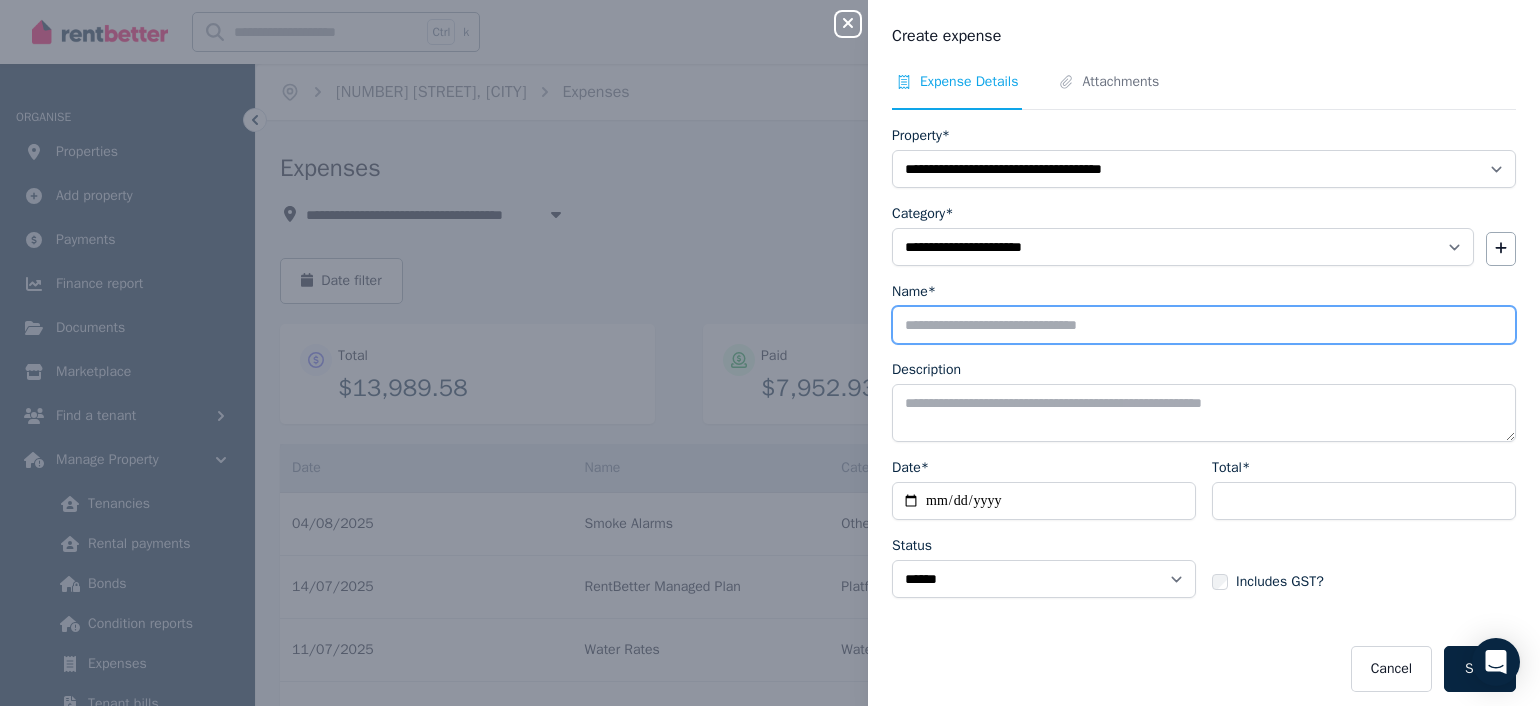 click on "Name*" at bounding box center (1204, 325) 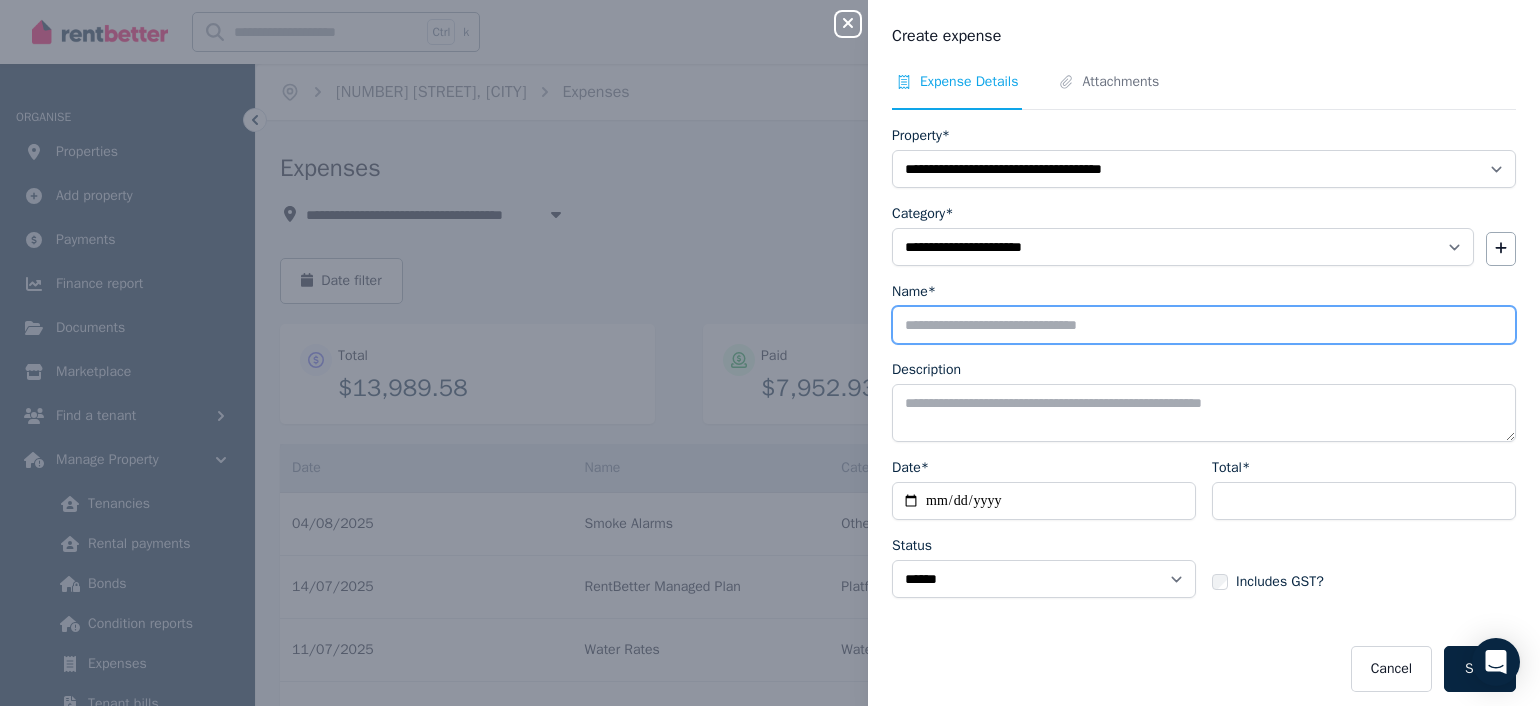 type on "*****" 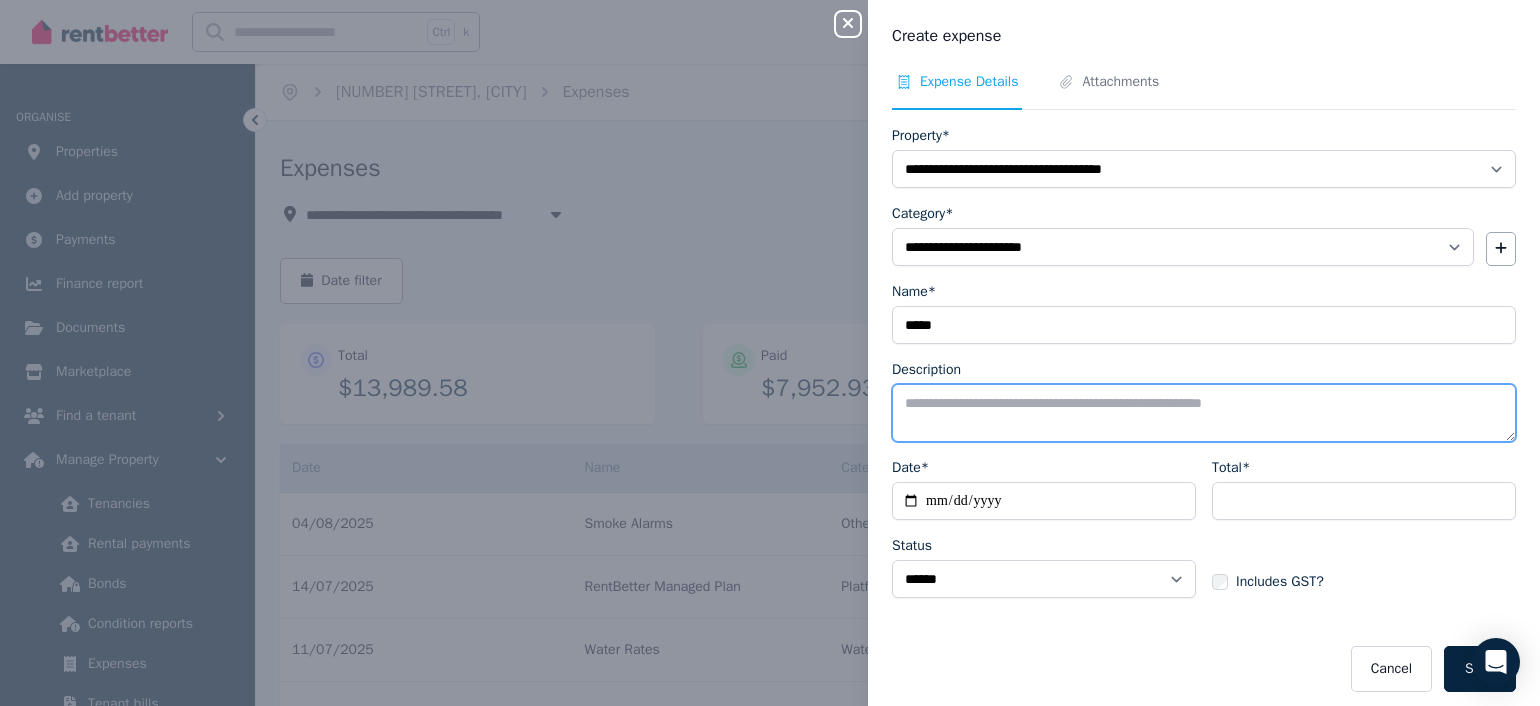 click on "Description" at bounding box center (1204, 413) 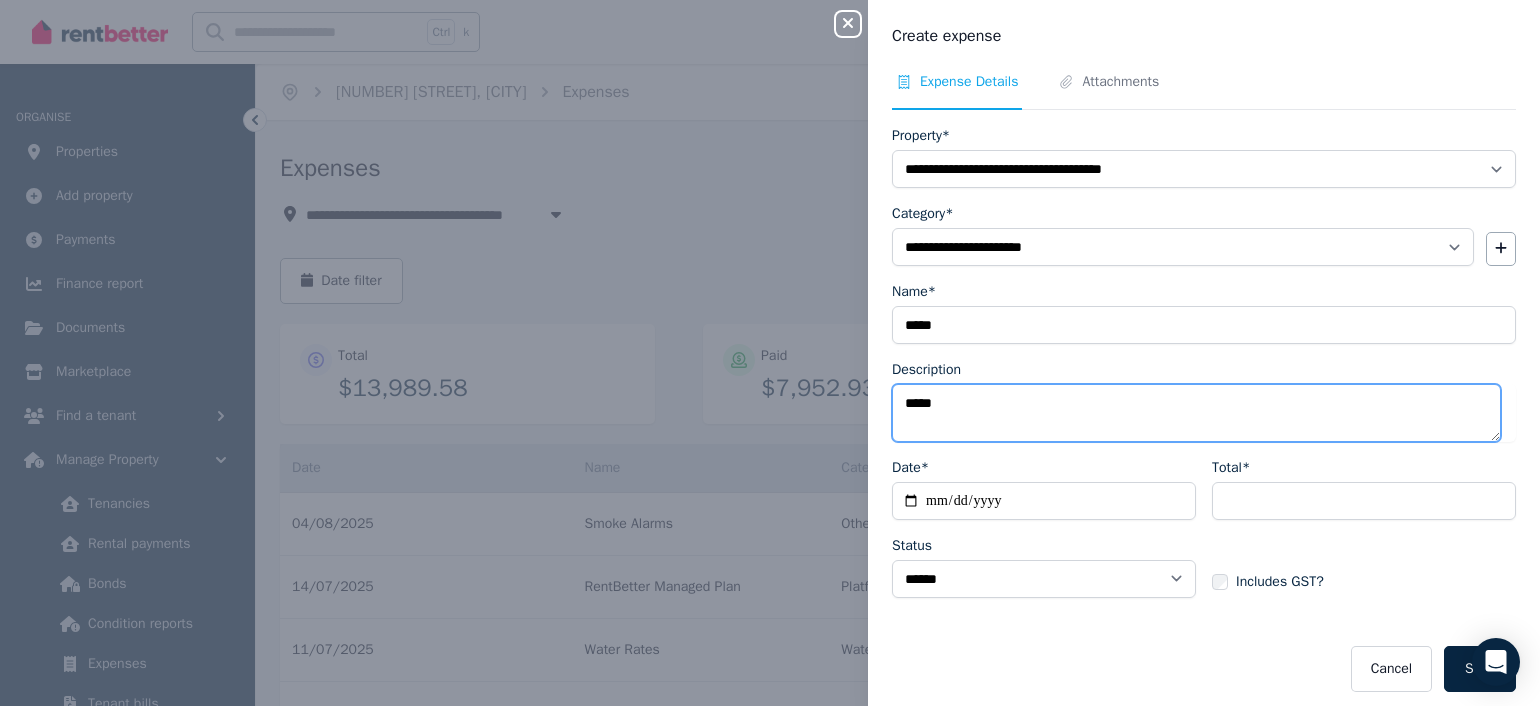 type on "*****" 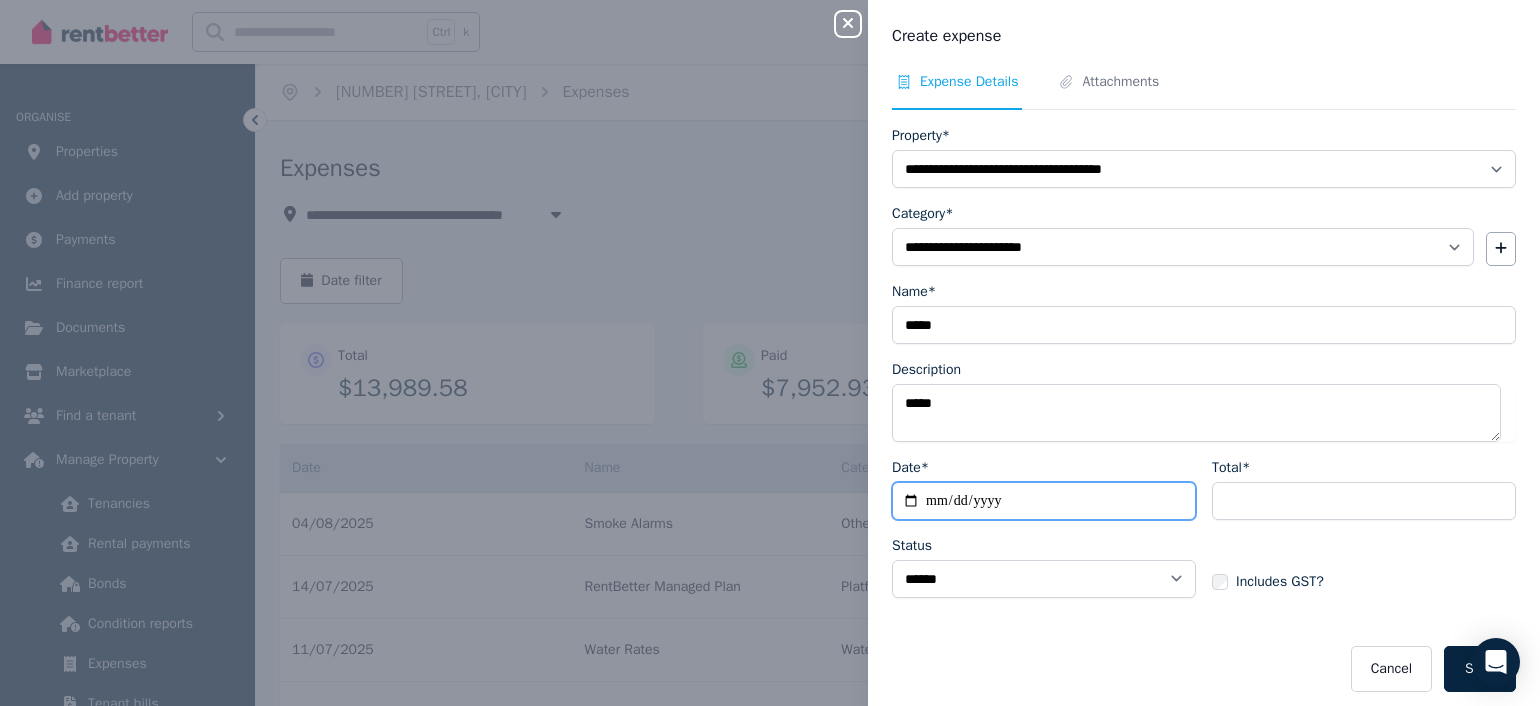 click on "Date*" at bounding box center [1044, 501] 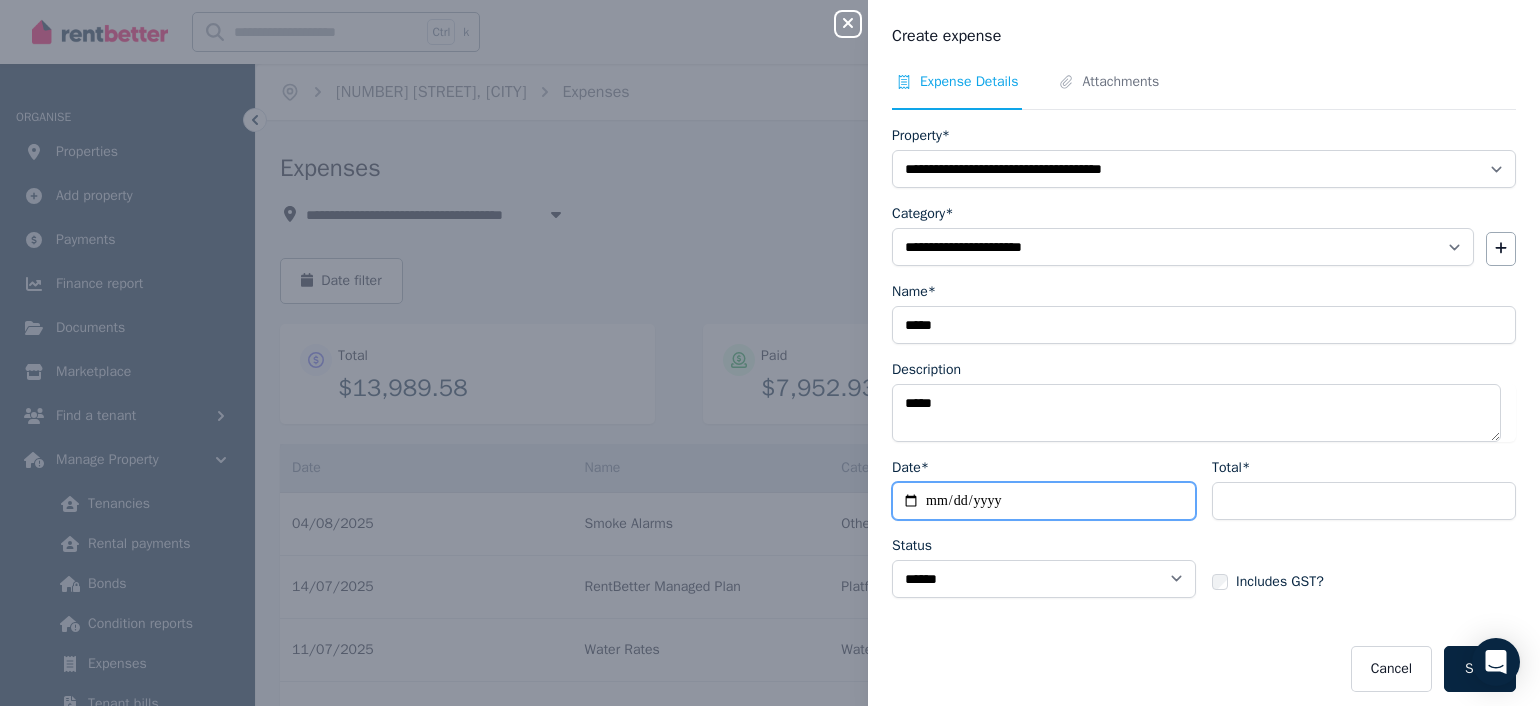 type on "**********" 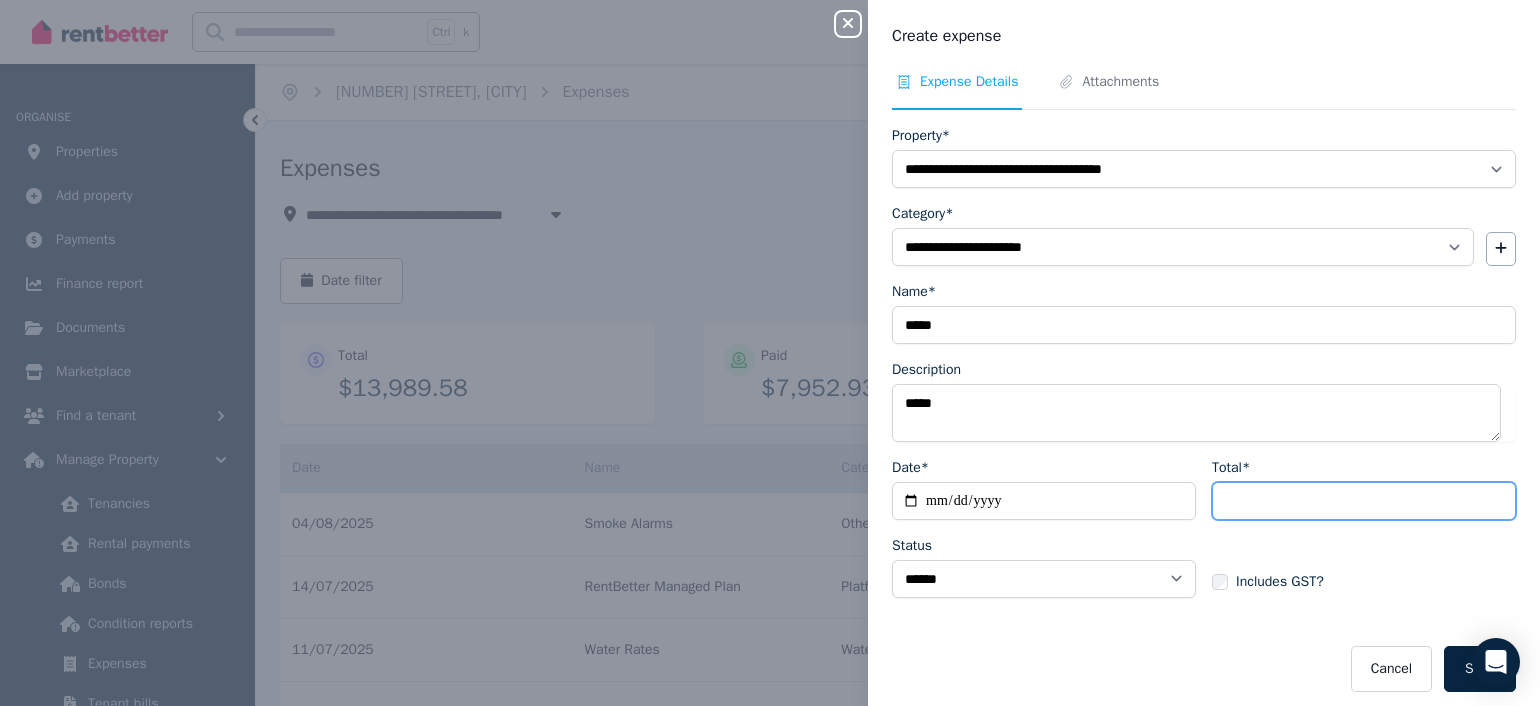 click on "Total*" at bounding box center [1364, 501] 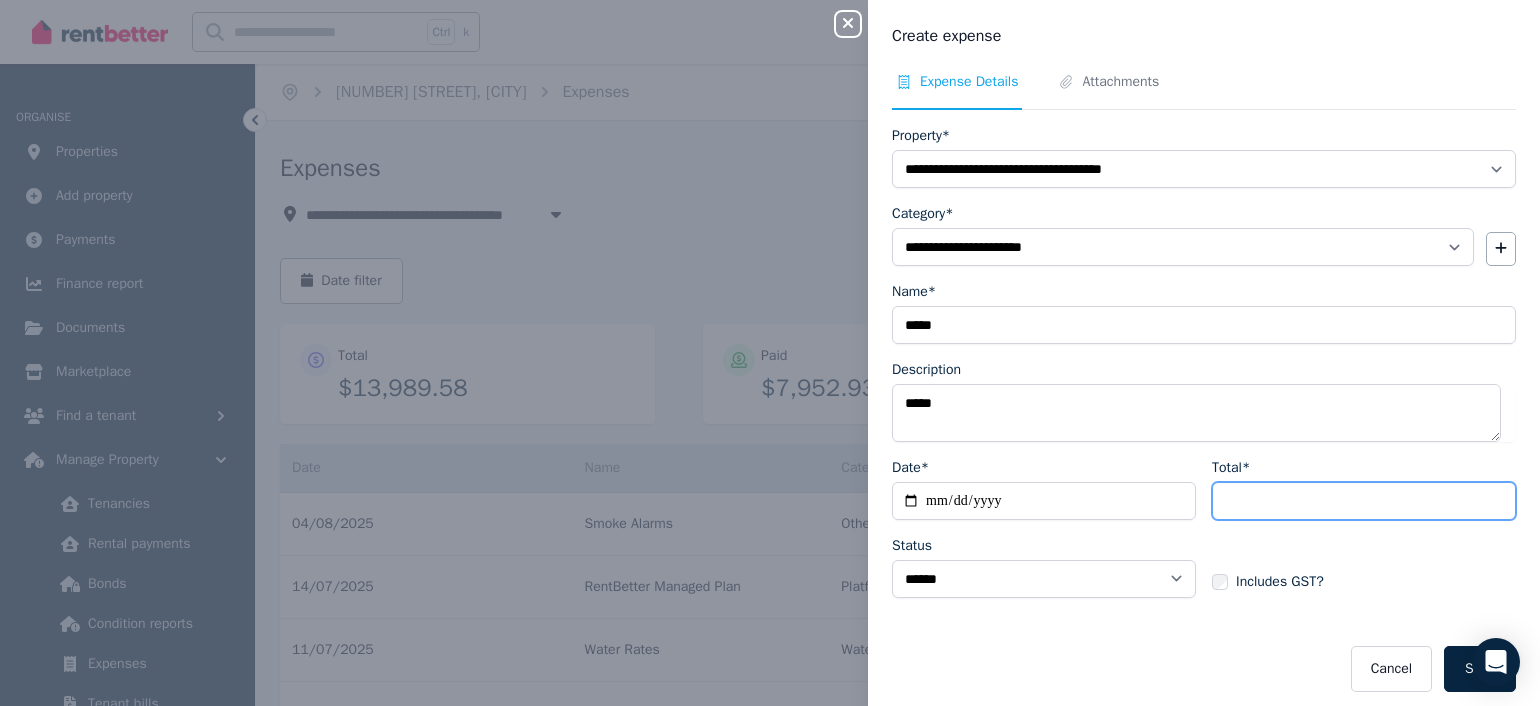 type on "******" 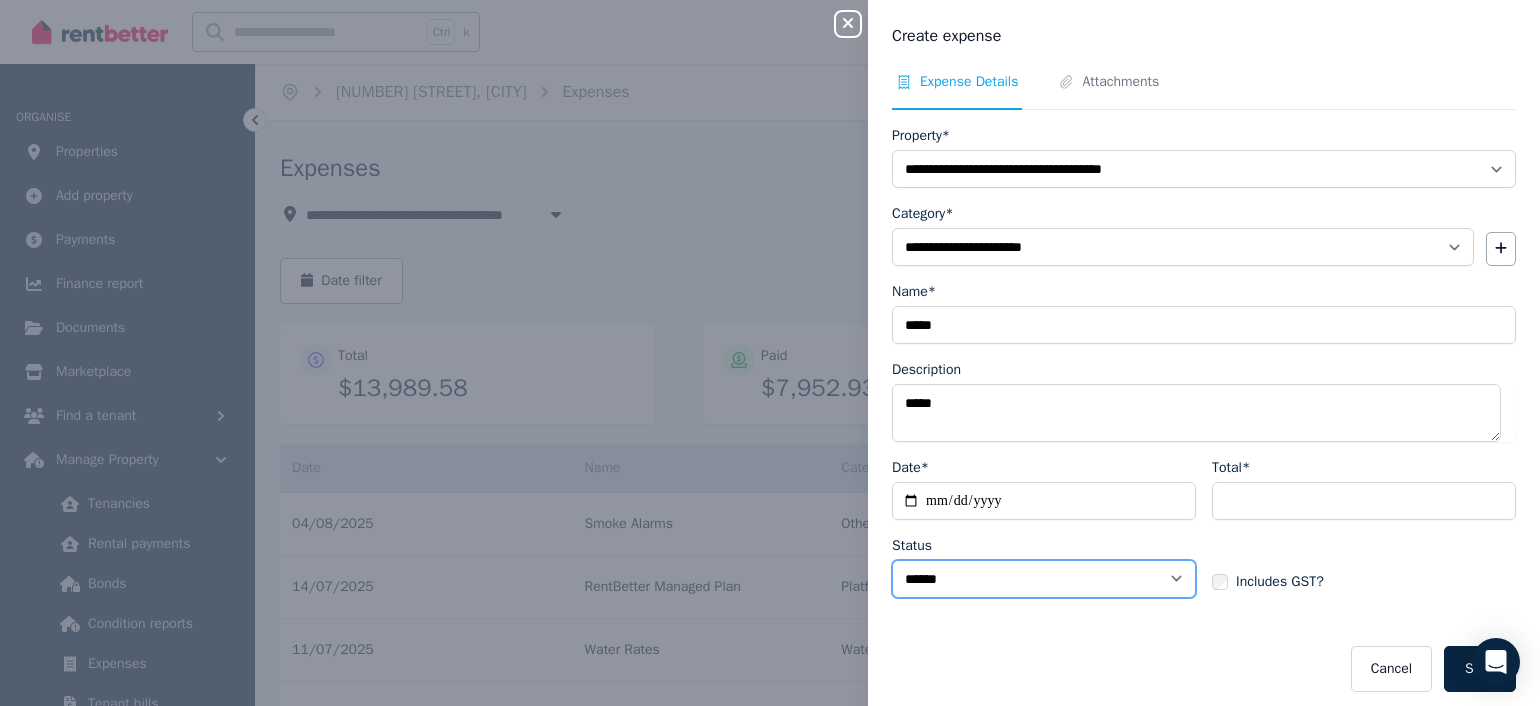 click on "****** ****" at bounding box center (1044, 579) 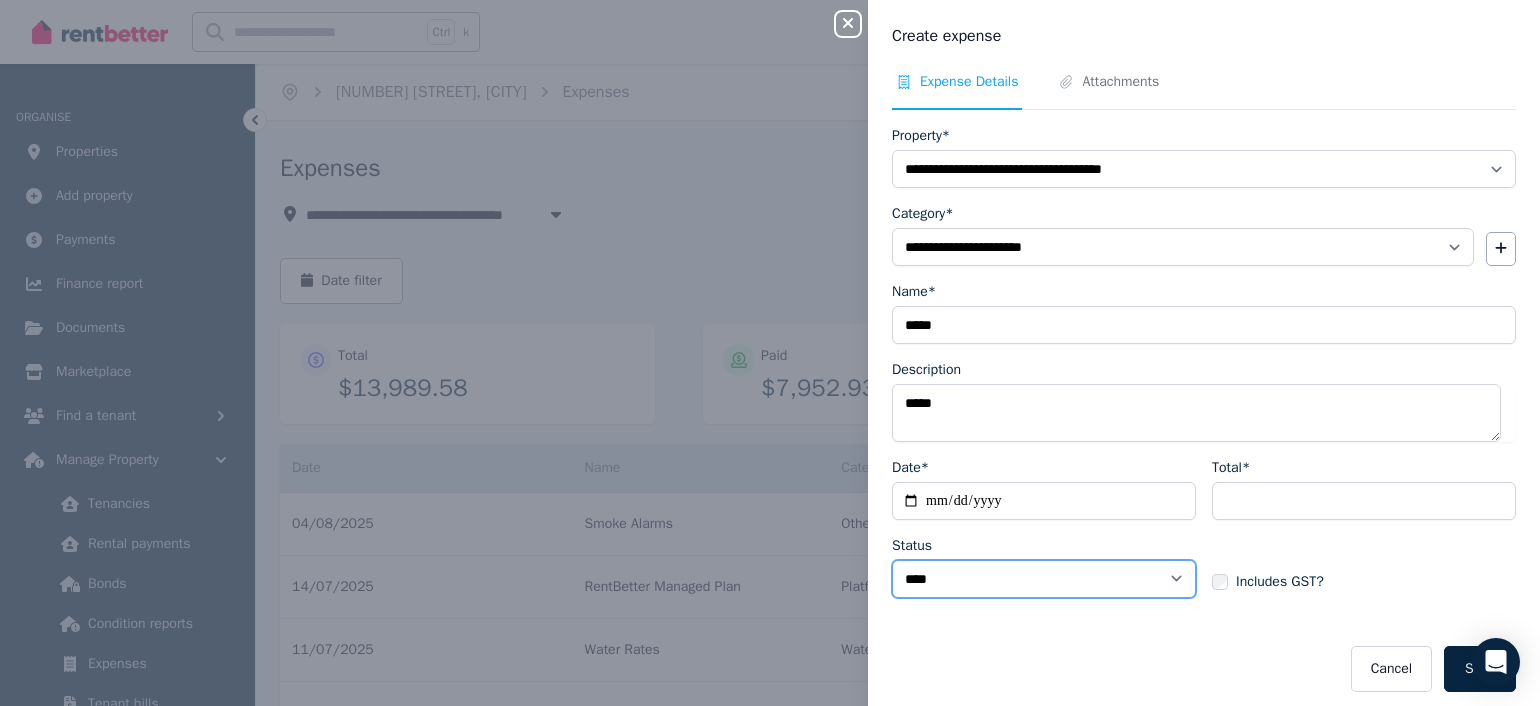 click on "****** ****" at bounding box center [1044, 579] 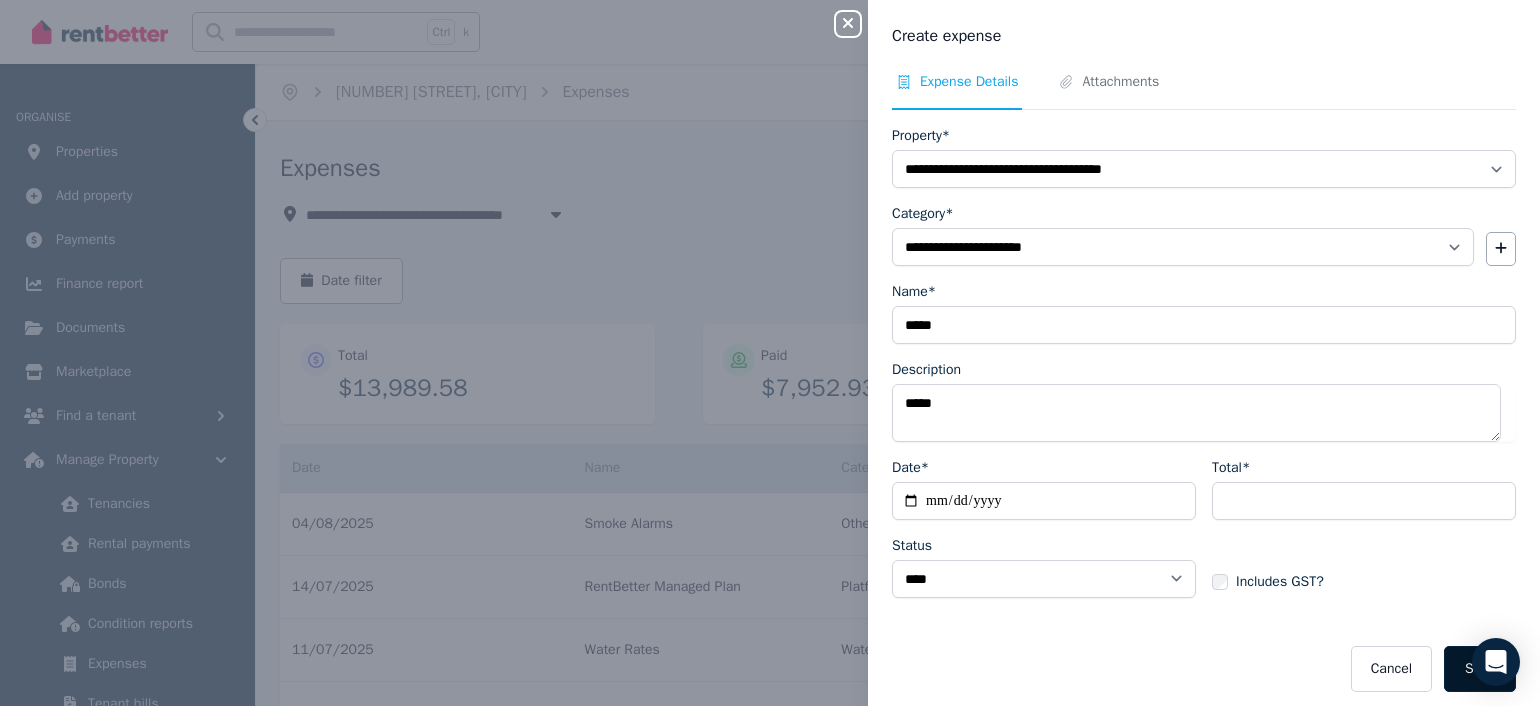 click on "Save" at bounding box center [1480, 669] 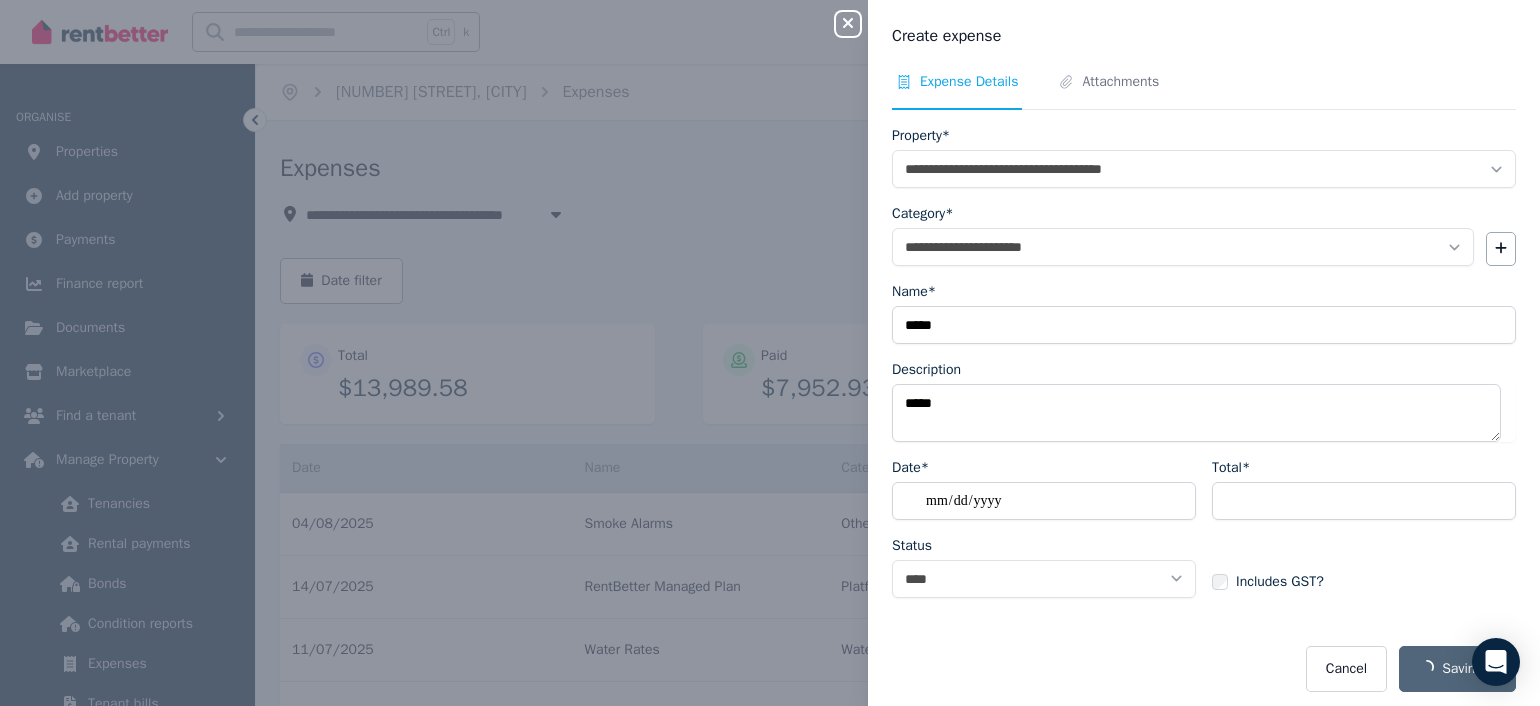 select on "**********" 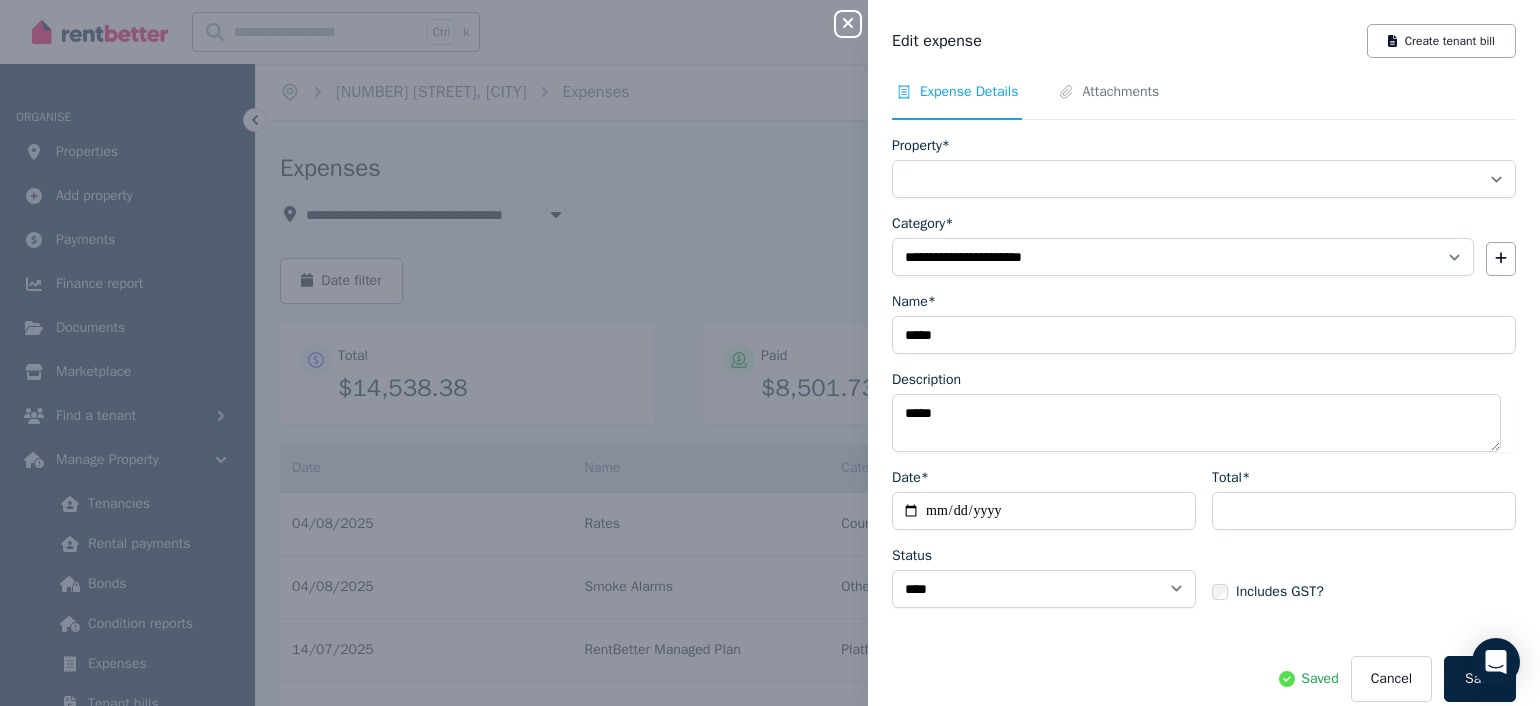select on "**********" 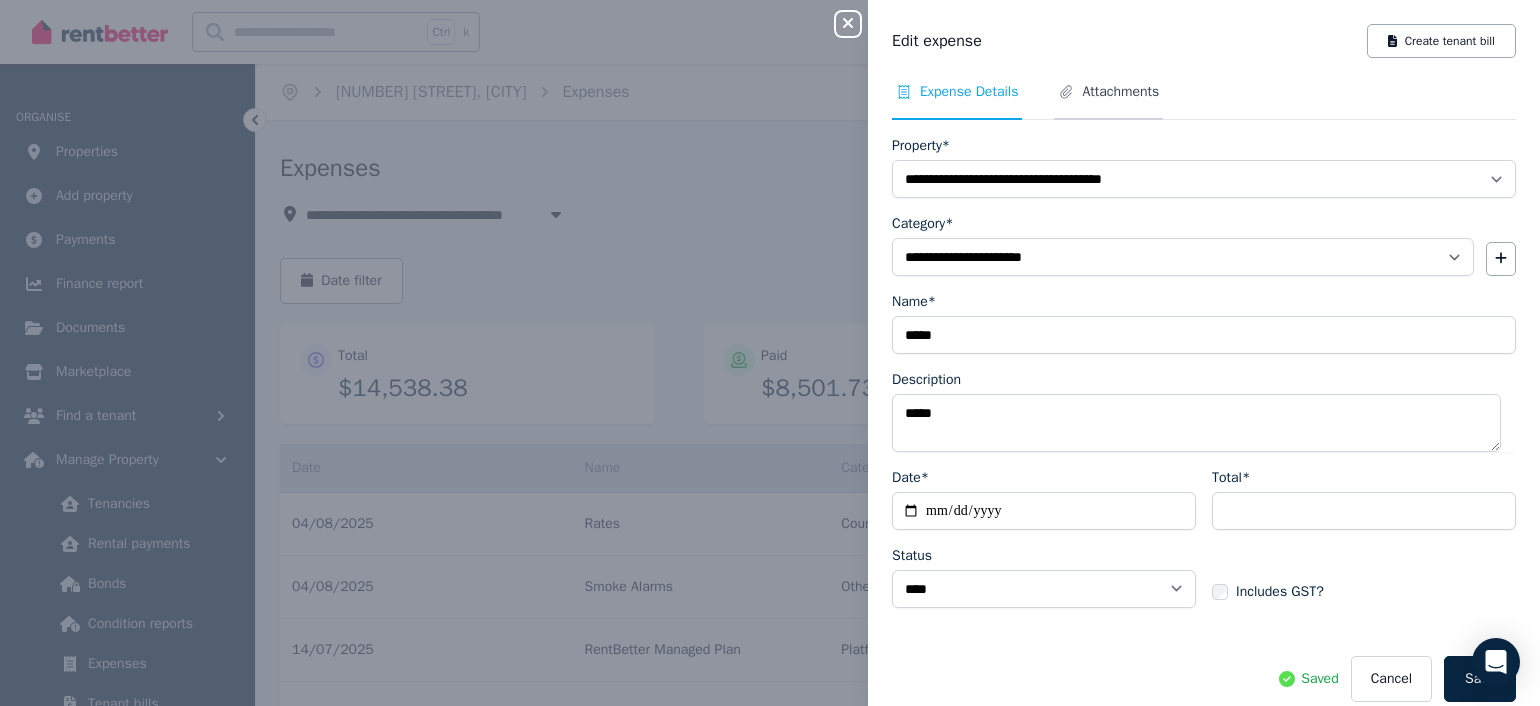 click on "Attachments" at bounding box center (1120, 92) 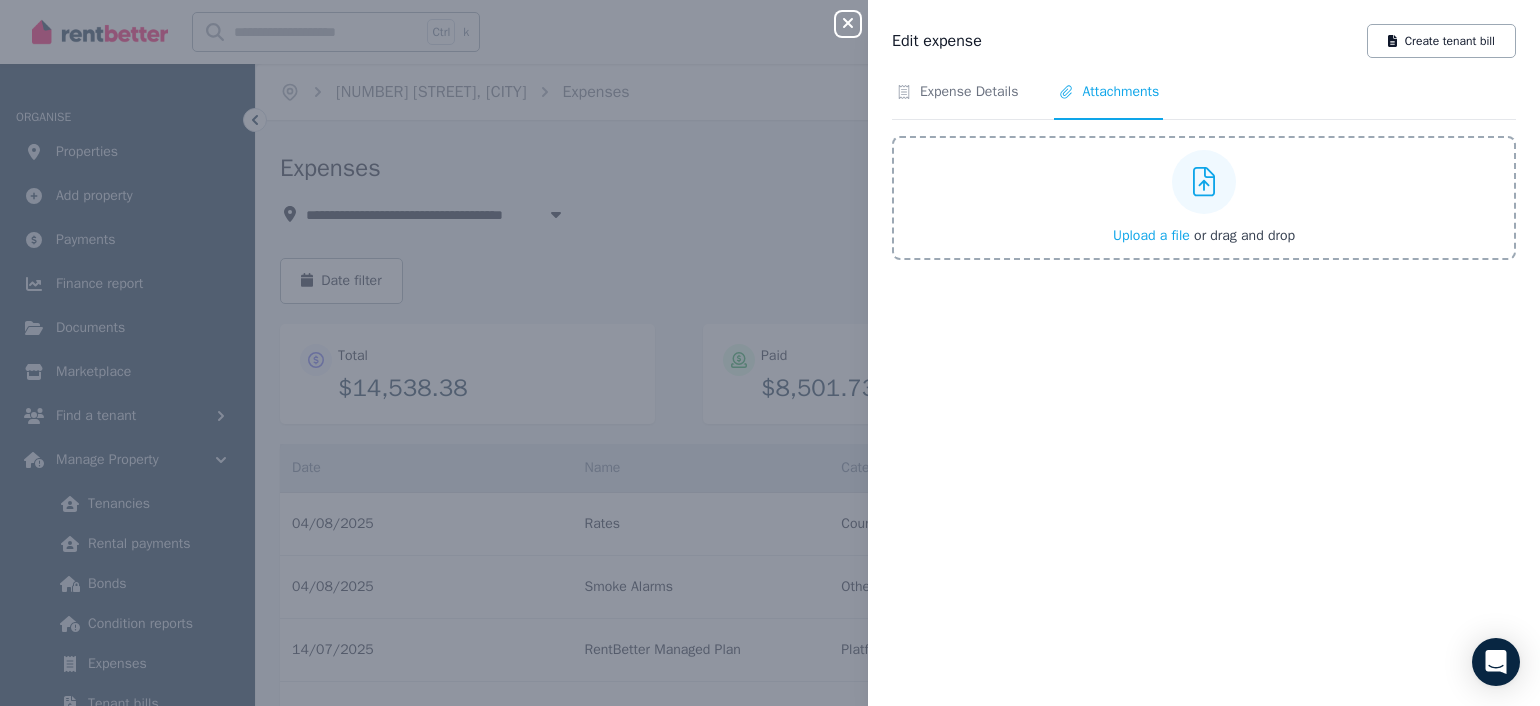click on "Upload a file" at bounding box center [1151, 235] 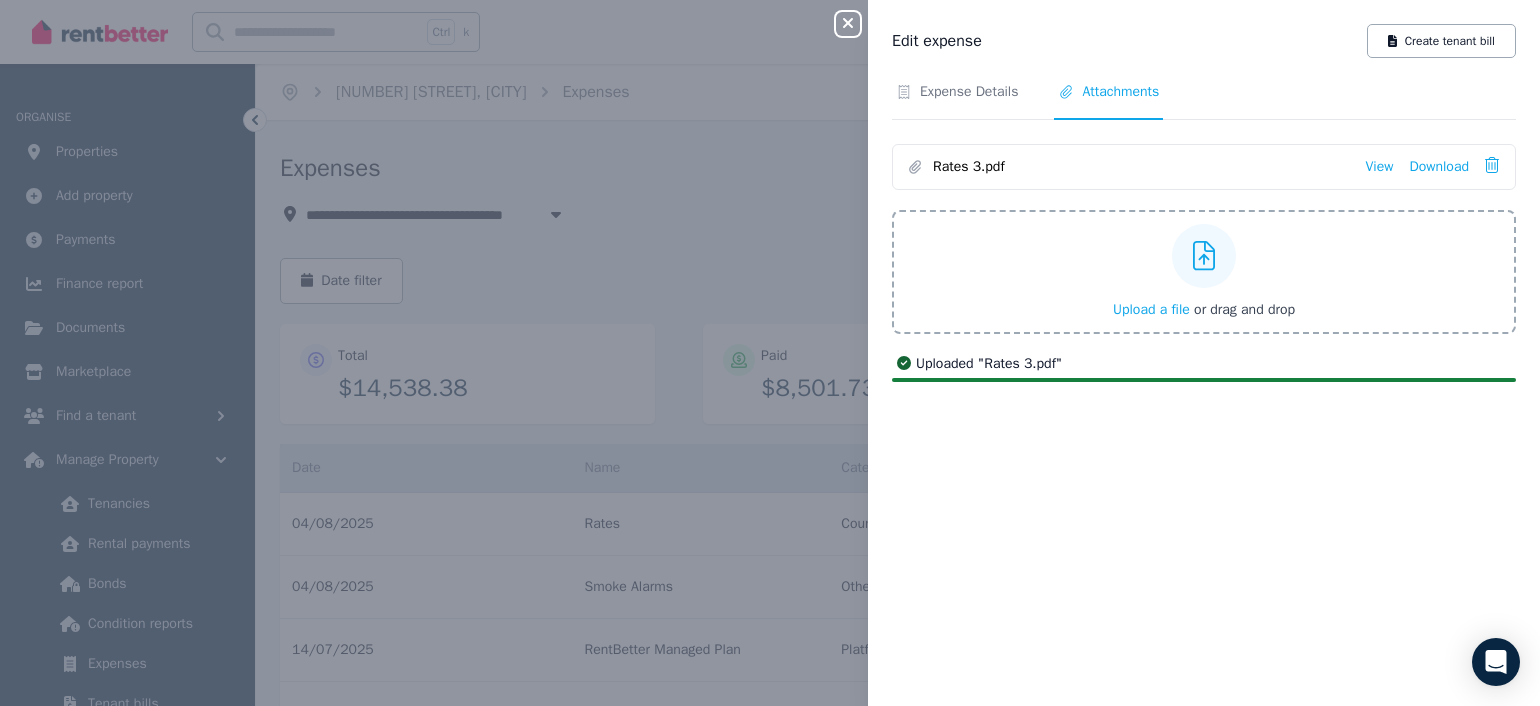 click 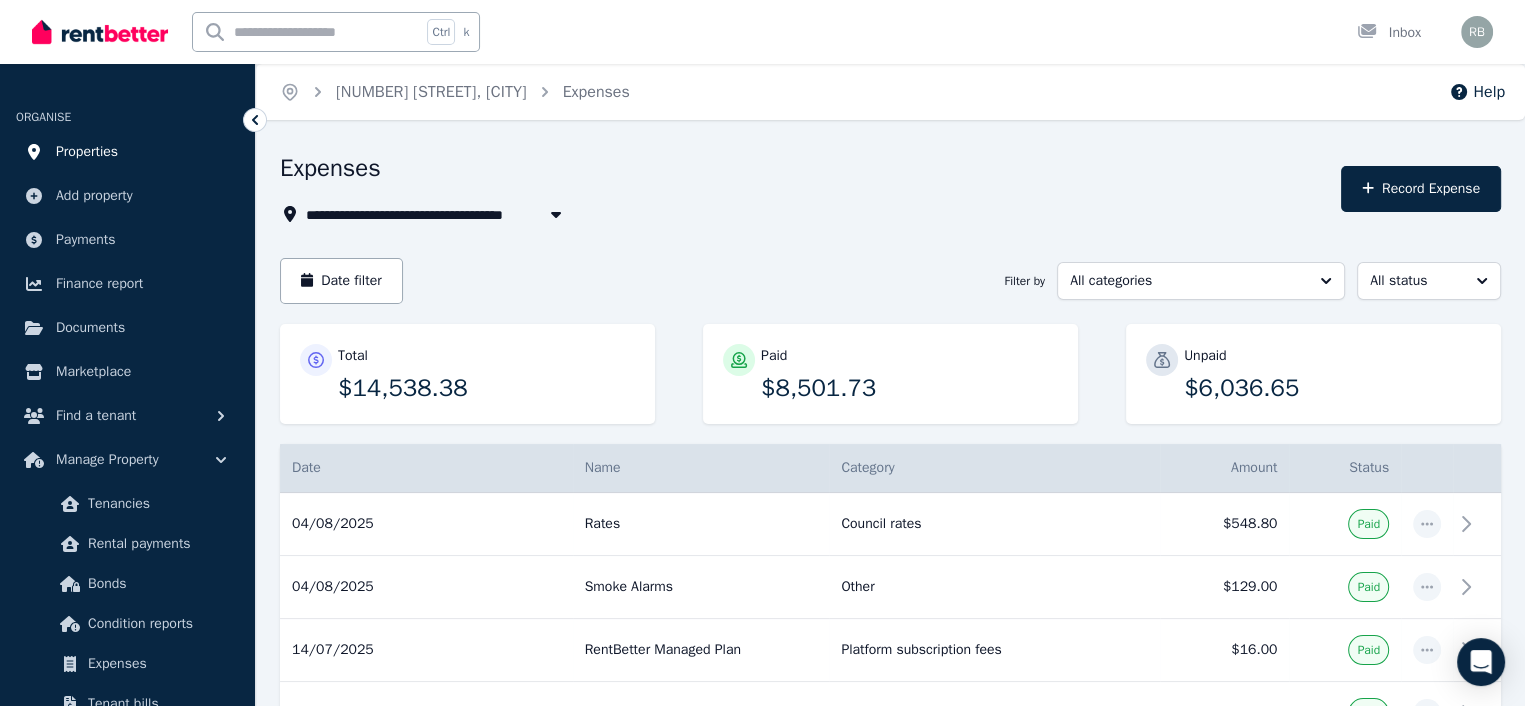 click on "Properties" at bounding box center (87, 152) 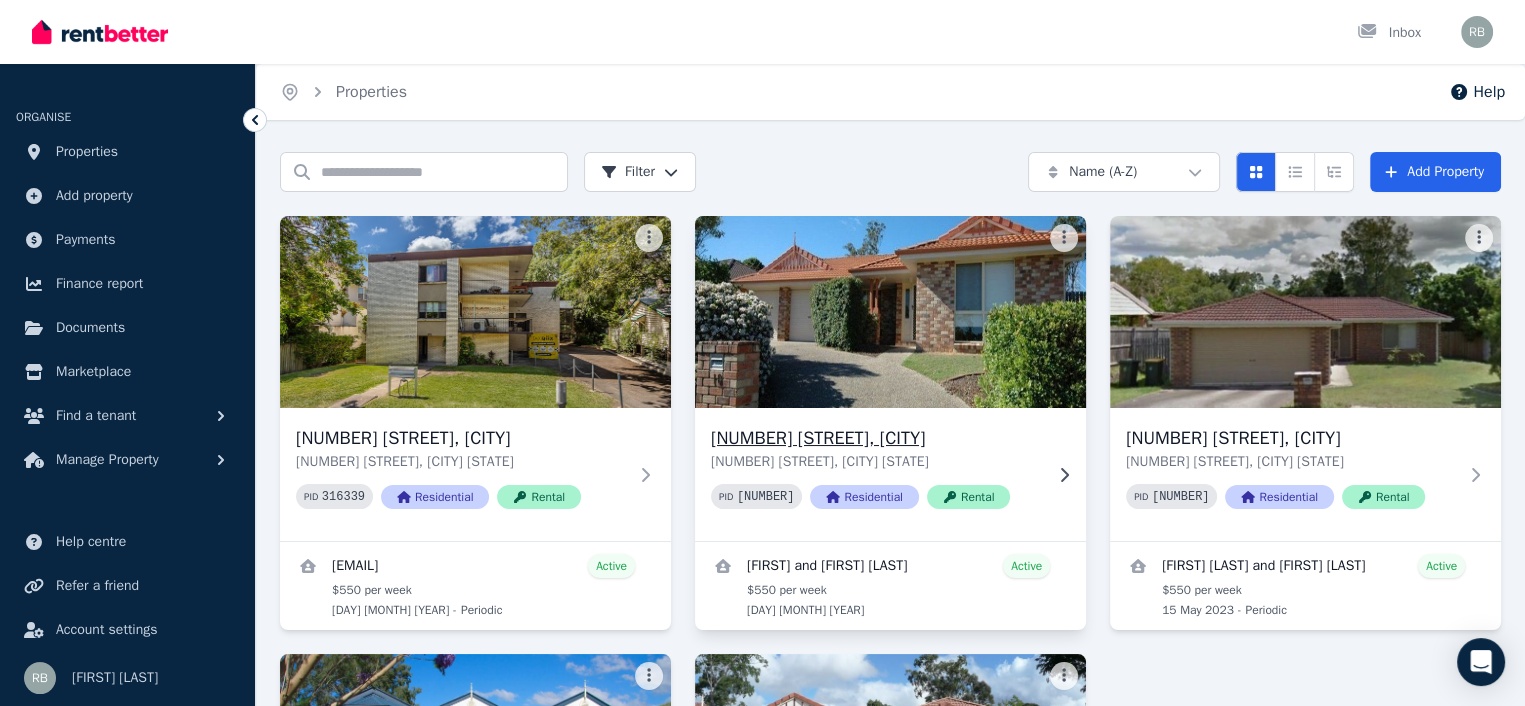 click at bounding box center (890, 312) 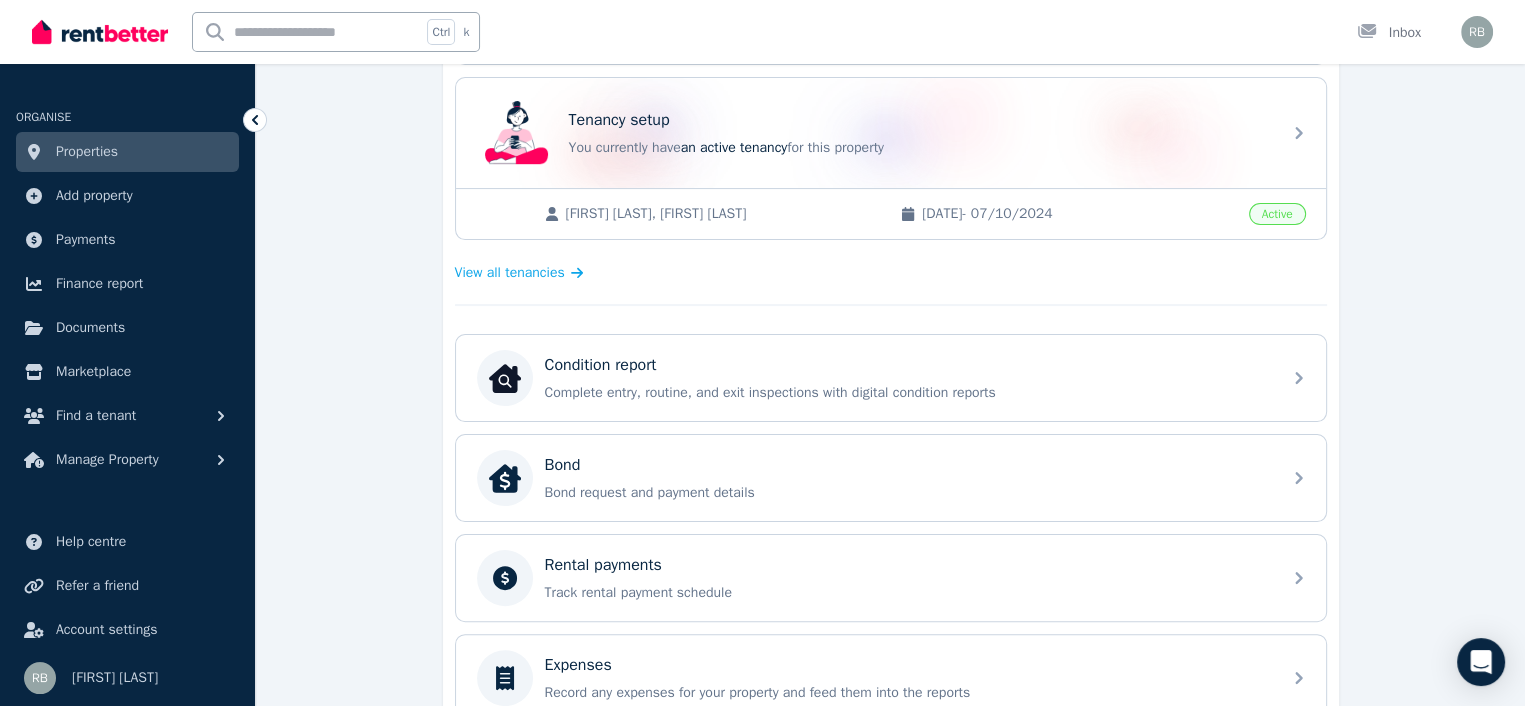 scroll, scrollTop: 400, scrollLeft: 0, axis: vertical 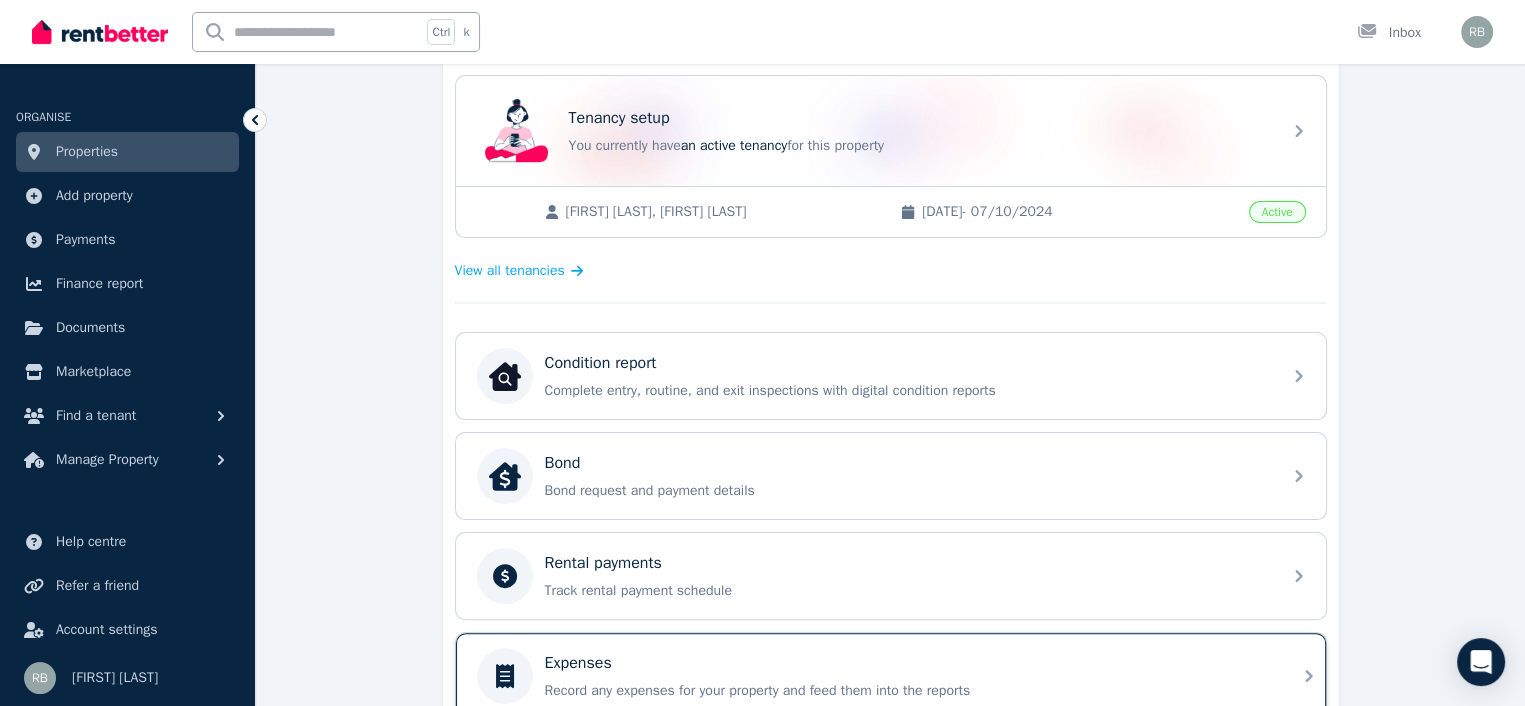 click on "Expenses" at bounding box center [578, 663] 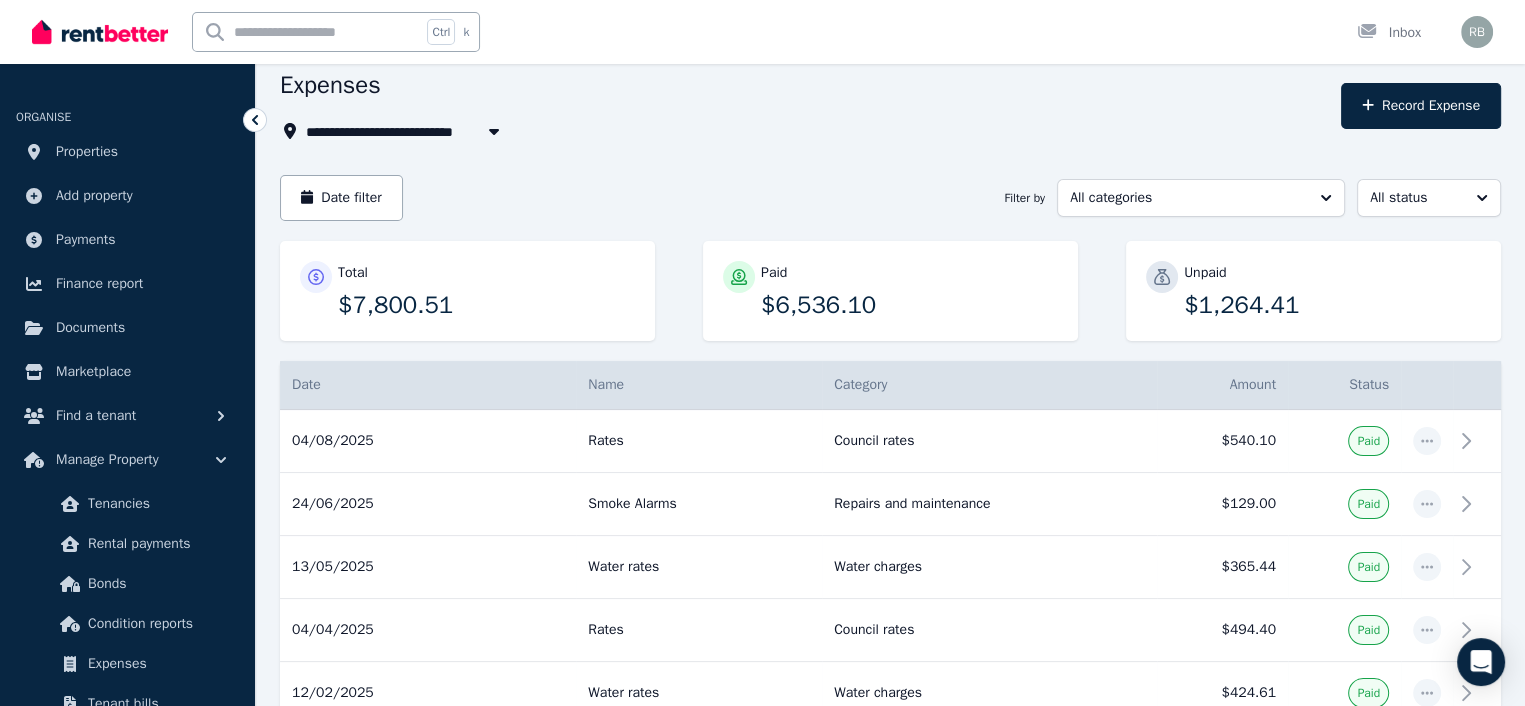 scroll, scrollTop: 0, scrollLeft: 0, axis: both 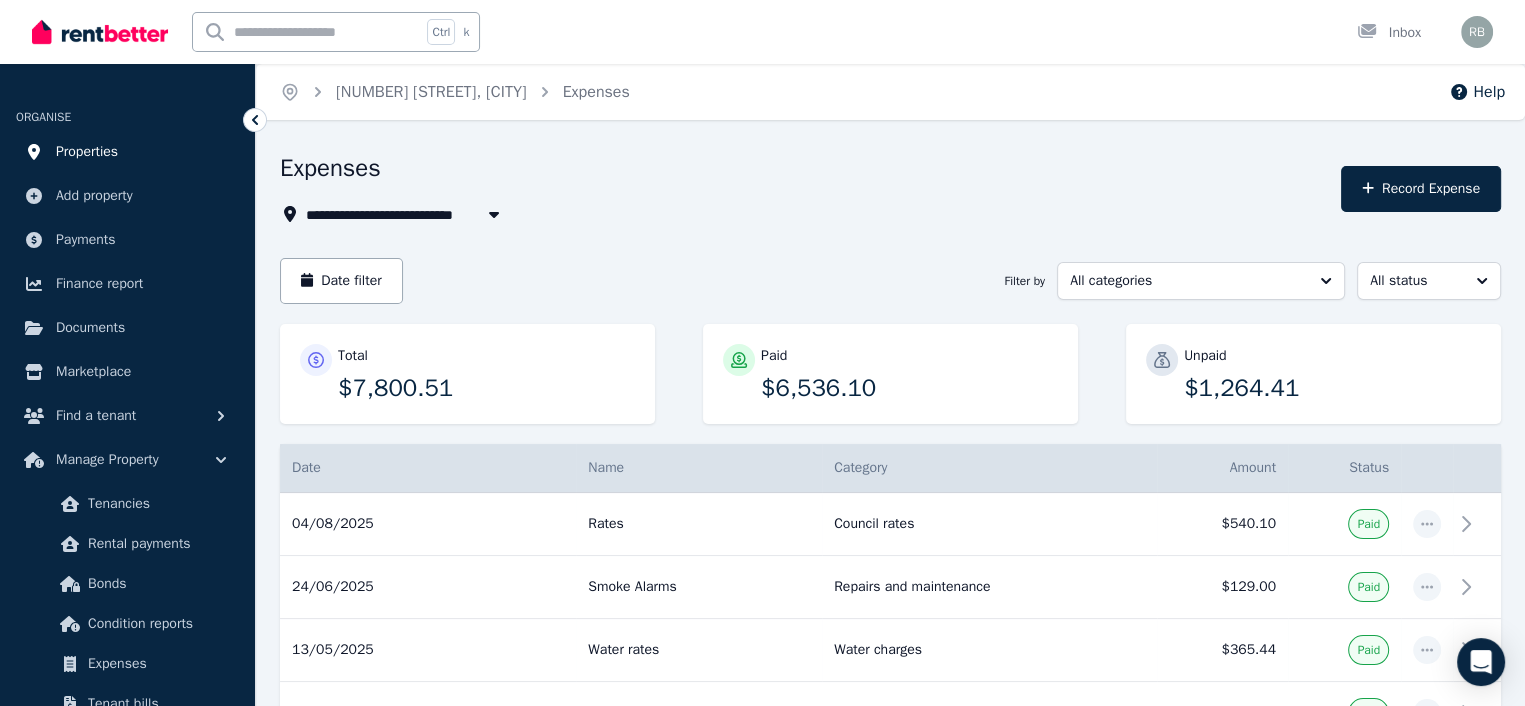 click on "Properties" at bounding box center [87, 152] 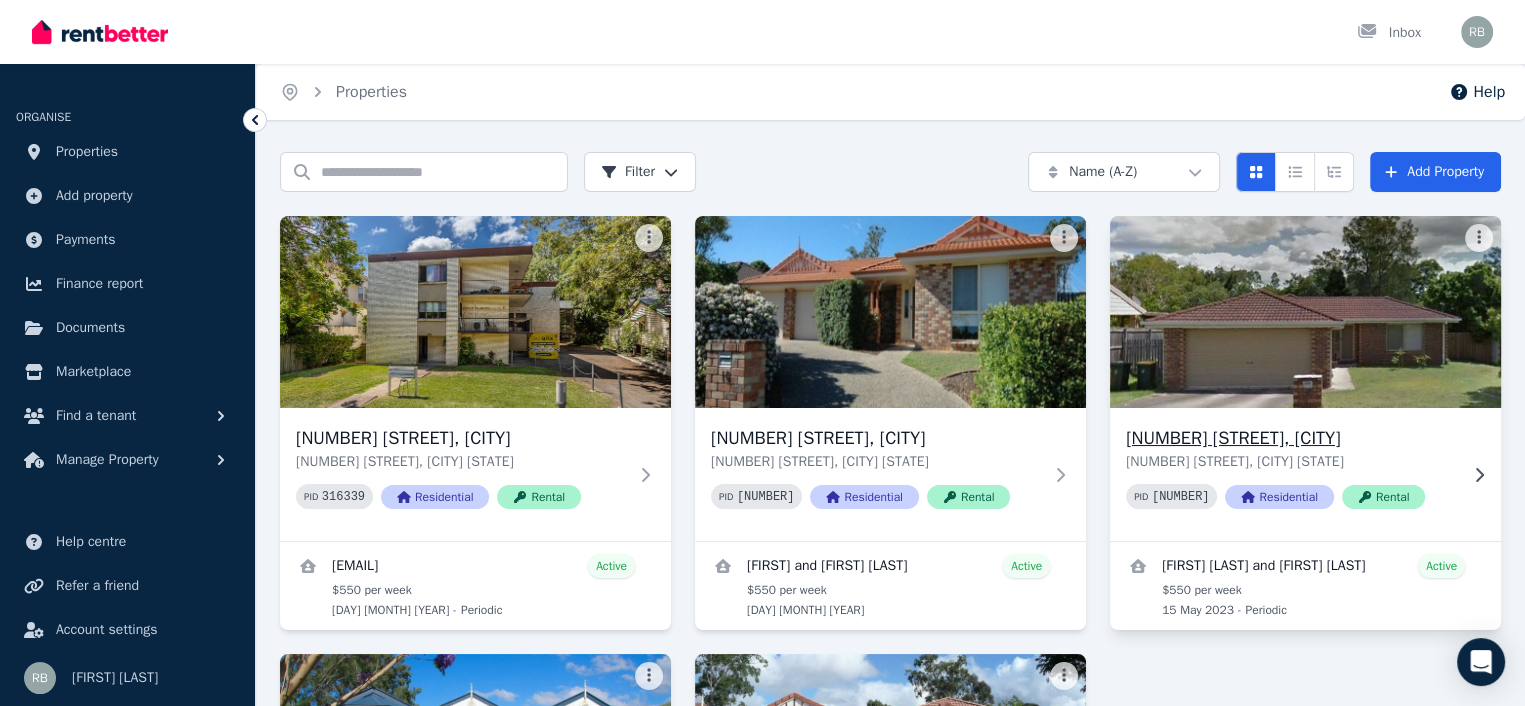 click at bounding box center (1305, 312) 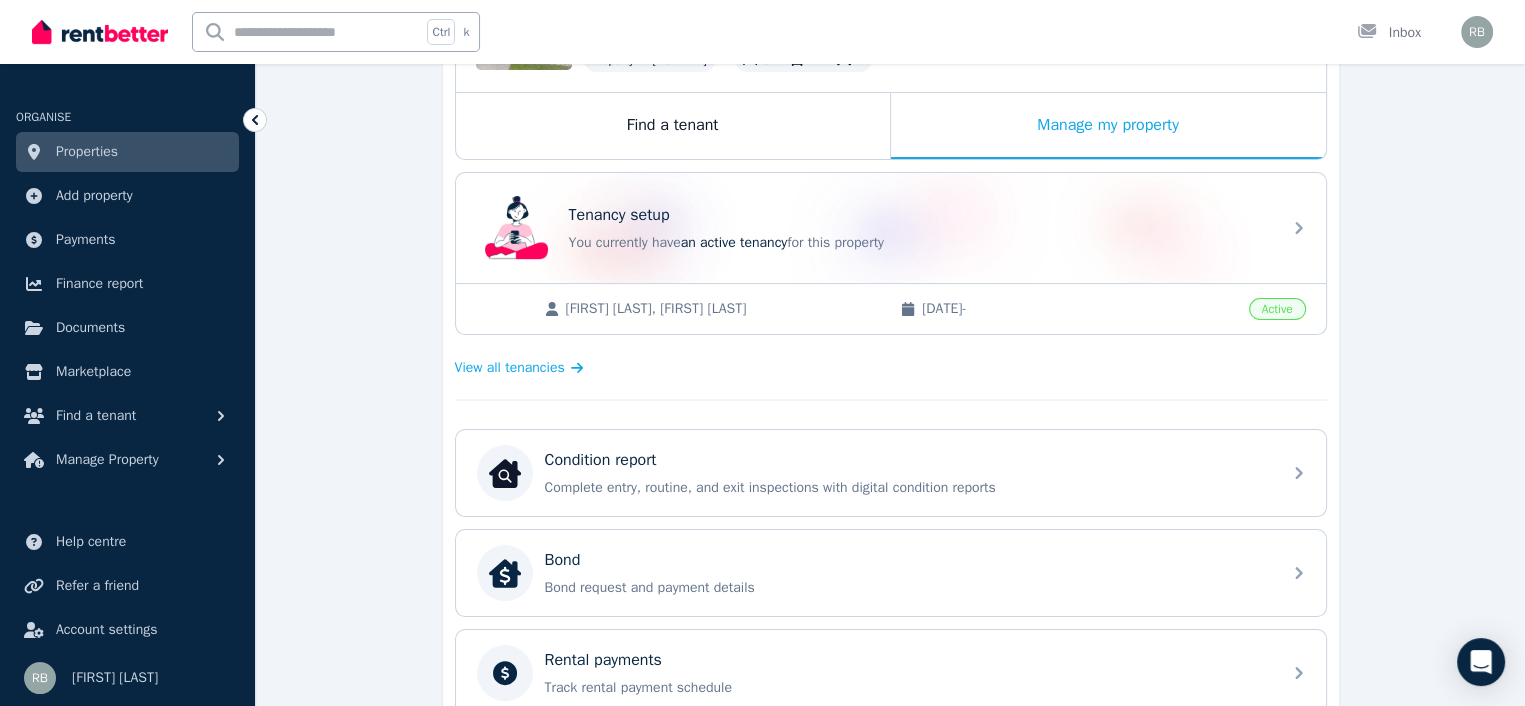 scroll, scrollTop: 600, scrollLeft: 0, axis: vertical 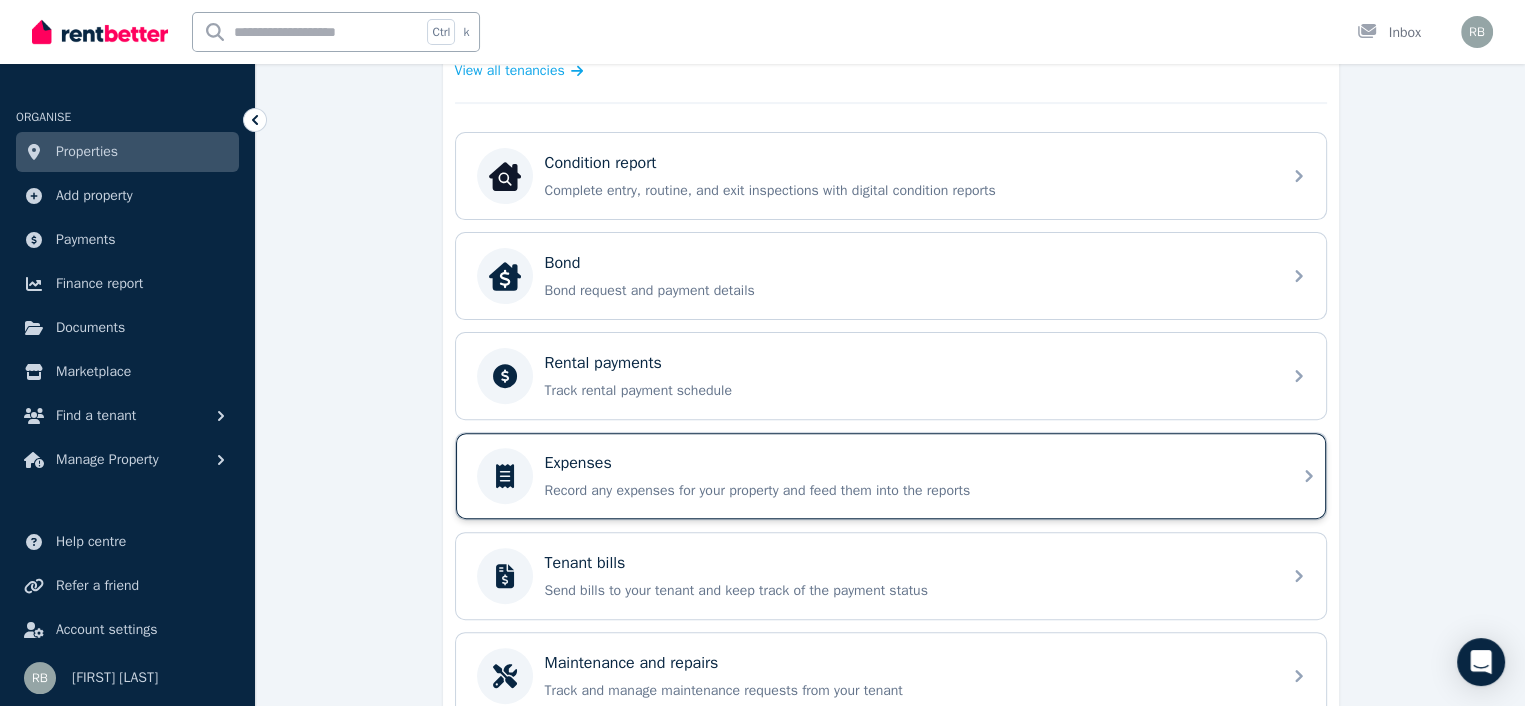 click on "Expenses" at bounding box center (578, 463) 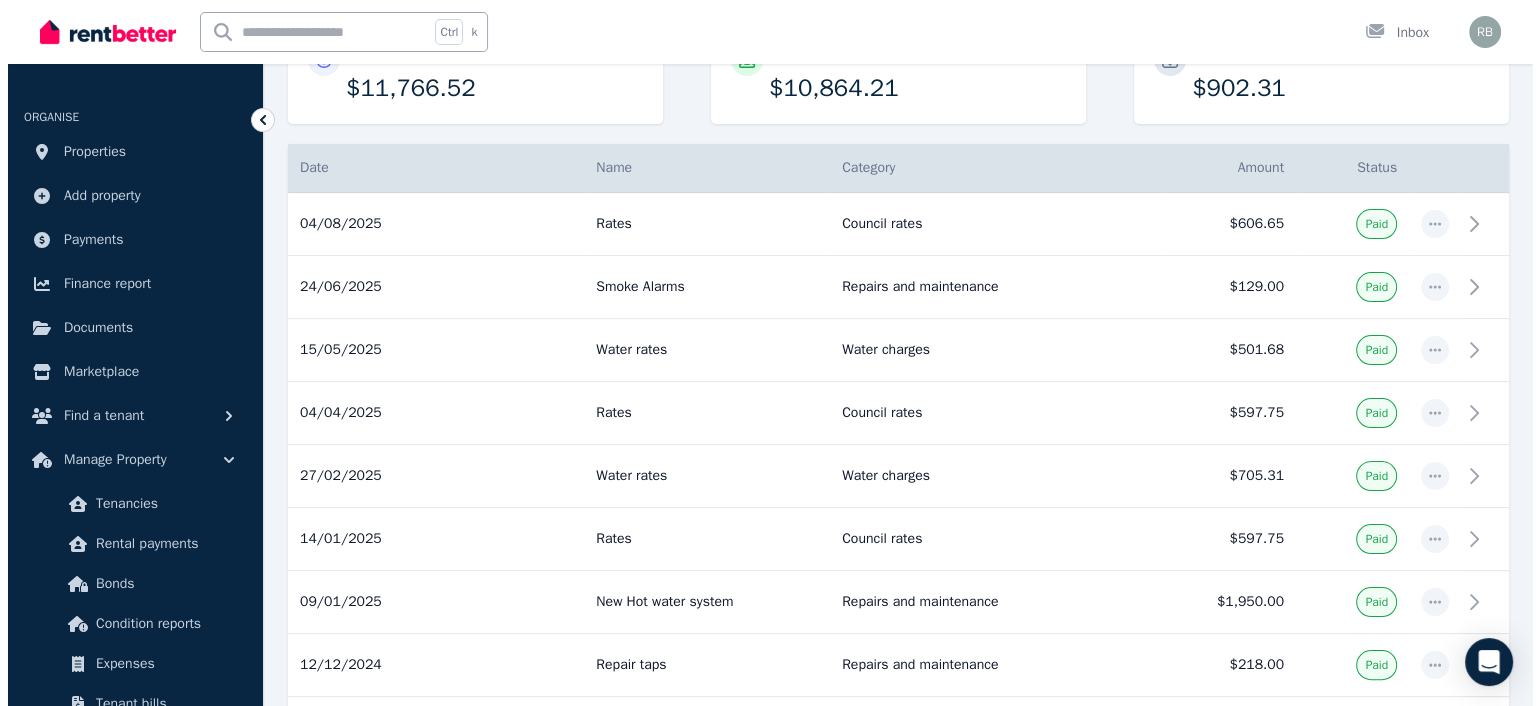 scroll, scrollTop: 0, scrollLeft: 0, axis: both 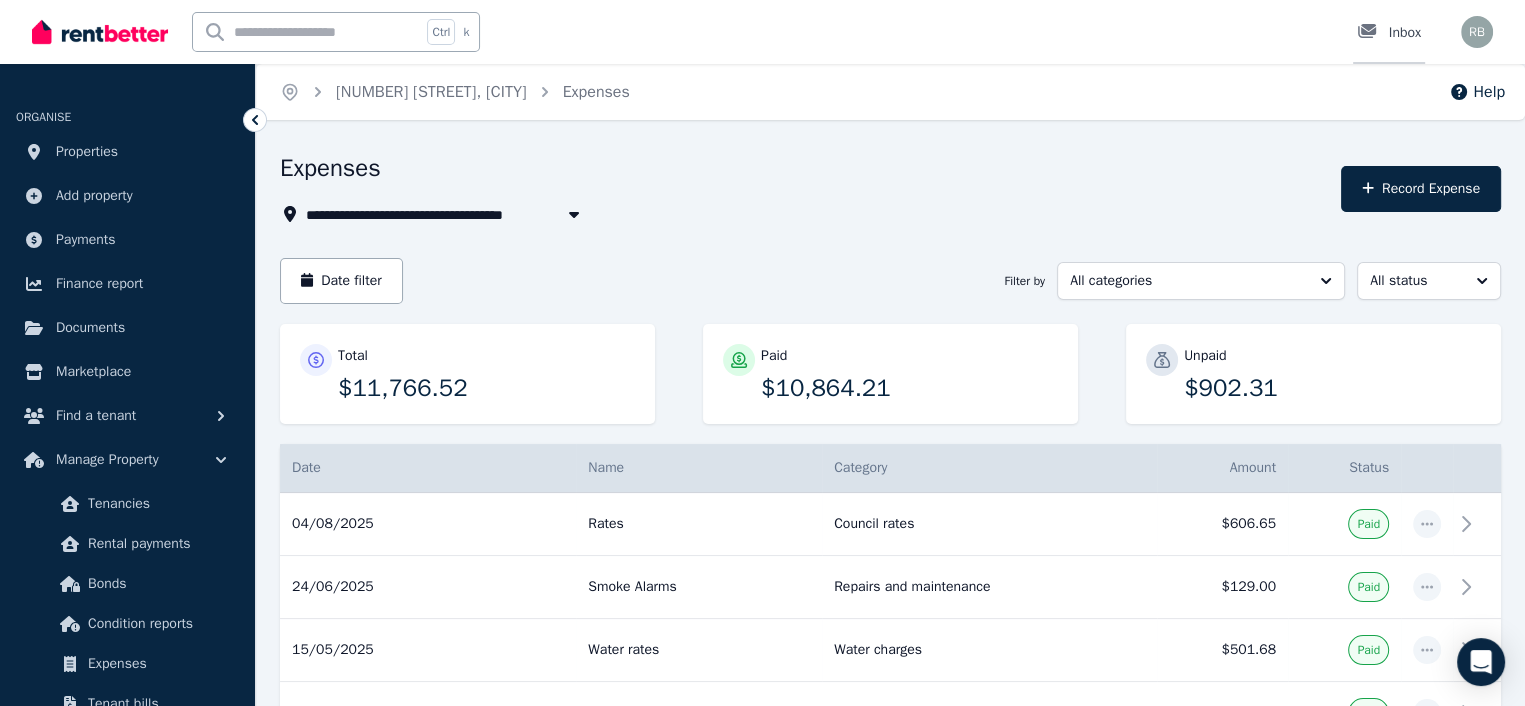 click on "Inbox" at bounding box center [1389, 33] 